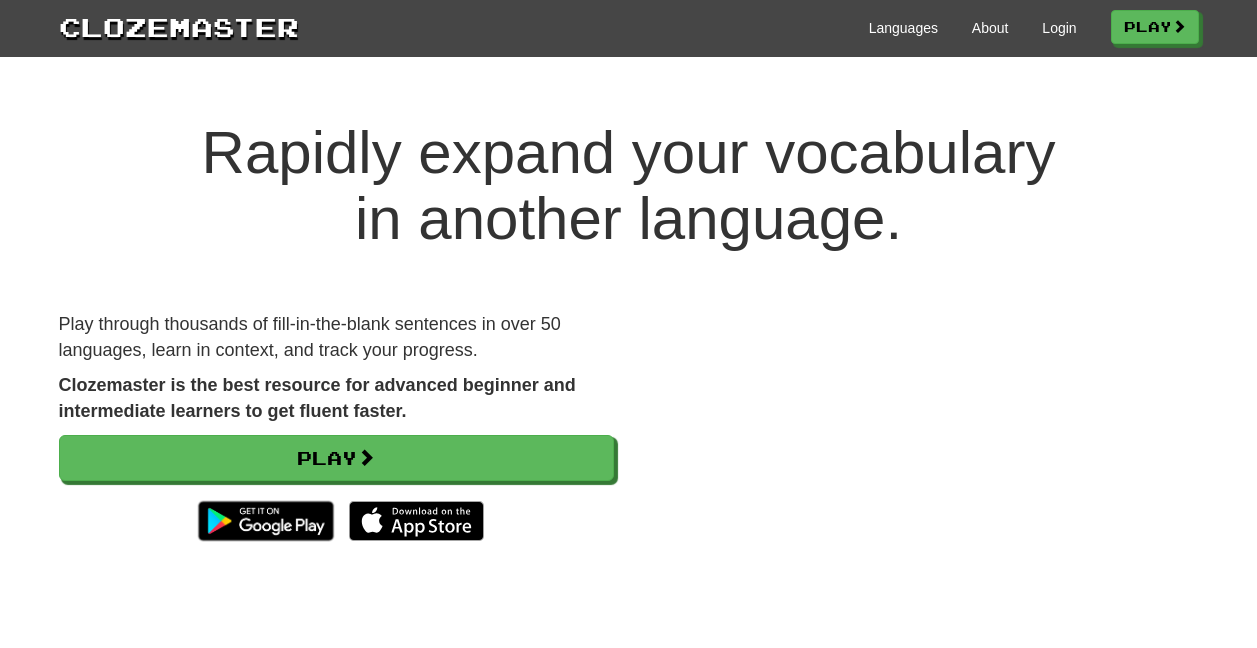 scroll, scrollTop: 0, scrollLeft: 0, axis: both 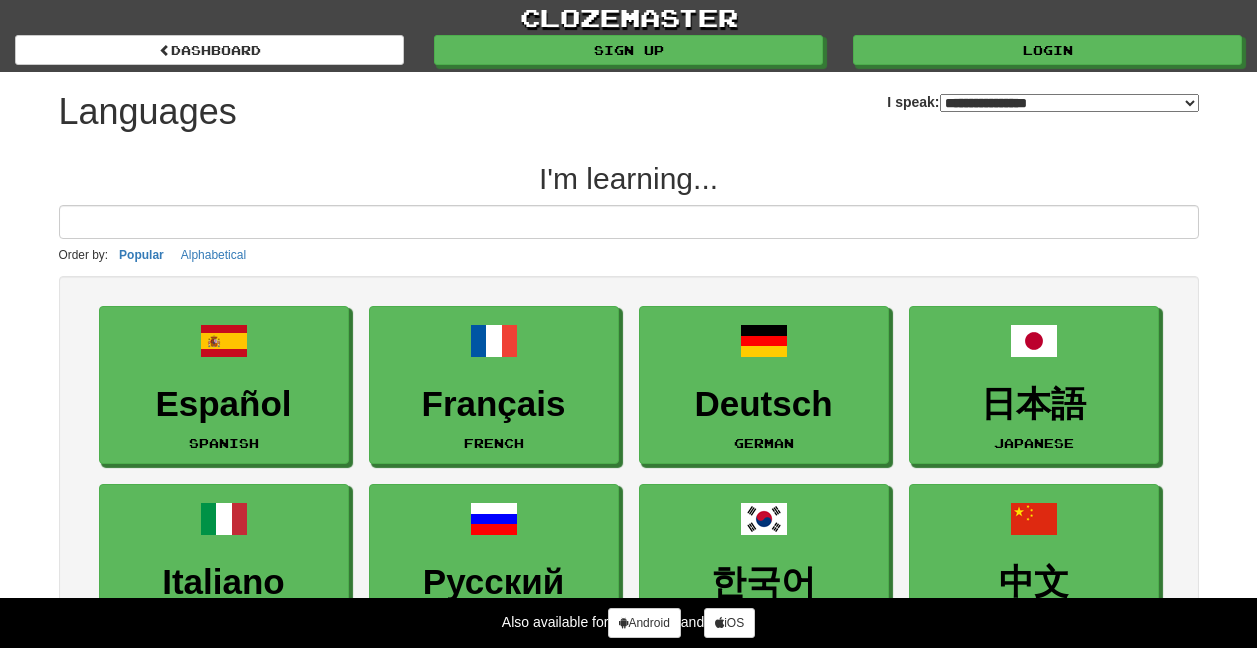 select on "*******" 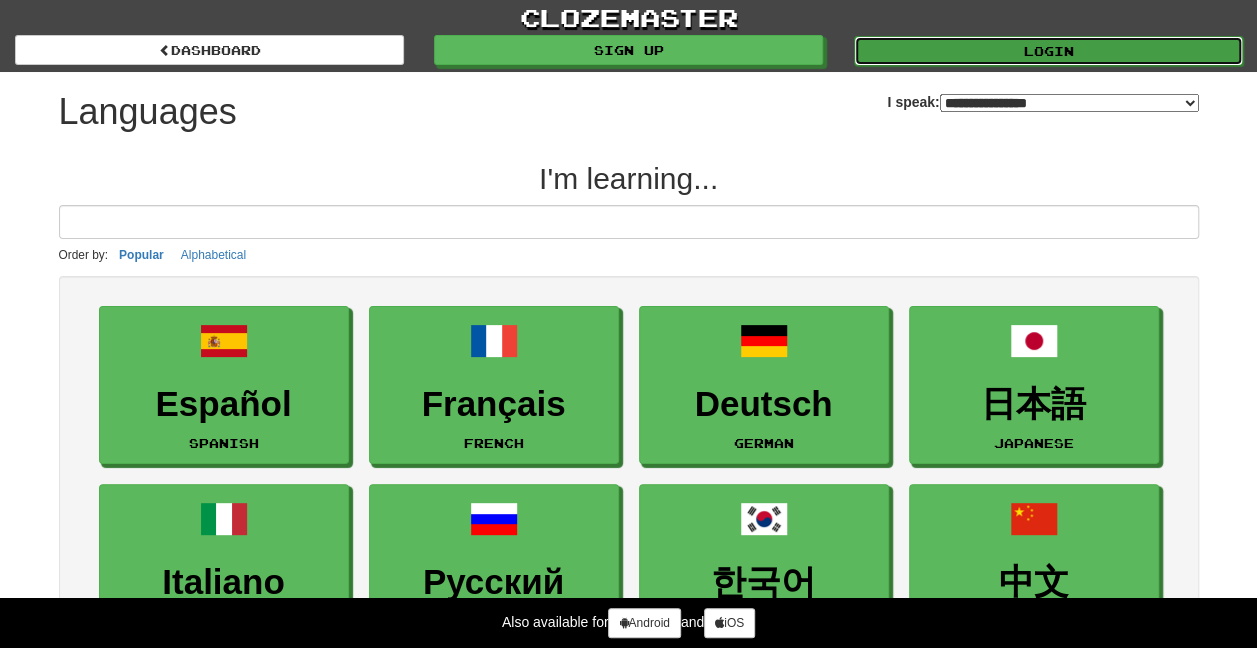 click on "Login" at bounding box center (1048, 51) 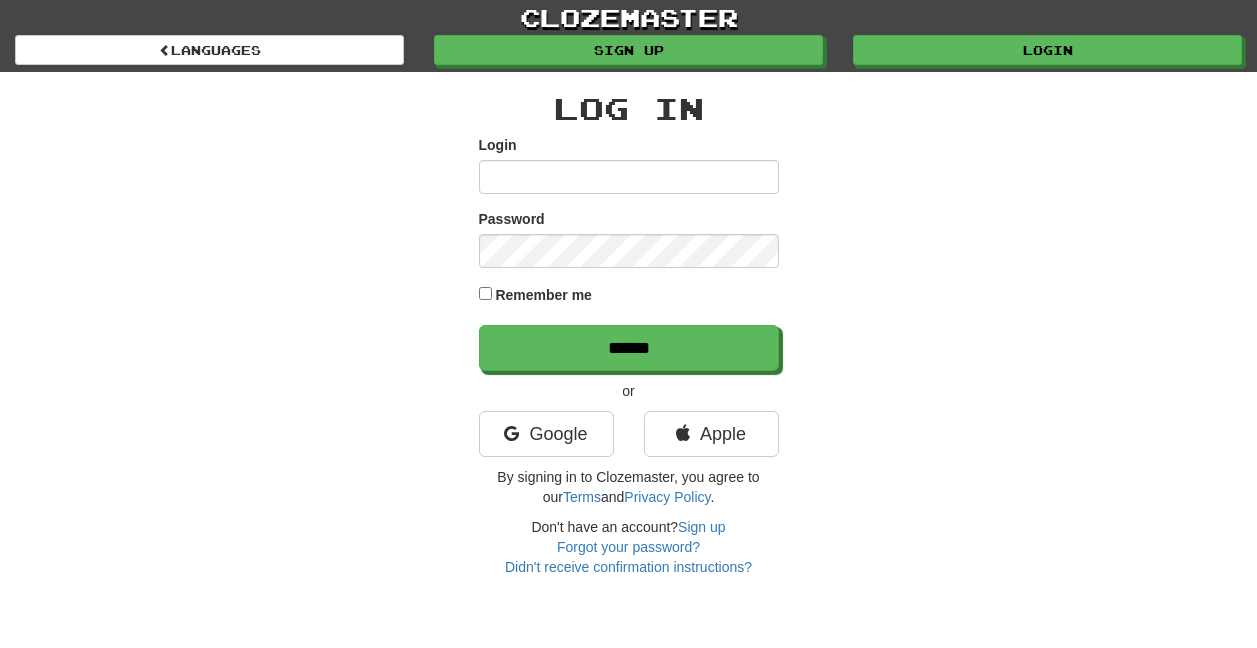 scroll, scrollTop: 0, scrollLeft: 0, axis: both 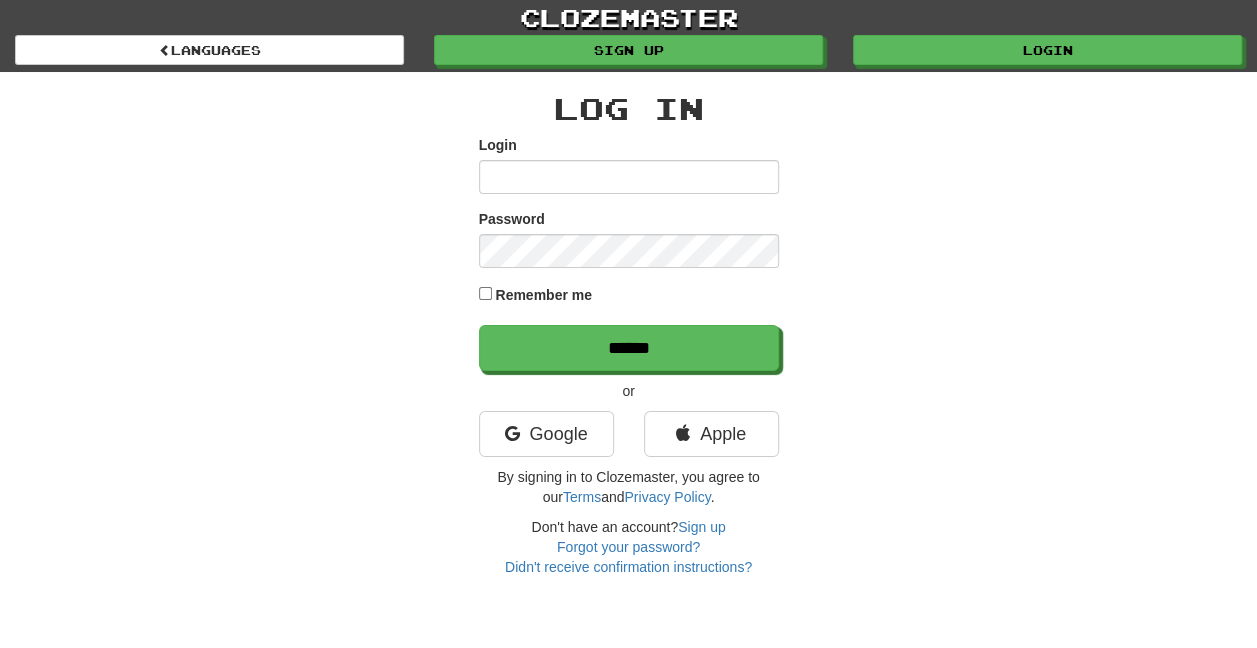 click on "Login" at bounding box center (629, 177) 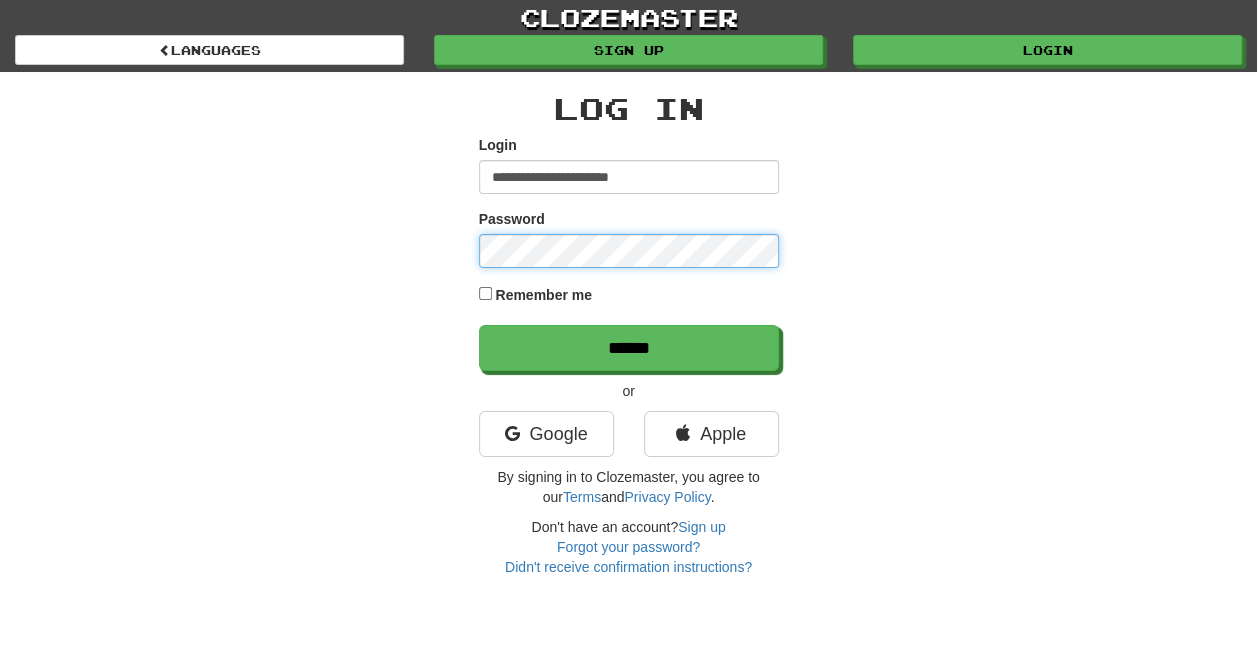 click on "******" at bounding box center [629, 348] 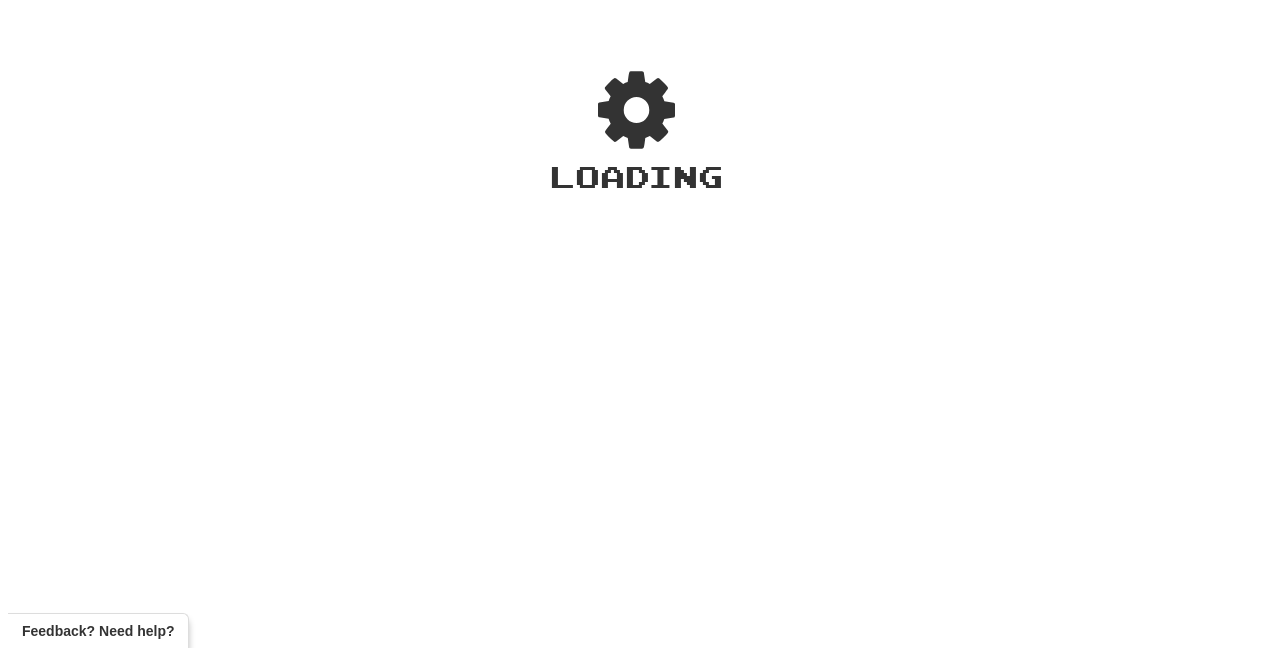 scroll, scrollTop: 0, scrollLeft: 0, axis: both 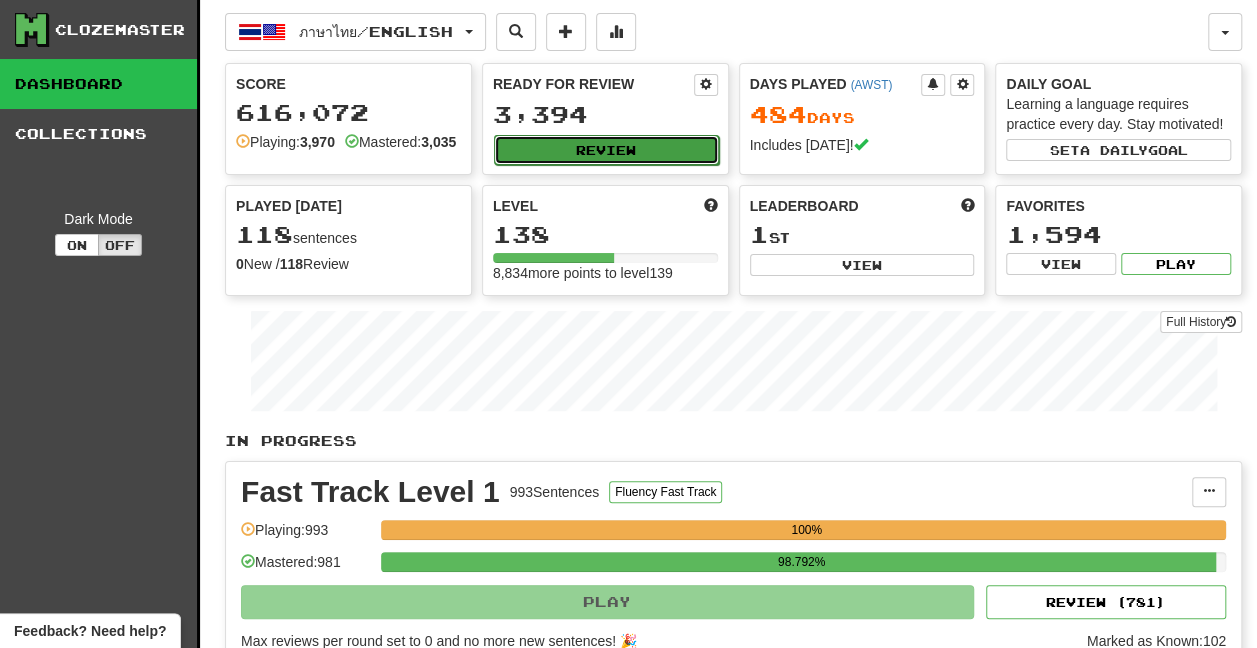 click on "Review" at bounding box center [606, 150] 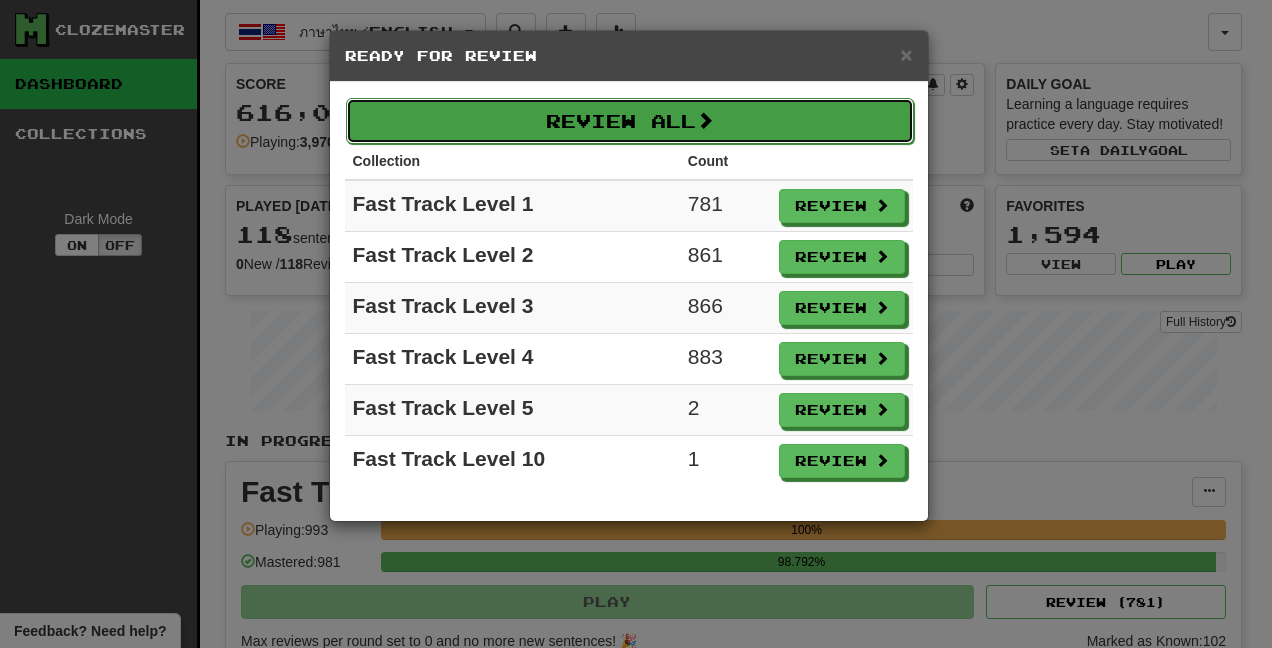 click on "Review All" at bounding box center (630, 121) 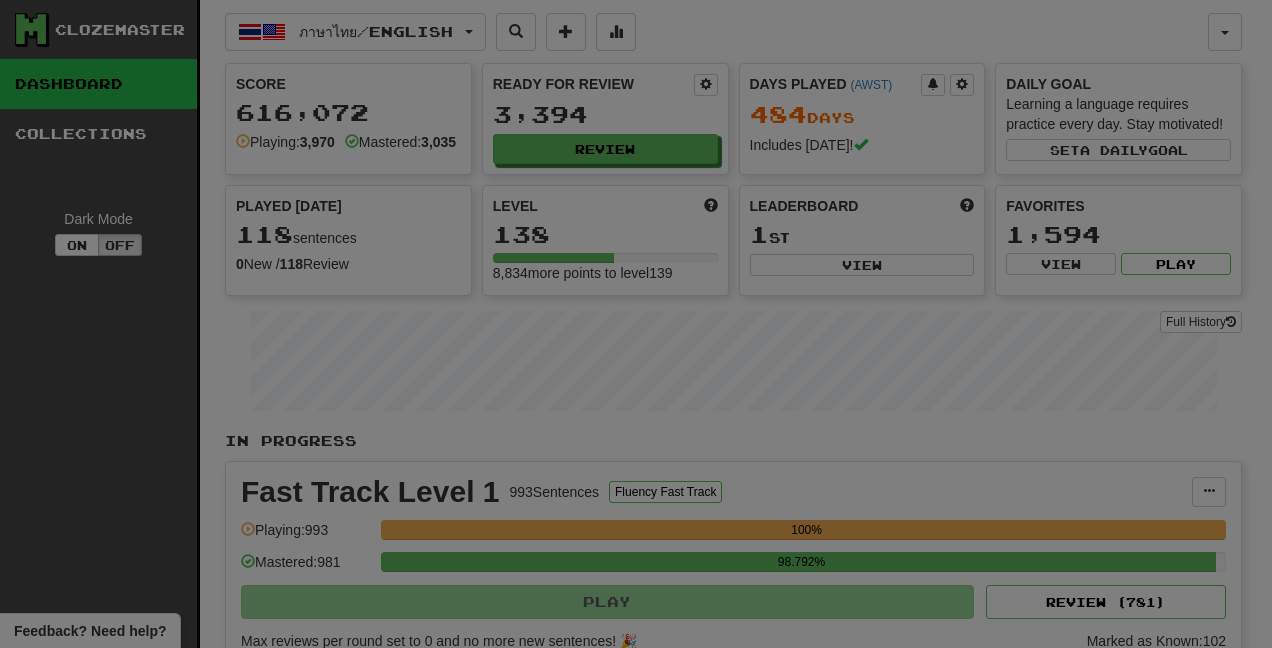 select on "***" 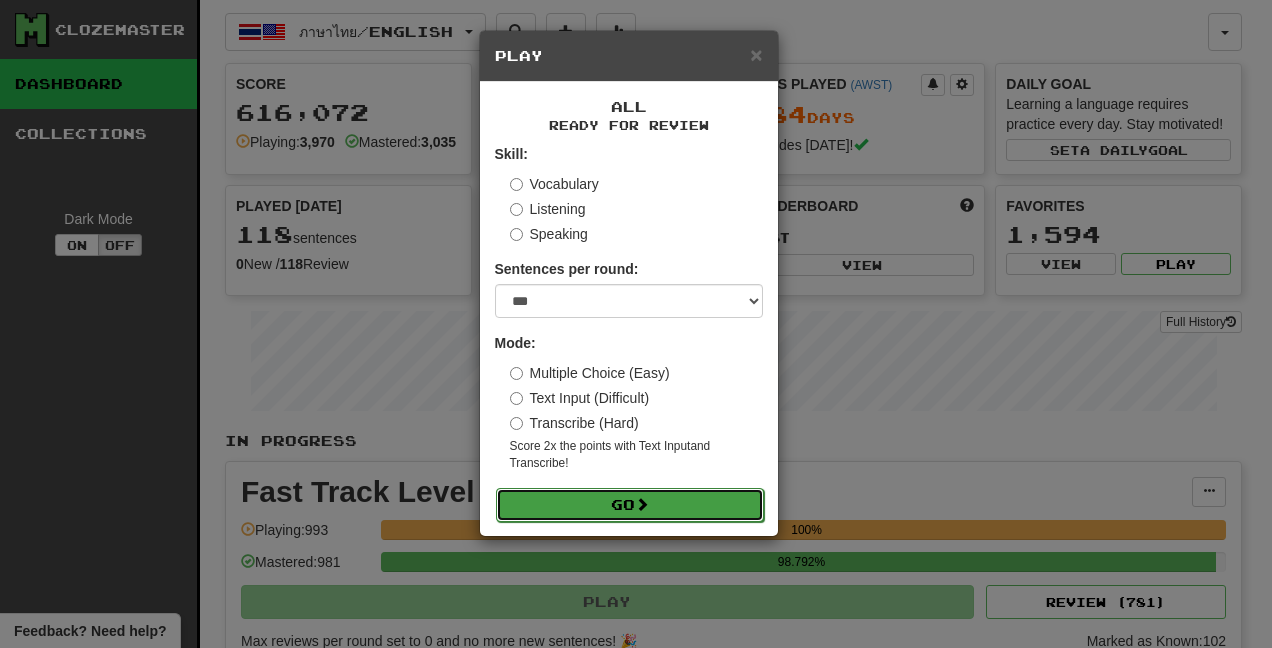 click on "Go" at bounding box center (630, 505) 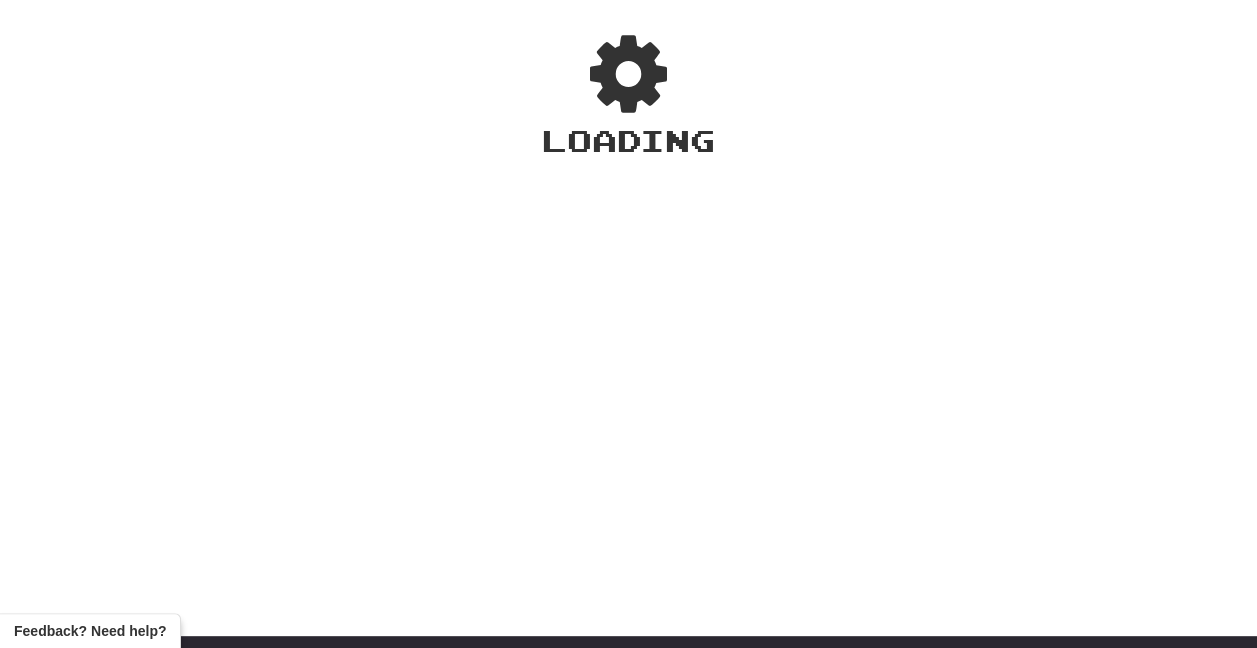 scroll, scrollTop: 0, scrollLeft: 0, axis: both 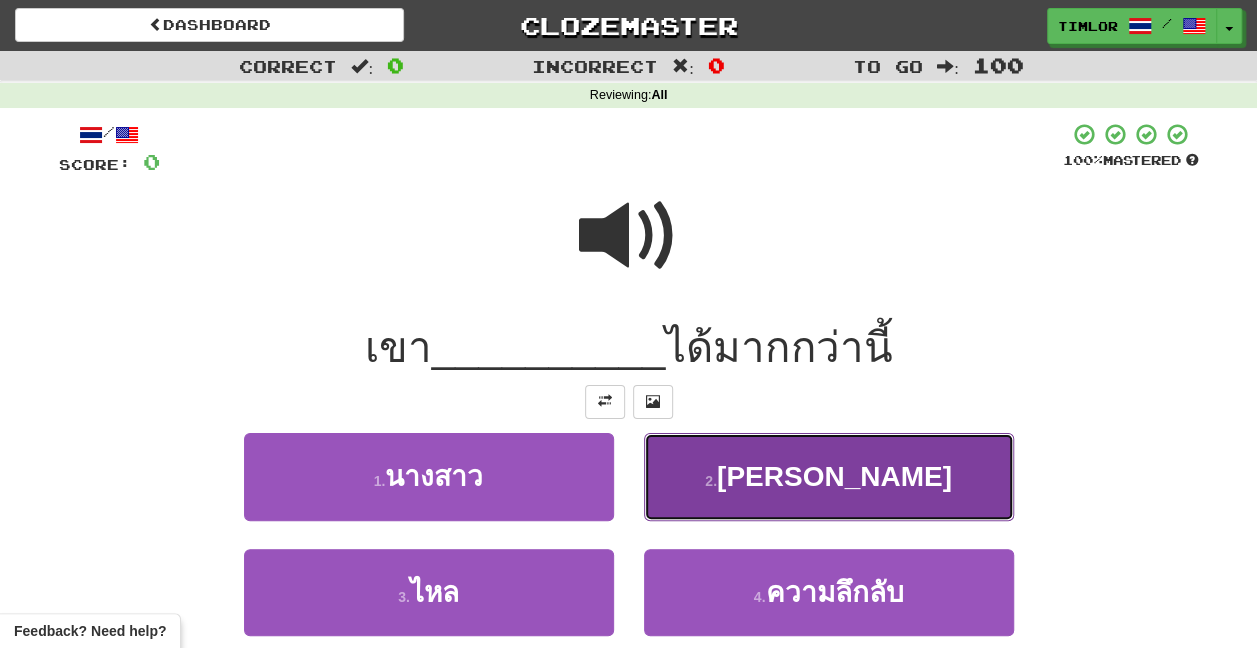 click on "2 .  สมควร" at bounding box center (829, 476) 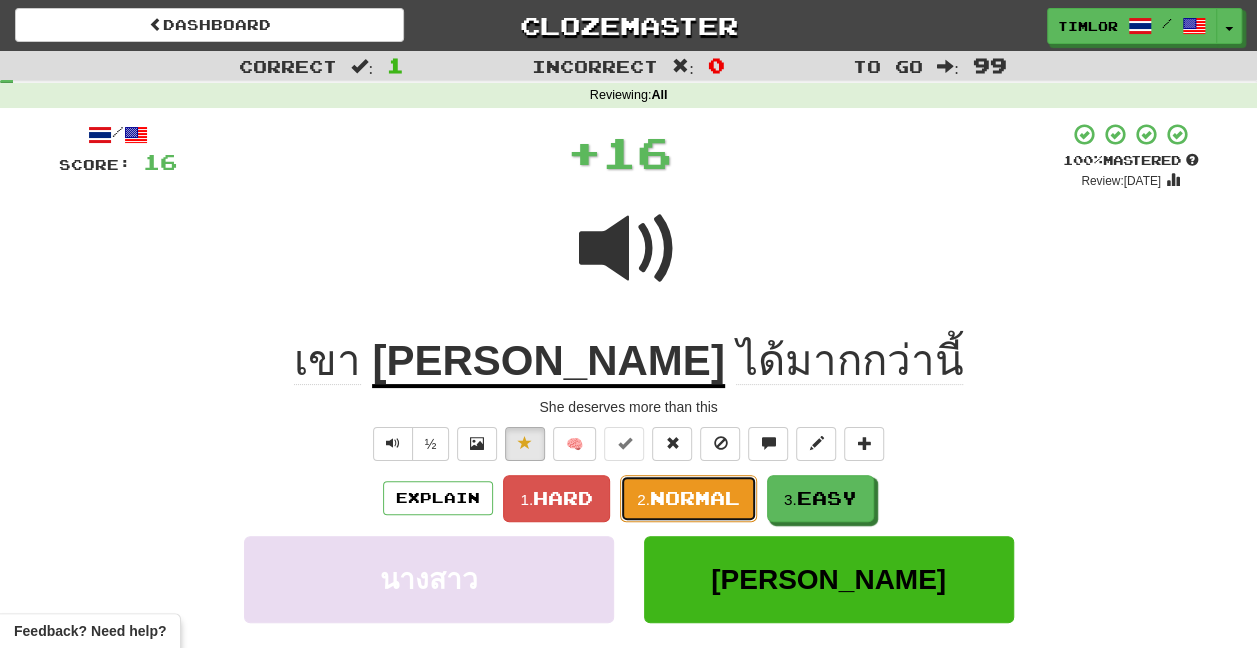 click on "2.  Normal" at bounding box center [688, 498] 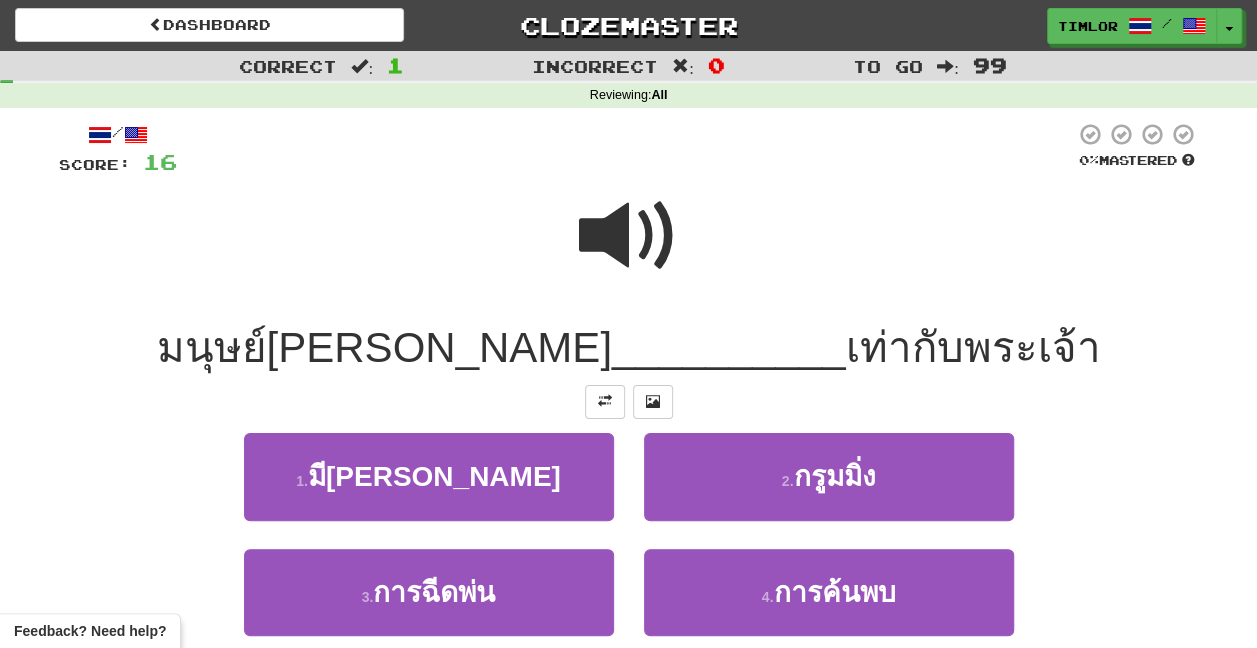 click at bounding box center [629, 236] 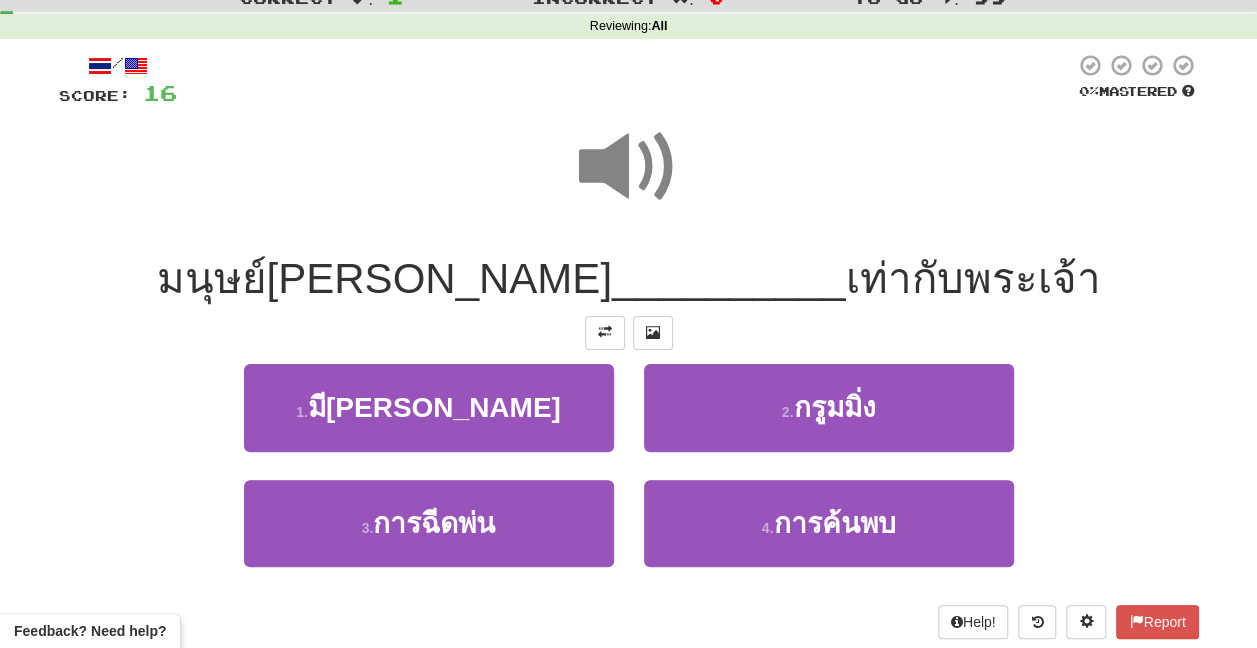 scroll, scrollTop: 100, scrollLeft: 0, axis: vertical 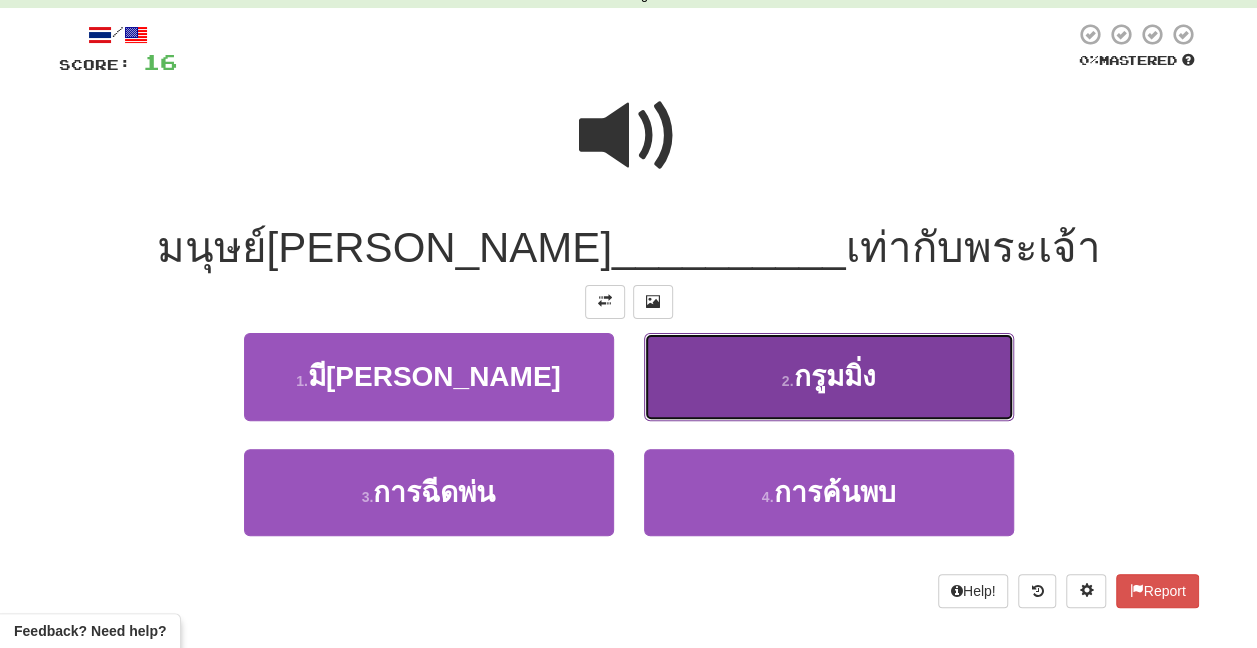 click on "2 .  กรูมมิ่ง" at bounding box center (829, 376) 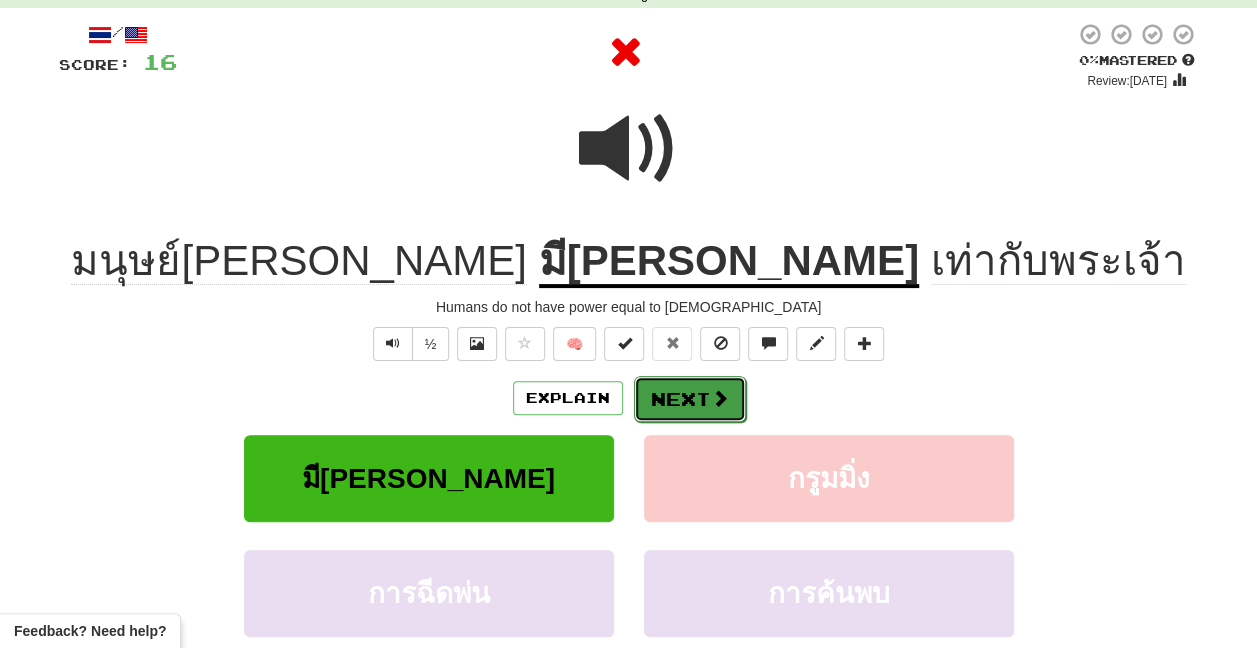 click at bounding box center [720, 398] 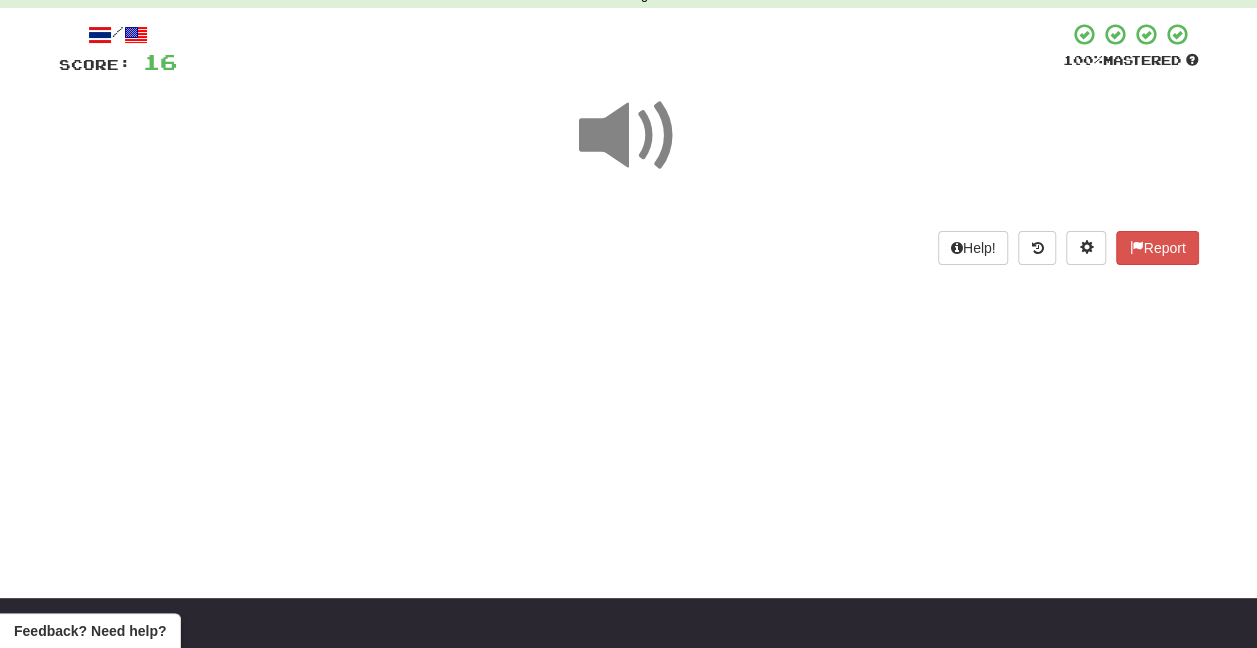 scroll, scrollTop: 0, scrollLeft: 0, axis: both 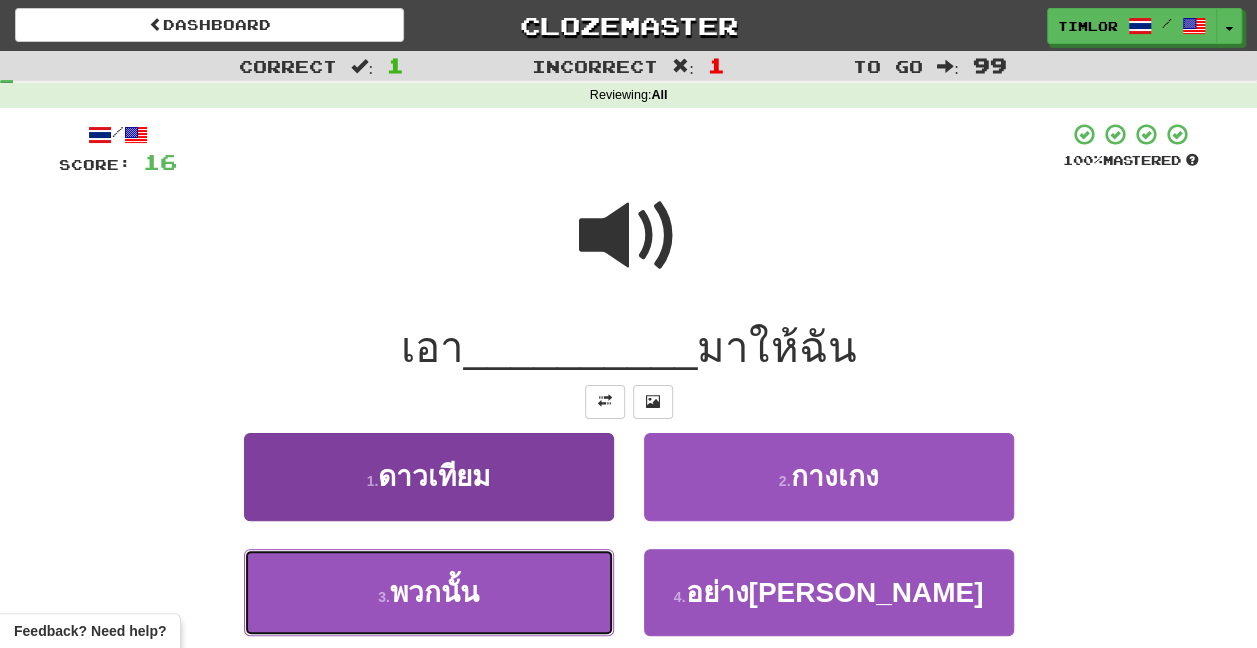 click on "พวกนั้น" at bounding box center (434, 592) 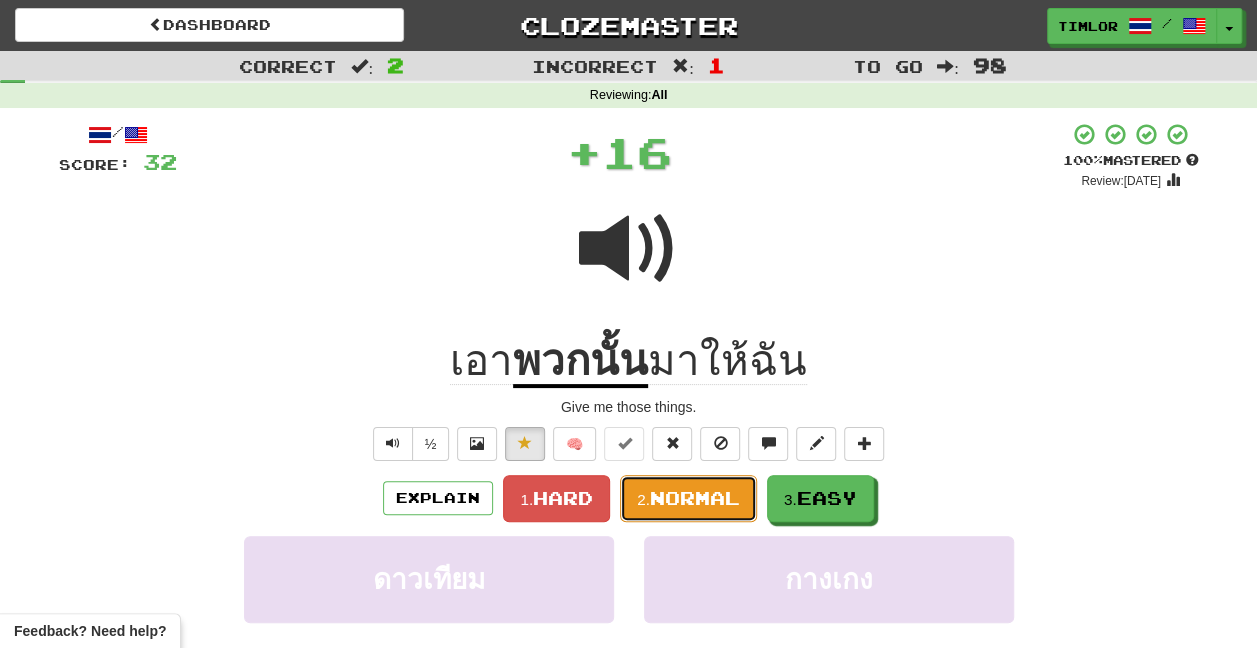 click on "Normal" at bounding box center [695, 498] 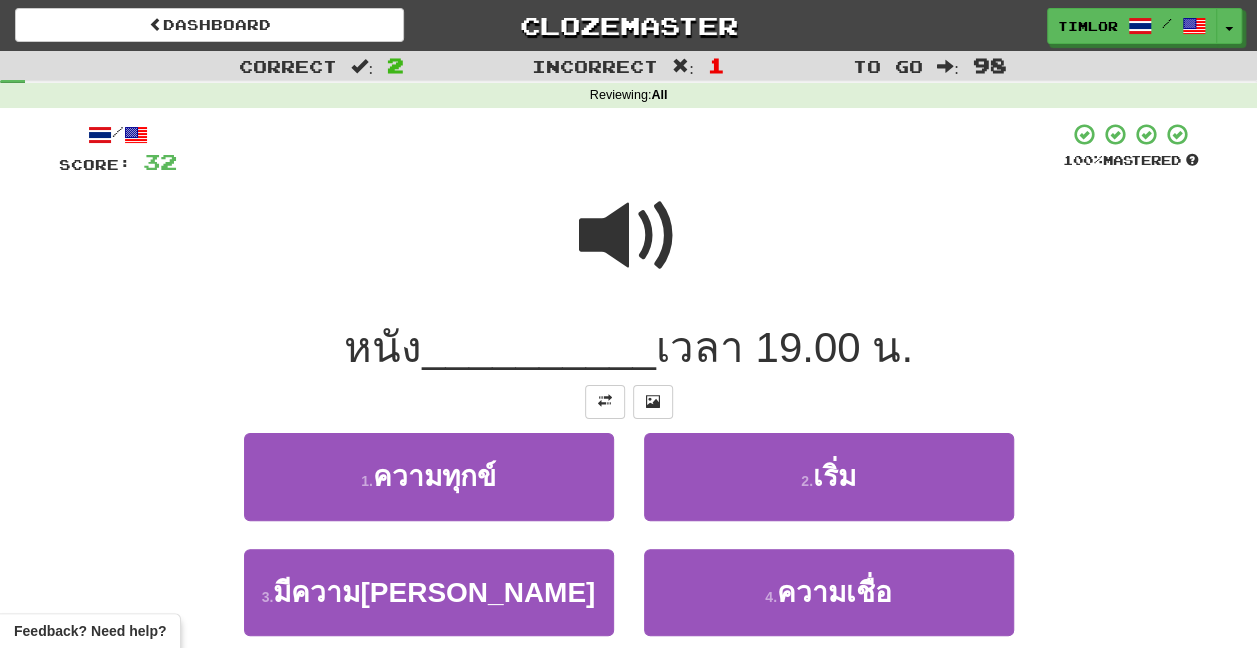 click at bounding box center (629, 236) 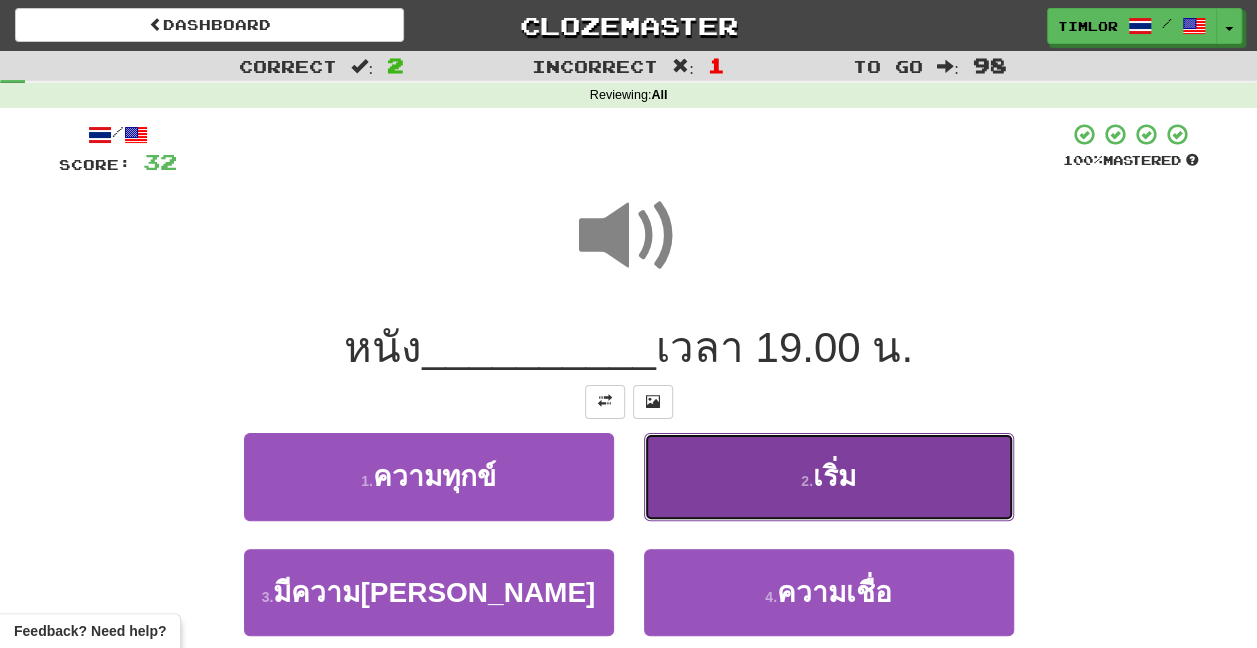 click on "2 .  เริ่ม" at bounding box center [829, 476] 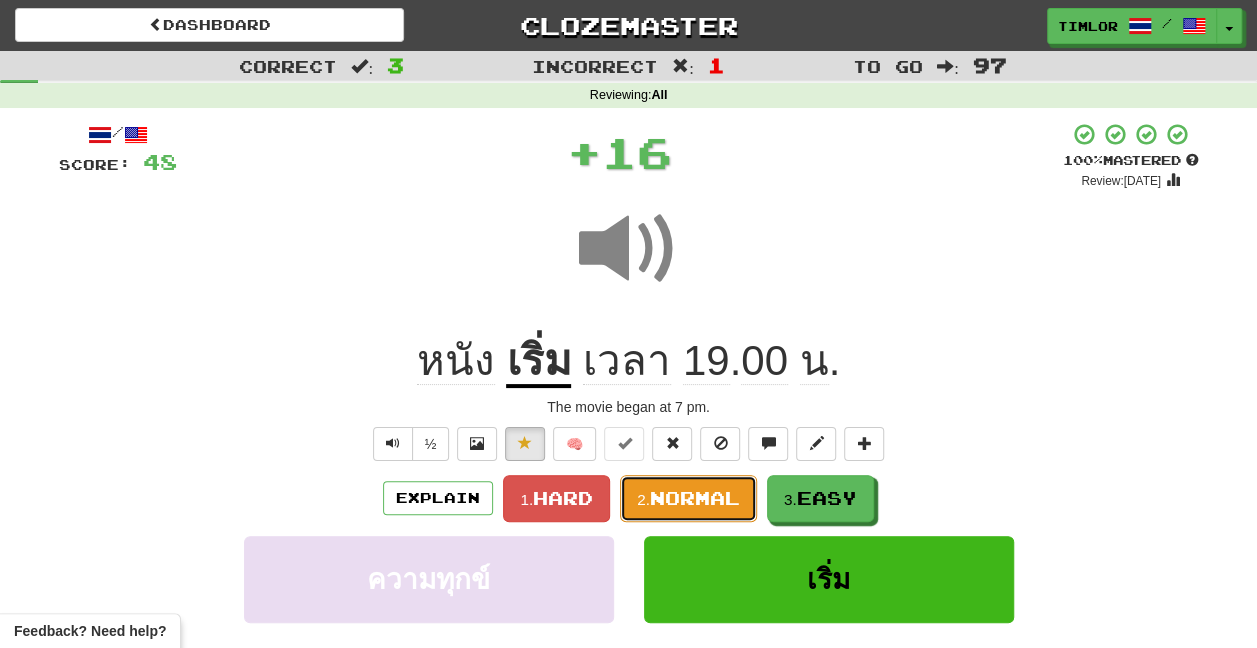 click on "2." at bounding box center [643, 499] 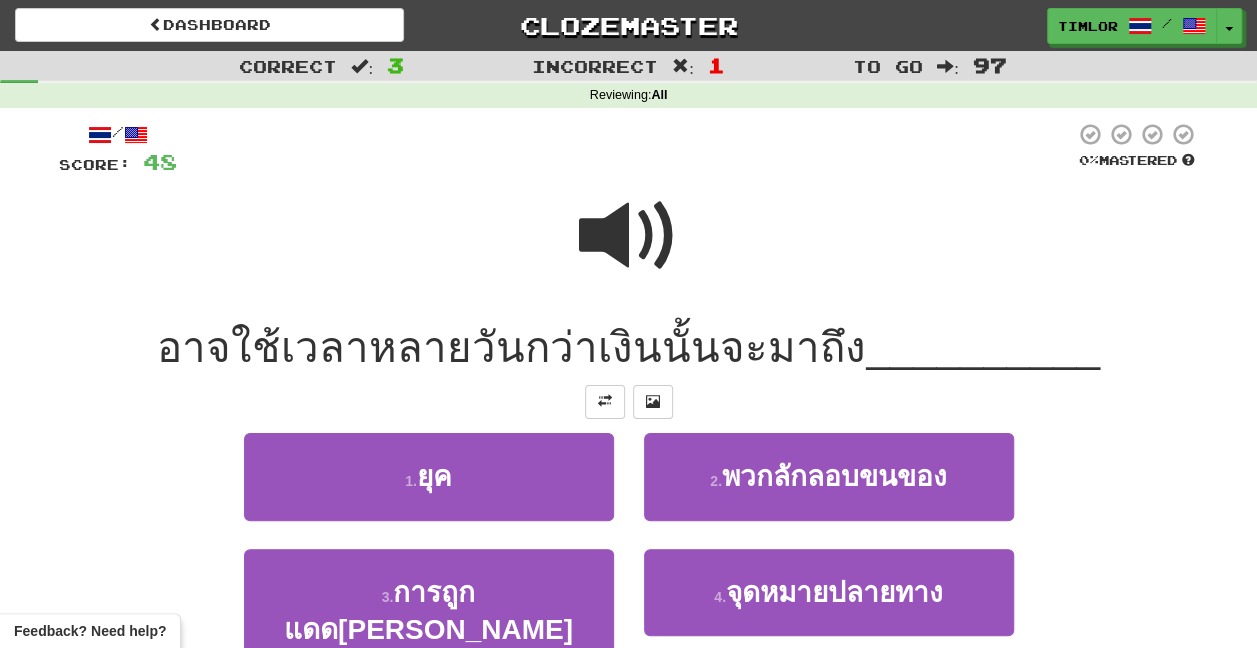 click at bounding box center (629, 236) 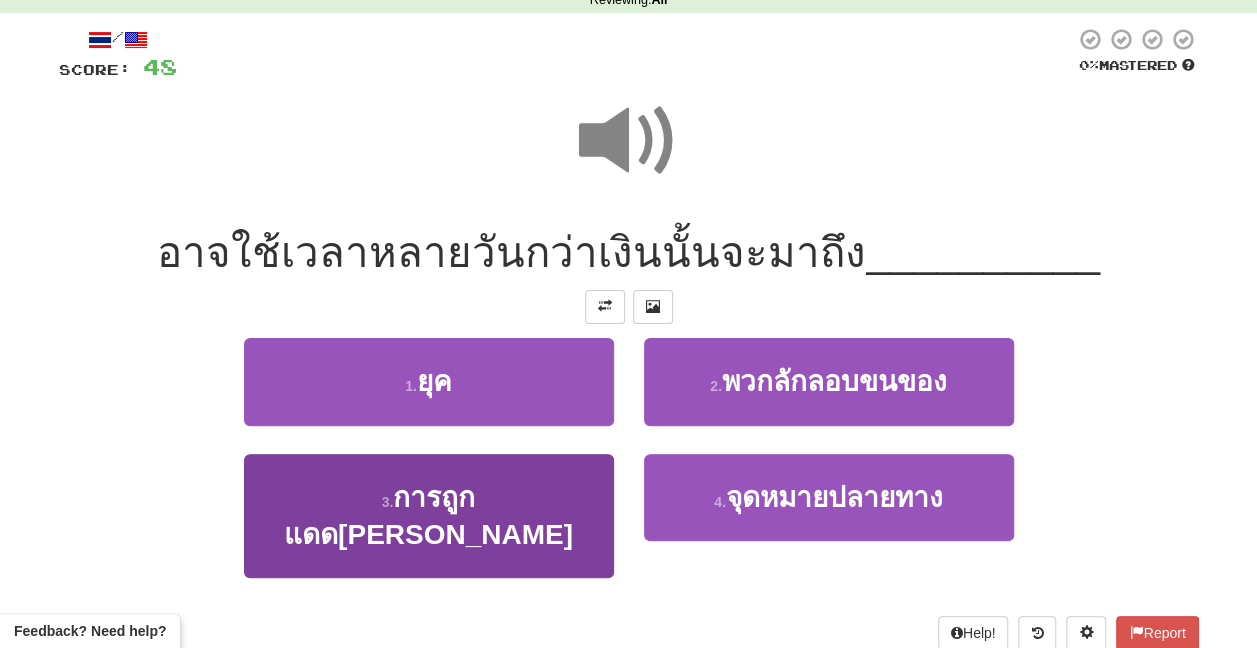 scroll, scrollTop: 100, scrollLeft: 0, axis: vertical 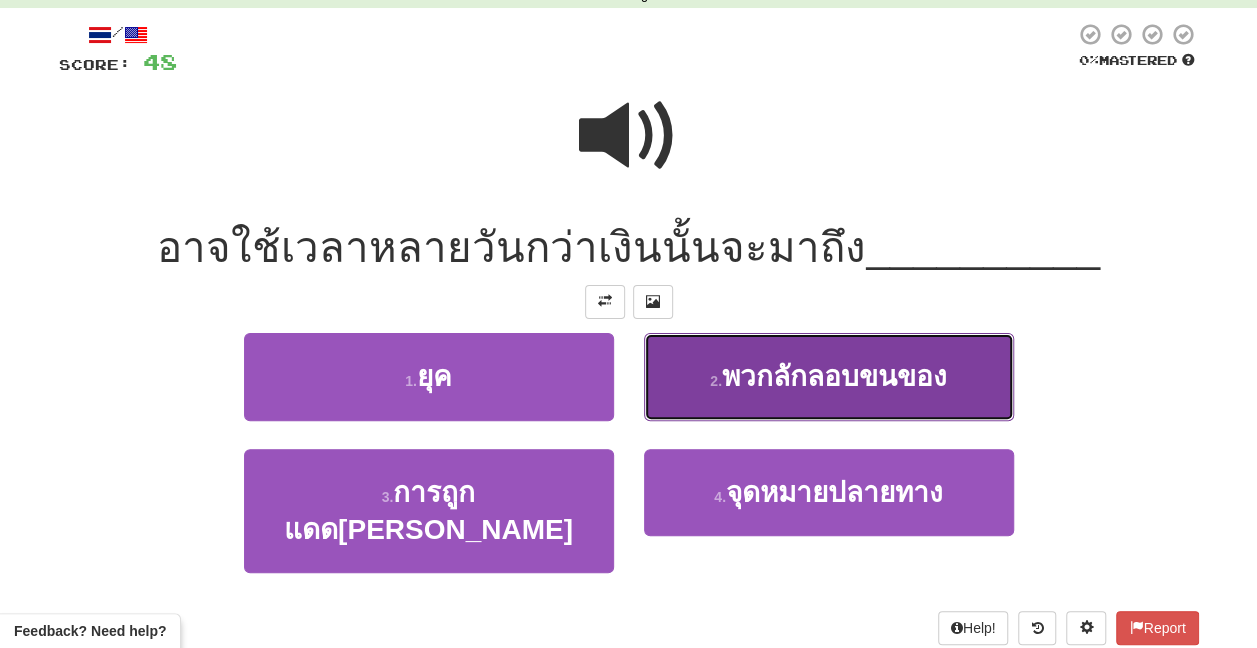 click on "2 .  พวกลักลอบขนของ" at bounding box center (829, 376) 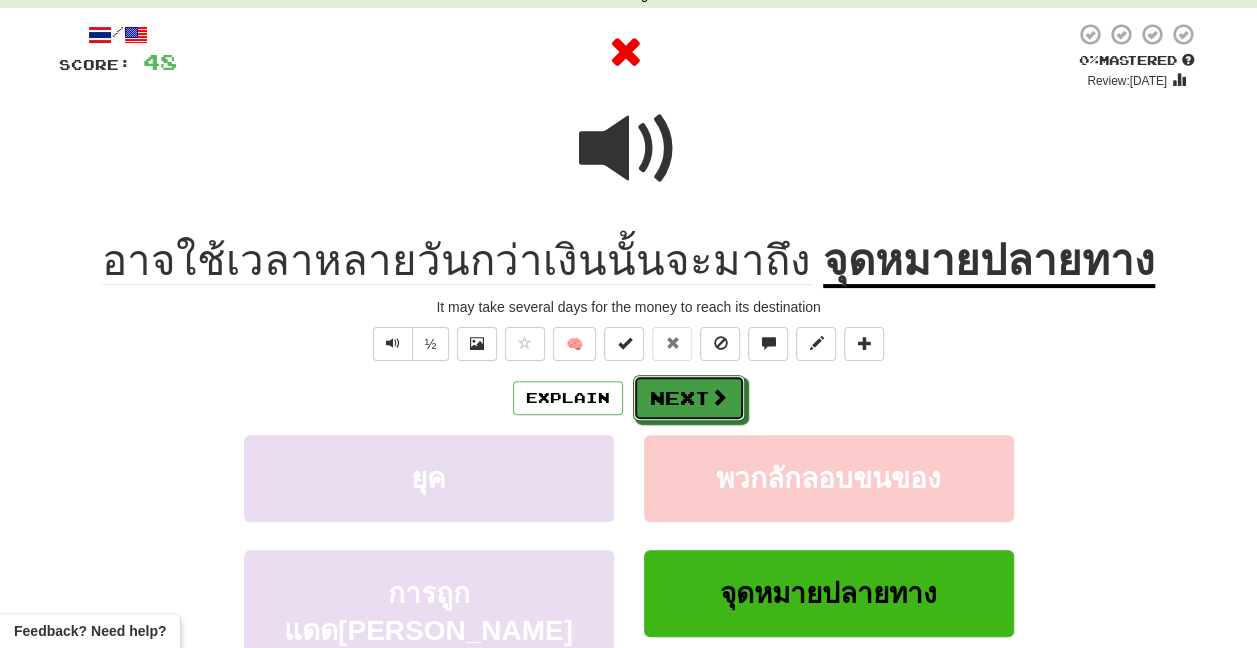 click at bounding box center (719, 397) 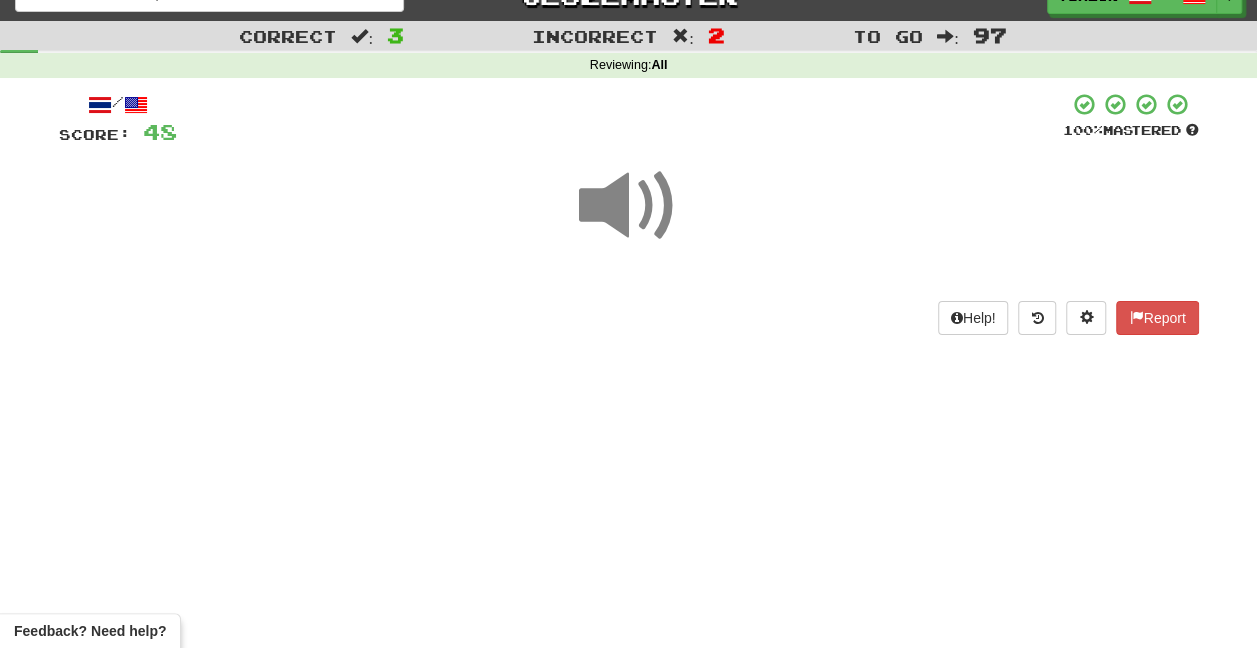 scroll, scrollTop: 0, scrollLeft: 0, axis: both 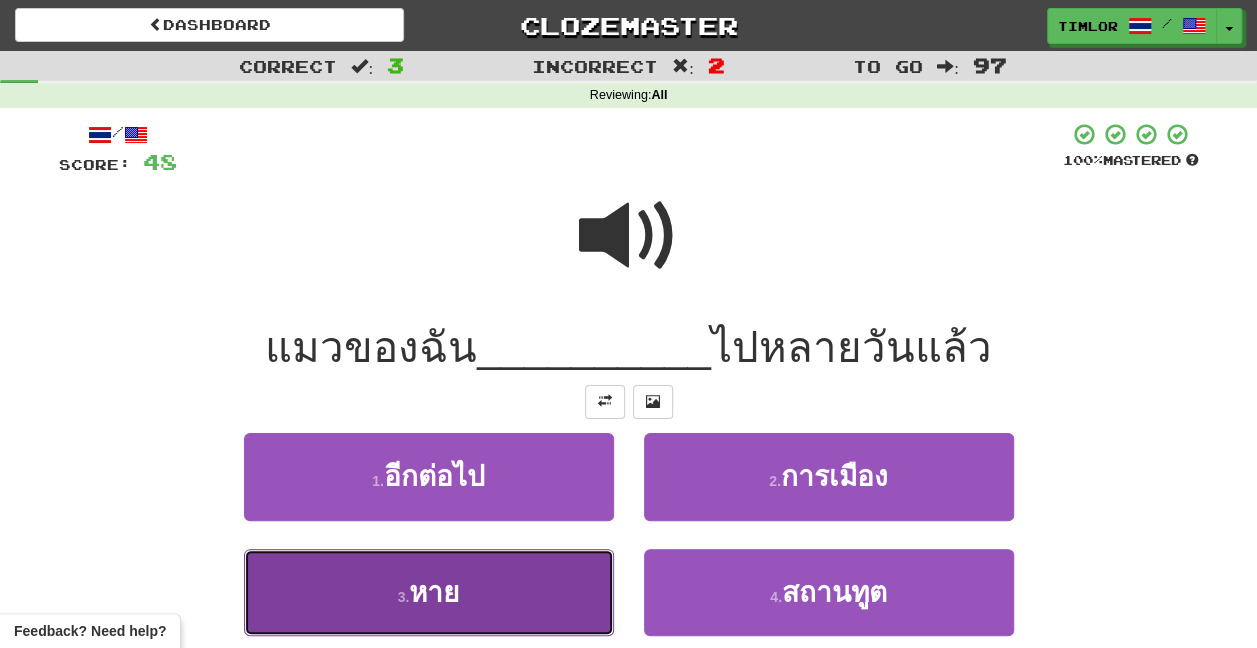 click on "หาย" at bounding box center (434, 592) 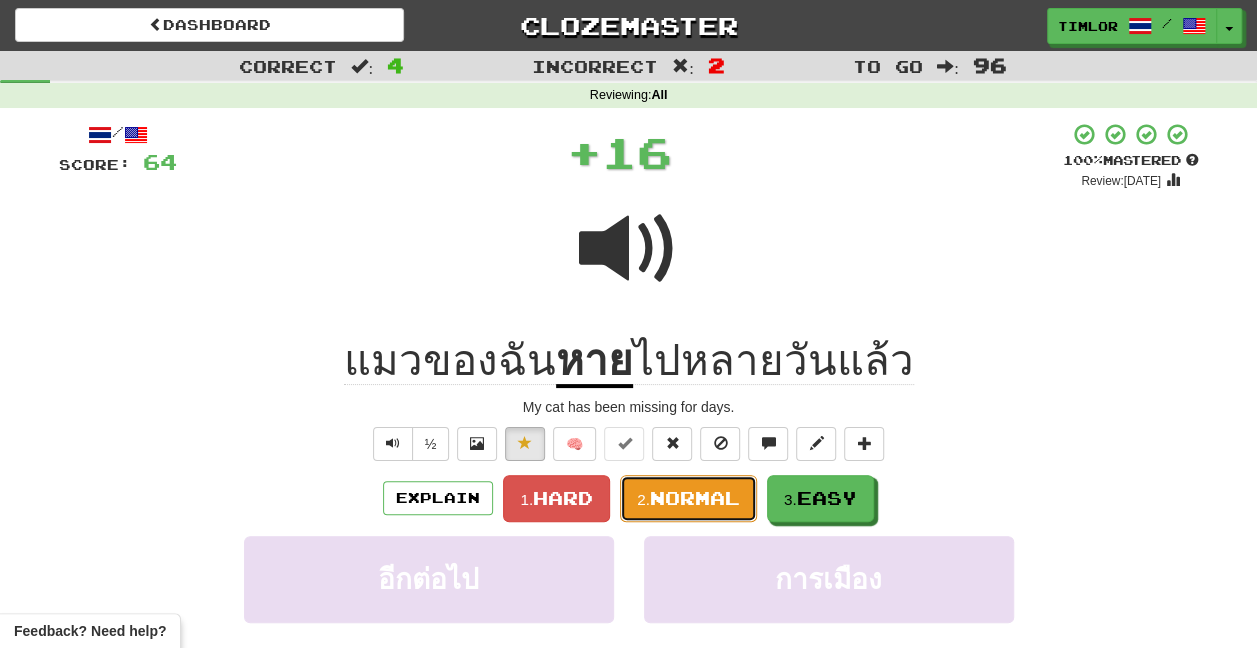 click on "Normal" at bounding box center (695, 498) 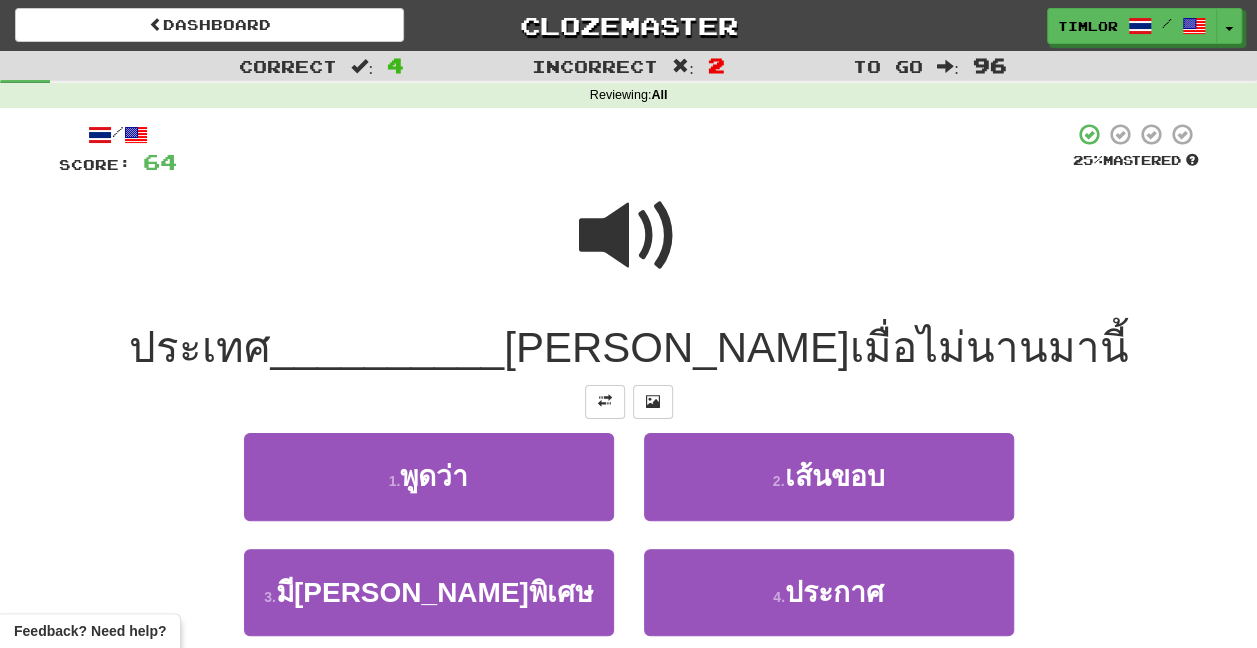 click at bounding box center (629, 236) 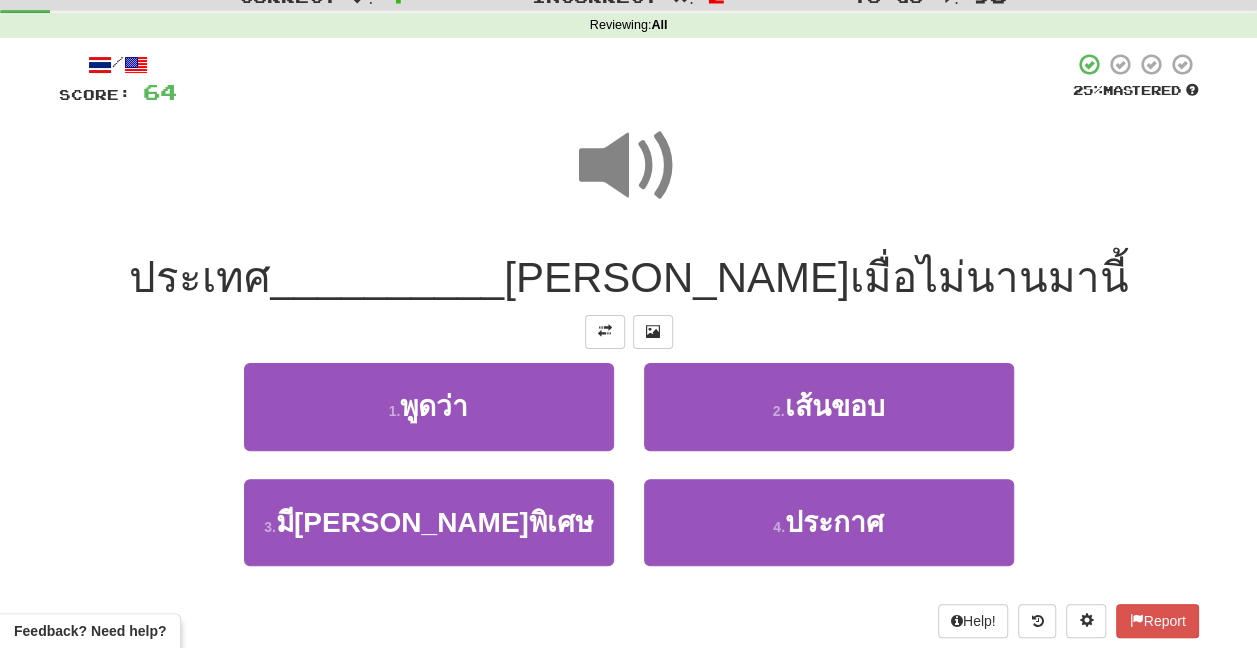 scroll, scrollTop: 100, scrollLeft: 0, axis: vertical 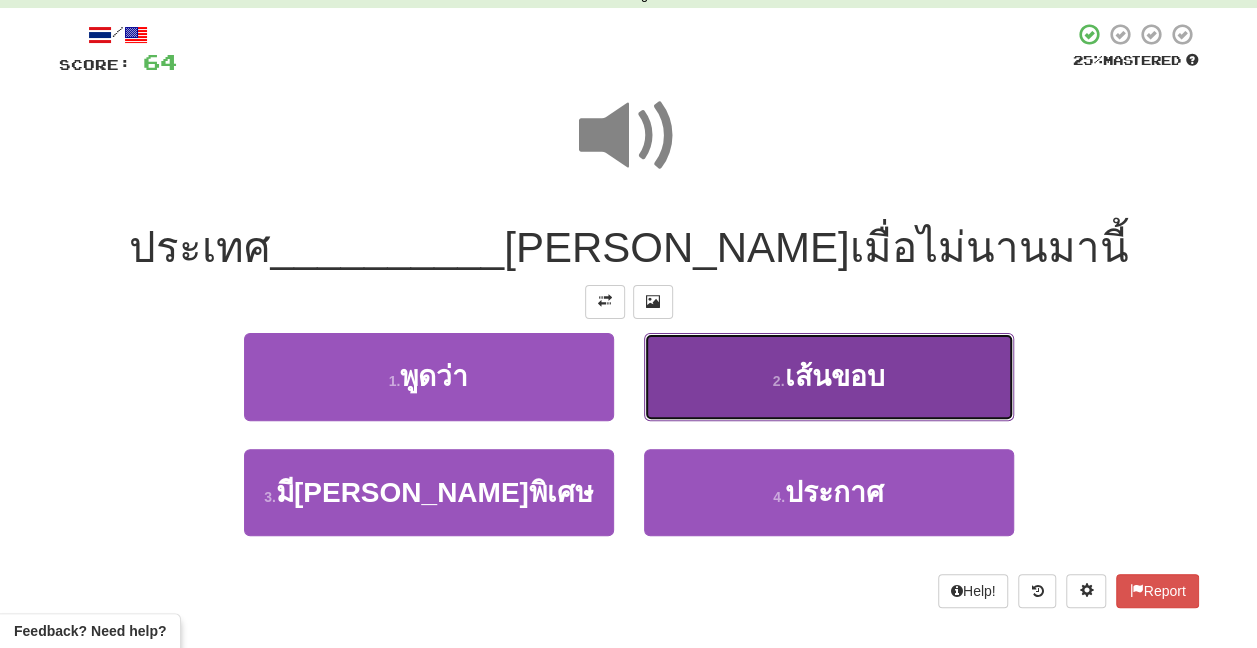 click on "2 .  เส้นขอบ" at bounding box center [829, 376] 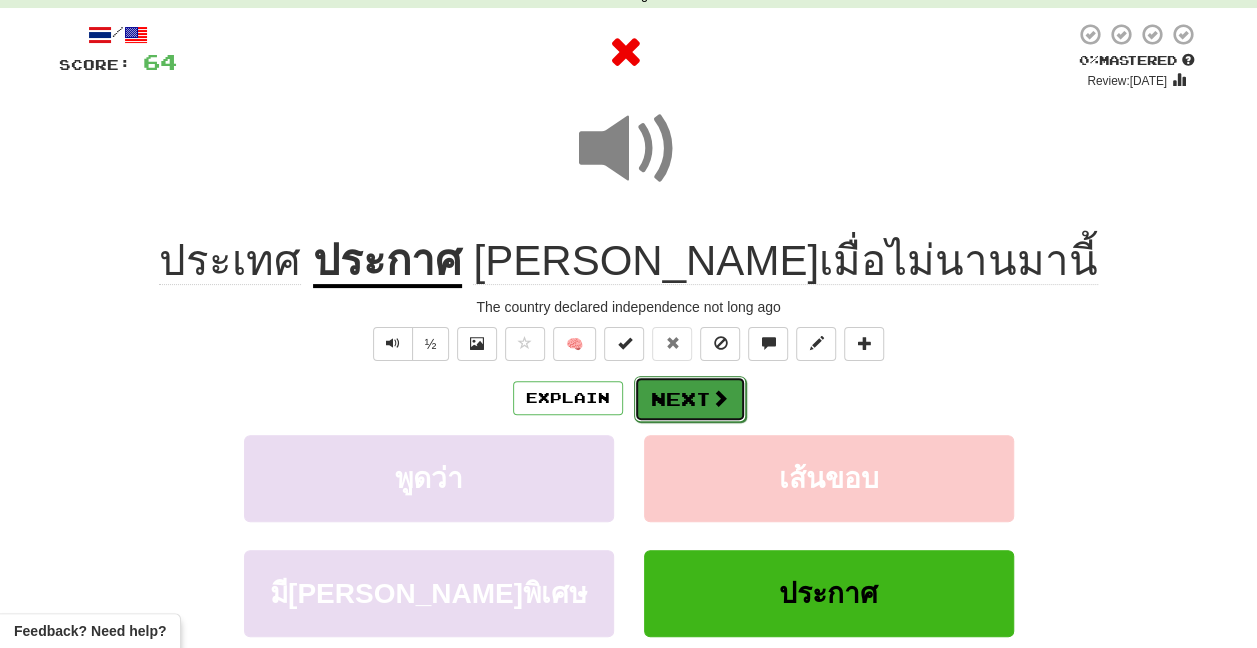 click at bounding box center [720, 398] 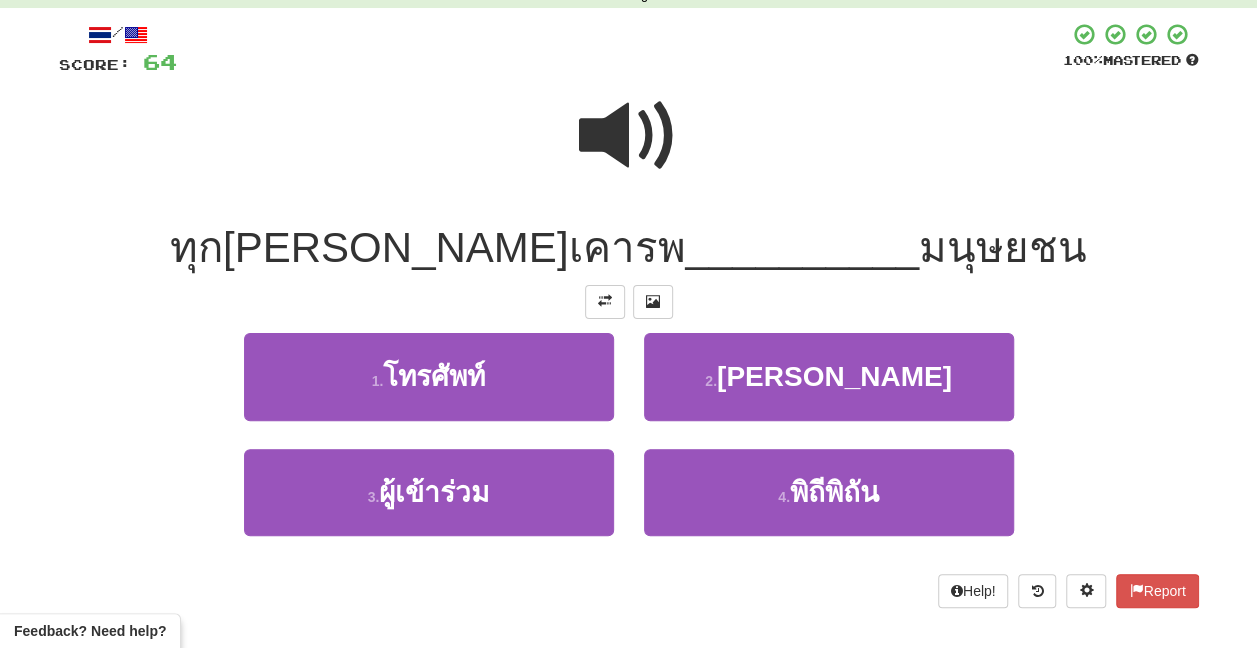 click at bounding box center [629, 136] 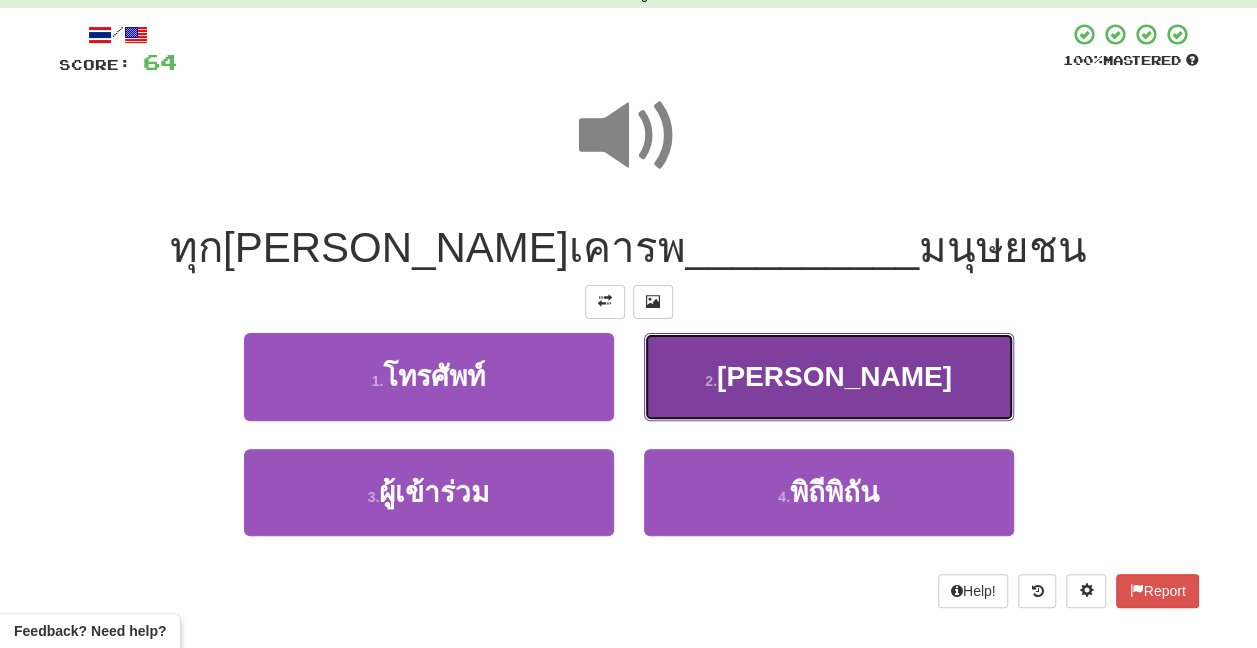 click on "2 .  สิทธิ" at bounding box center [829, 376] 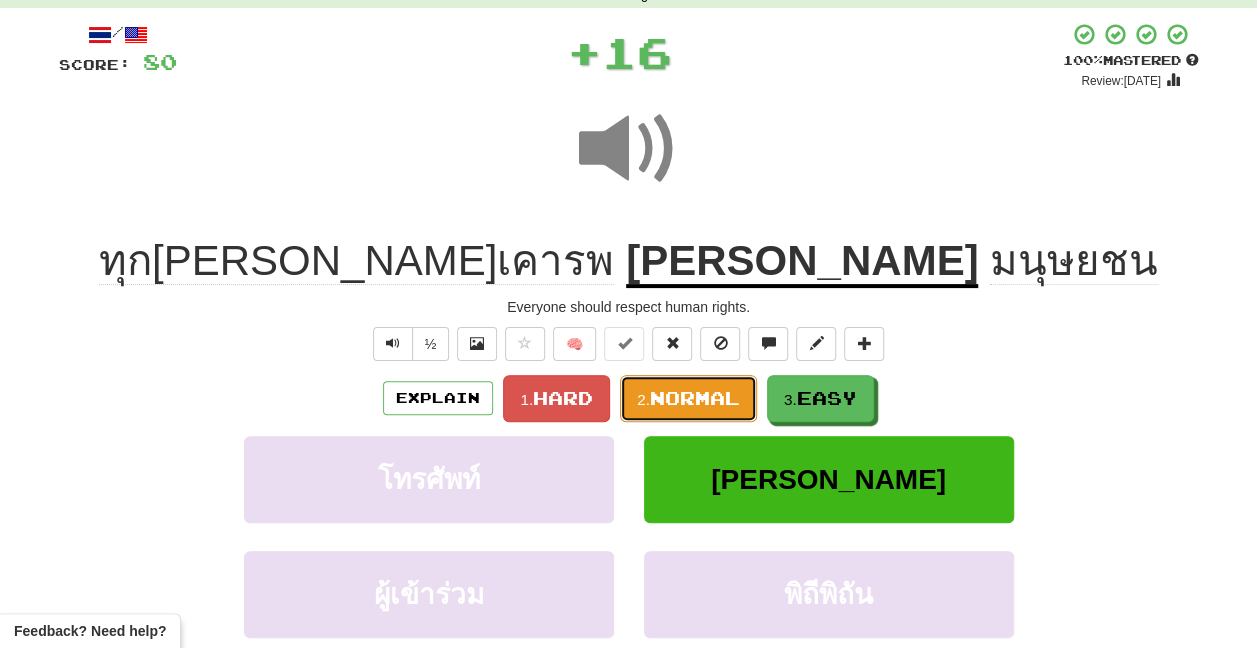 click on "Normal" at bounding box center [695, 398] 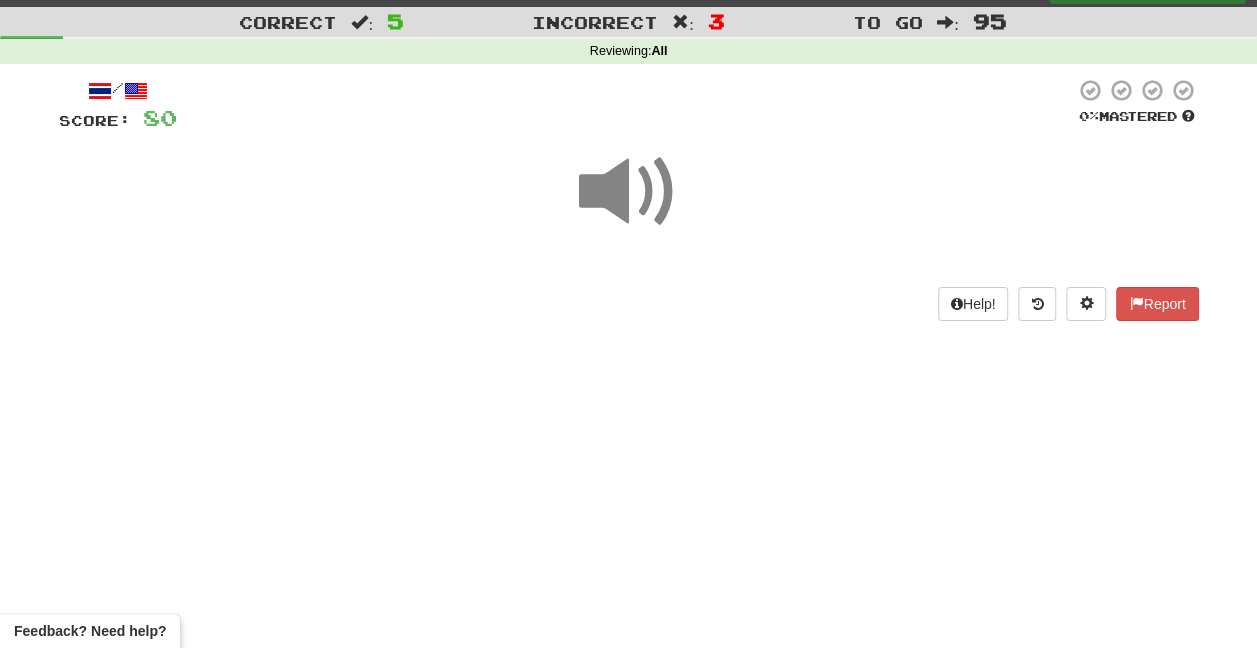 scroll, scrollTop: 0, scrollLeft: 0, axis: both 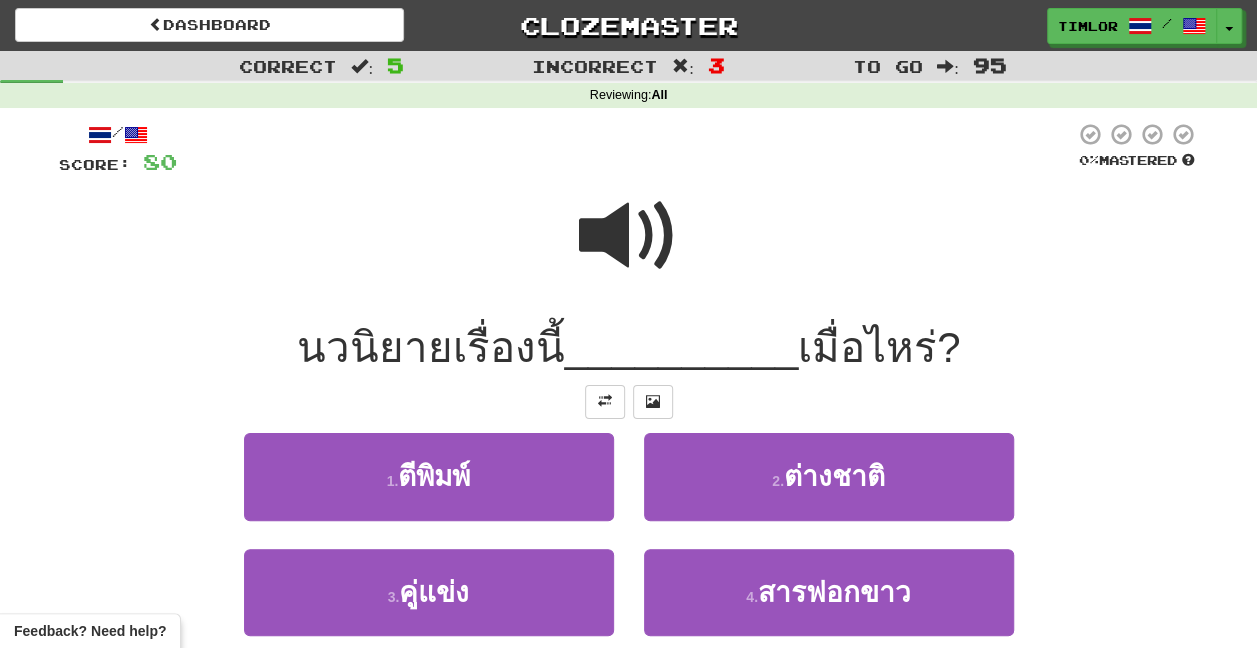 click at bounding box center (629, 236) 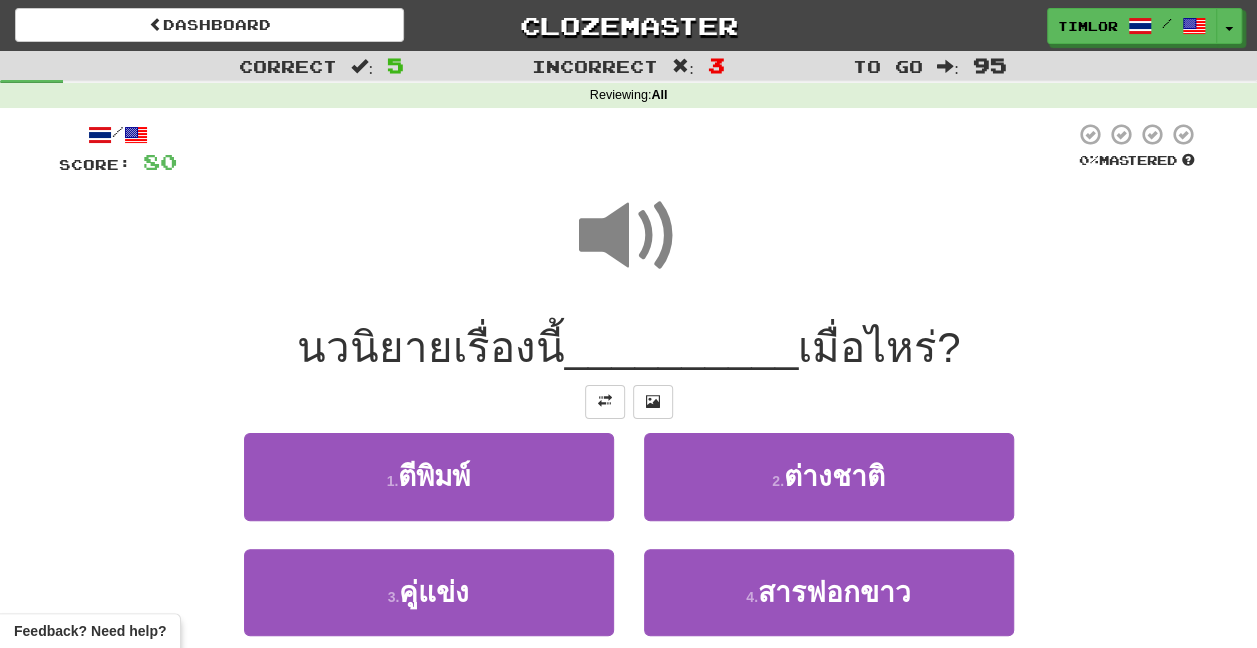 scroll, scrollTop: 100, scrollLeft: 0, axis: vertical 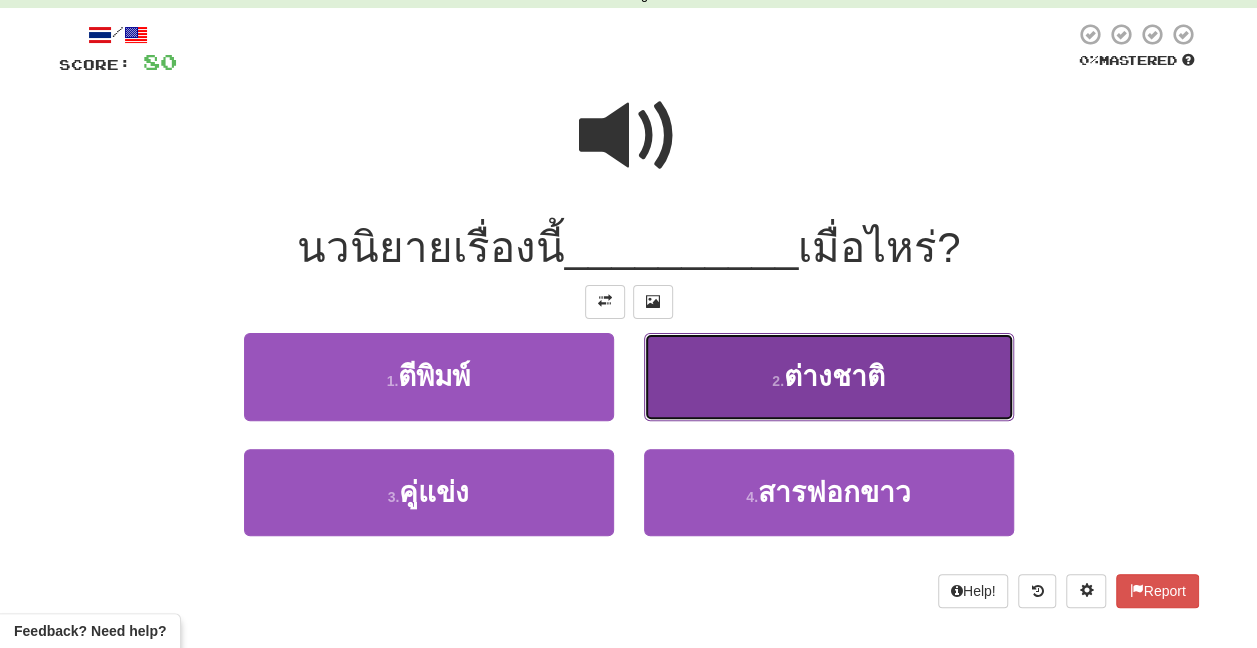 click on "2 .  ต่างชาติ" at bounding box center (829, 376) 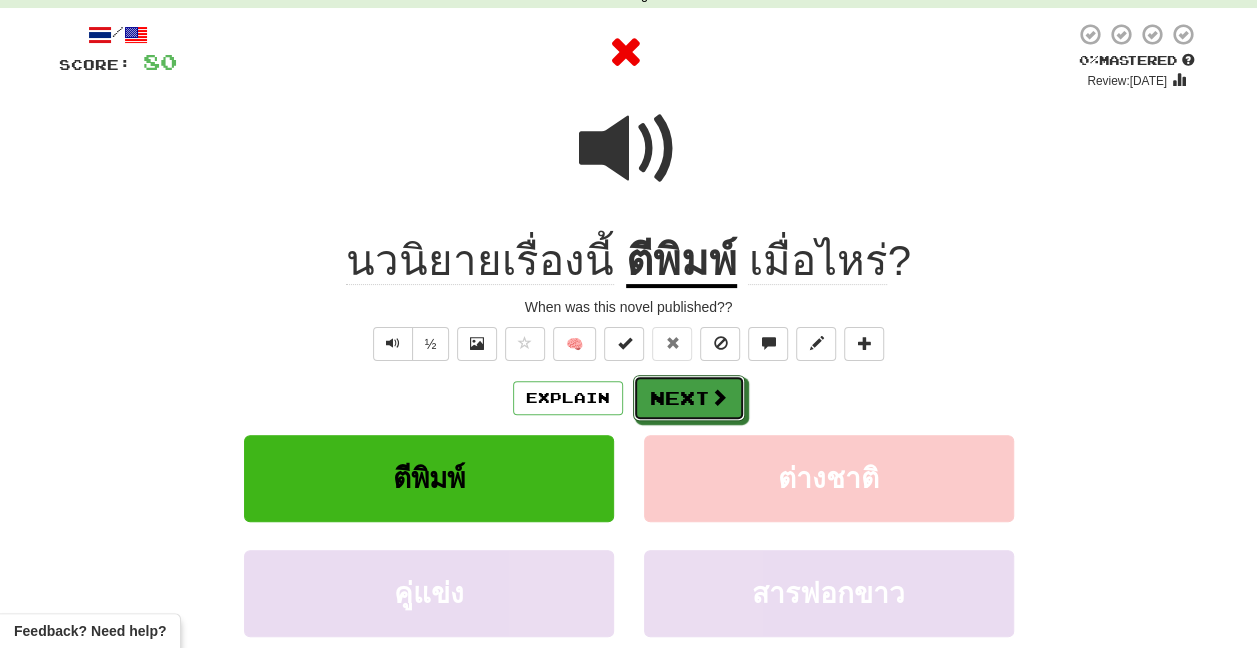click on "Next" at bounding box center (689, 398) 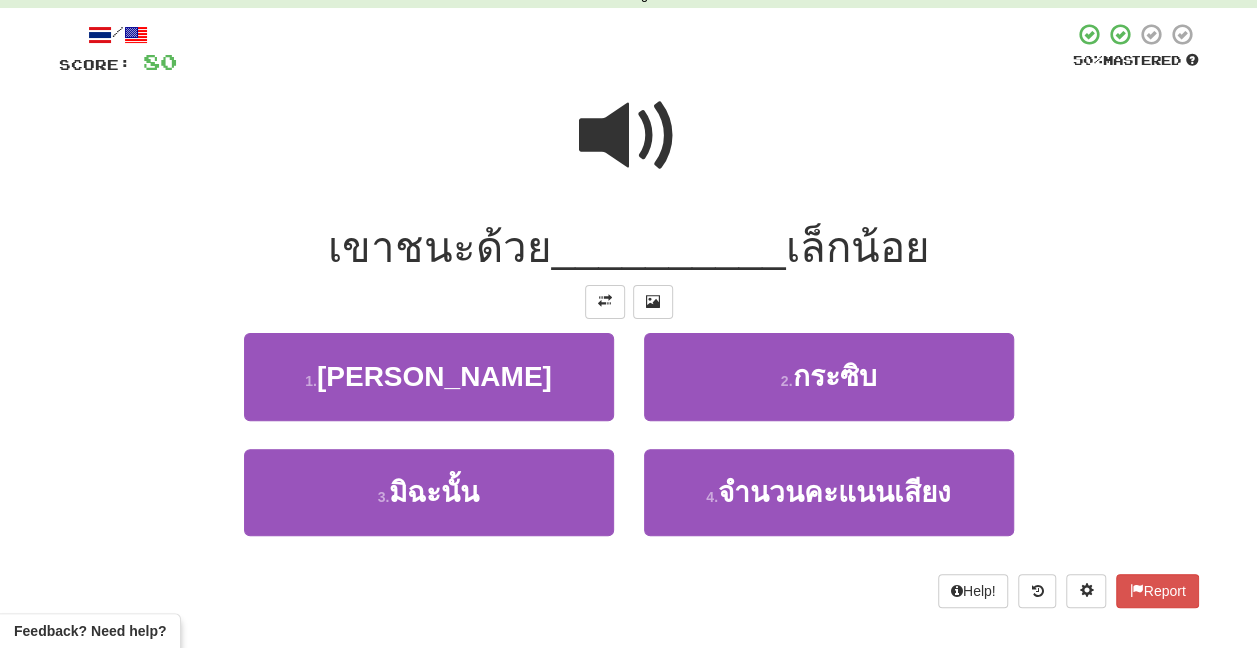 click at bounding box center [629, 136] 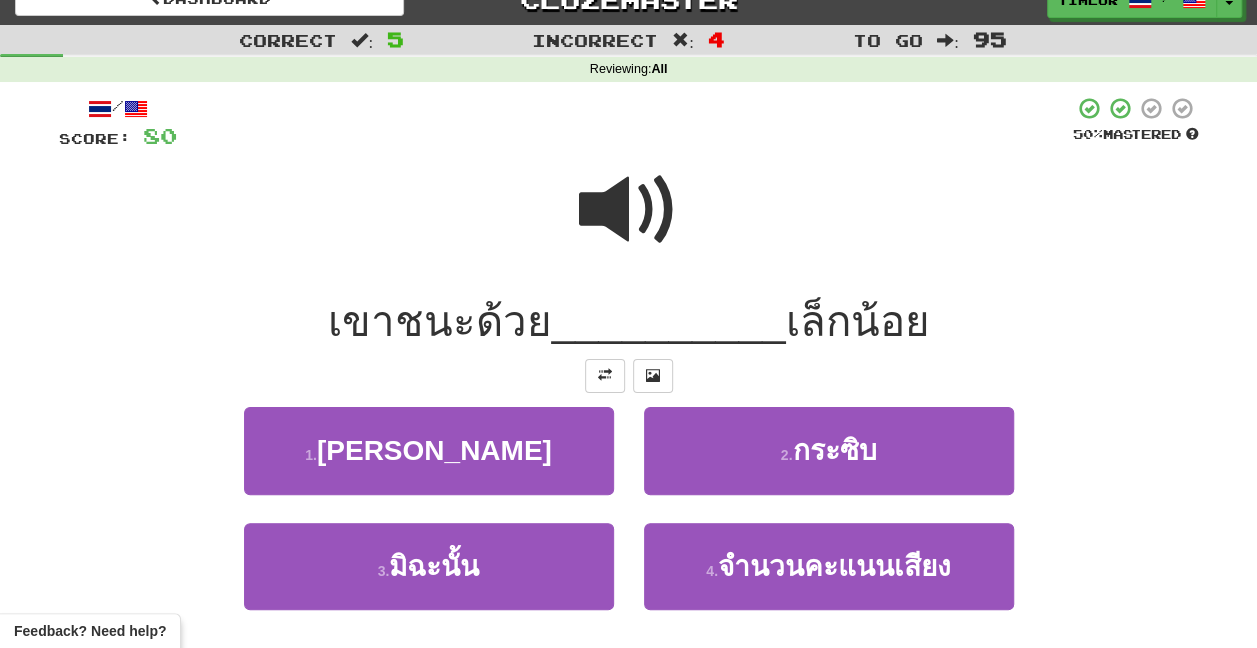 scroll, scrollTop: 0, scrollLeft: 0, axis: both 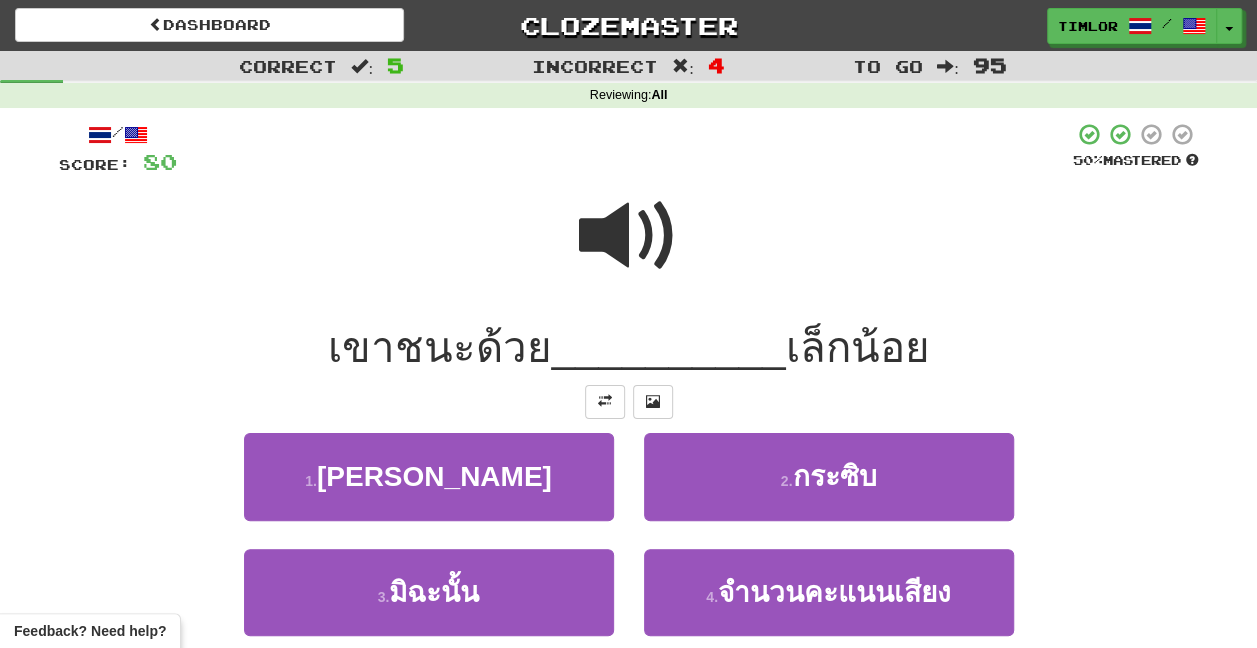 click at bounding box center [625, 149] 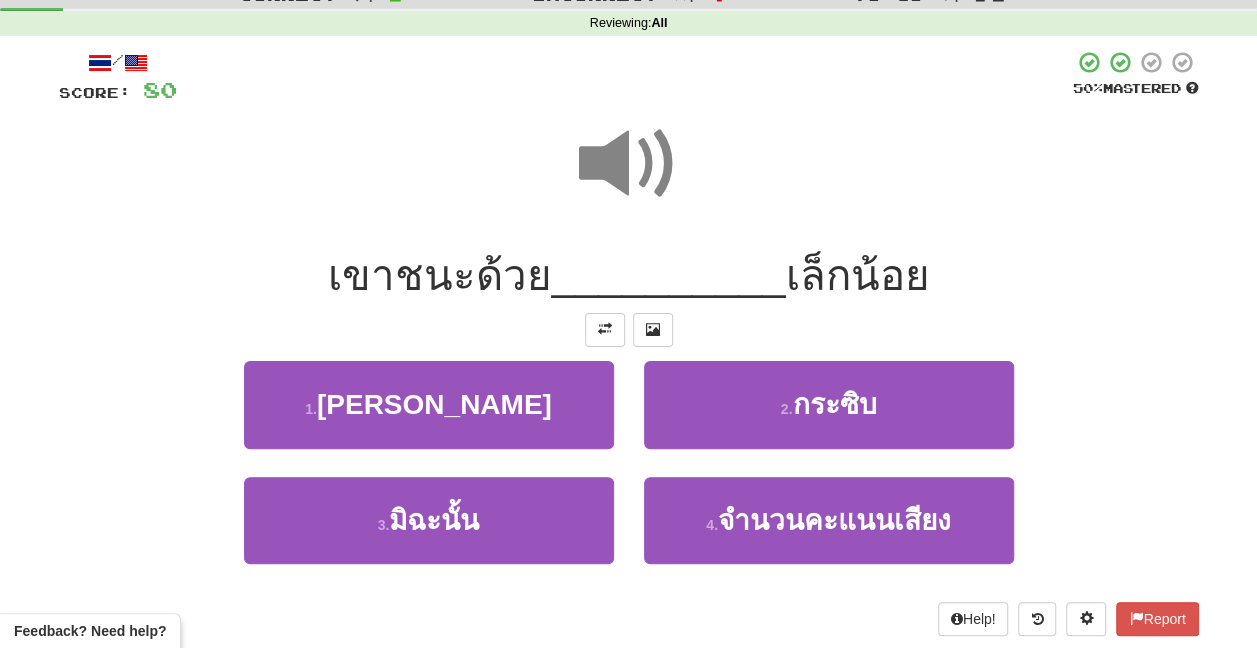 scroll, scrollTop: 100, scrollLeft: 0, axis: vertical 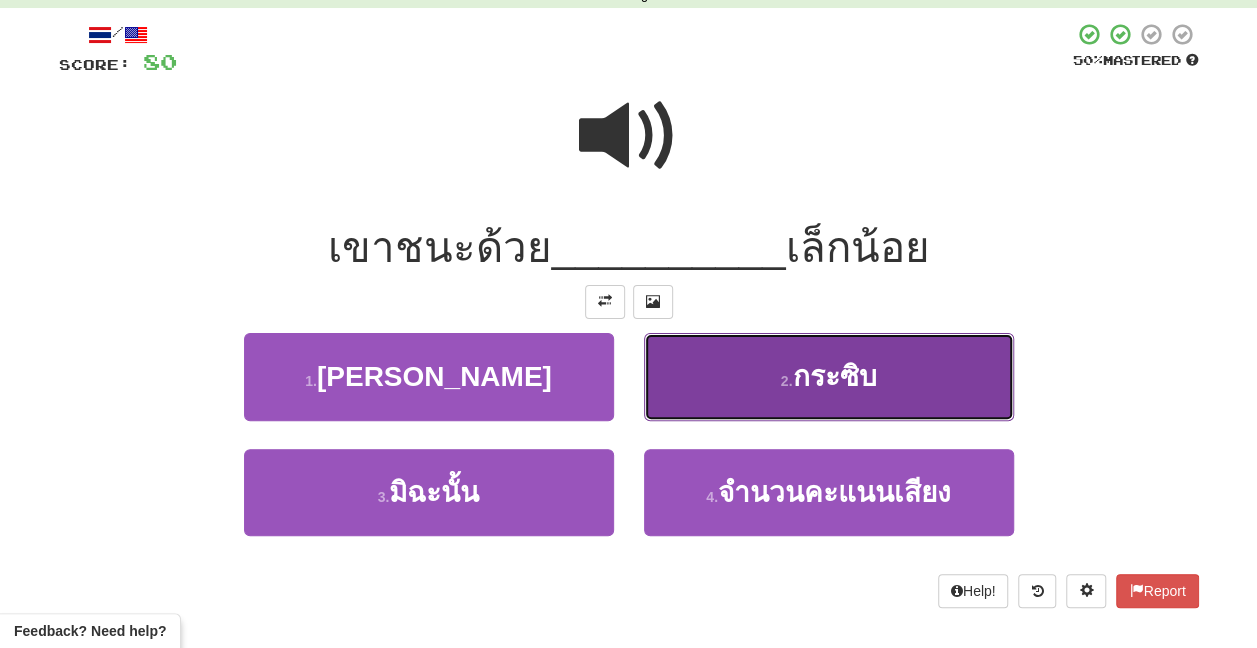 click on "2 .  กระซิบ" at bounding box center (829, 376) 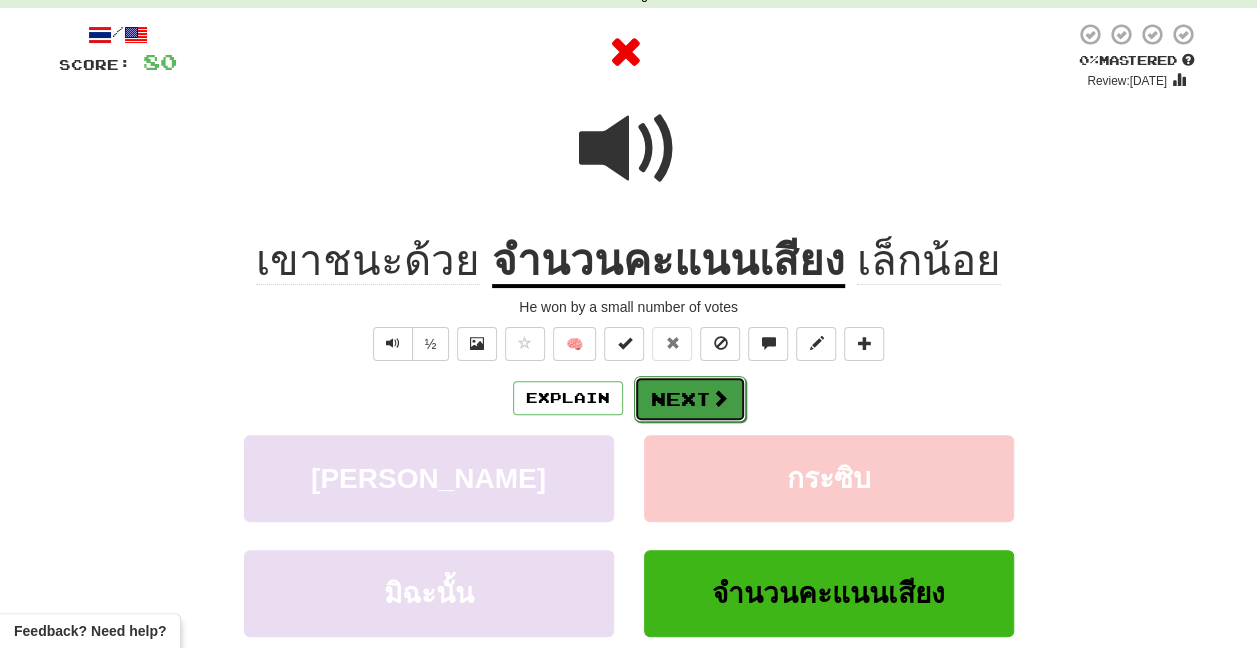click on "Next" at bounding box center (690, 399) 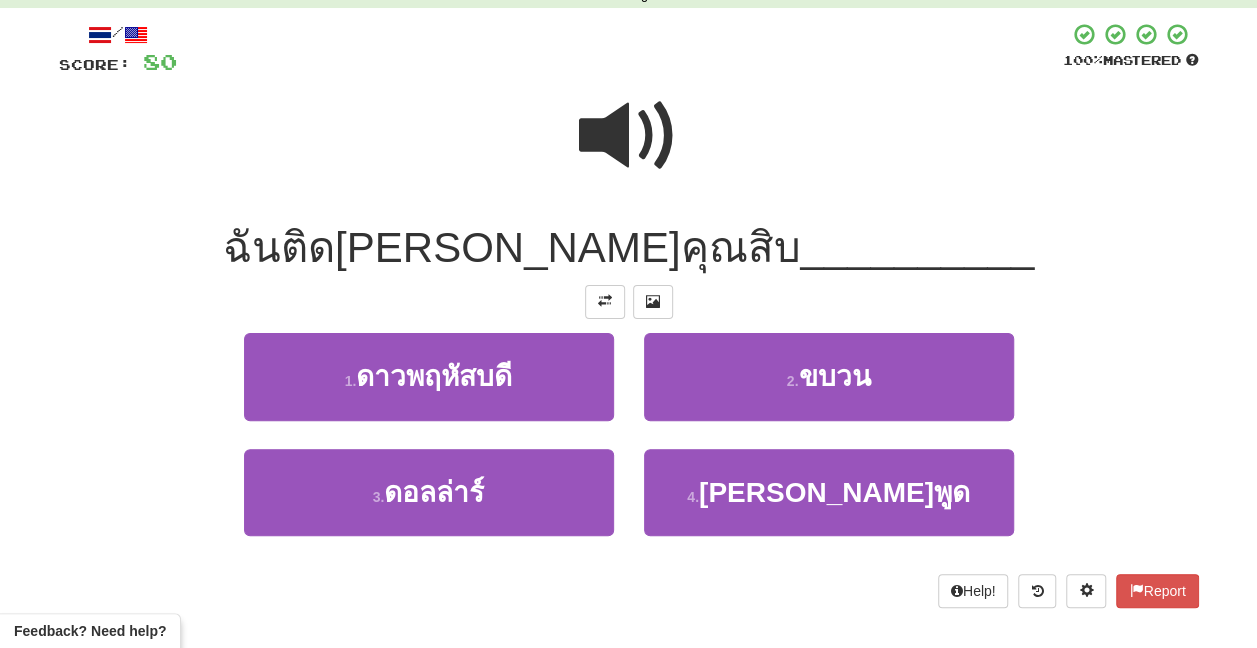 click at bounding box center [629, 136] 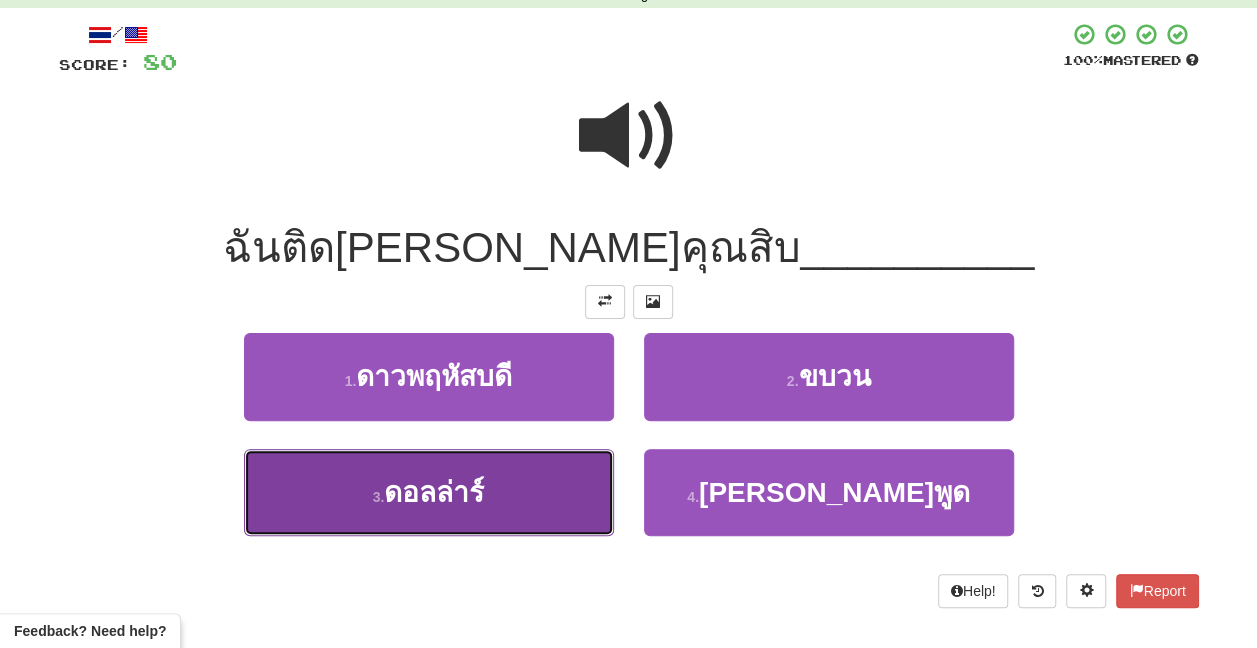 click on "3 .  ดอลล่าร์" at bounding box center [429, 492] 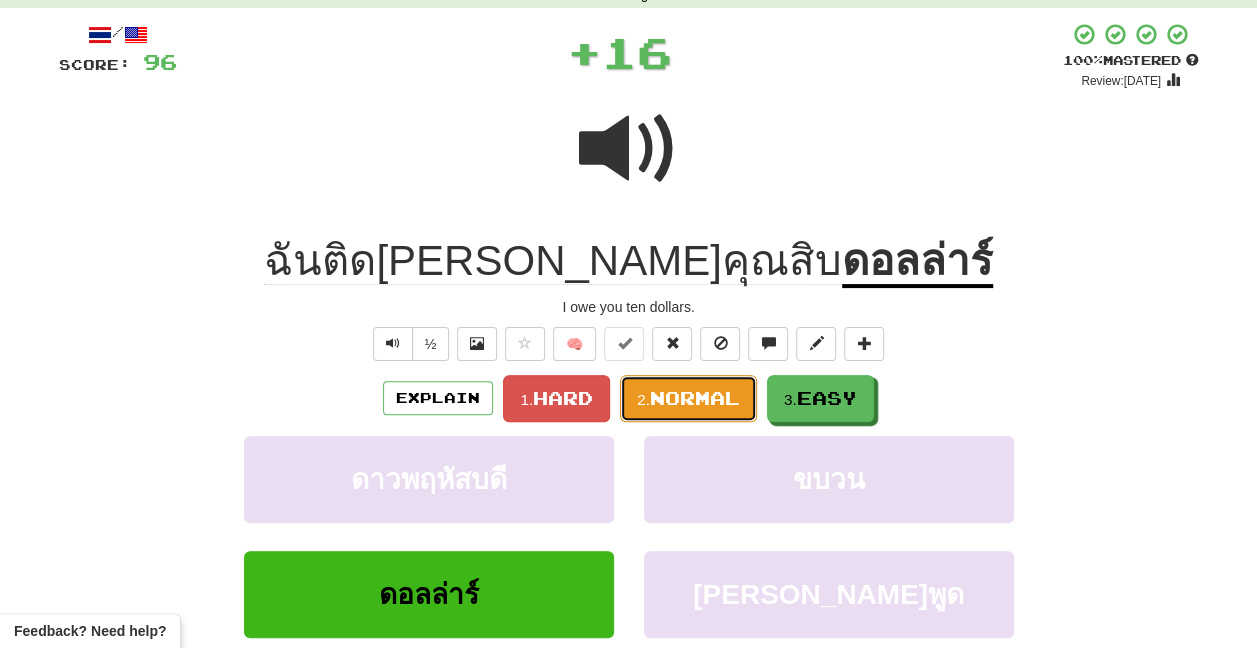 click on "2.  Normal" at bounding box center [688, 398] 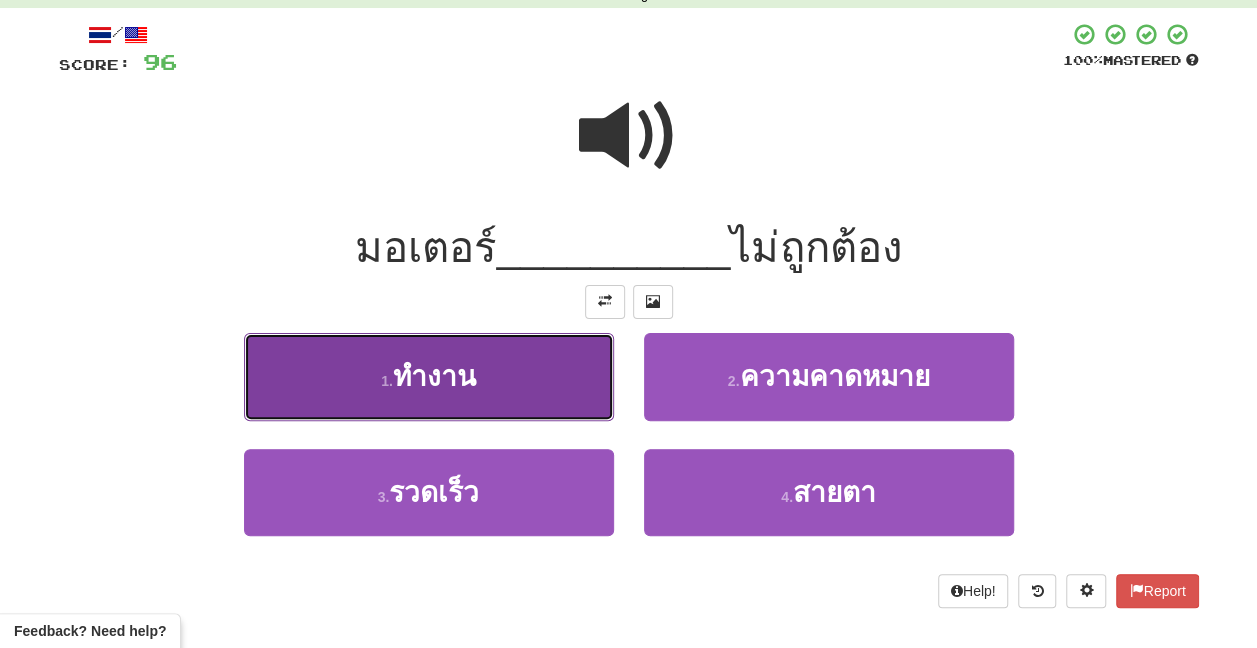 click on "1 .  ทำงาน" at bounding box center (429, 376) 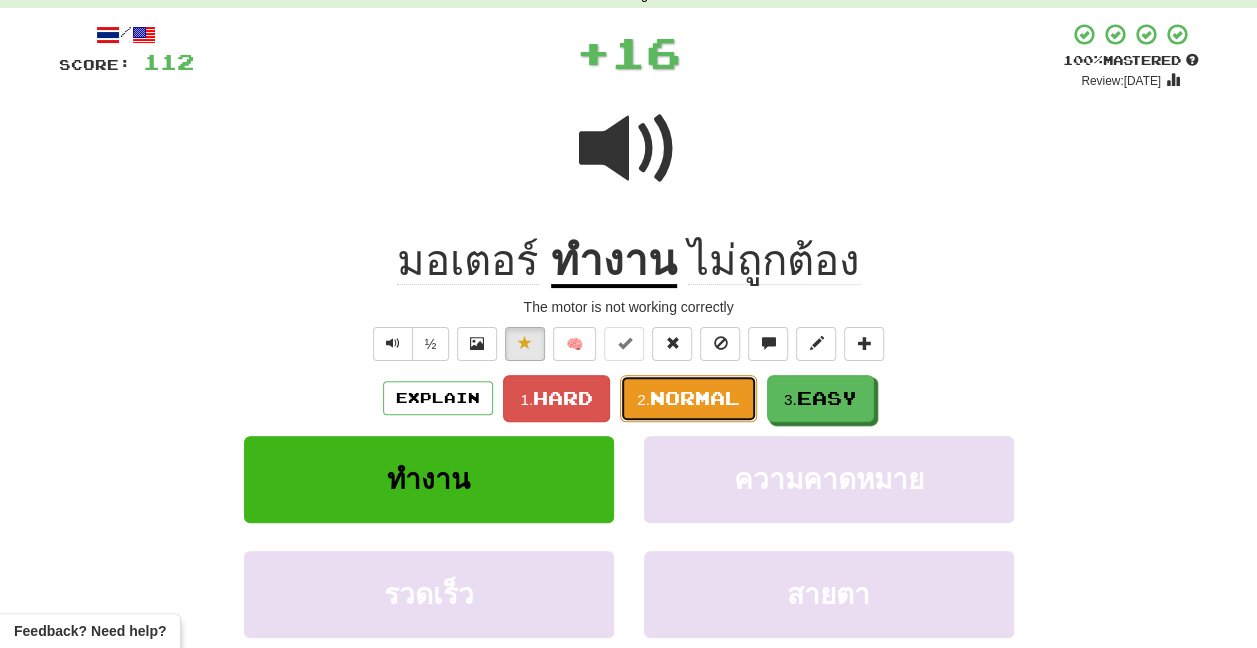 click on "2.  Normal" at bounding box center [688, 398] 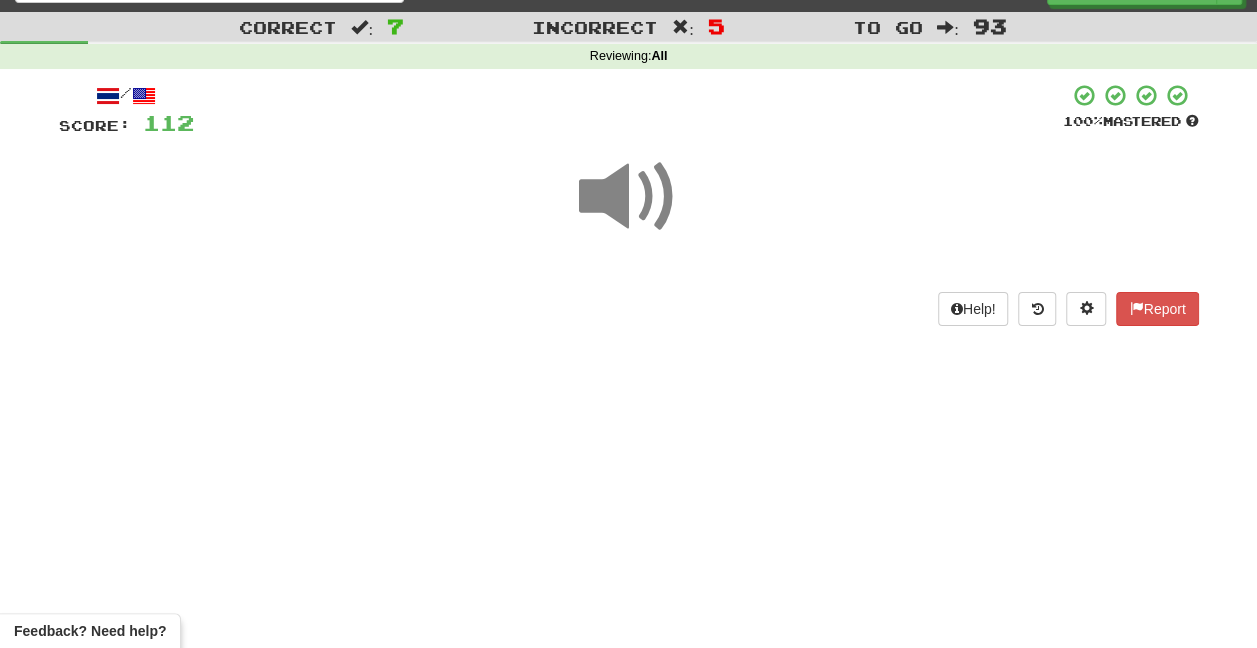scroll, scrollTop: 0, scrollLeft: 0, axis: both 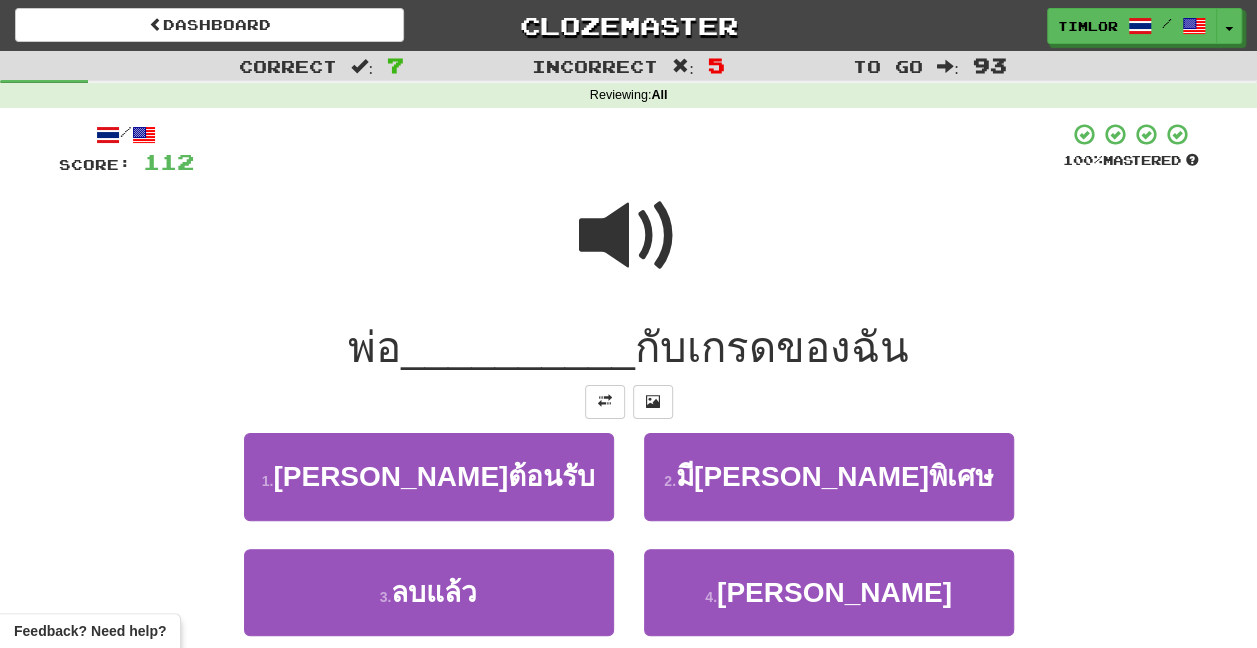 click at bounding box center [629, 236] 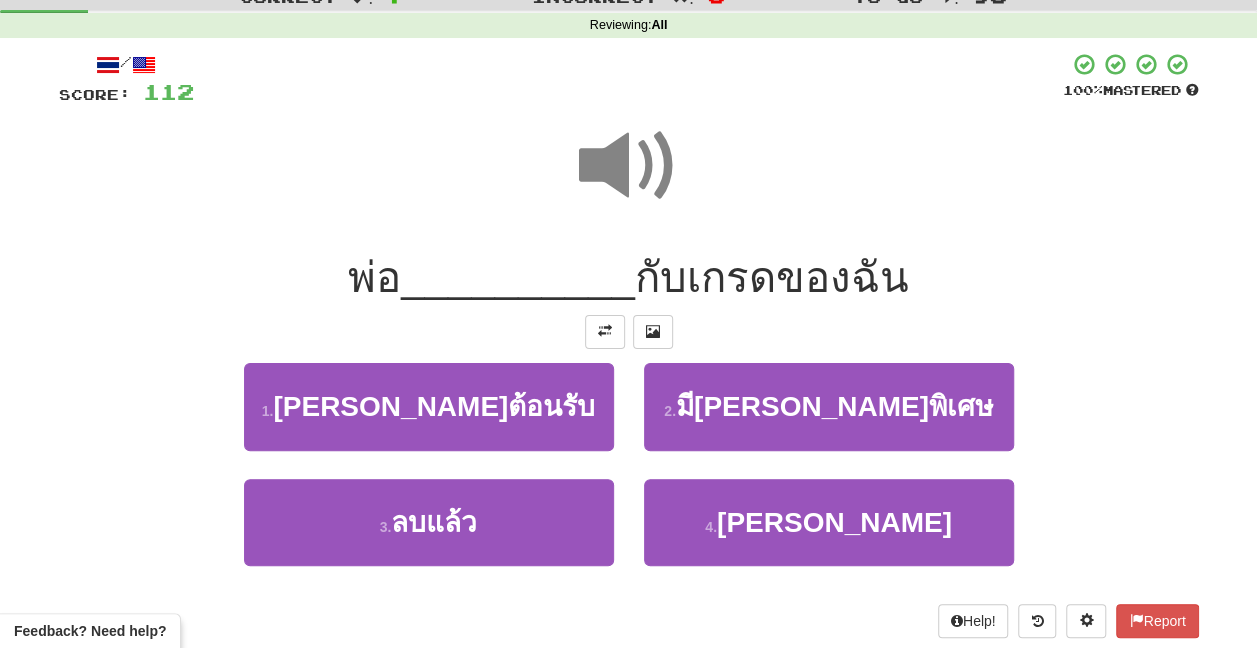 scroll, scrollTop: 100, scrollLeft: 0, axis: vertical 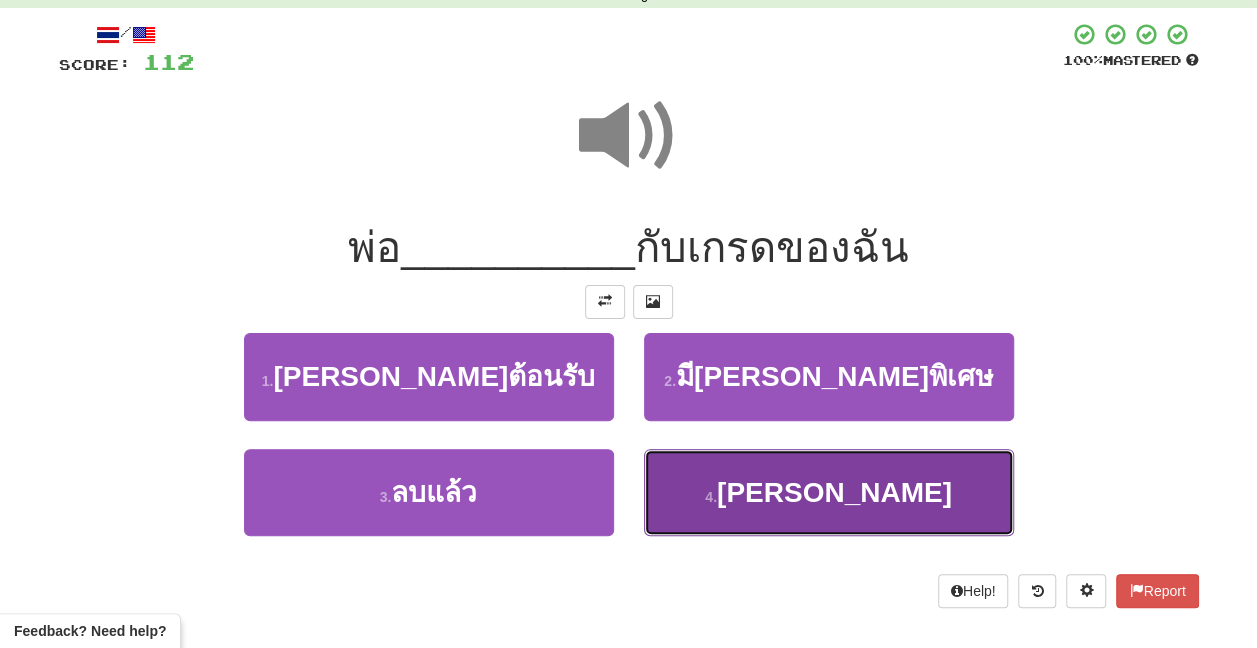 click on "4 .  พอใจ" at bounding box center (829, 492) 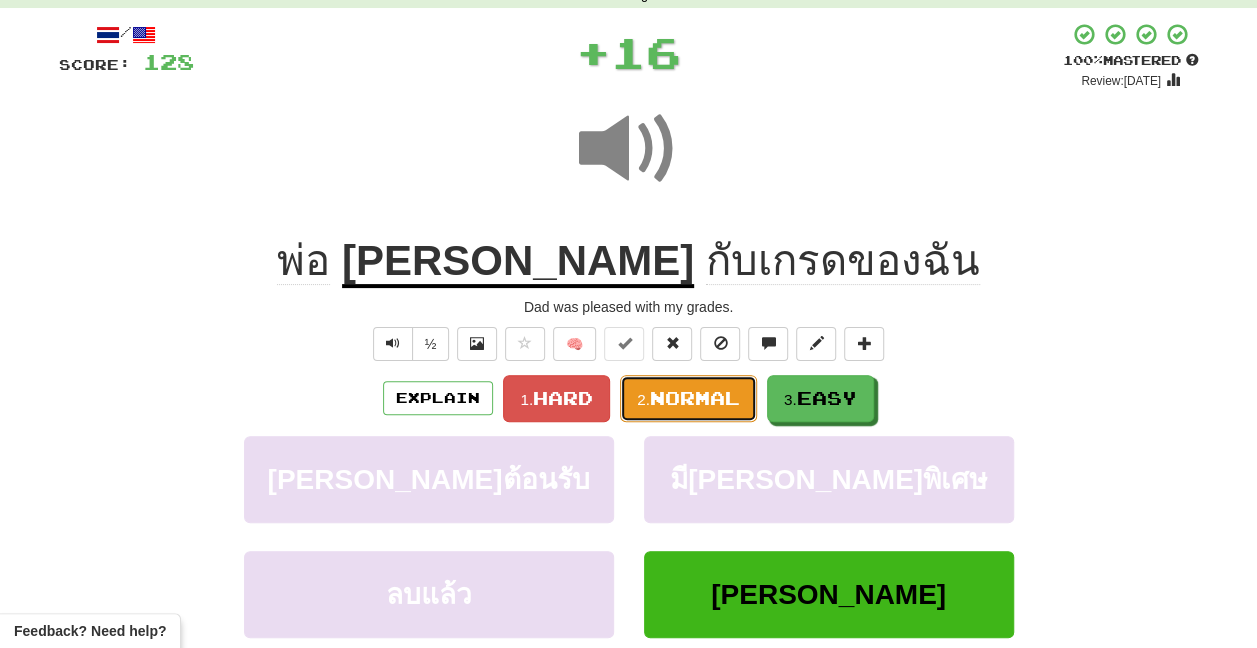 click on "2." at bounding box center (643, 399) 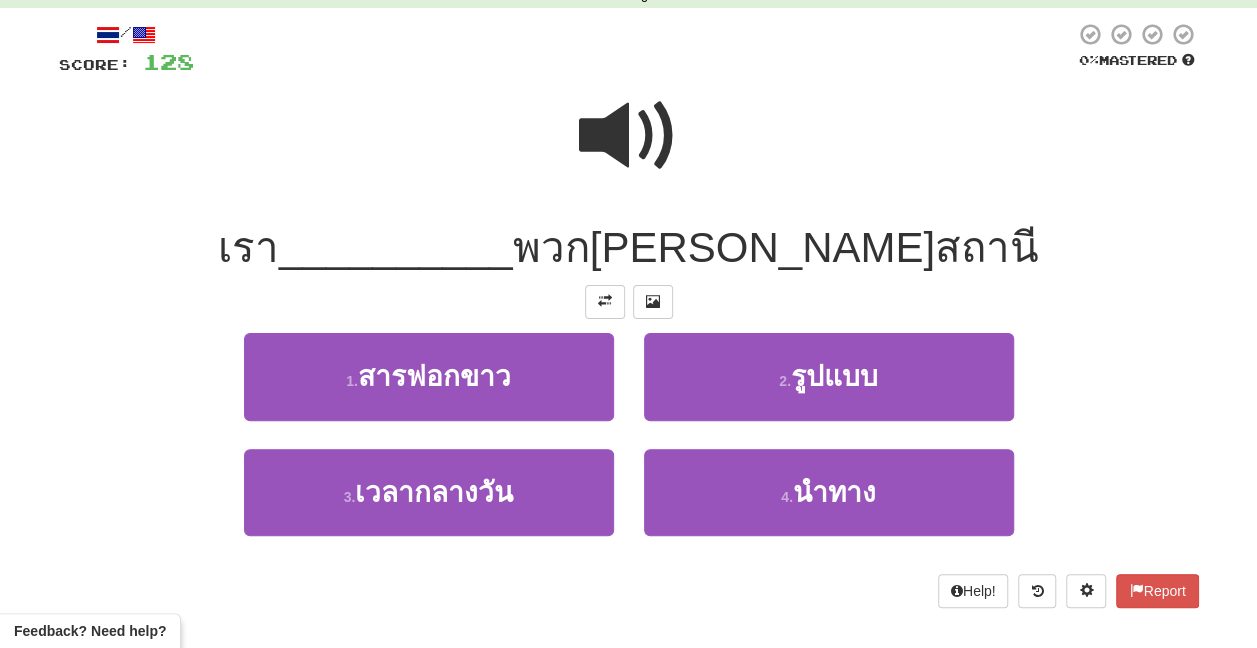 click at bounding box center [629, 136] 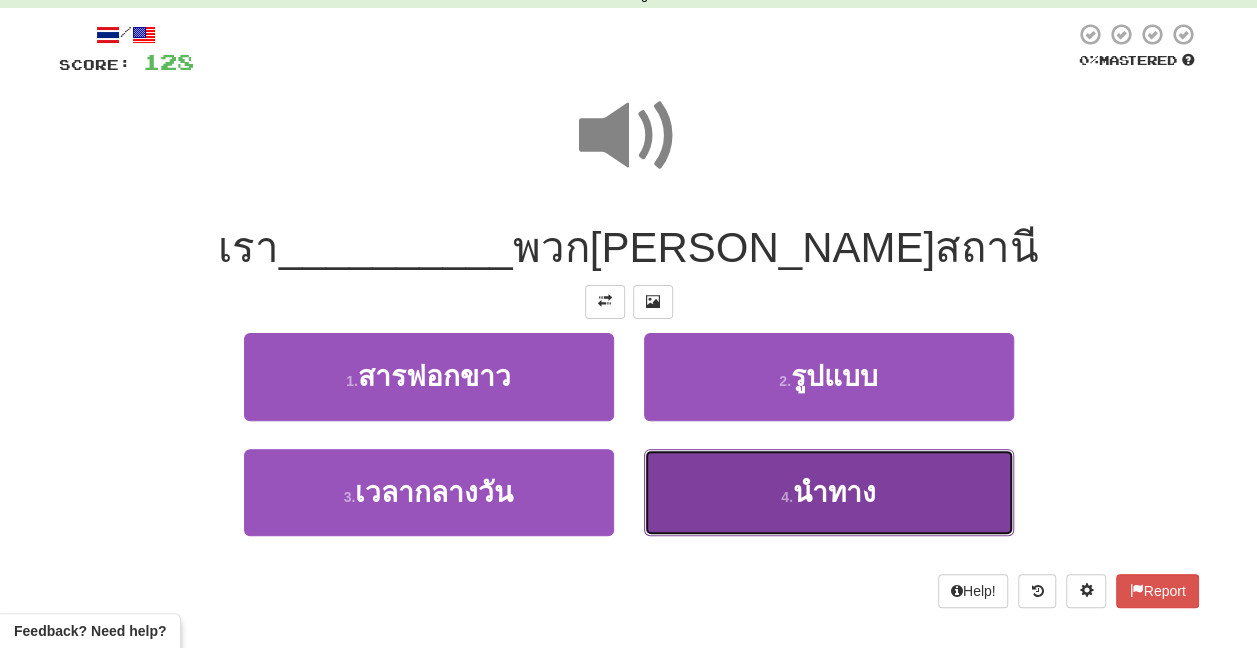 click on "4 .  นำทาง" at bounding box center [829, 492] 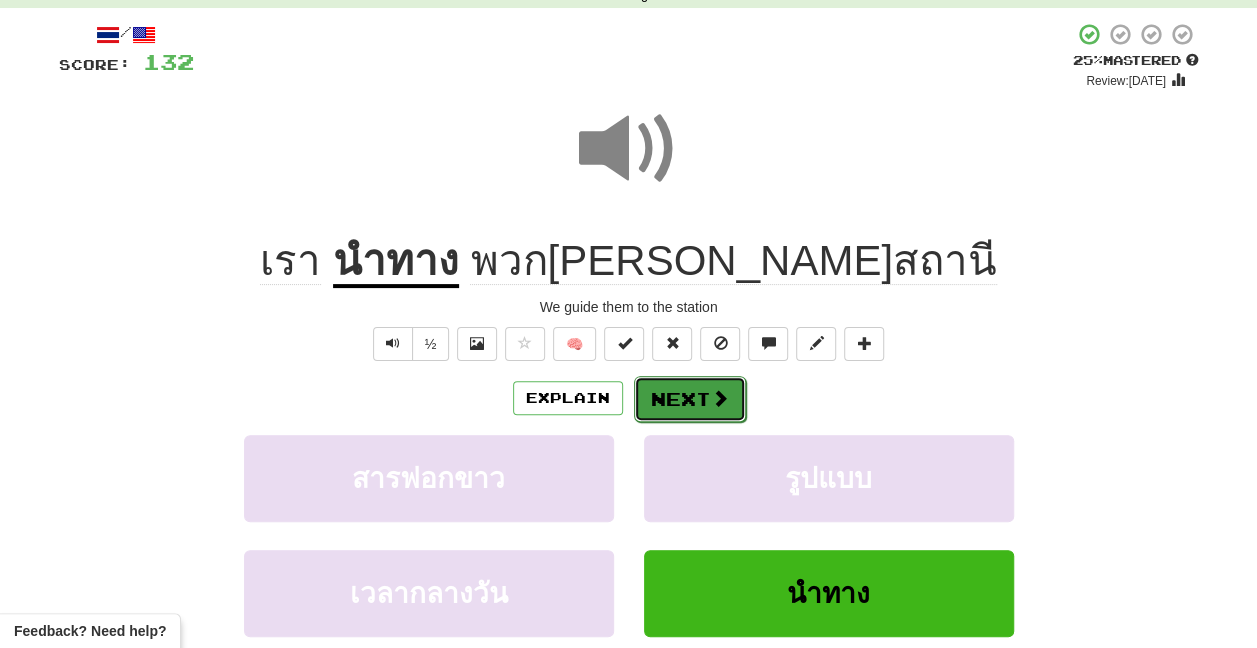 click on "Next" at bounding box center [690, 399] 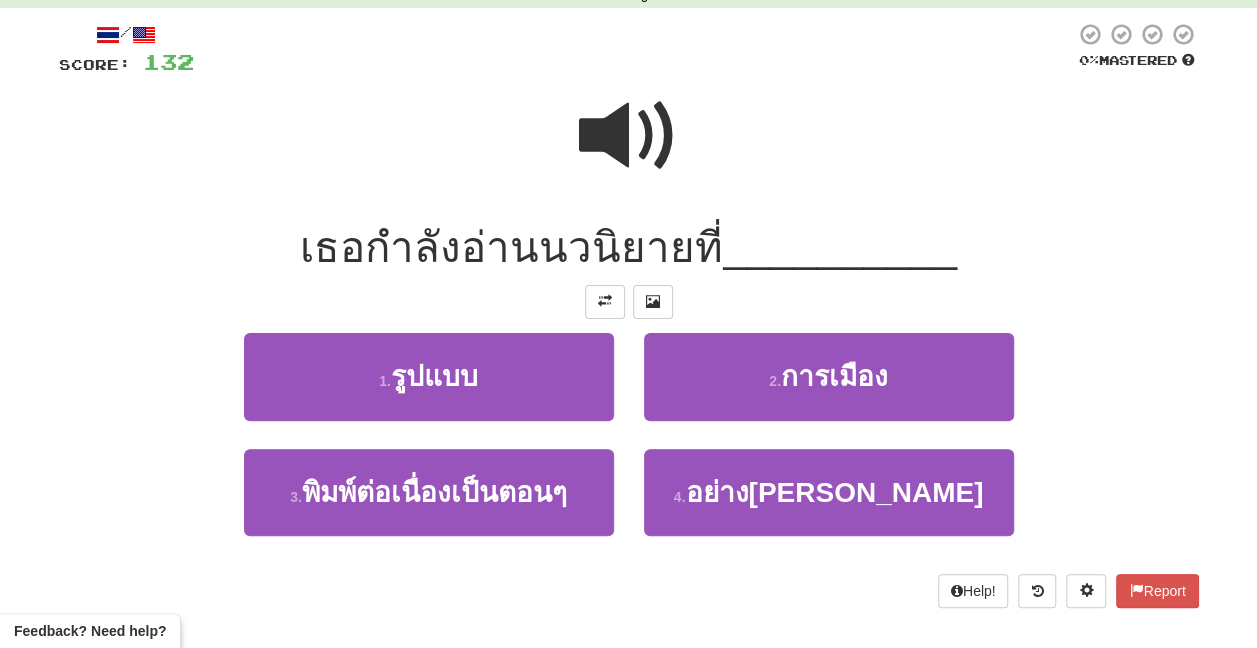 click at bounding box center [629, 136] 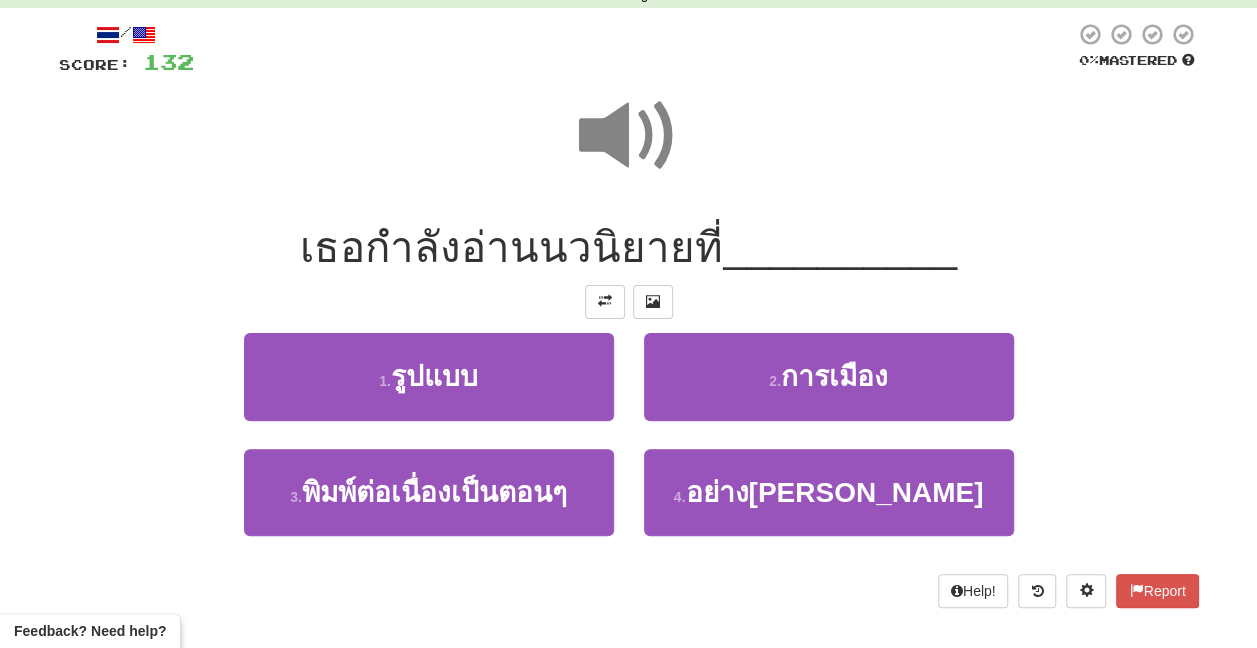 click at bounding box center [629, 136] 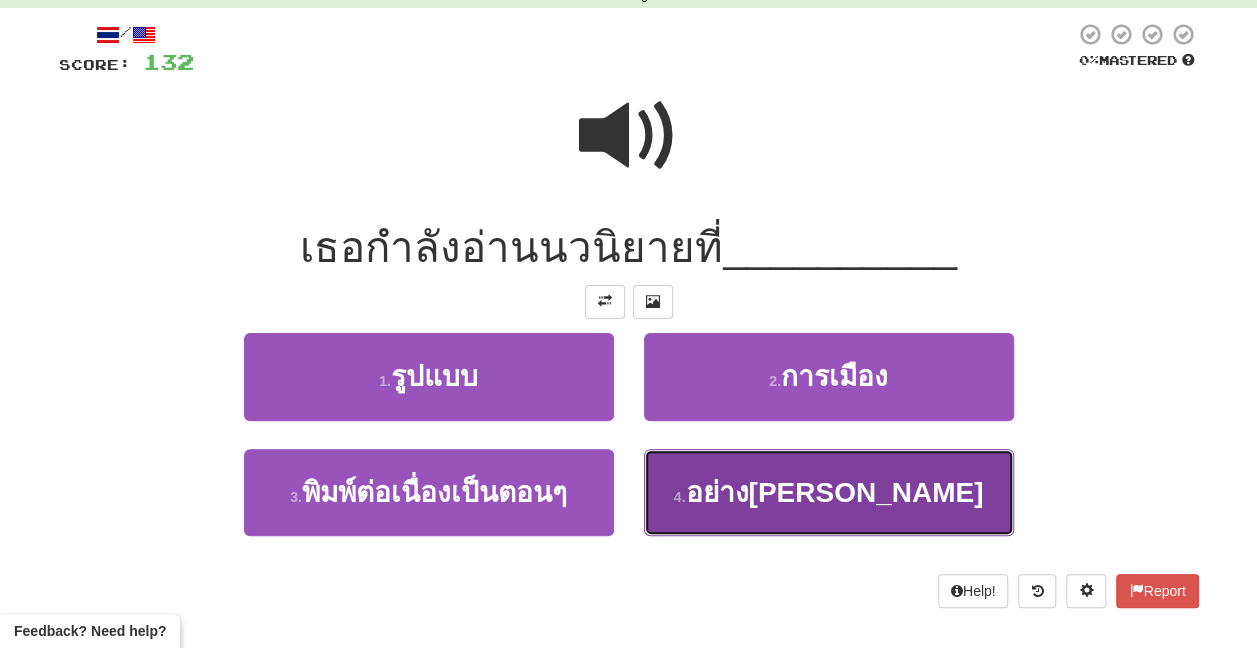 click on "4 .  อย่างเต็มใจ" at bounding box center [829, 492] 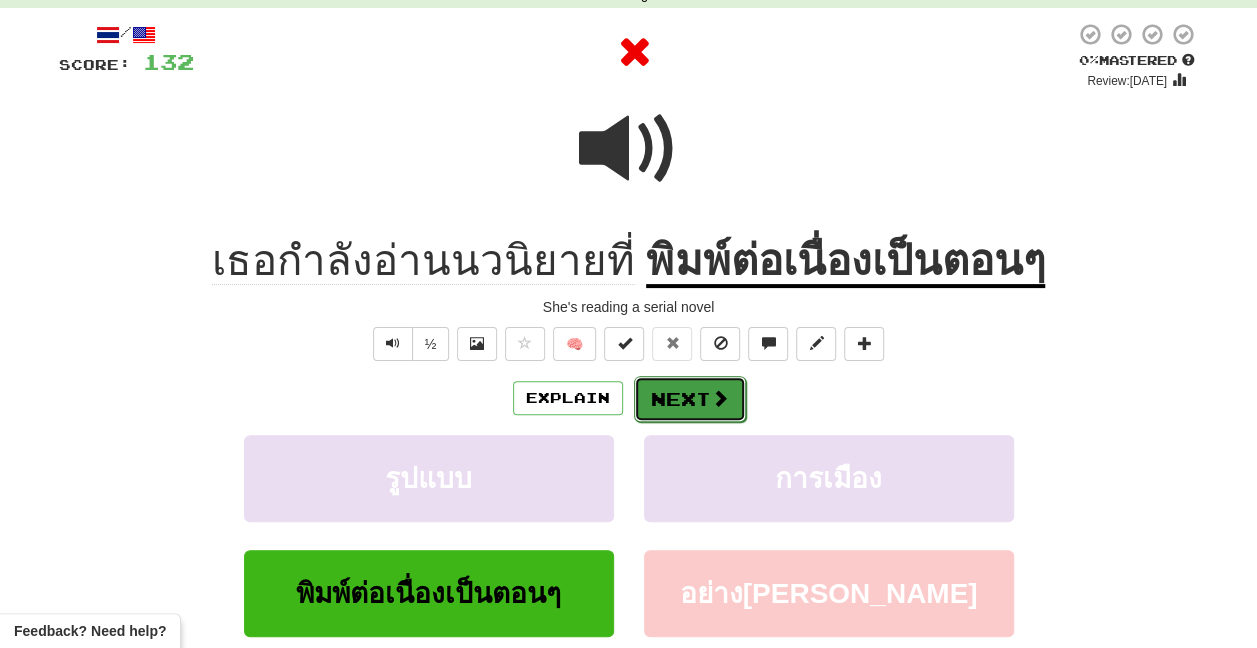 click at bounding box center [720, 398] 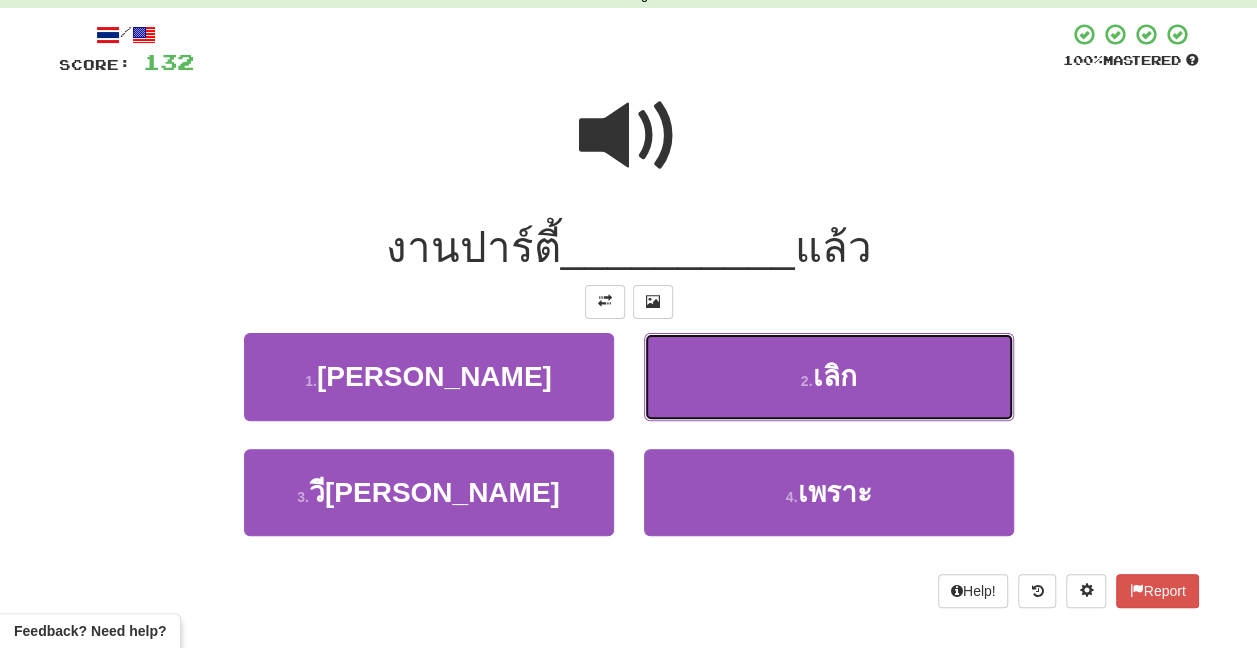 click on "2 .  เลิก" at bounding box center (829, 376) 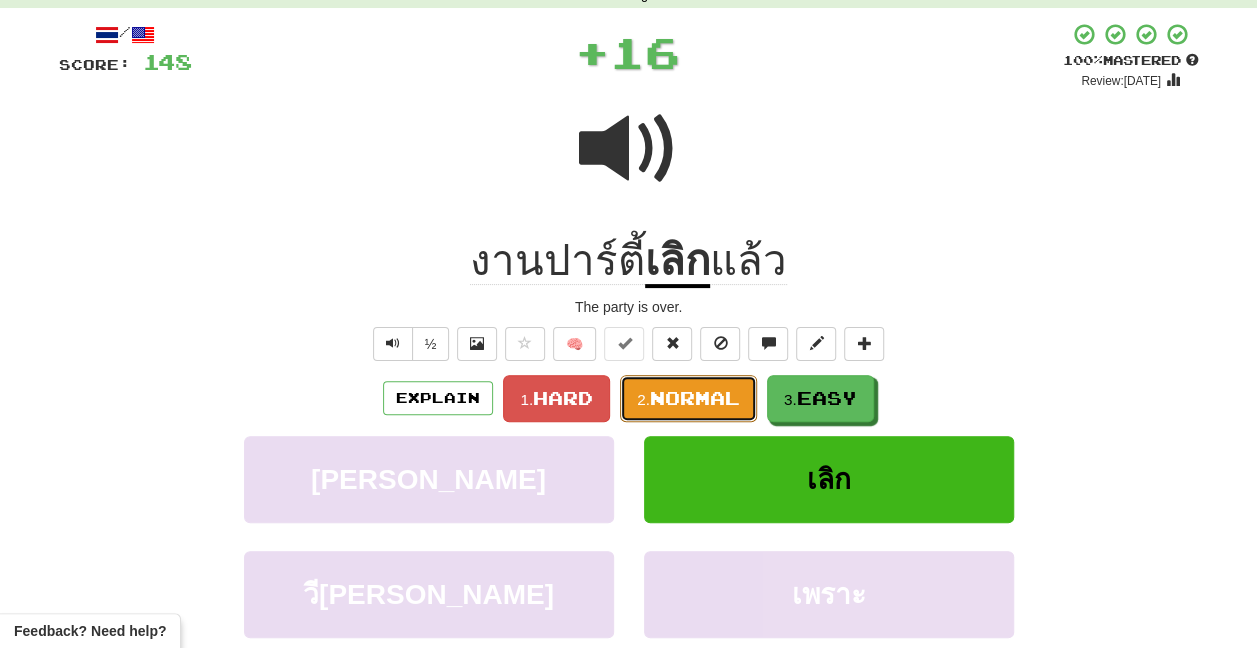 click on "Normal" at bounding box center [695, 398] 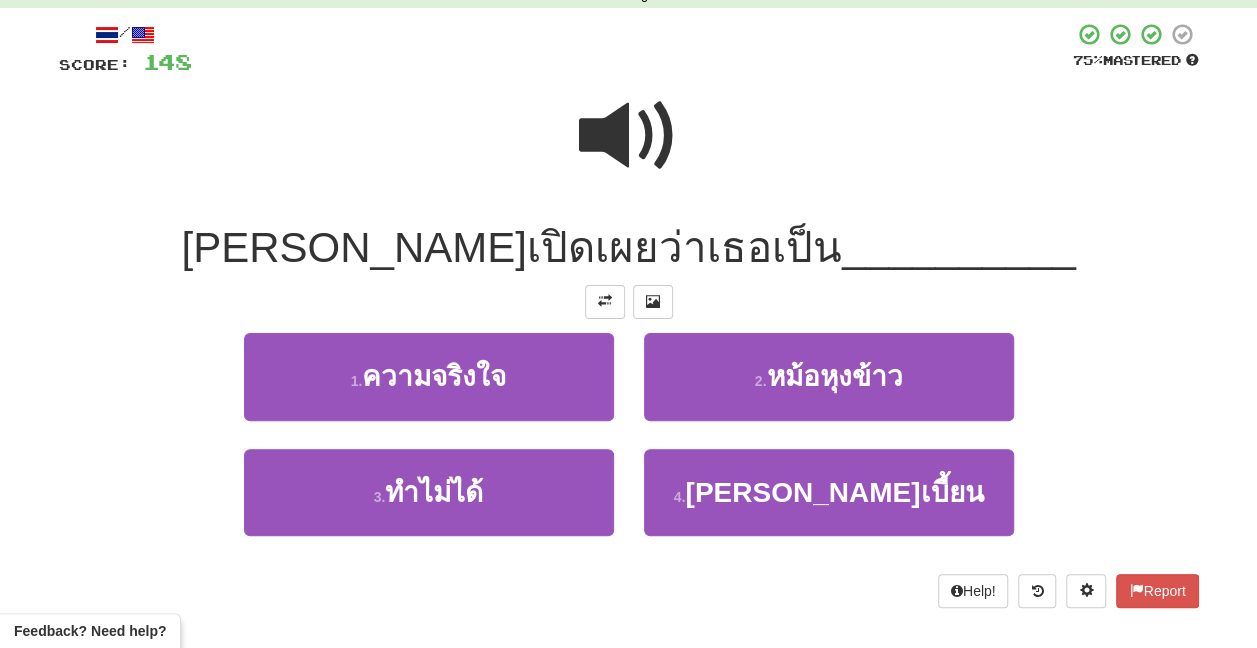 click at bounding box center [629, 136] 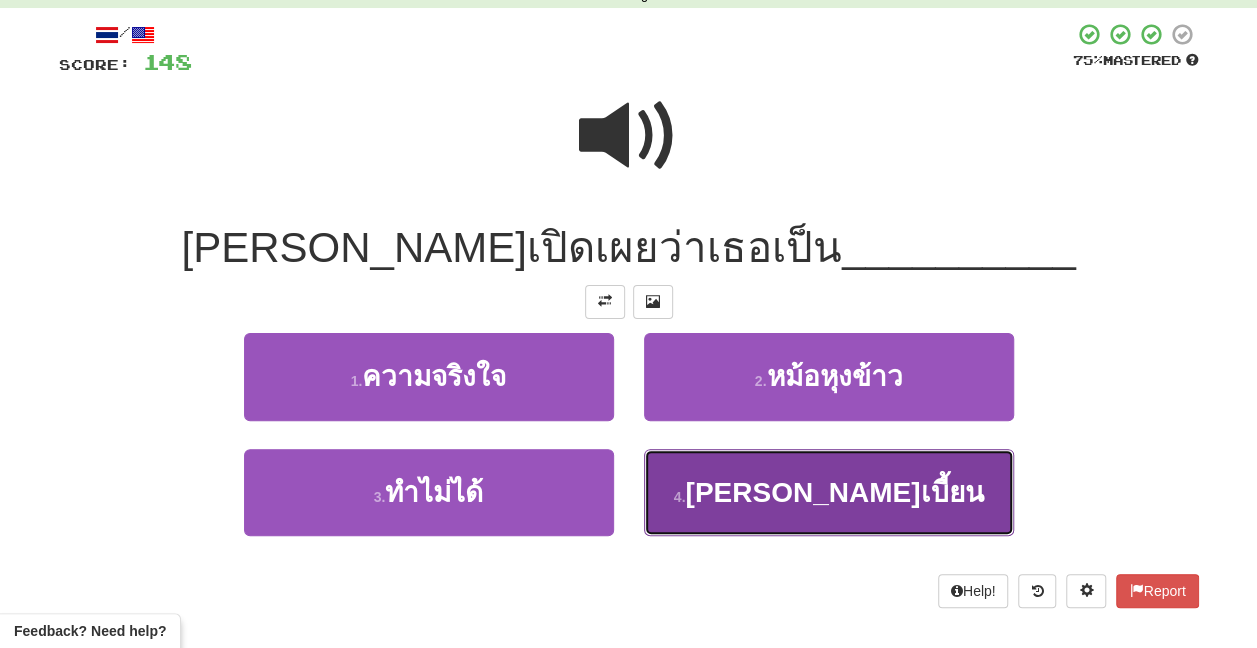 click on "เลสเบี้ยน" at bounding box center [834, 492] 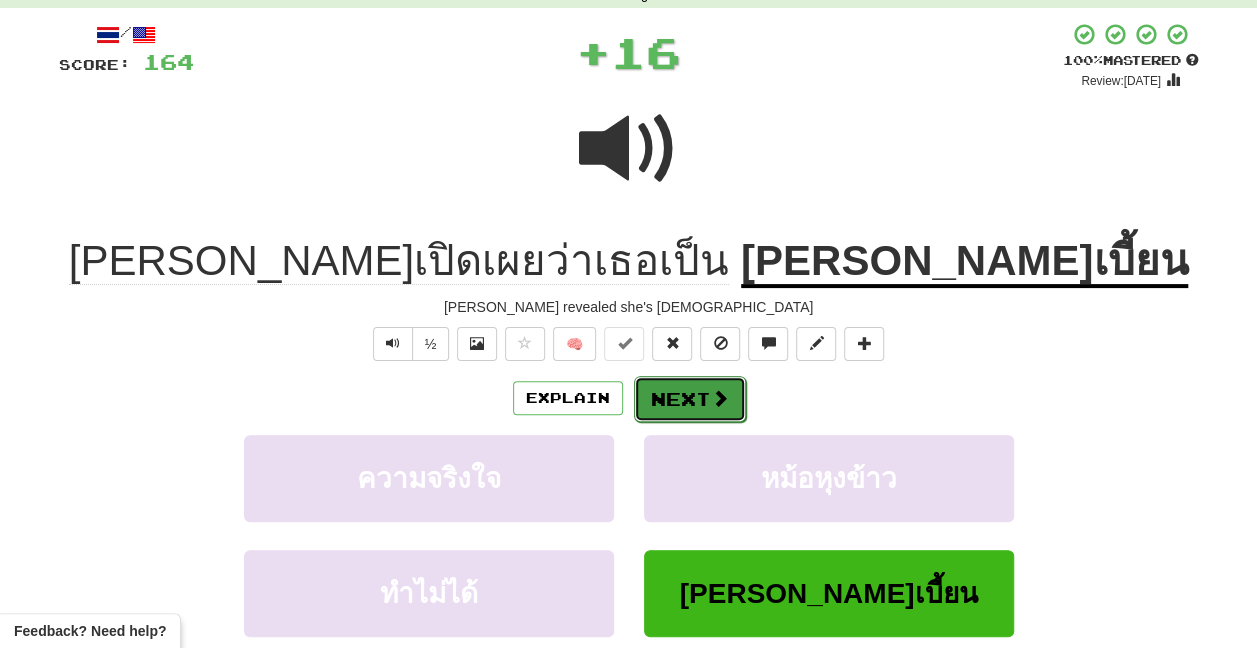 click at bounding box center [720, 398] 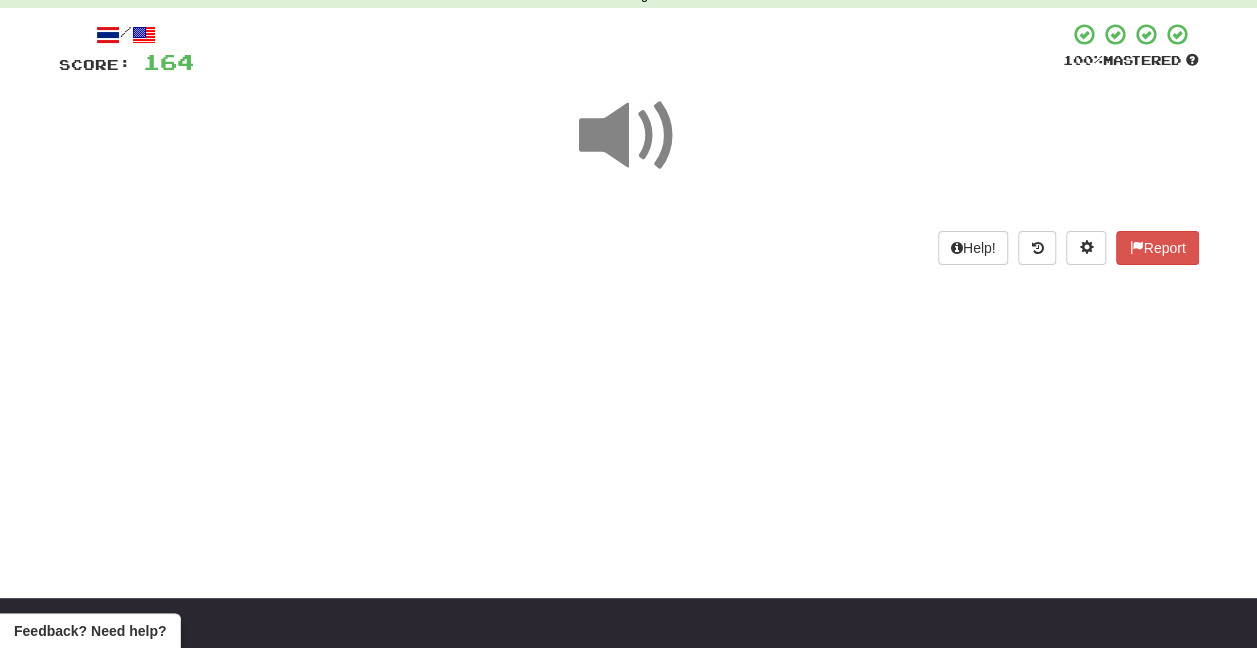 scroll, scrollTop: 0, scrollLeft: 0, axis: both 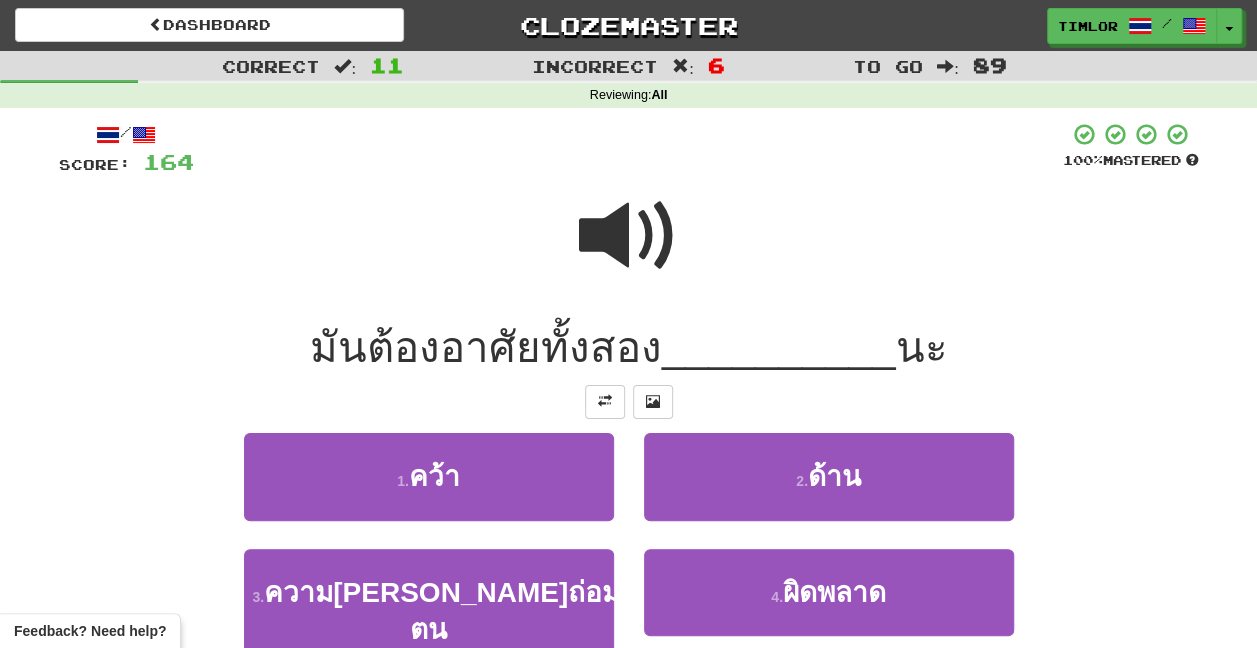click at bounding box center (629, 236) 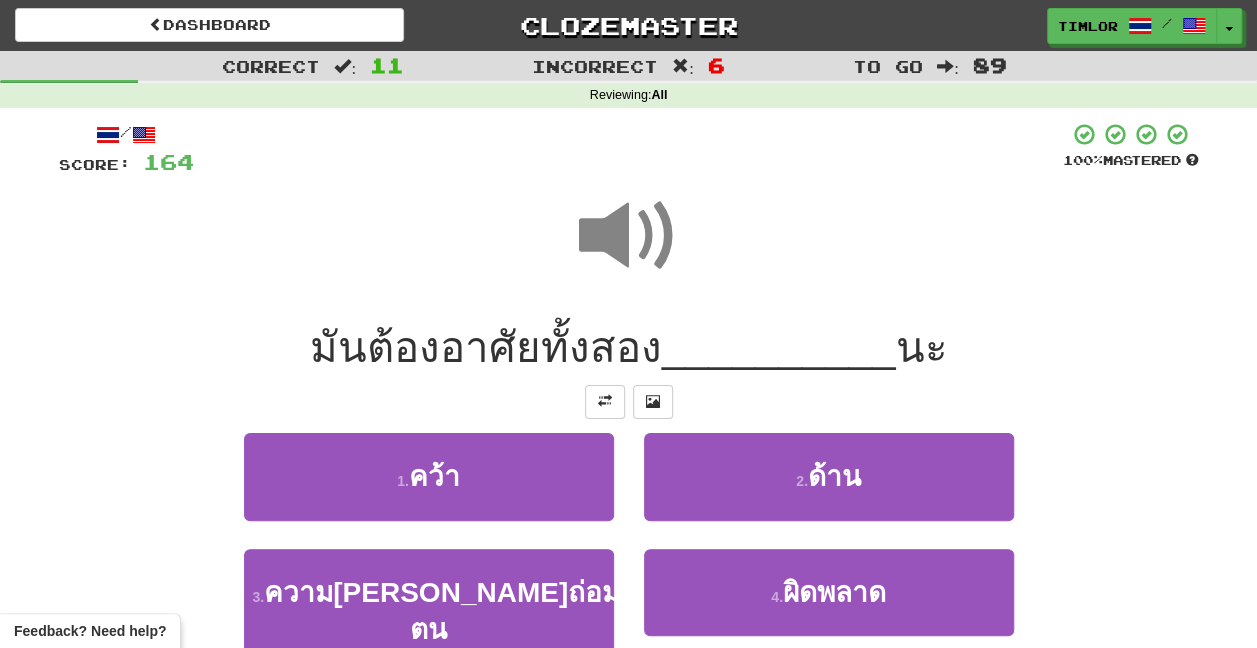 scroll, scrollTop: 100, scrollLeft: 0, axis: vertical 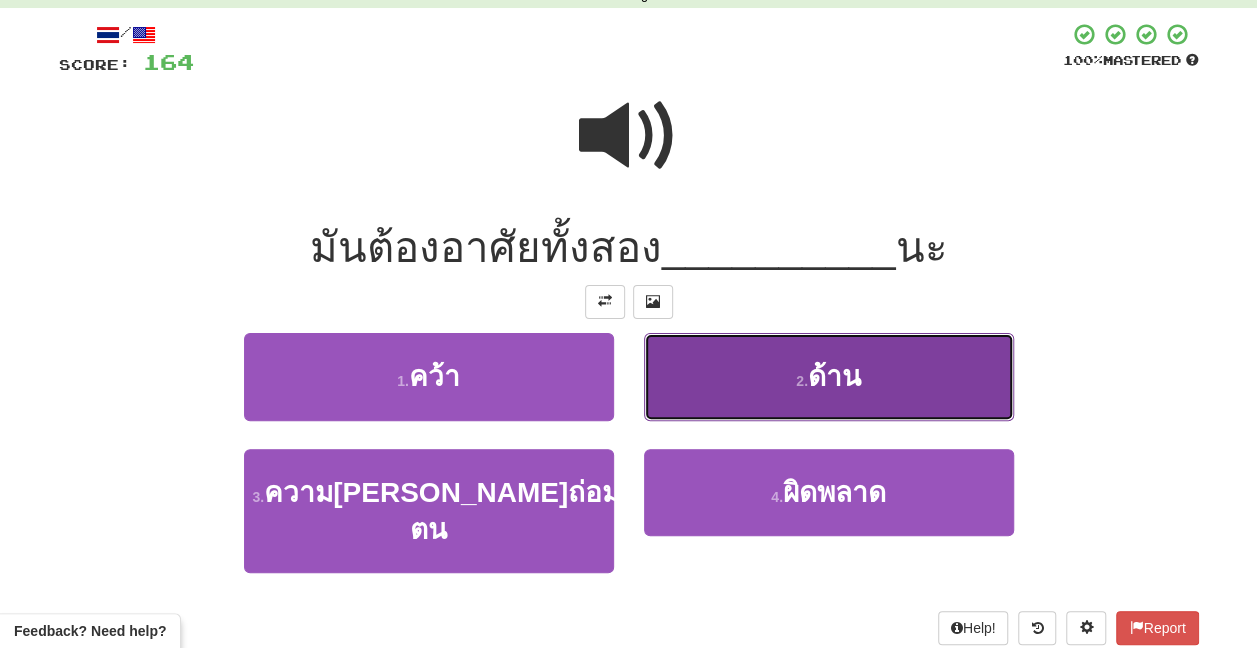 click on "2 .  ด้าน" at bounding box center [829, 376] 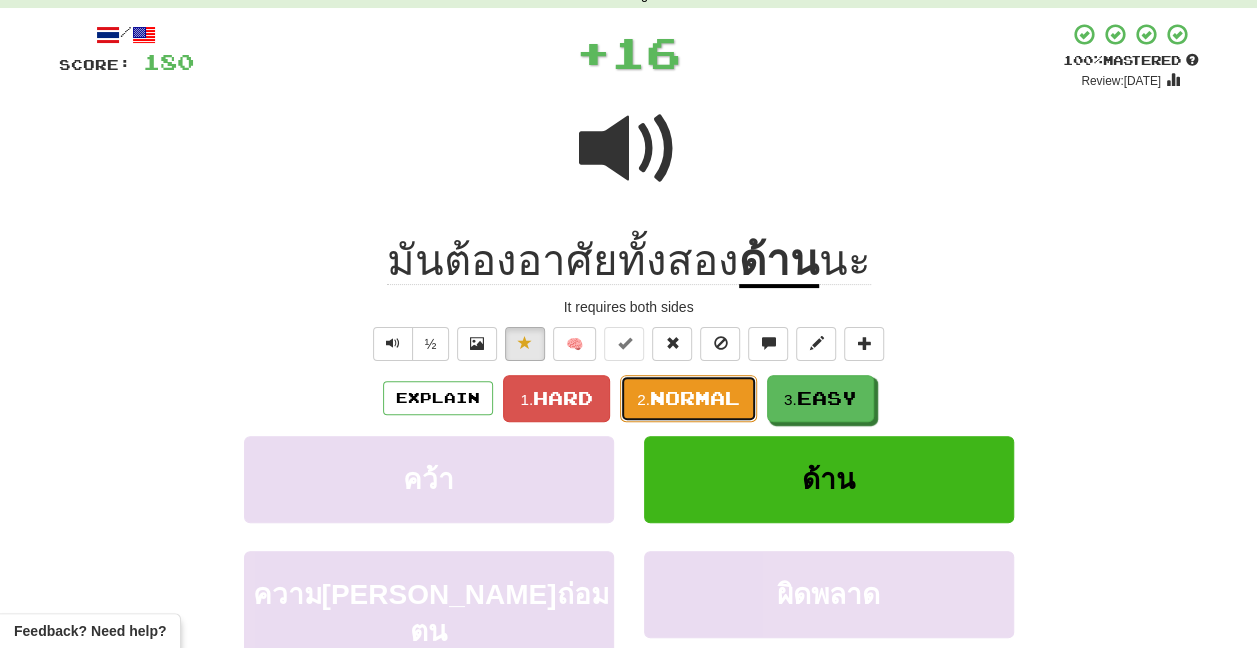 click on "Normal" at bounding box center [695, 398] 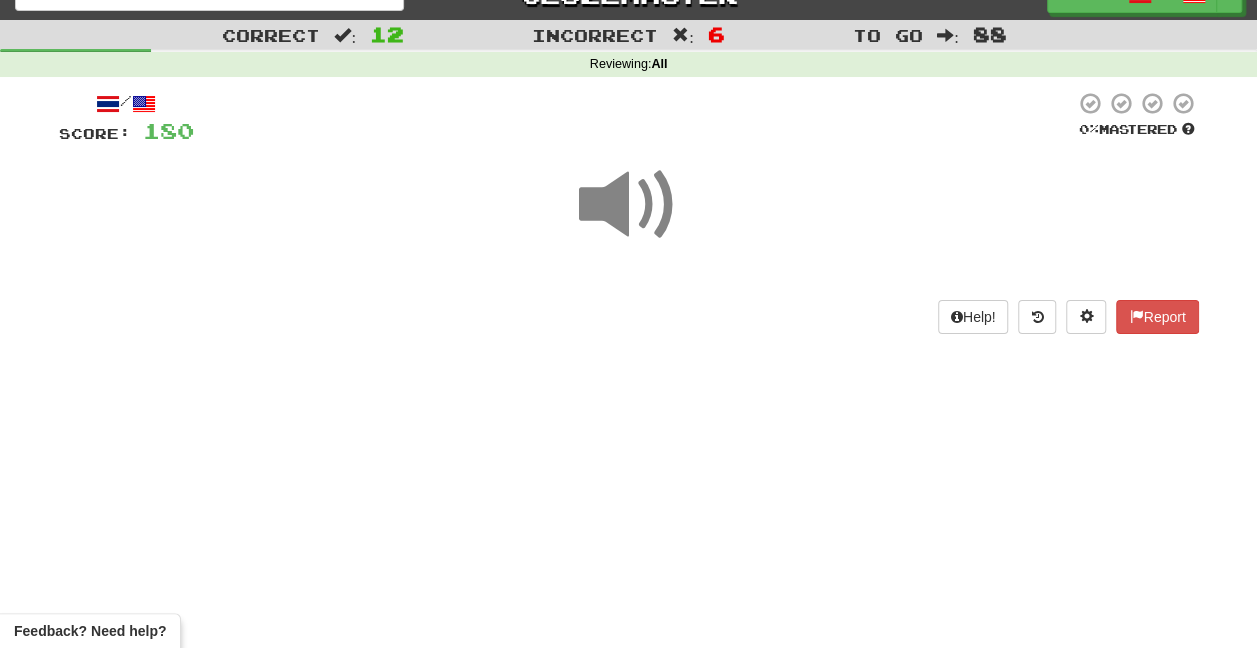 scroll, scrollTop: 0, scrollLeft: 0, axis: both 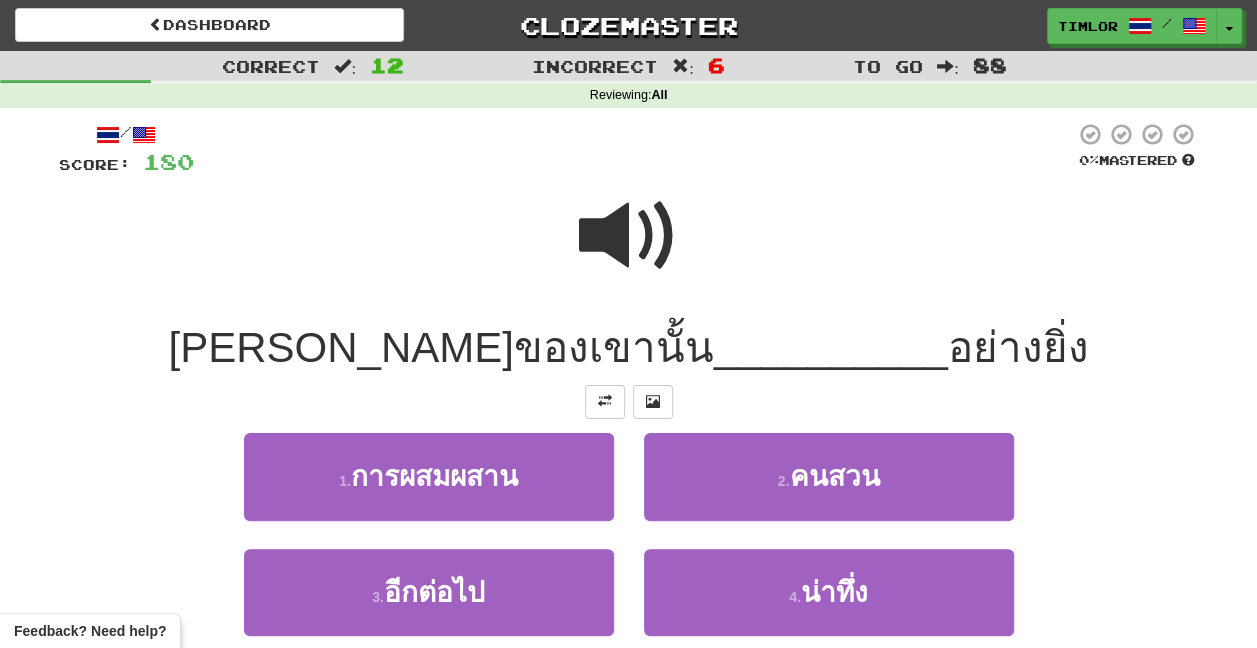 click at bounding box center (629, 236) 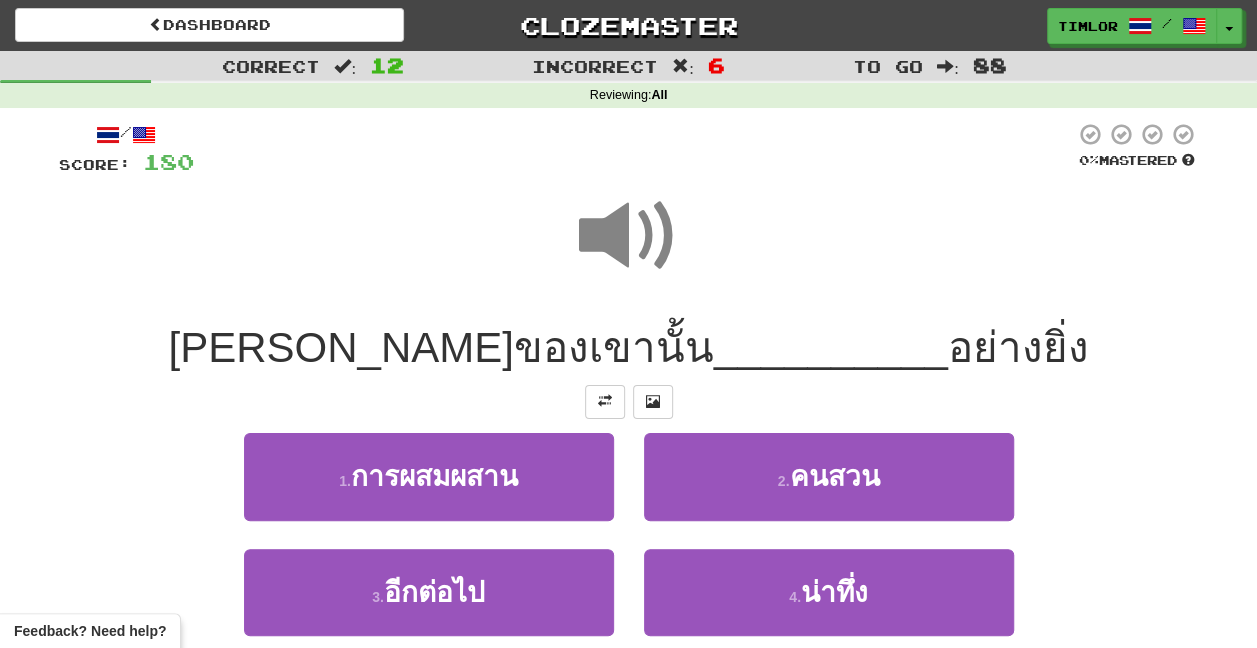 scroll, scrollTop: 100, scrollLeft: 0, axis: vertical 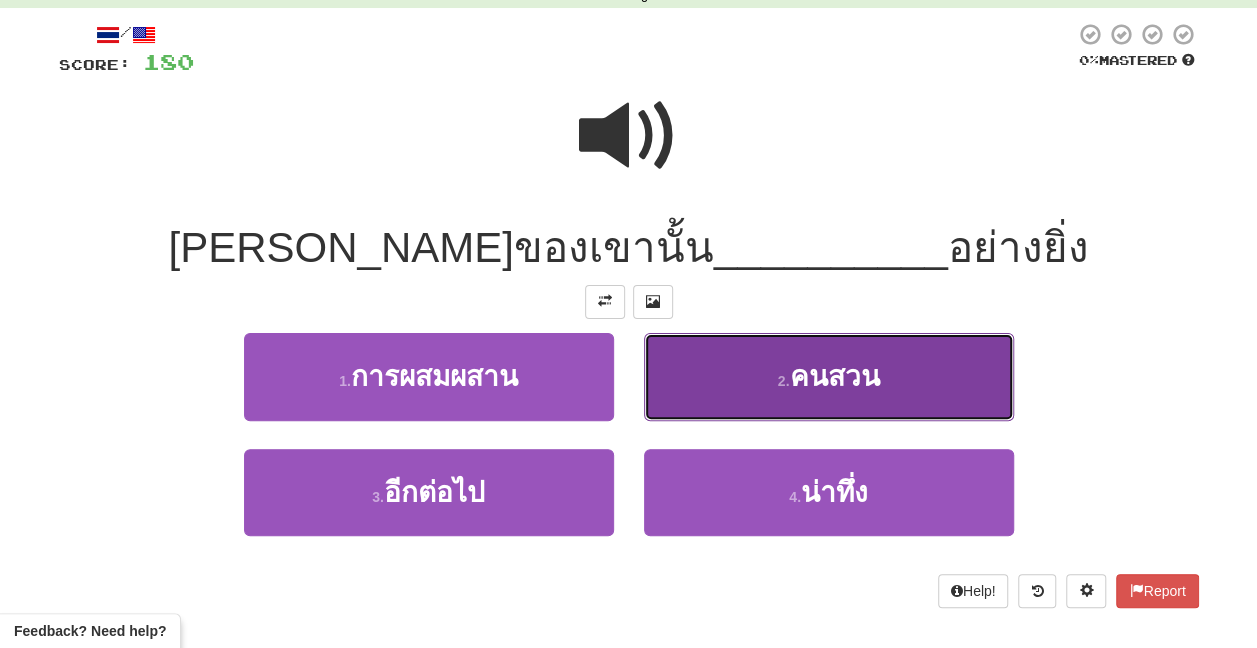 click on "2 .  คนสวน" at bounding box center [829, 376] 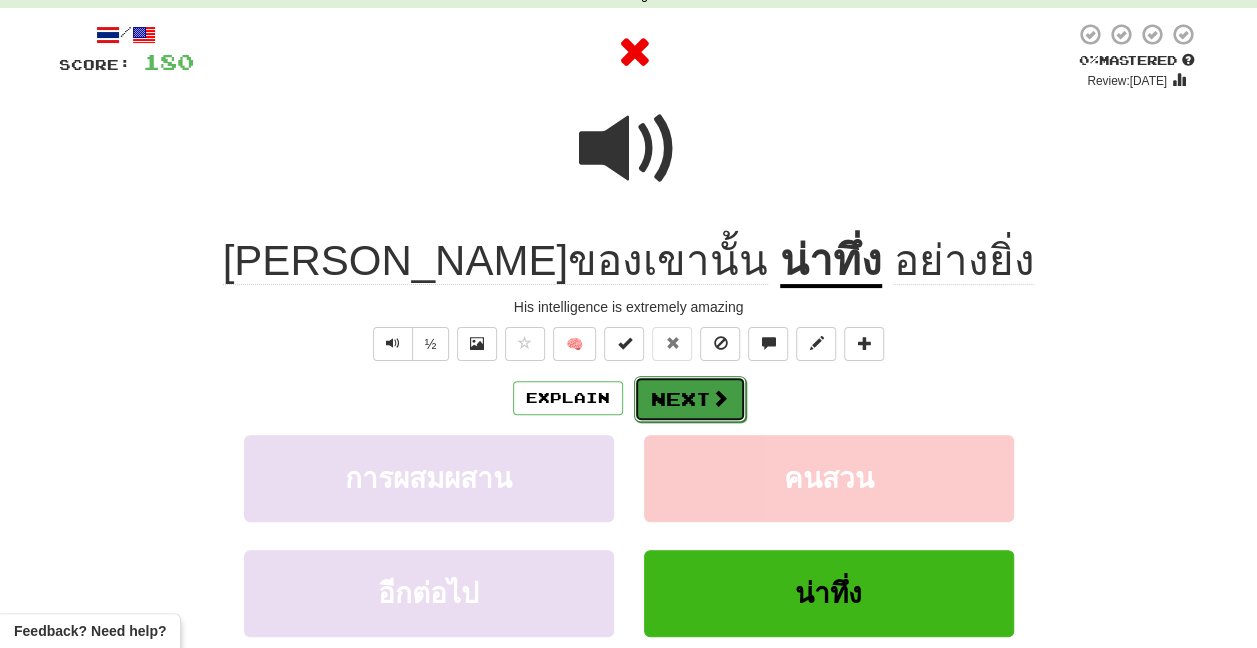 click on "Next" at bounding box center [690, 399] 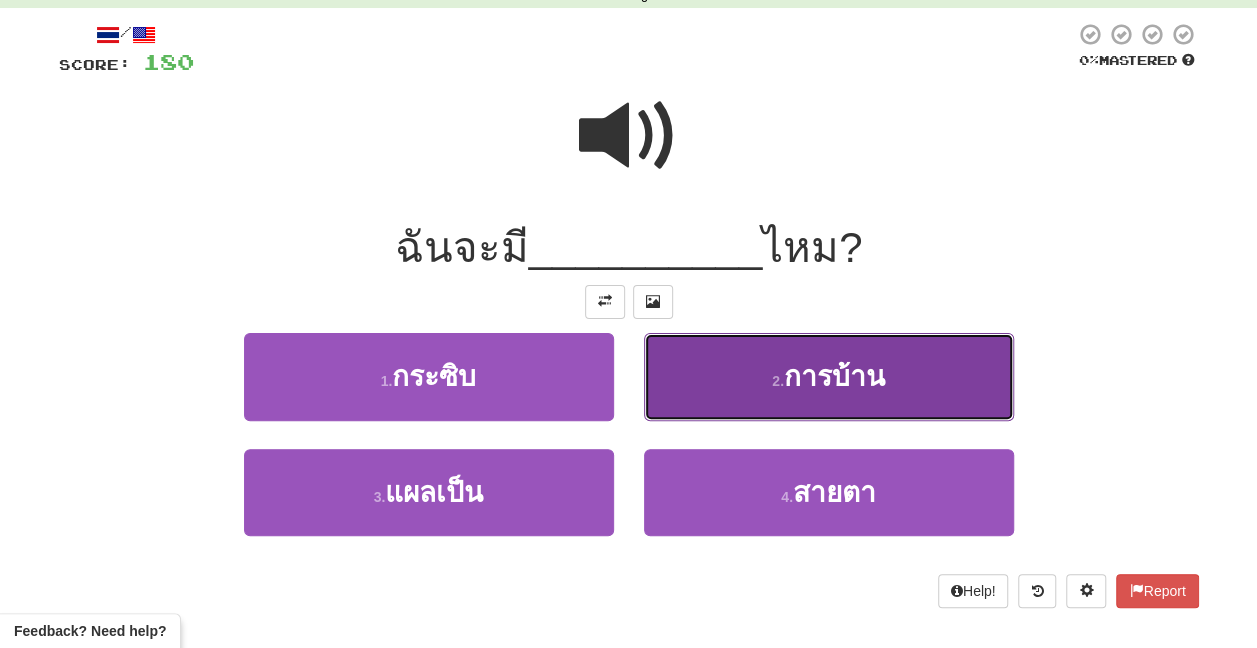 click on "2 .  การบ้าน" at bounding box center (829, 376) 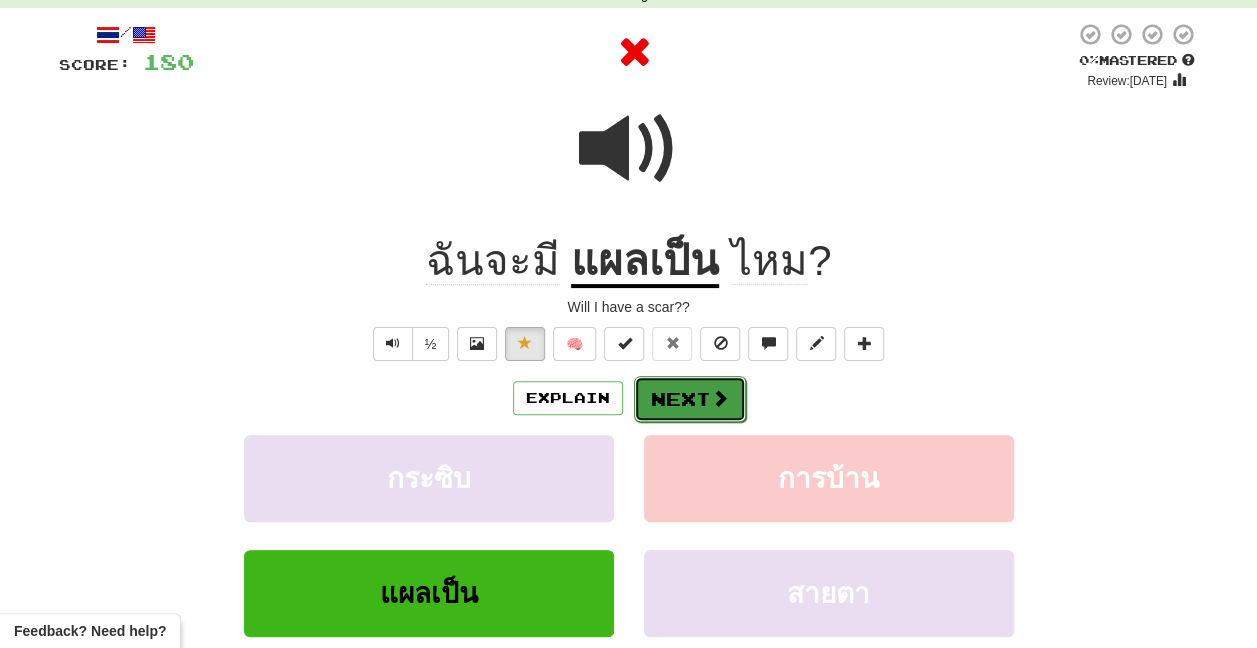 click at bounding box center (720, 398) 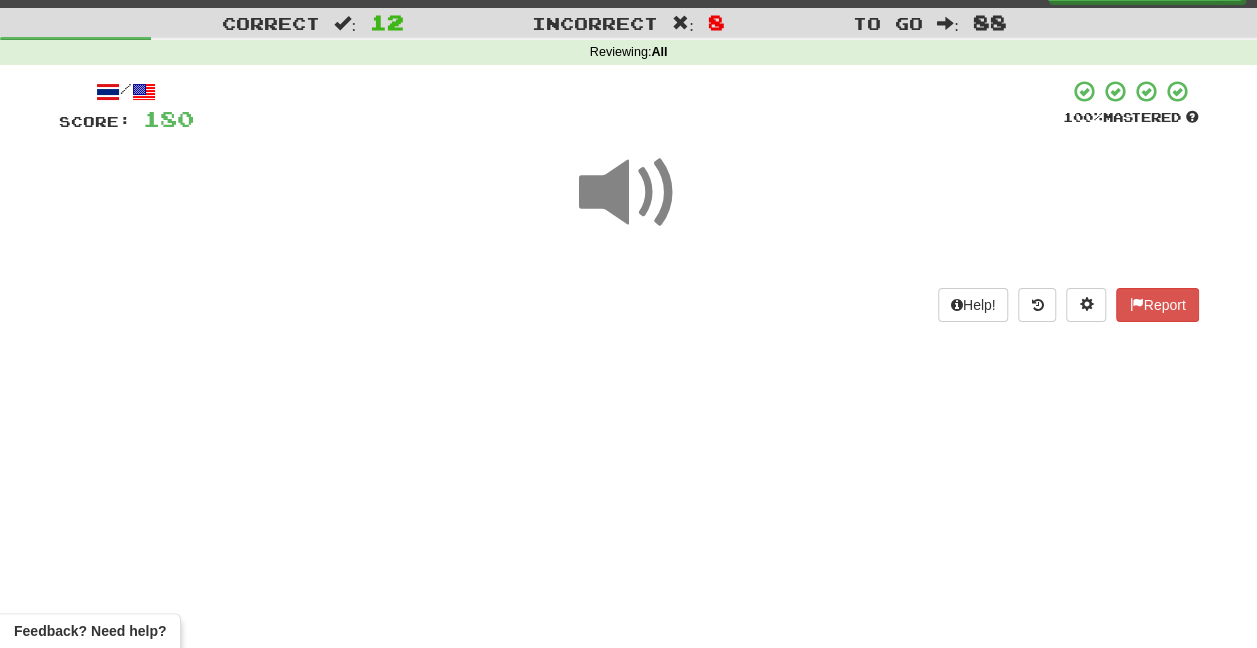 scroll, scrollTop: 0, scrollLeft: 0, axis: both 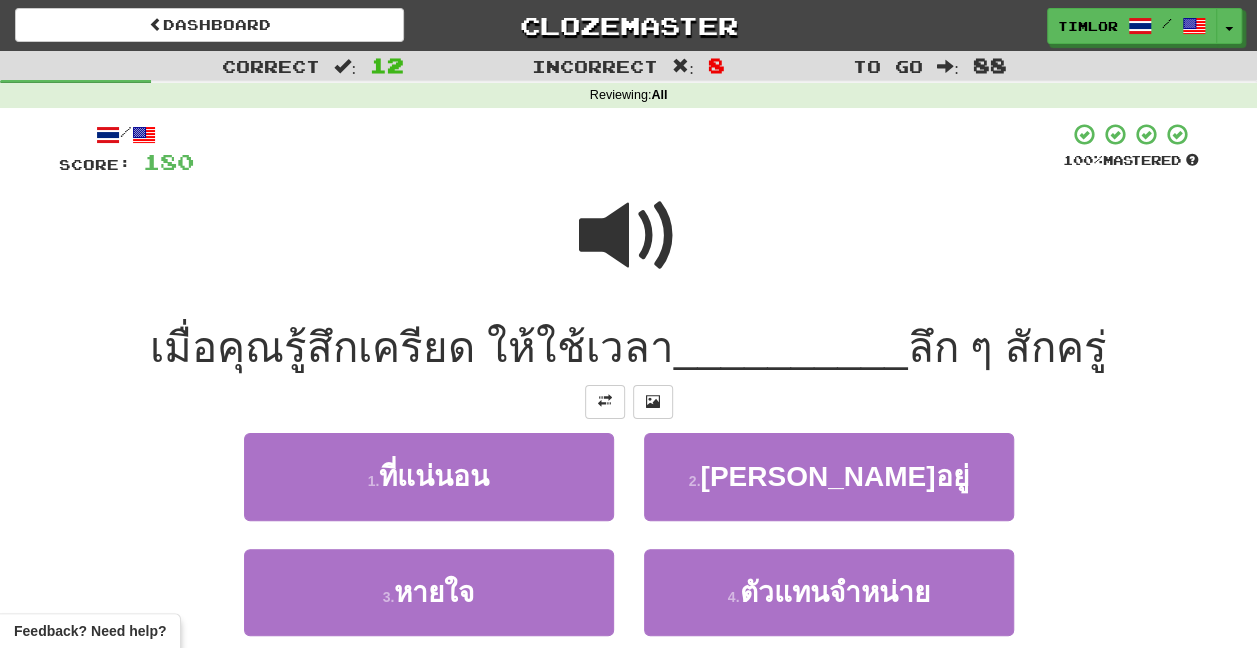 click at bounding box center (629, 236) 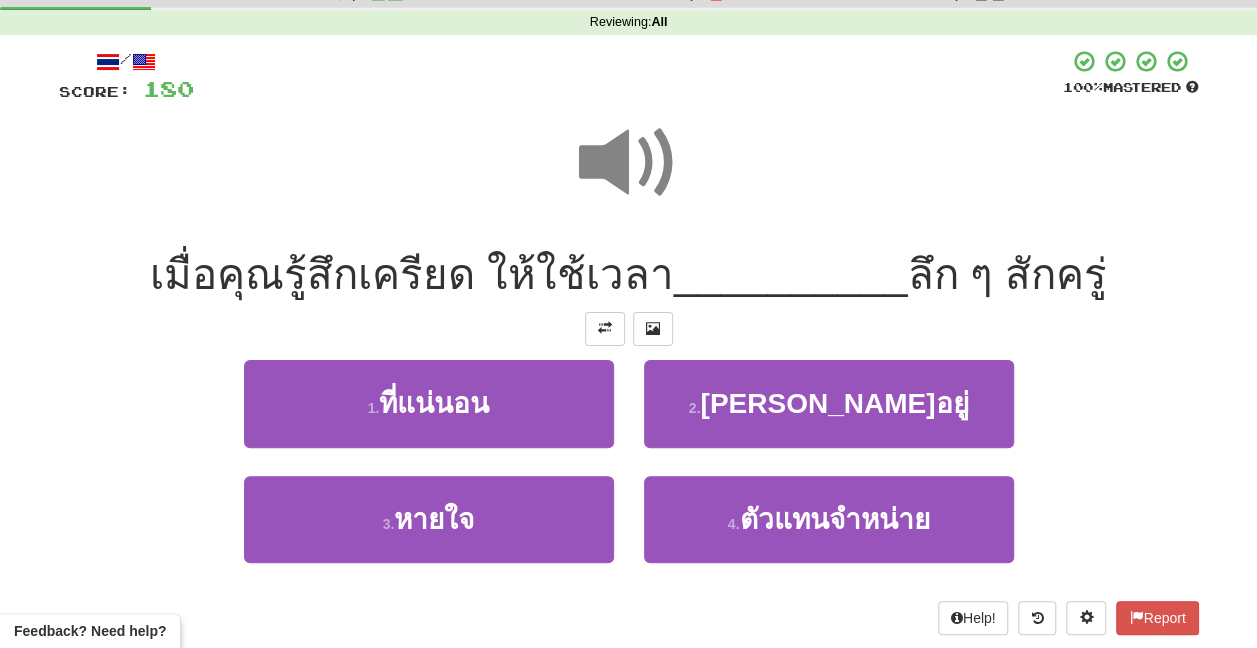 scroll, scrollTop: 100, scrollLeft: 0, axis: vertical 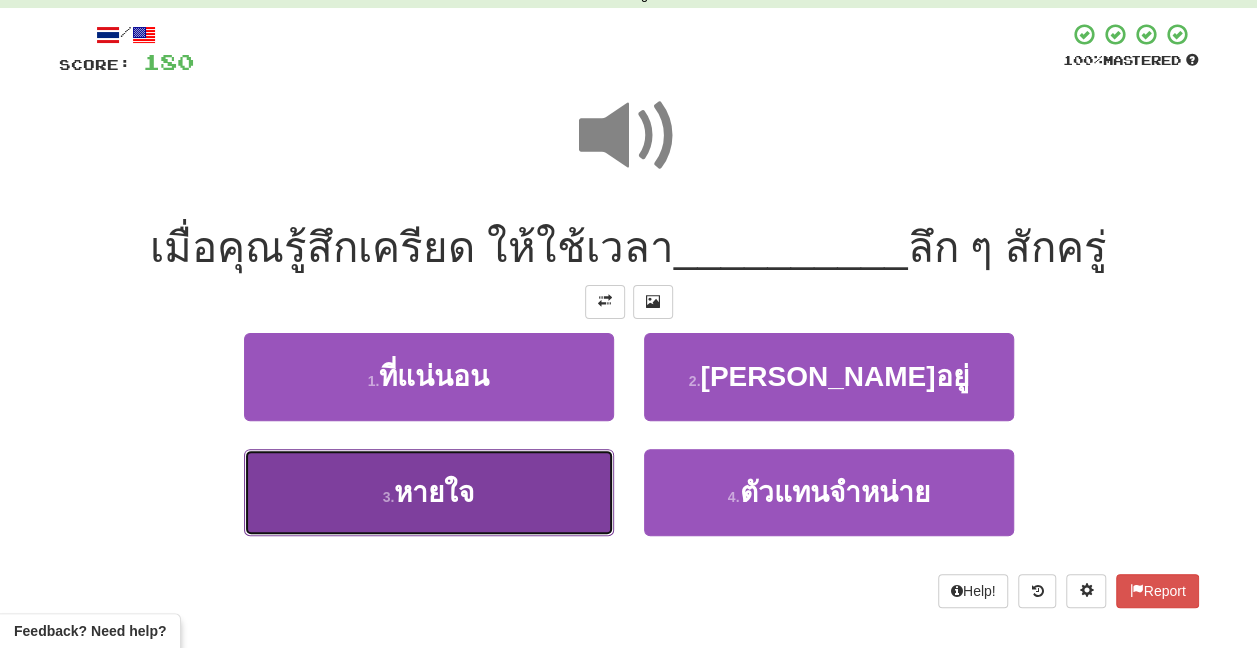 click on "3 .  หายใจ" at bounding box center (429, 492) 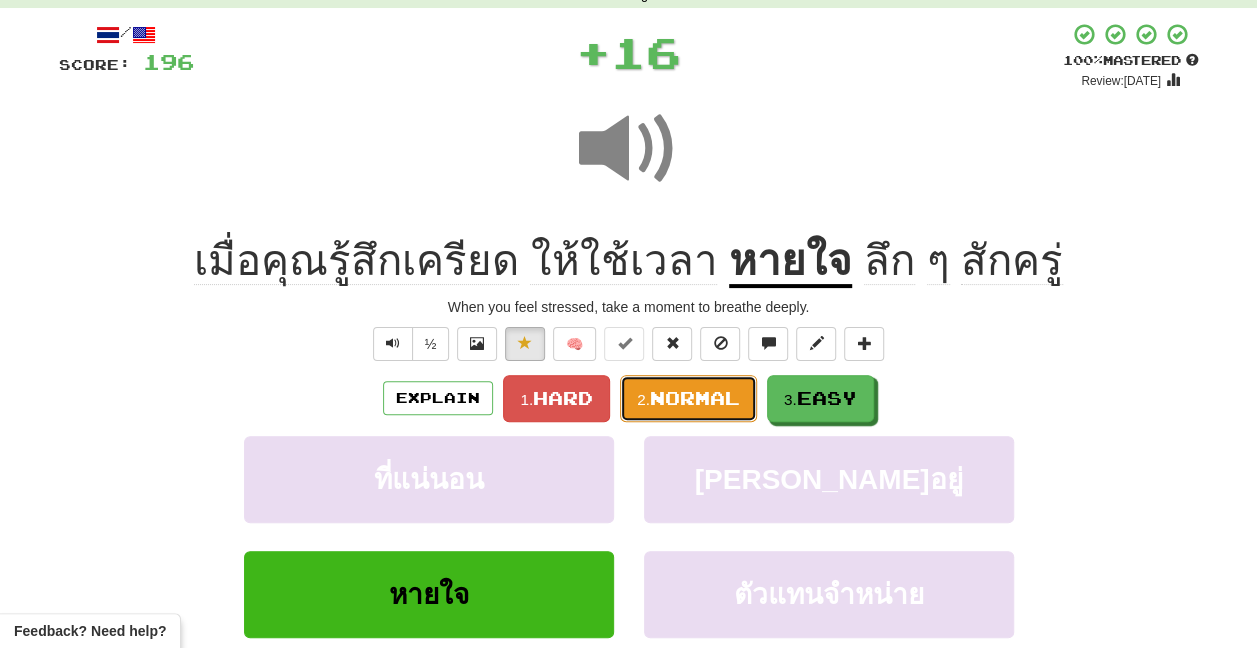 click on "Normal" at bounding box center (695, 398) 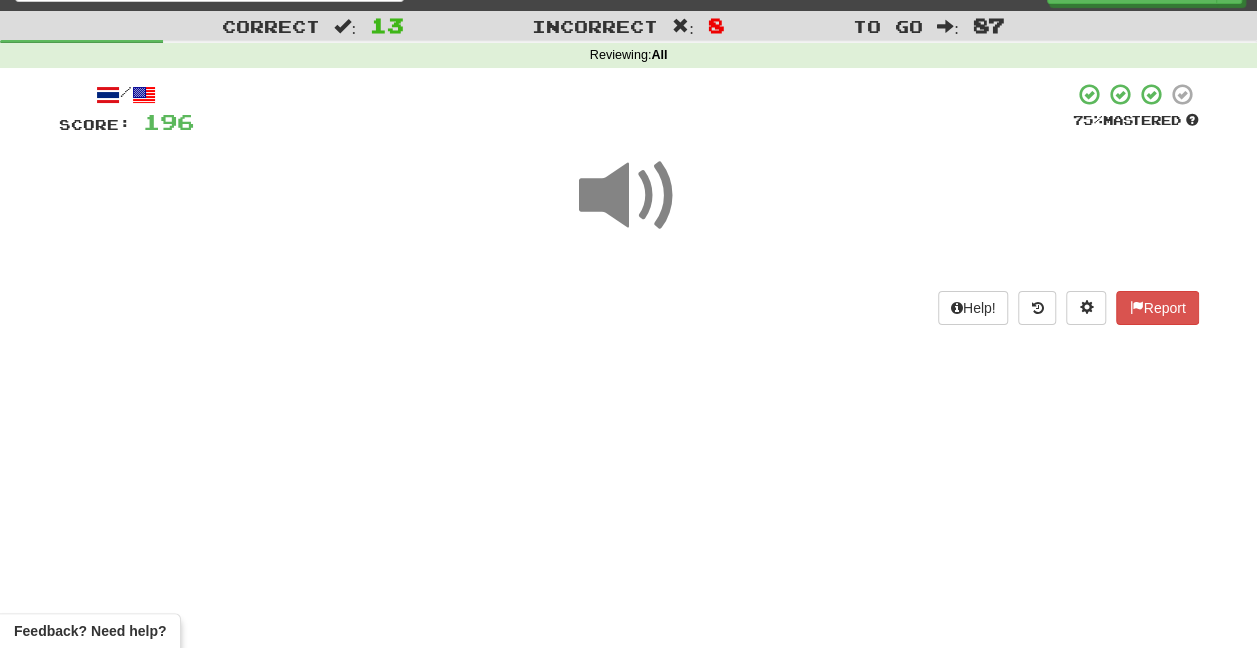 scroll, scrollTop: 0, scrollLeft: 0, axis: both 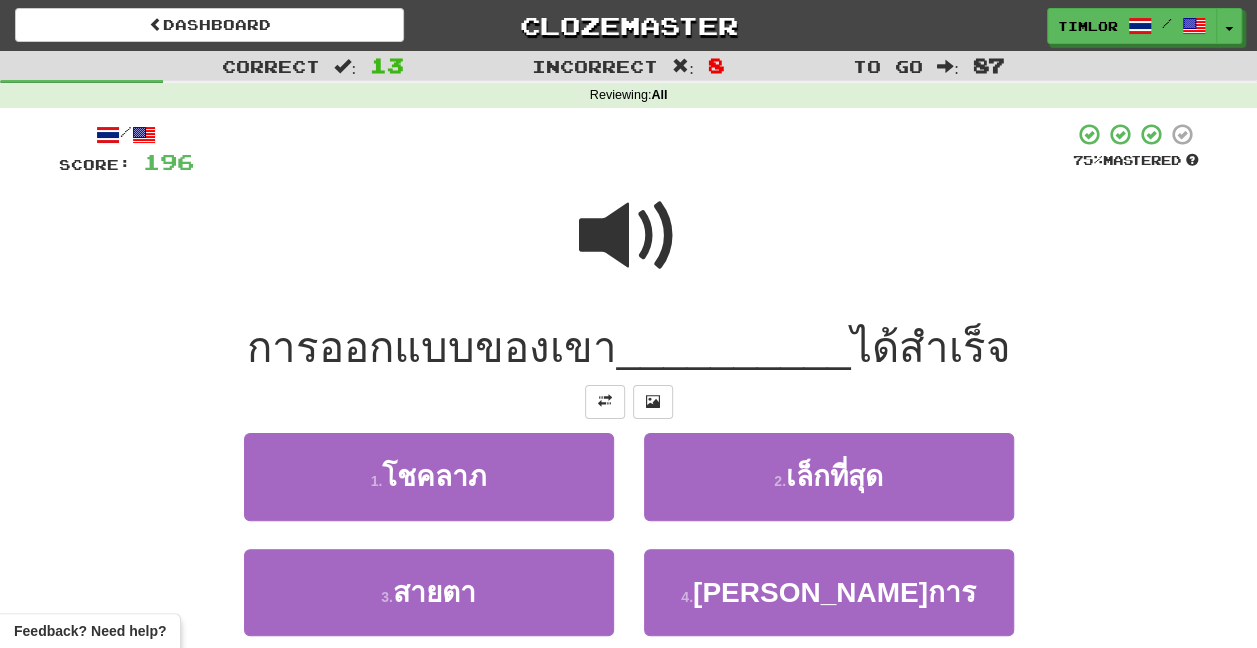 click at bounding box center (629, 236) 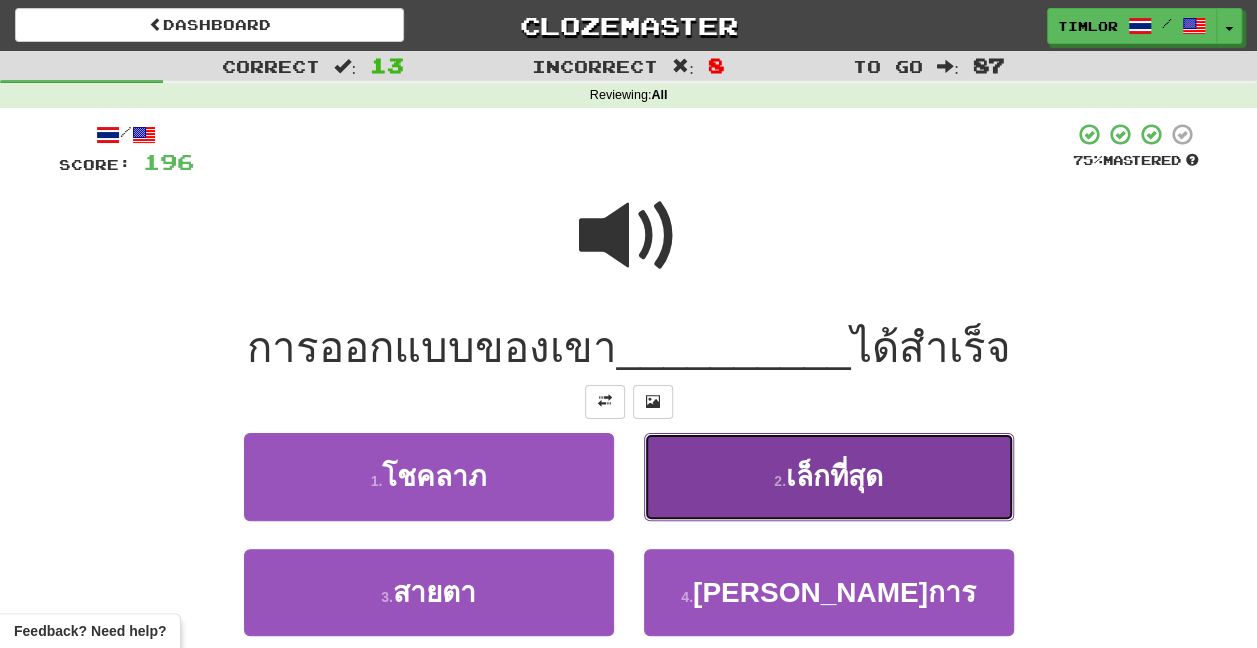 click on "2 .  เล็กที่สุด" at bounding box center [829, 476] 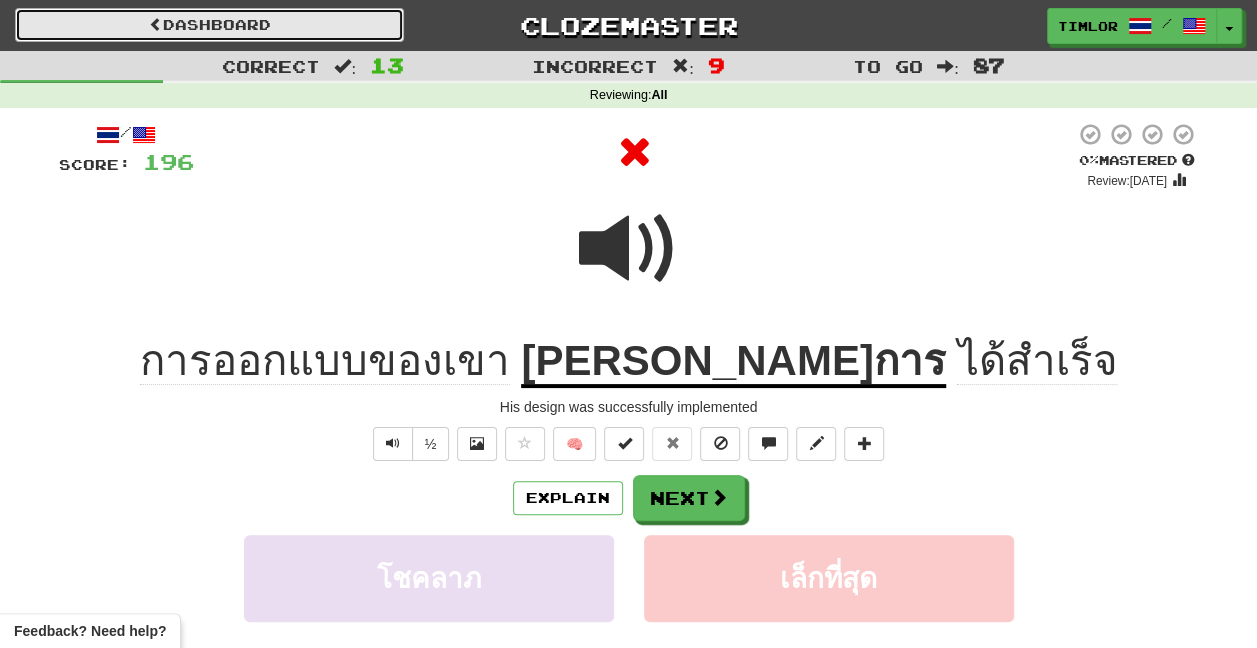 click on "Dashboard" at bounding box center (209, 25) 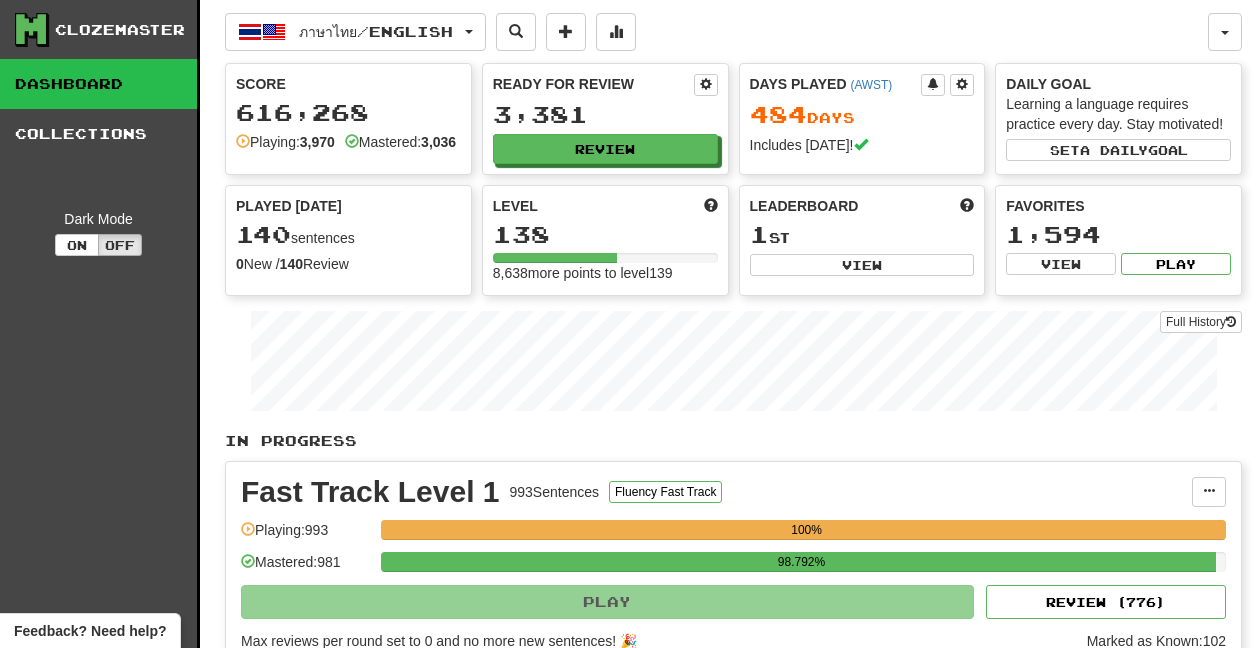 scroll, scrollTop: 0, scrollLeft: 0, axis: both 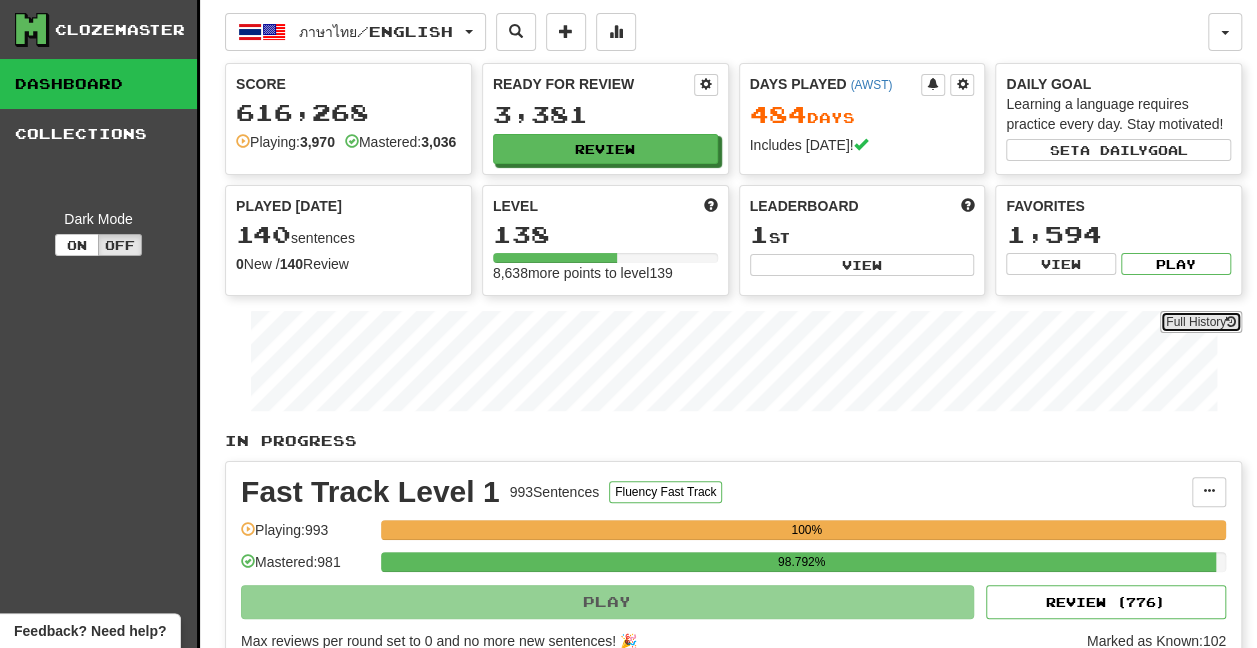 click on "Full History" at bounding box center [1201, 322] 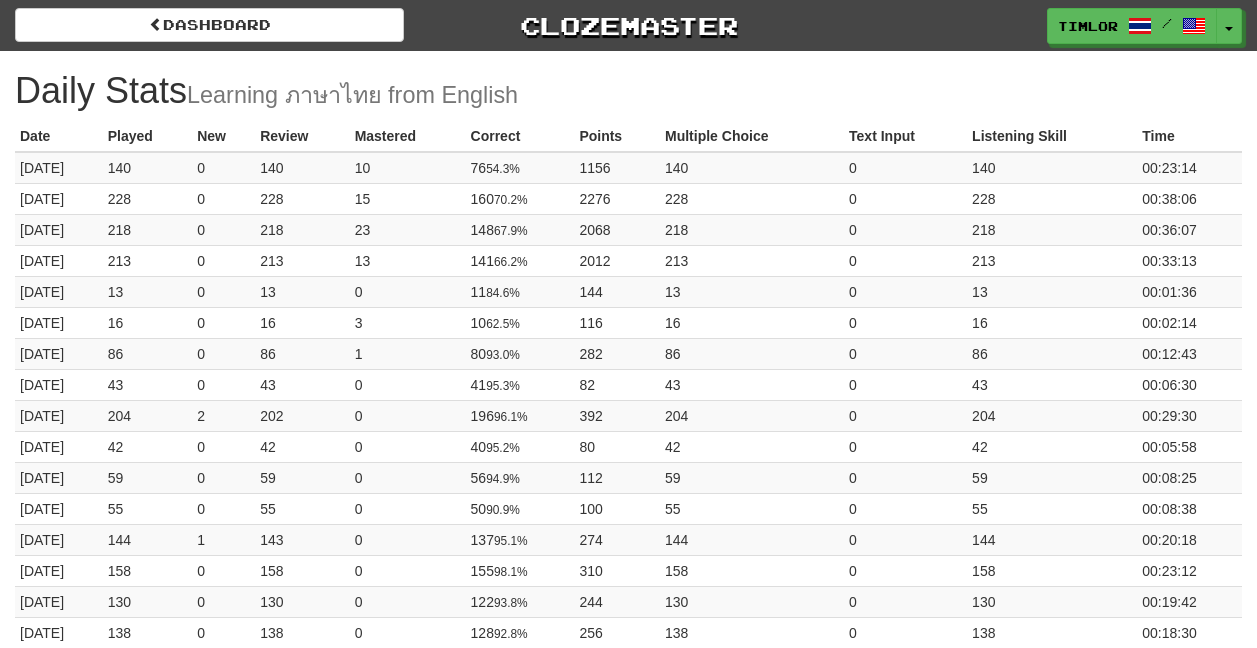 scroll, scrollTop: 0, scrollLeft: 0, axis: both 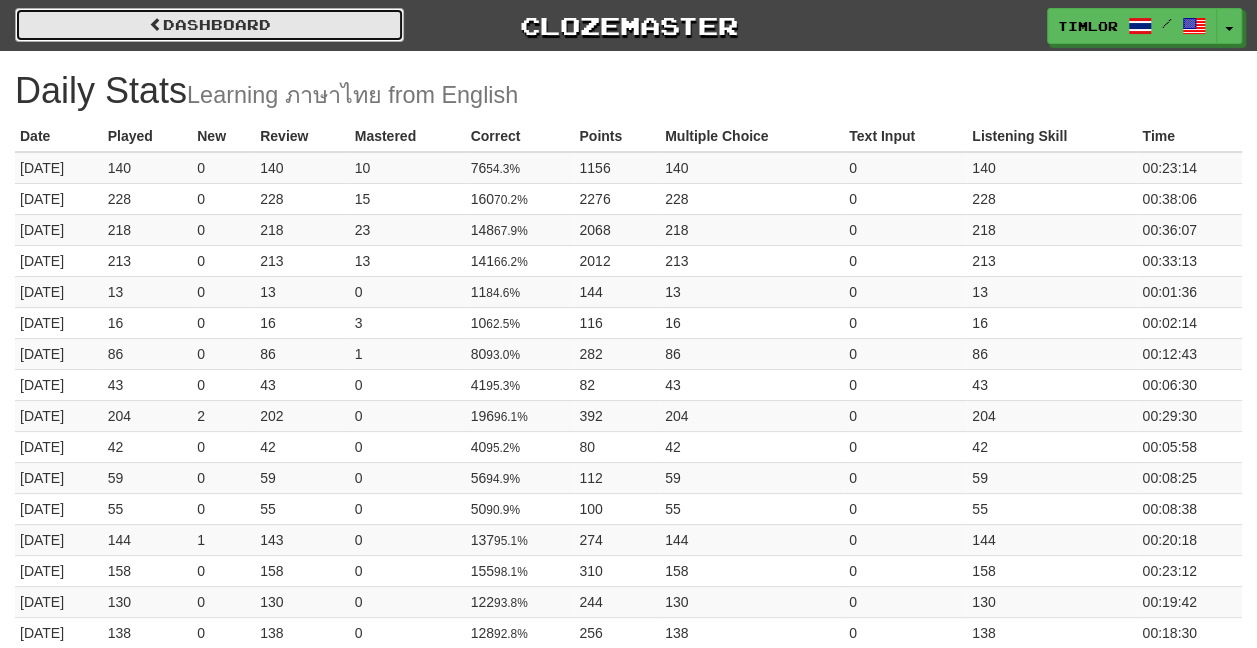 click on "Dashboard" at bounding box center [209, 25] 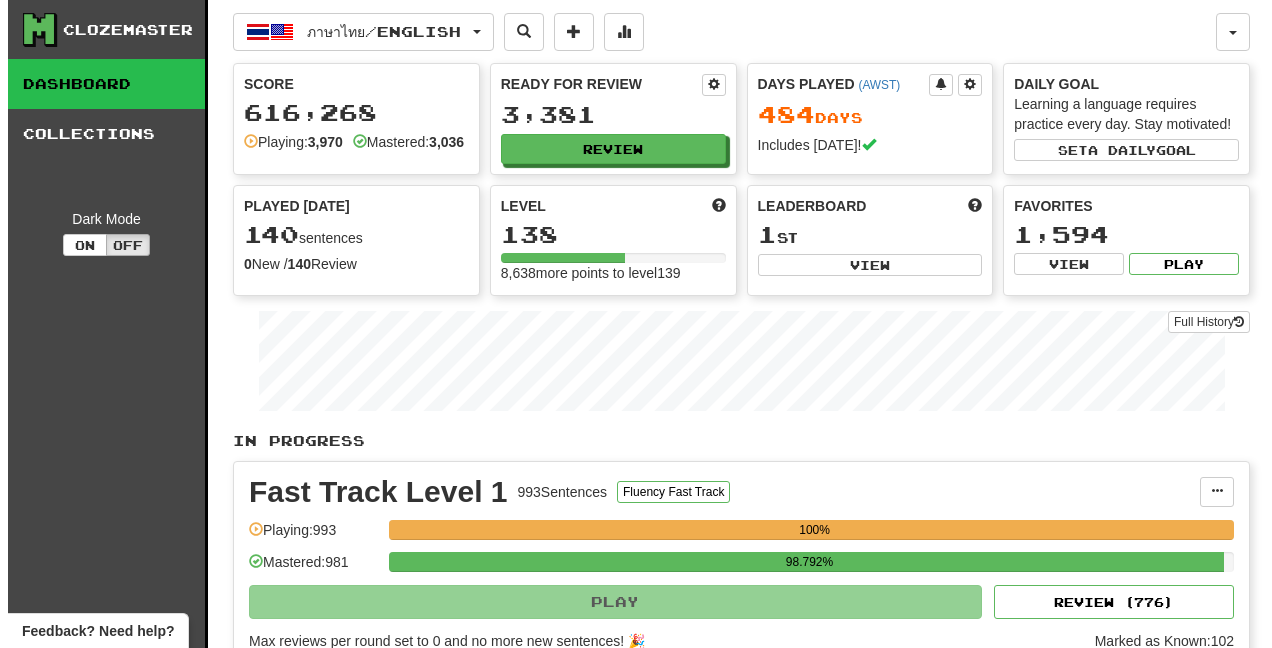 scroll, scrollTop: 0, scrollLeft: 0, axis: both 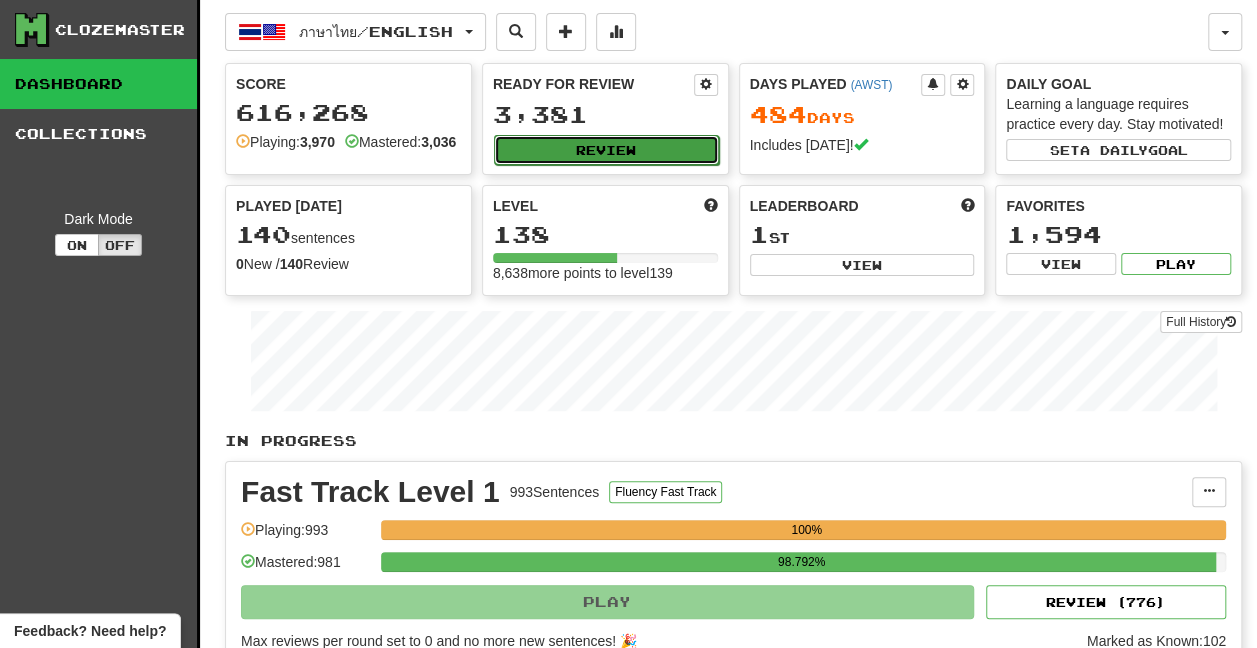 click on "Review" at bounding box center (606, 150) 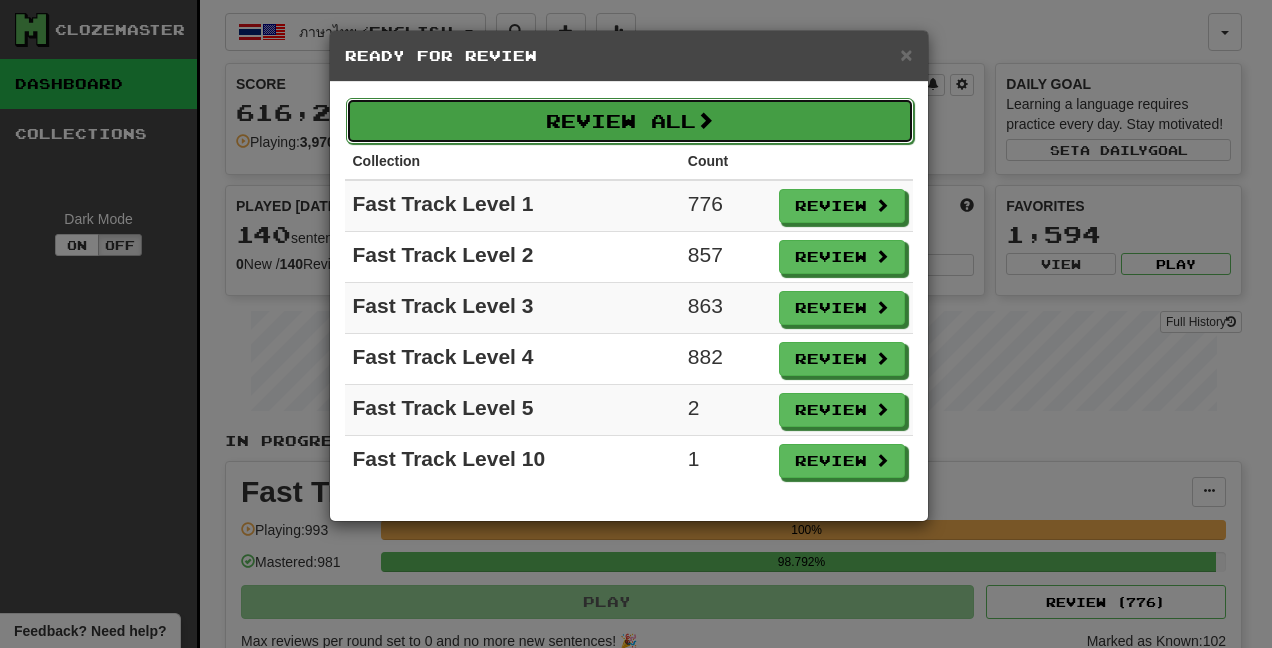 click on "Review All" at bounding box center (630, 121) 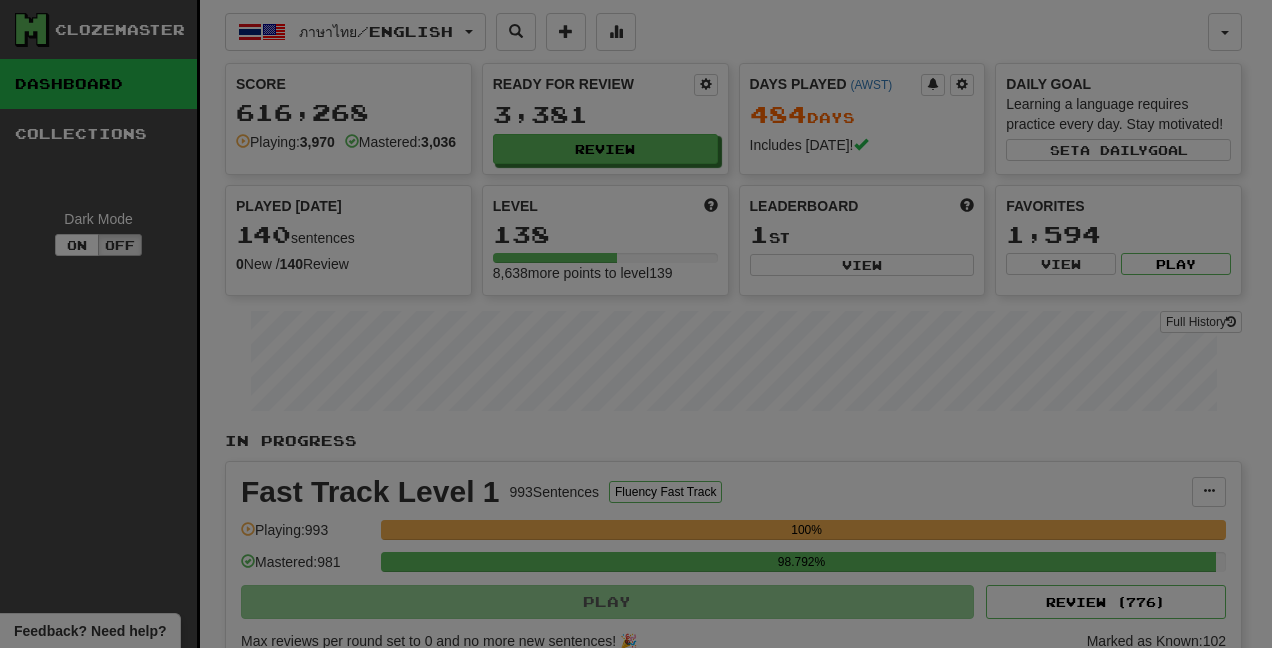 select on "***" 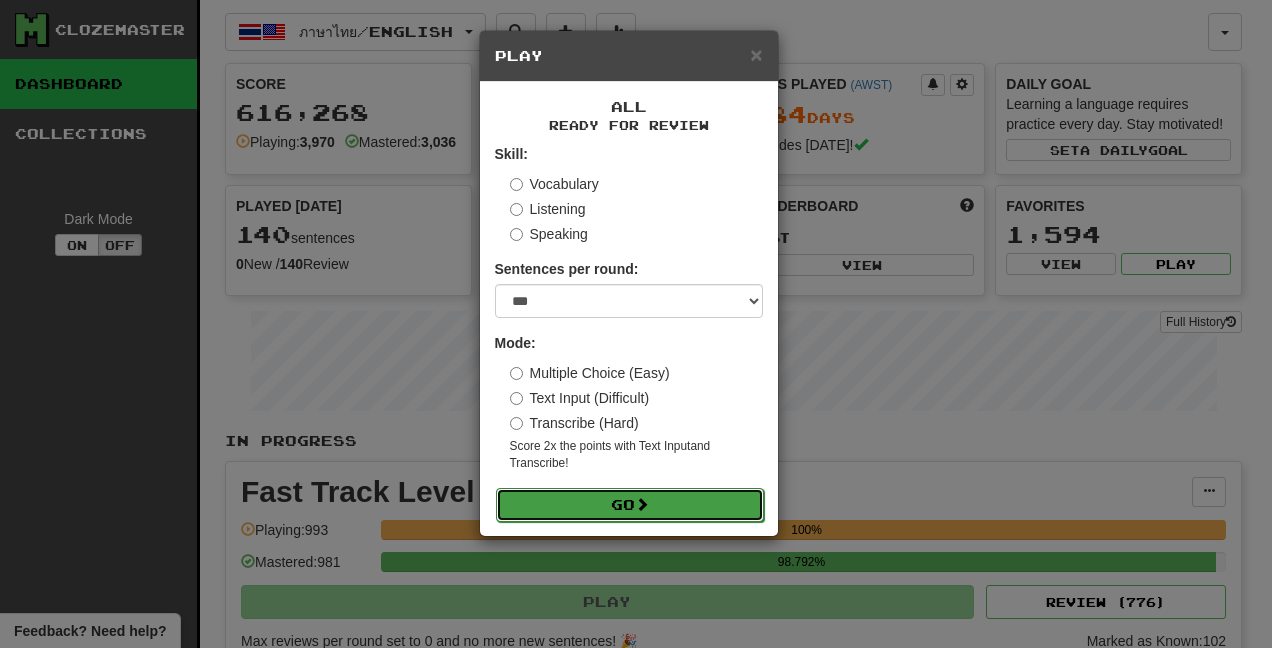 click on "Go" at bounding box center (630, 505) 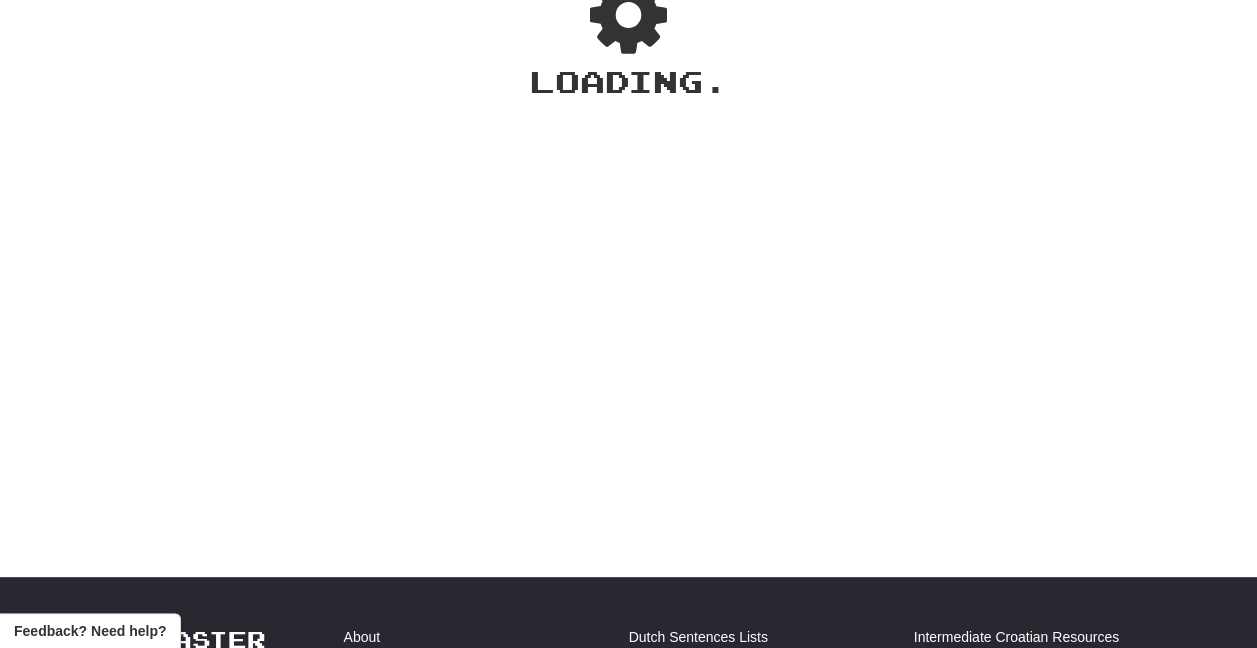scroll, scrollTop: 0, scrollLeft: 0, axis: both 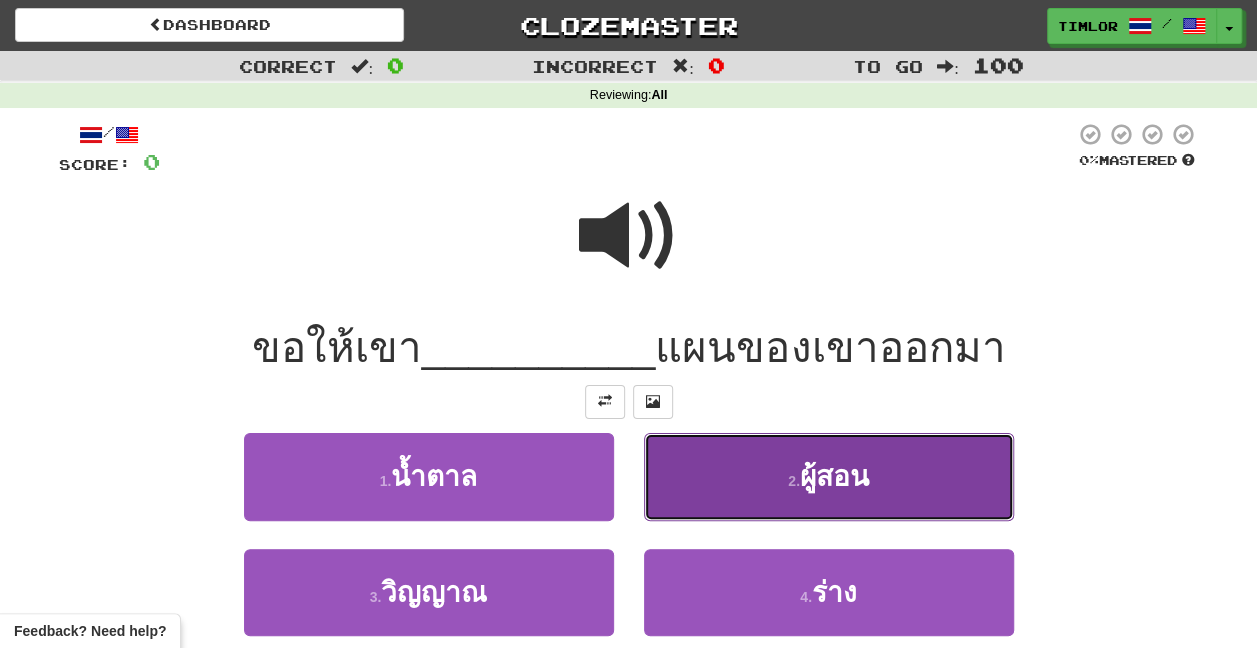 click on "2 .  ผู้สอน" at bounding box center (829, 476) 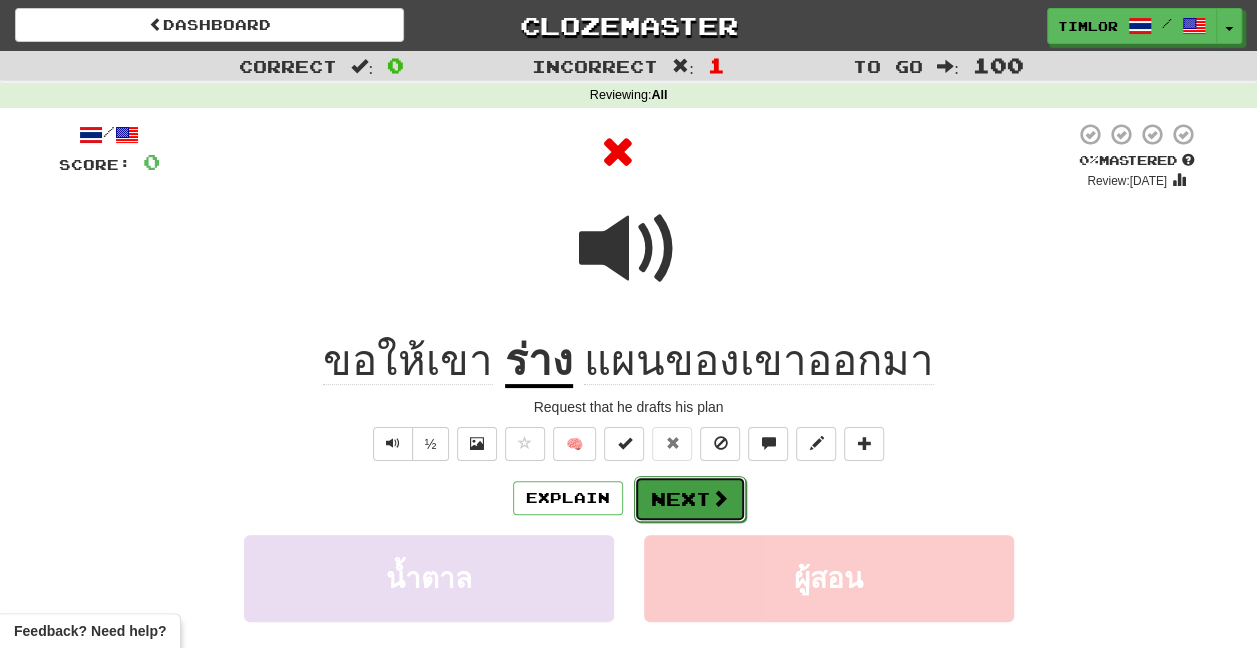 click at bounding box center [720, 498] 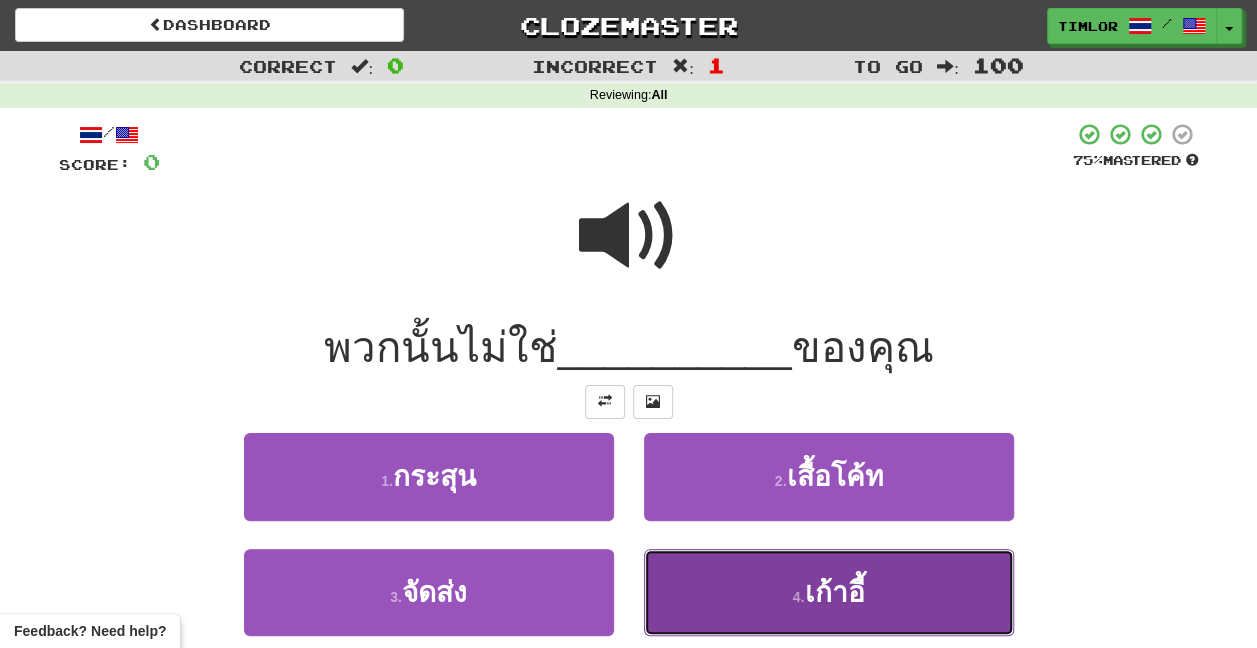 click on "4 .  เก้าอี้" at bounding box center (829, 592) 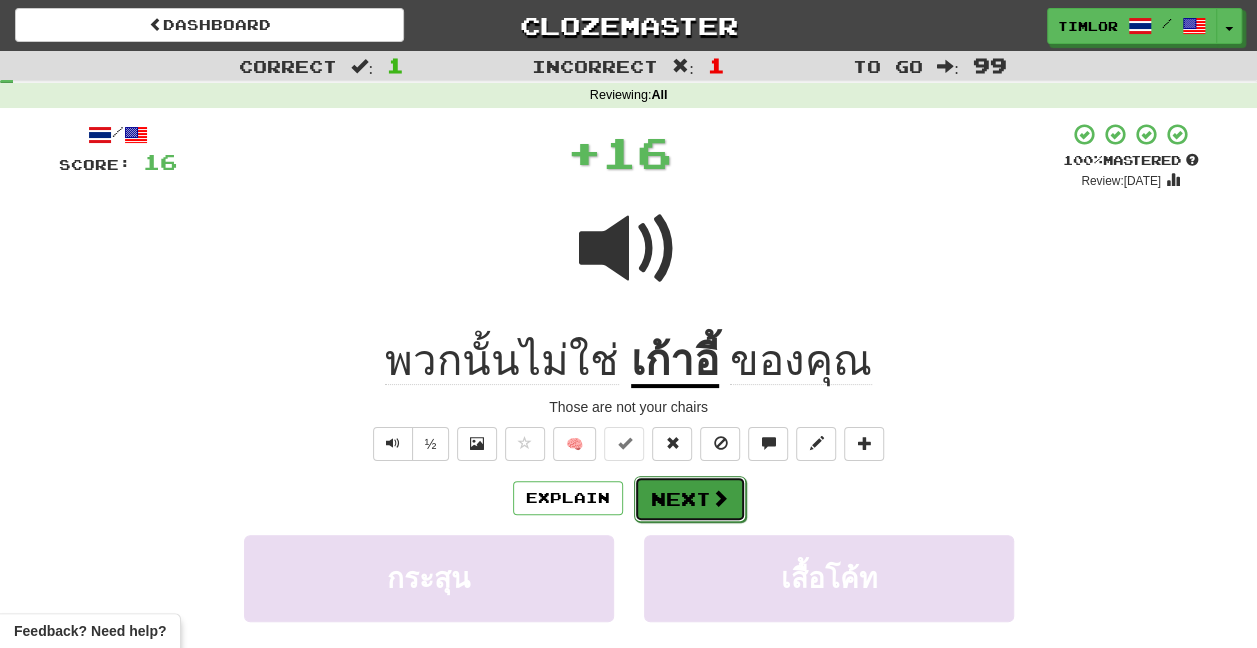 click on "Next" at bounding box center [690, 499] 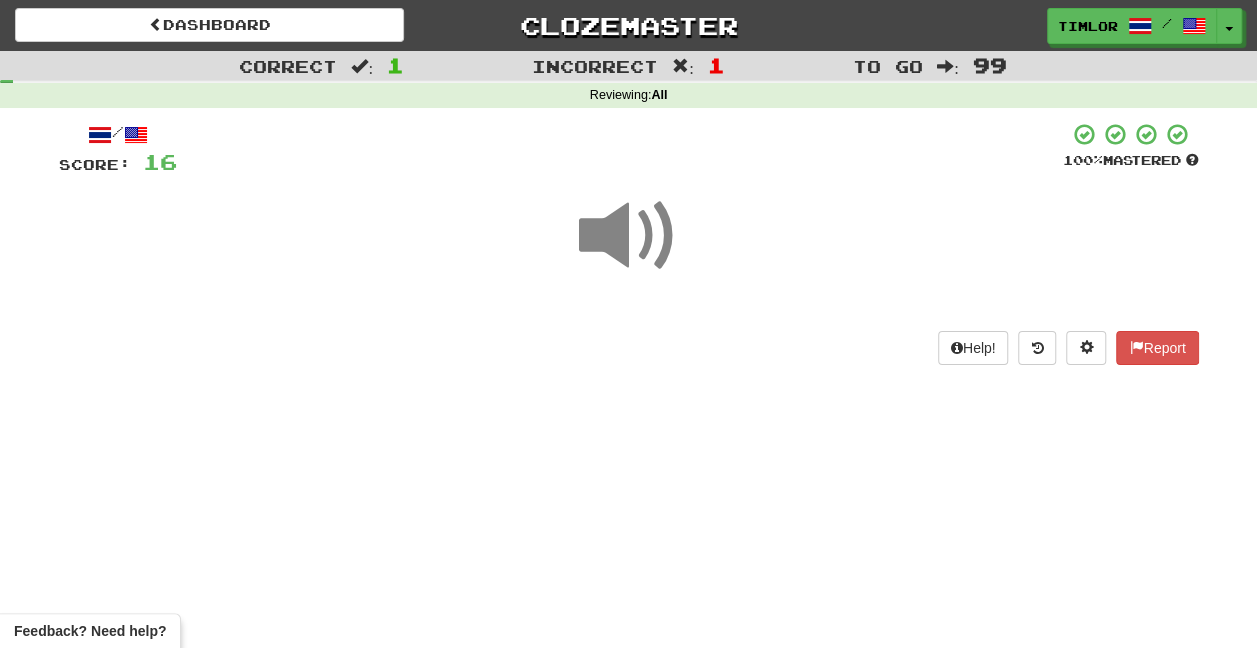 drag, startPoint x: 705, startPoint y: 500, endPoint x: 440, endPoint y: 240, distance: 371.2479 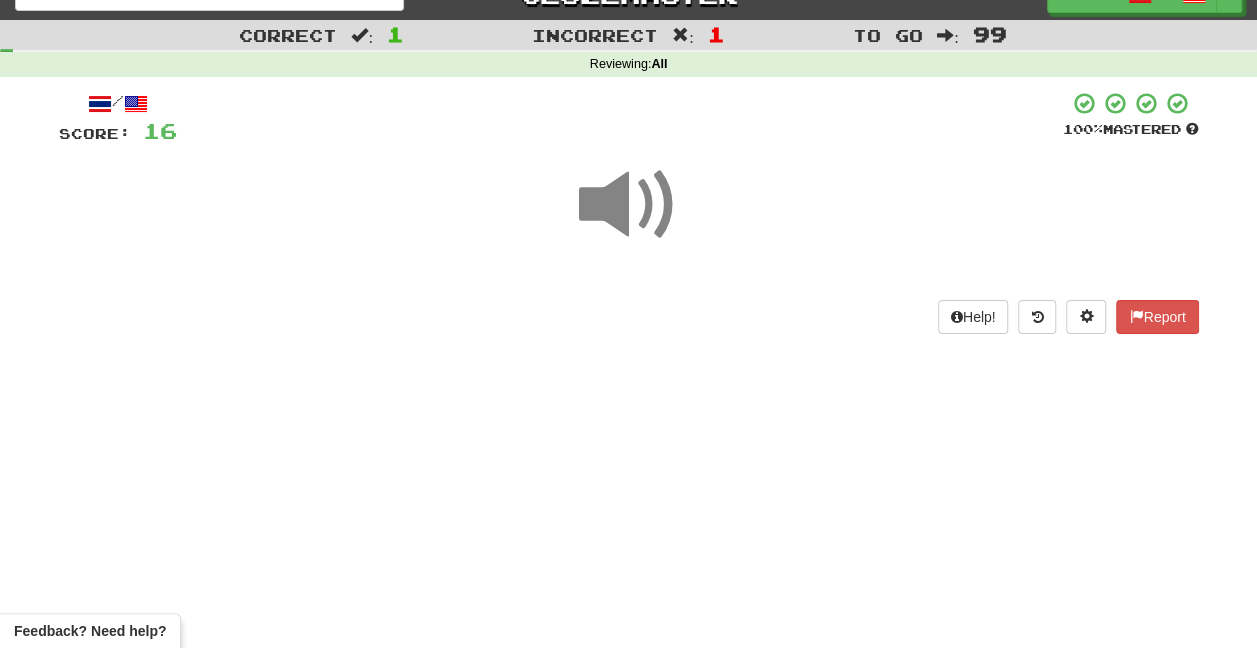 scroll, scrollTop: 0, scrollLeft: 0, axis: both 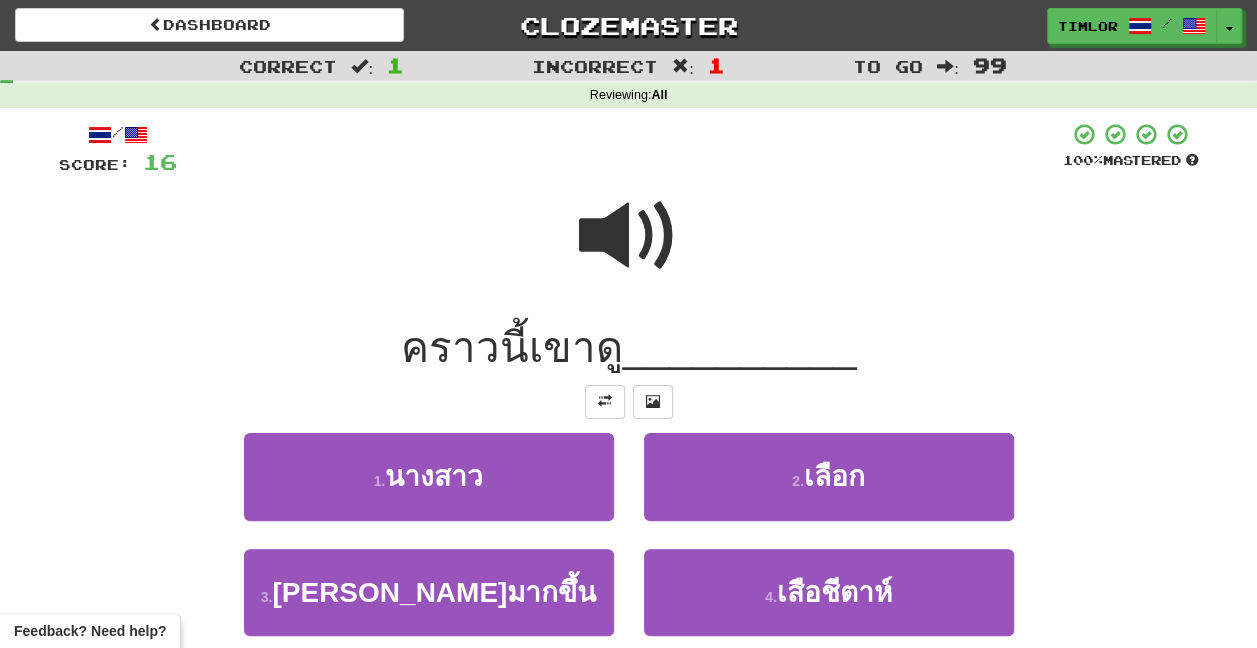 click at bounding box center [629, 249] 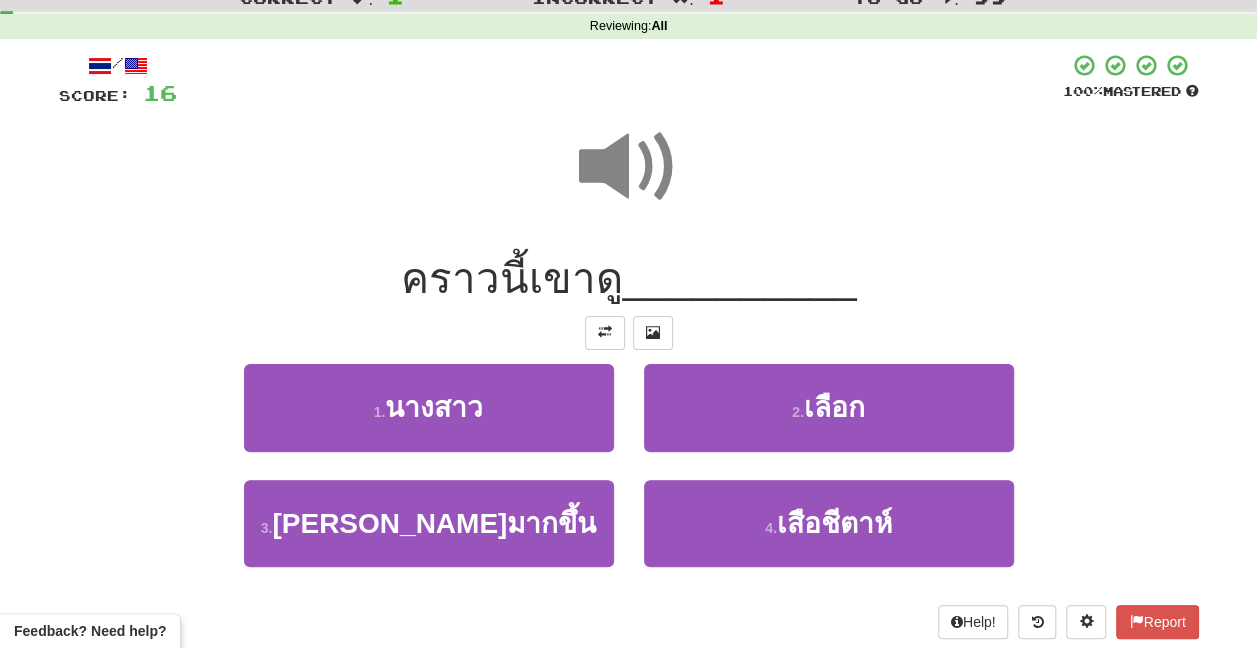 scroll, scrollTop: 100, scrollLeft: 0, axis: vertical 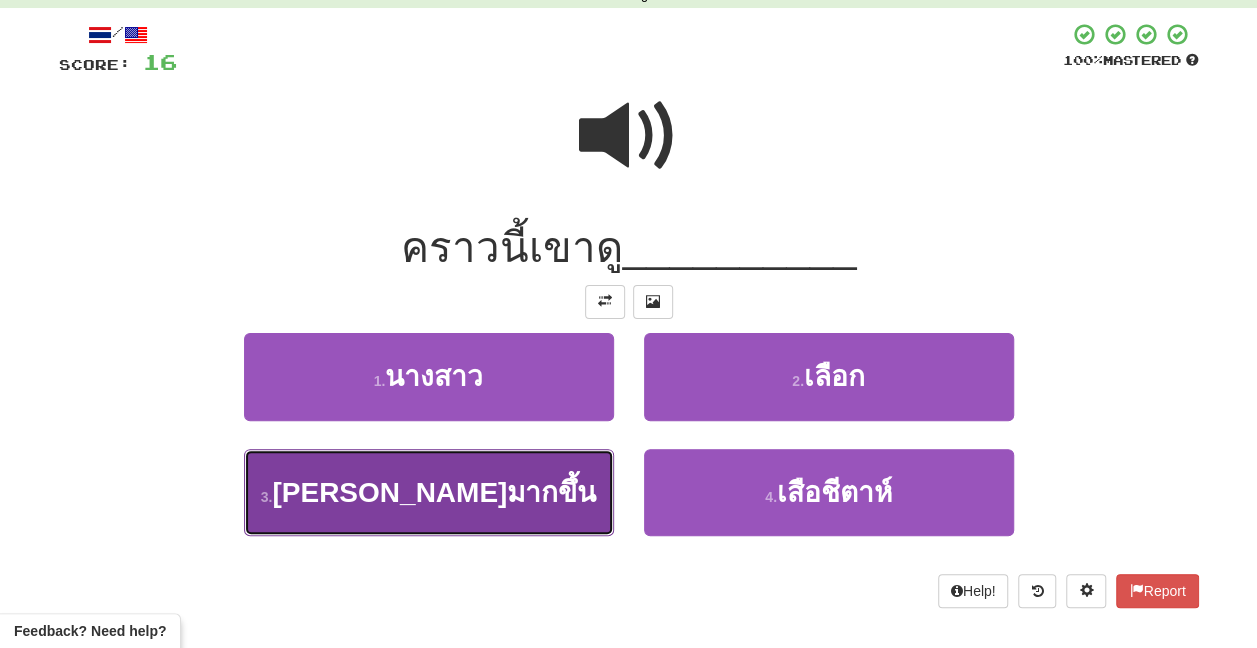 click on "มีความสุขมากขึ้น" at bounding box center (434, 492) 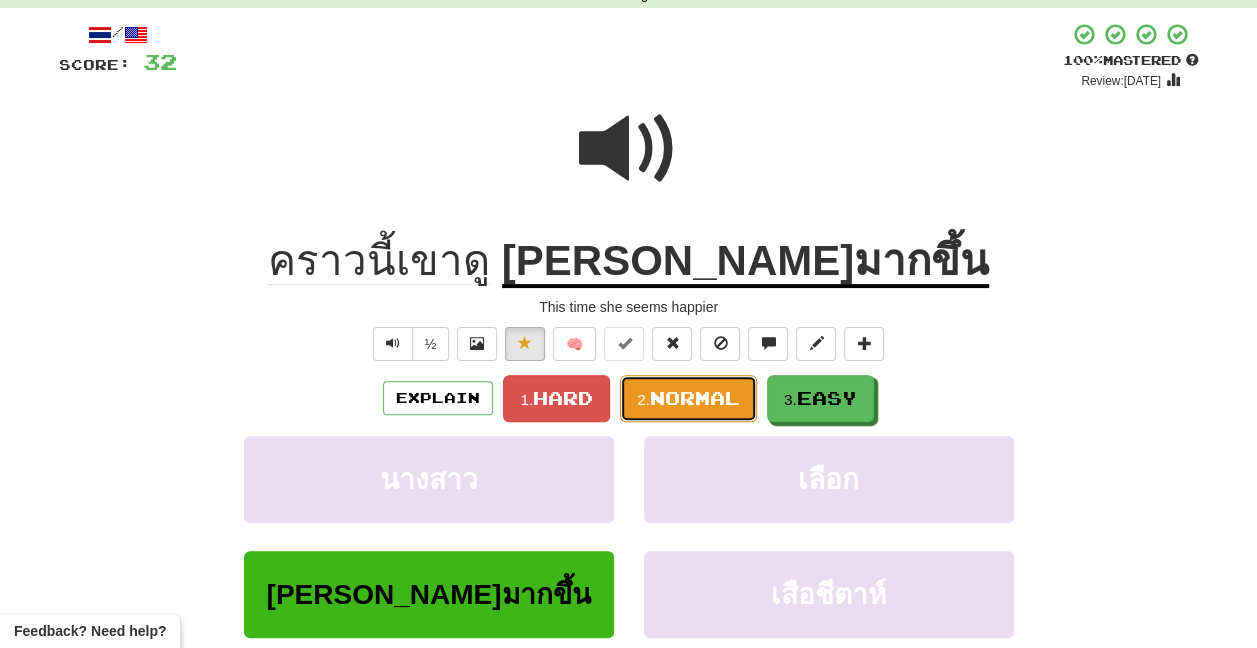 click on "Normal" at bounding box center (695, 398) 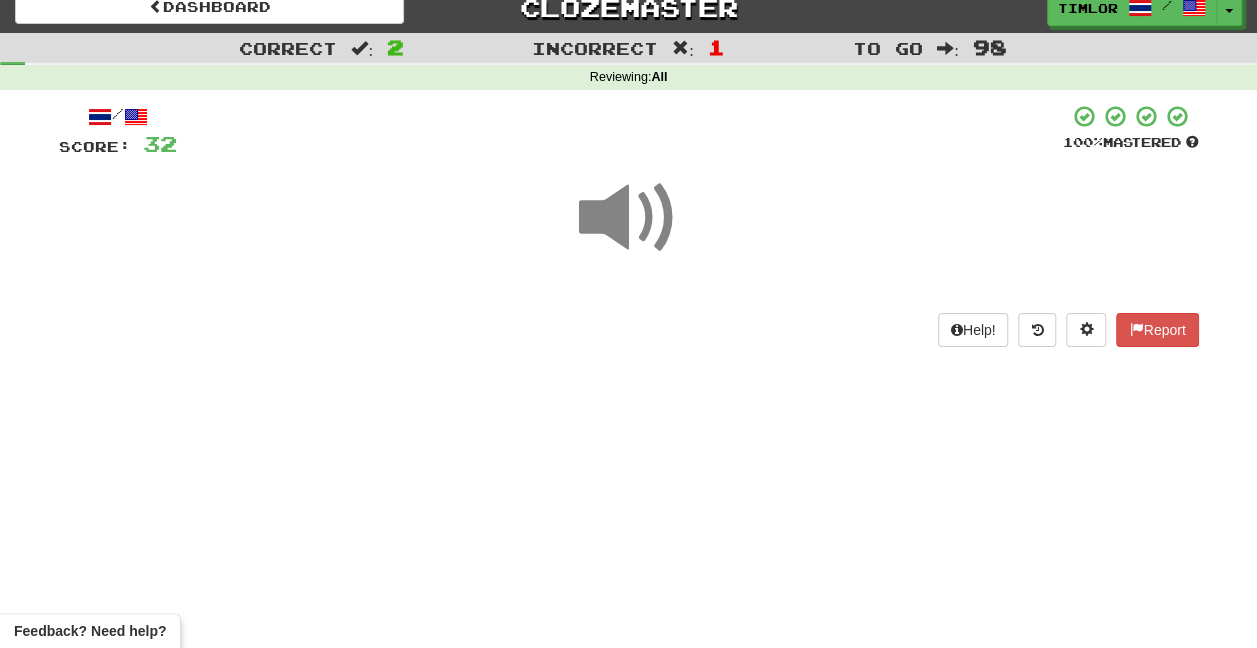 scroll, scrollTop: 0, scrollLeft: 0, axis: both 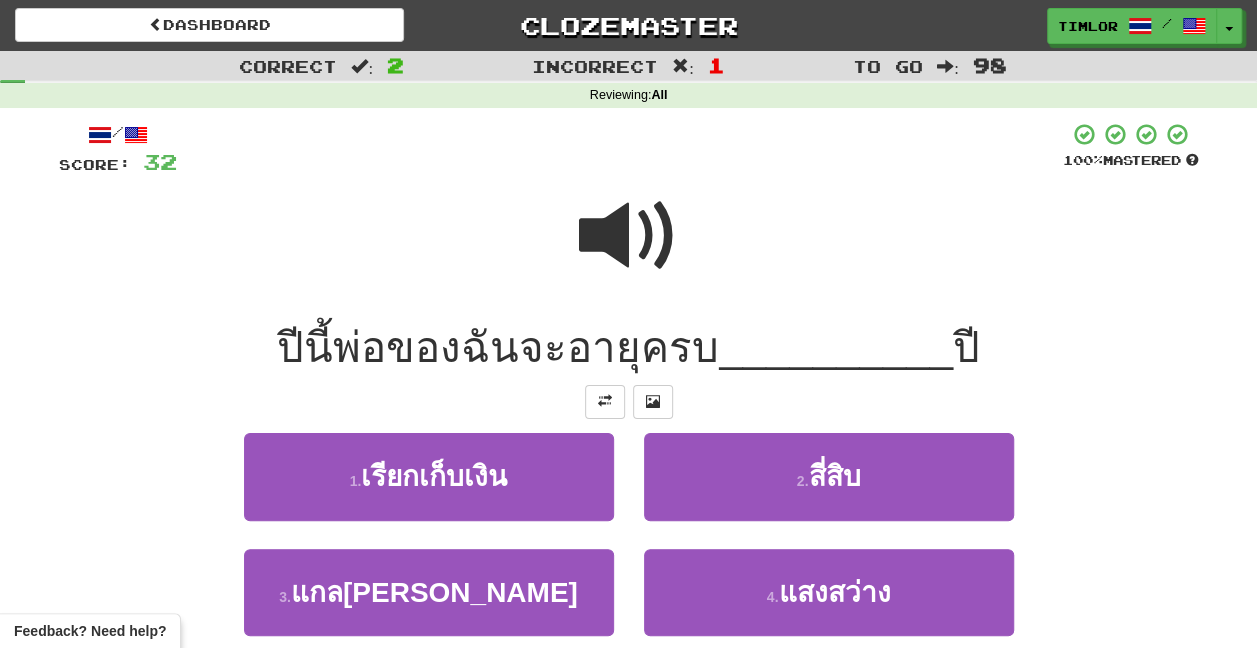 click at bounding box center (629, 236) 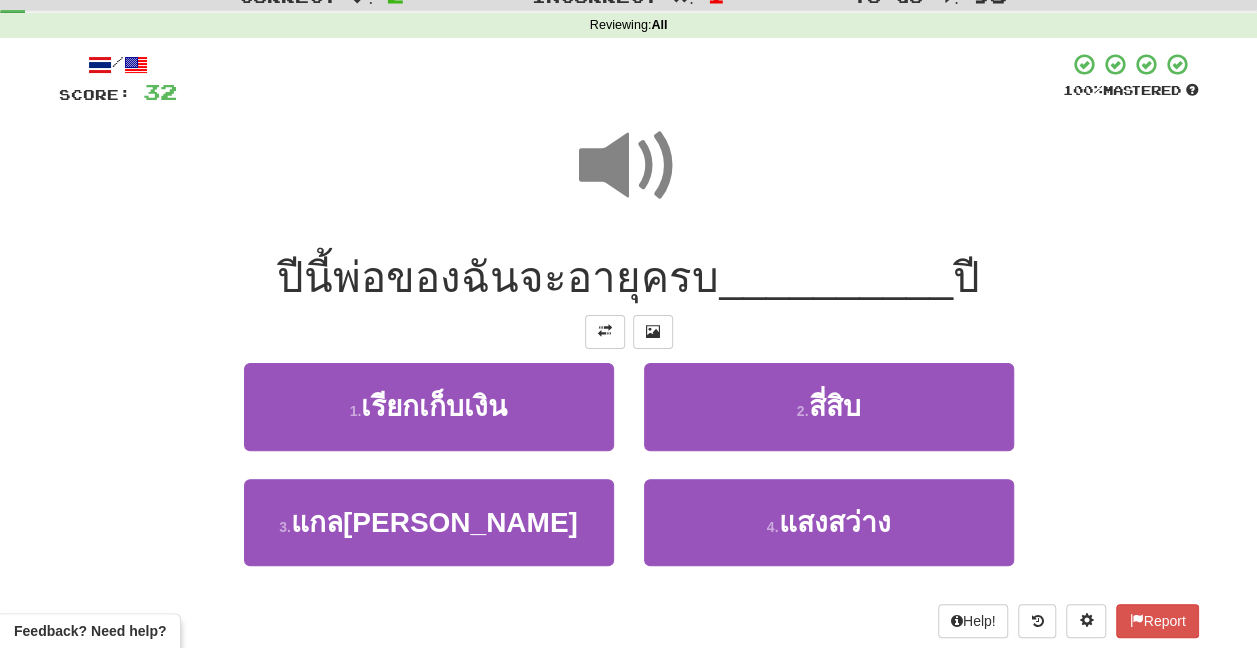 scroll, scrollTop: 100, scrollLeft: 0, axis: vertical 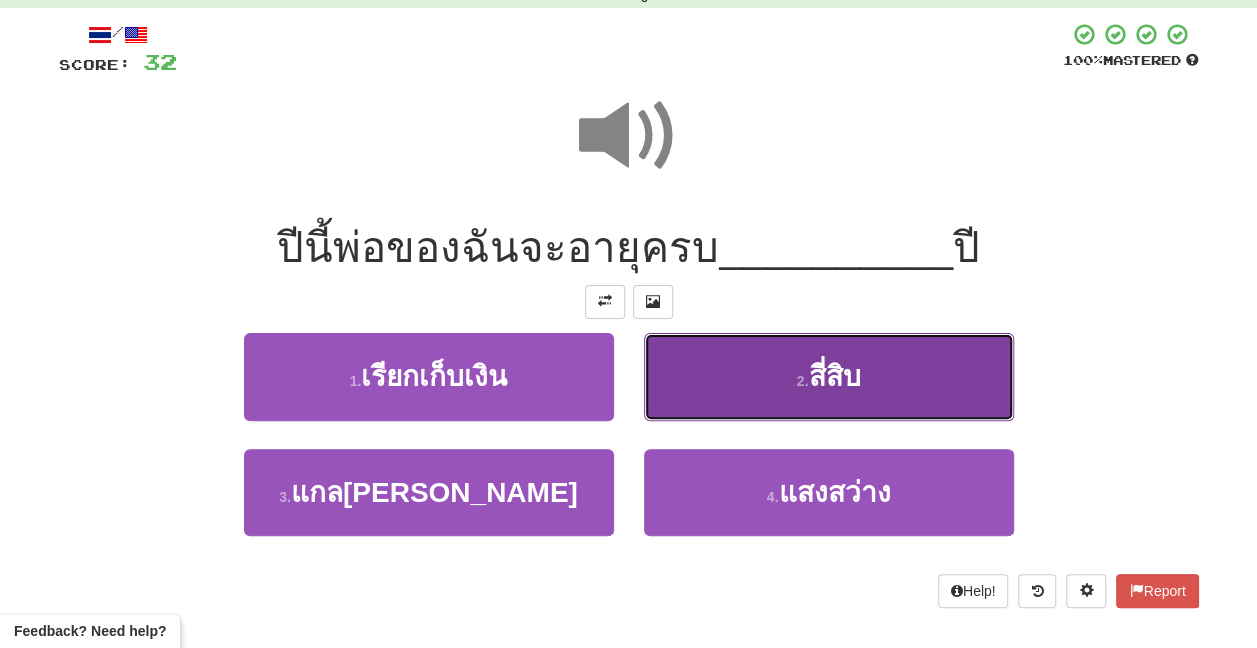 click on "2 .  สี่สิบ" at bounding box center (829, 376) 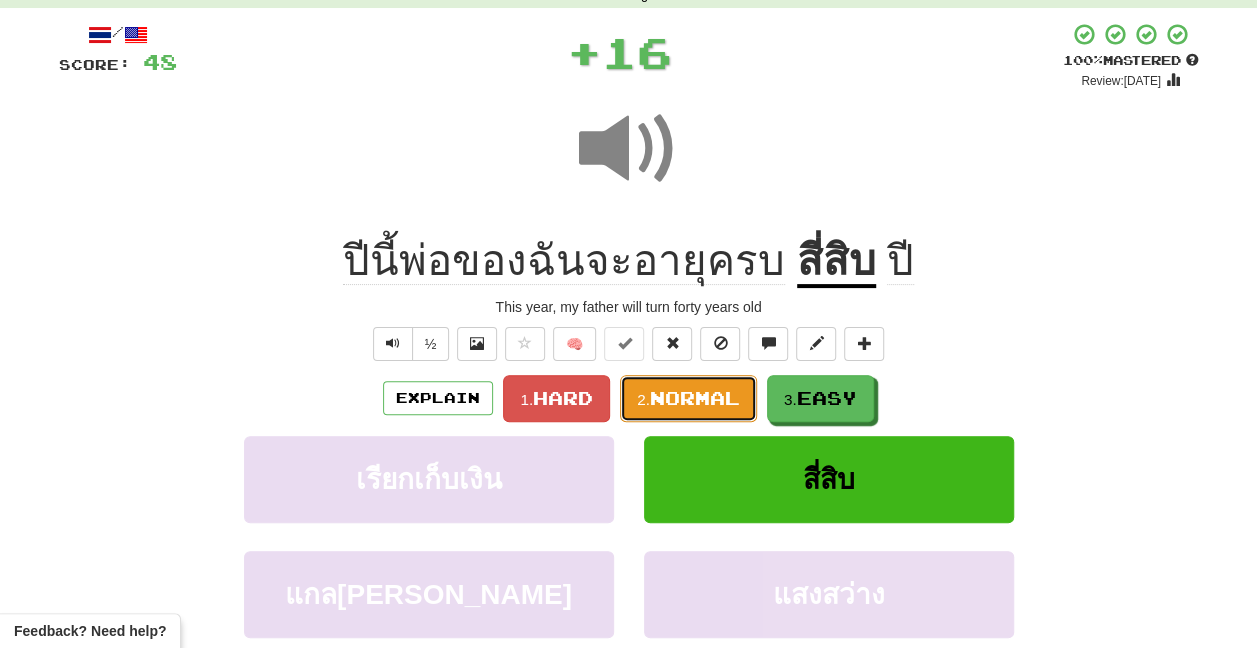 click on "2.  Normal" at bounding box center [688, 398] 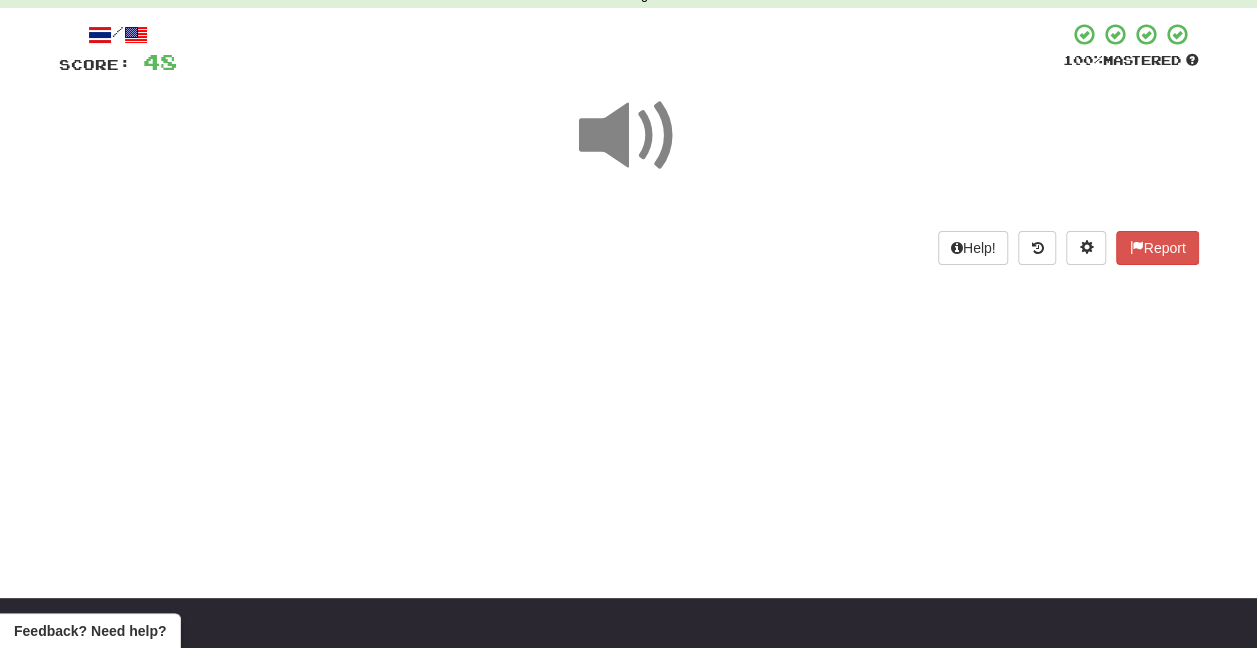 scroll, scrollTop: 0, scrollLeft: 0, axis: both 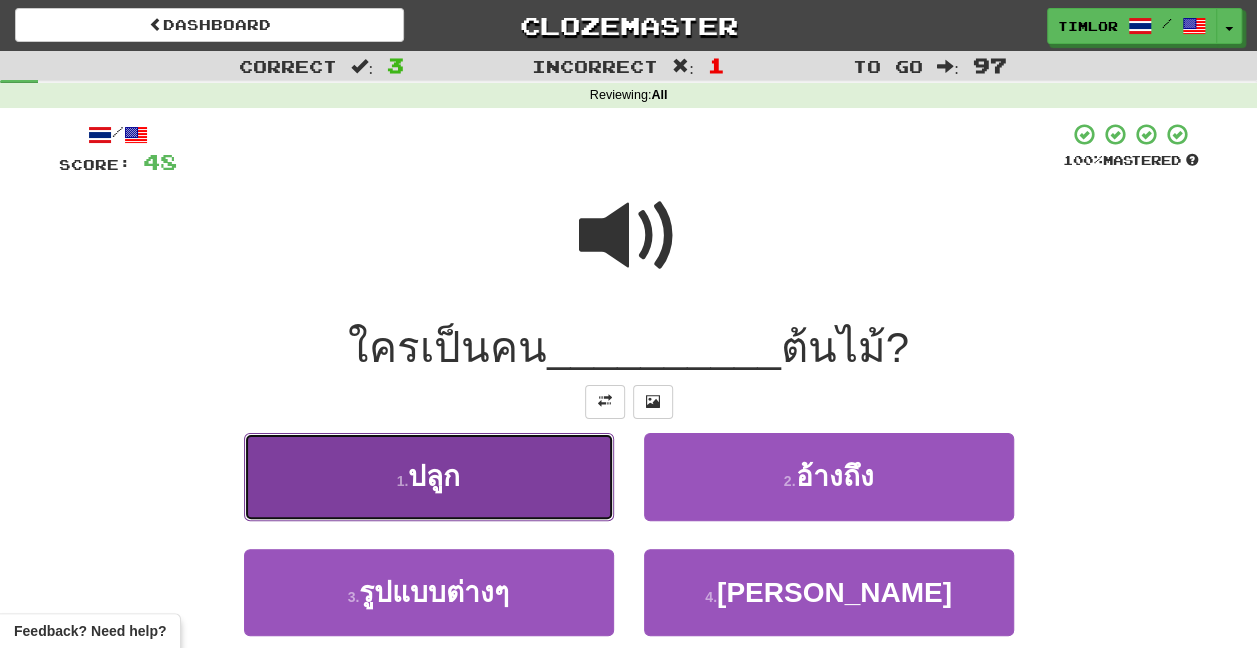 click on "1 .  ปลูก" at bounding box center [429, 476] 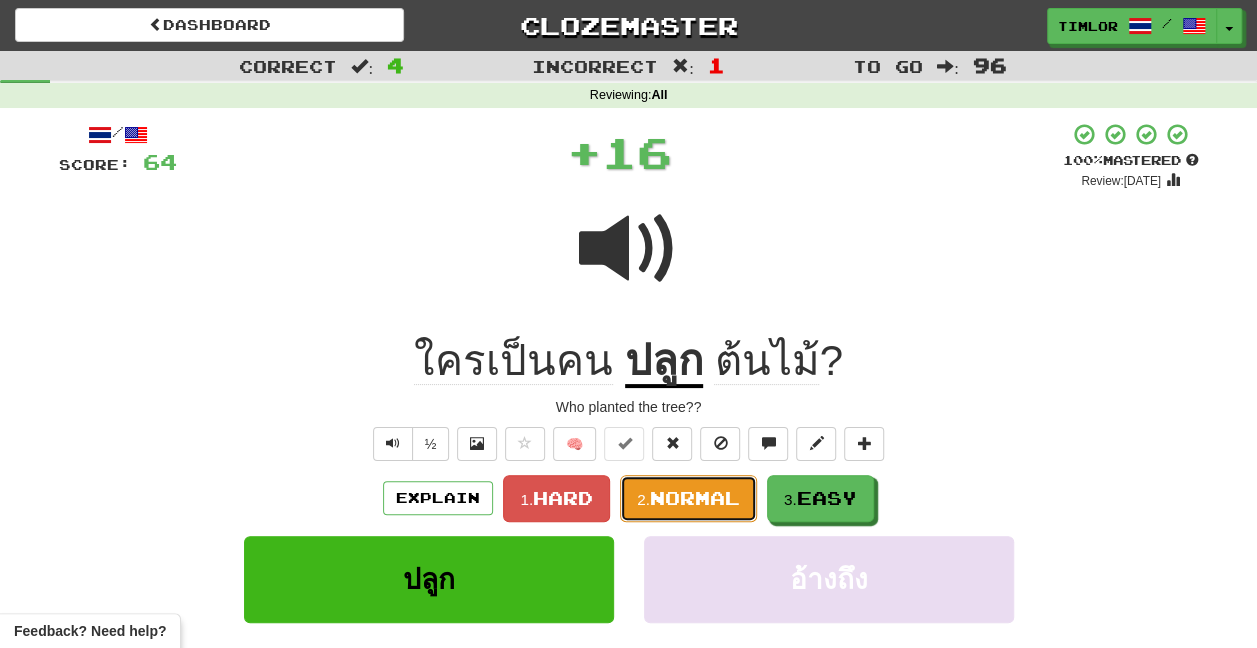 click on "Normal" at bounding box center [695, 498] 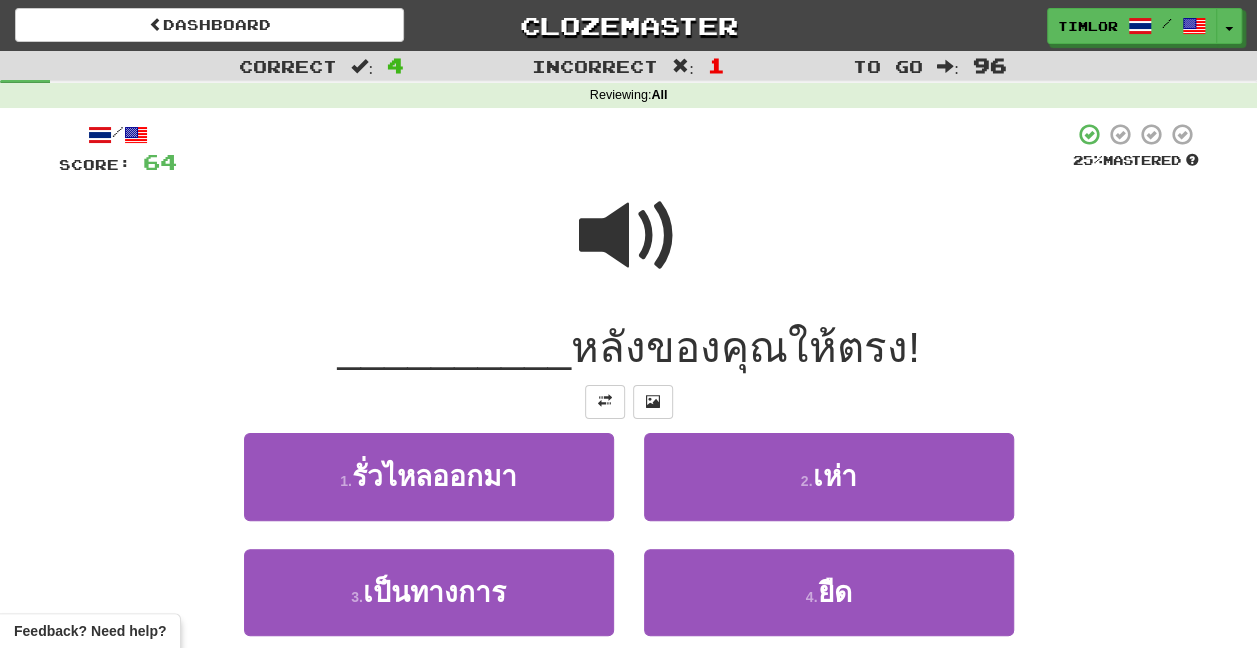 click at bounding box center [629, 236] 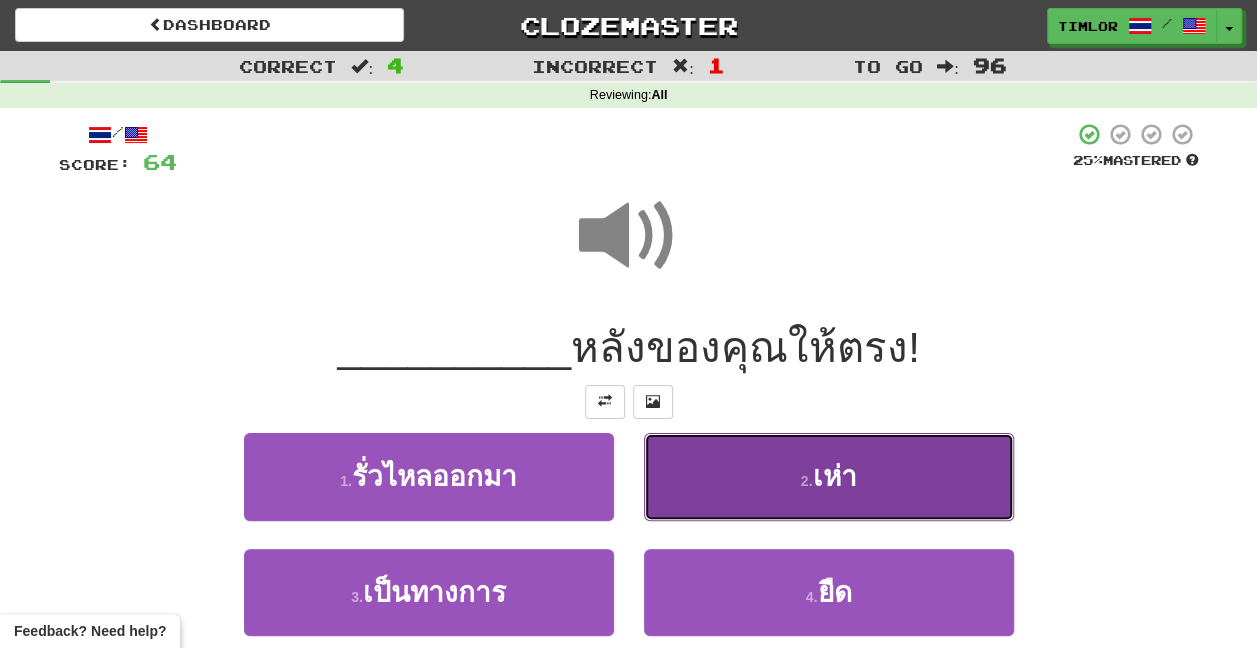 click on "2 .  เห่า" at bounding box center [829, 476] 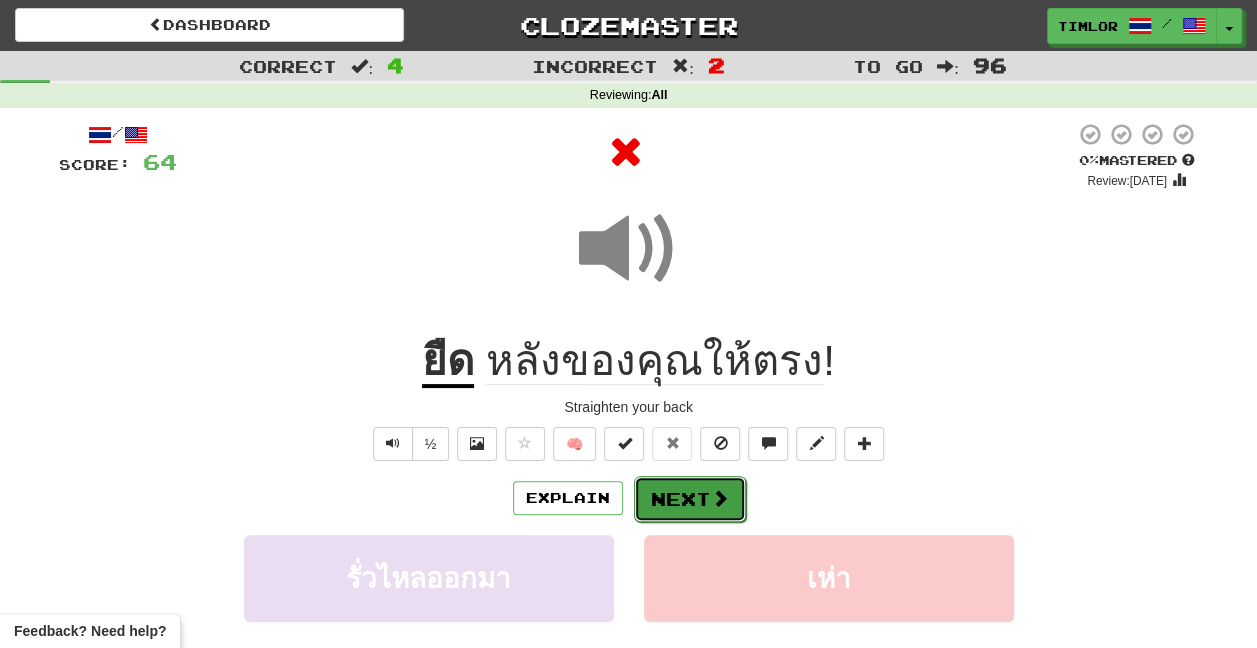 click on "Next" at bounding box center [690, 499] 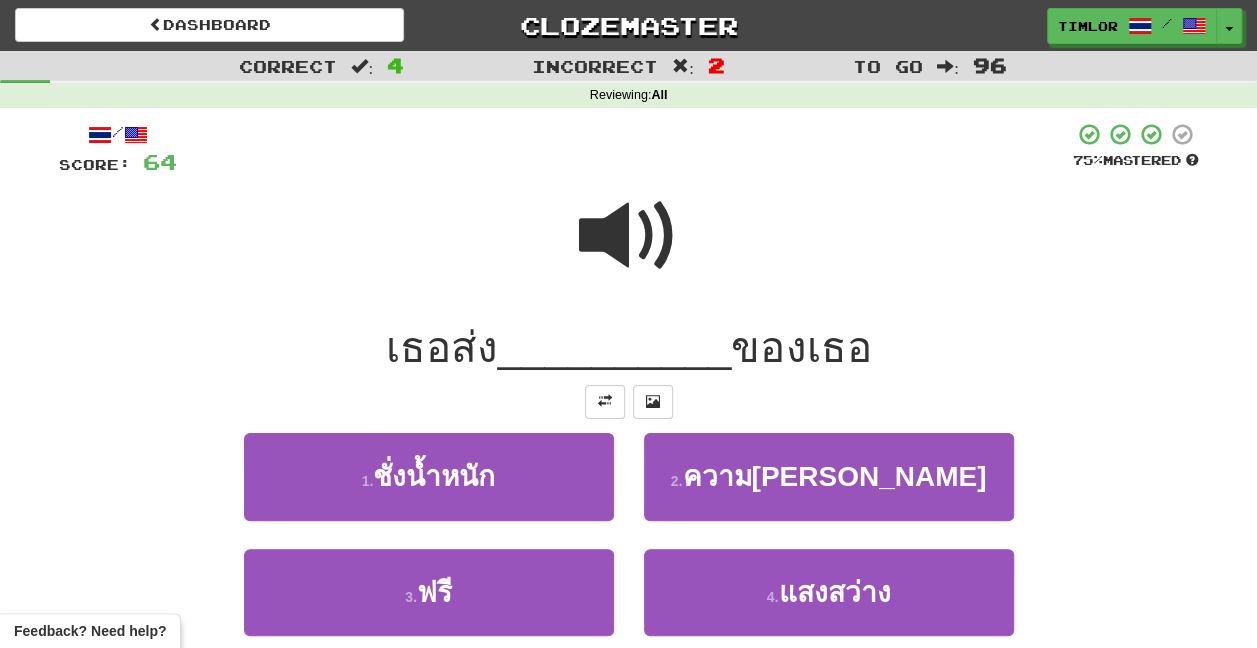 click at bounding box center [629, 236] 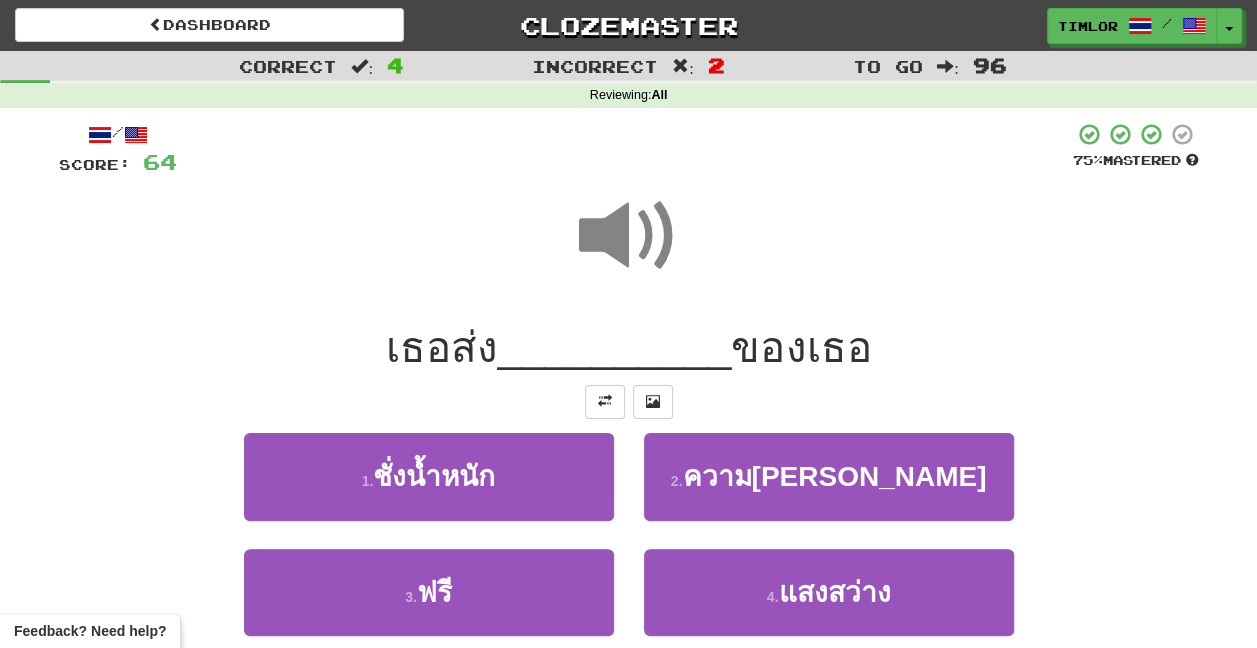 scroll, scrollTop: 100, scrollLeft: 0, axis: vertical 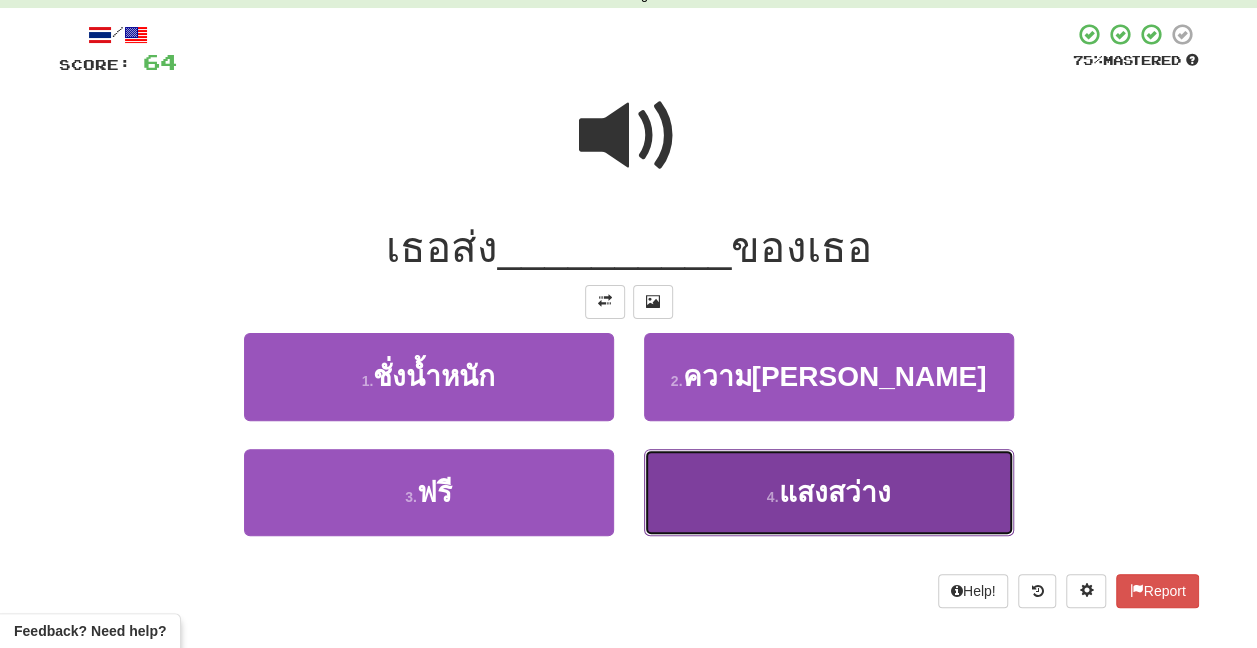 click on "4 .  แสงสว่าง" at bounding box center [829, 492] 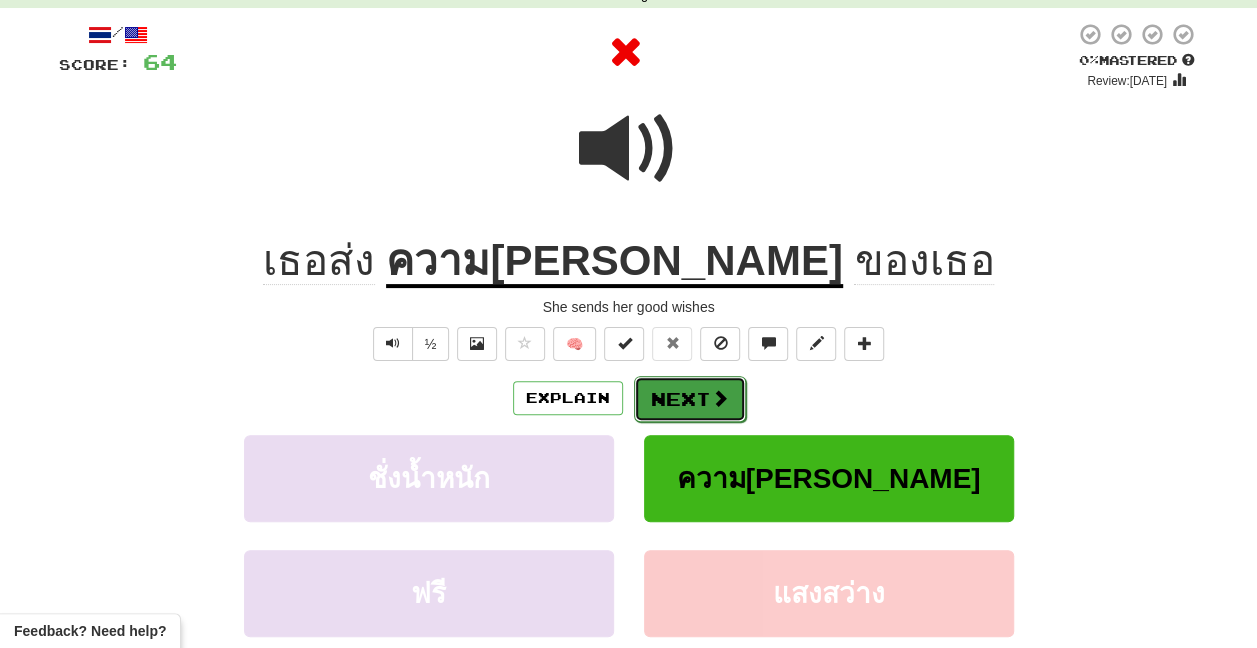 click on "Next" at bounding box center [690, 399] 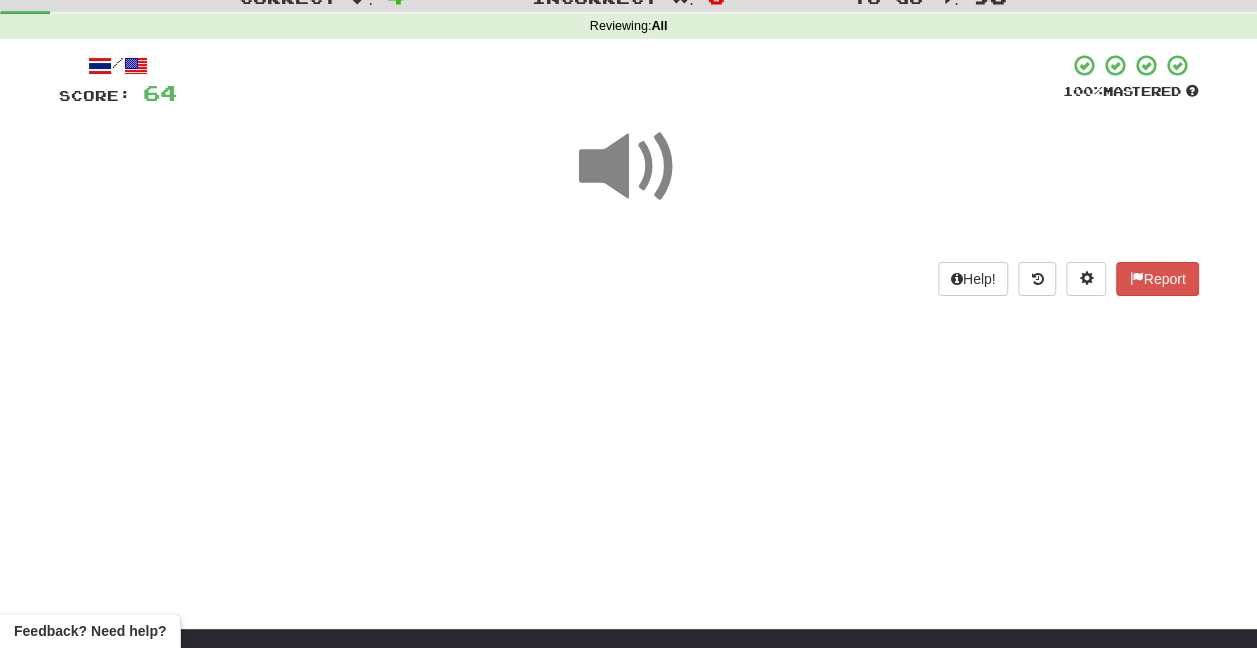 scroll, scrollTop: 100, scrollLeft: 0, axis: vertical 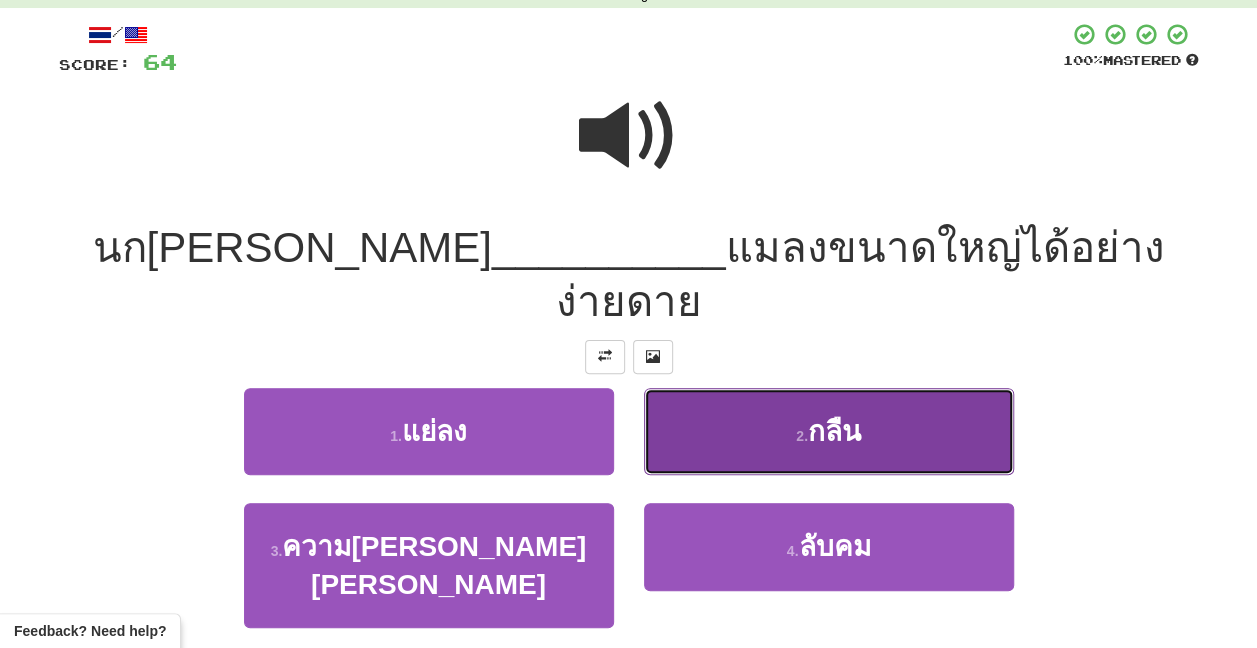 click on "2 .  กลืน" at bounding box center (829, 431) 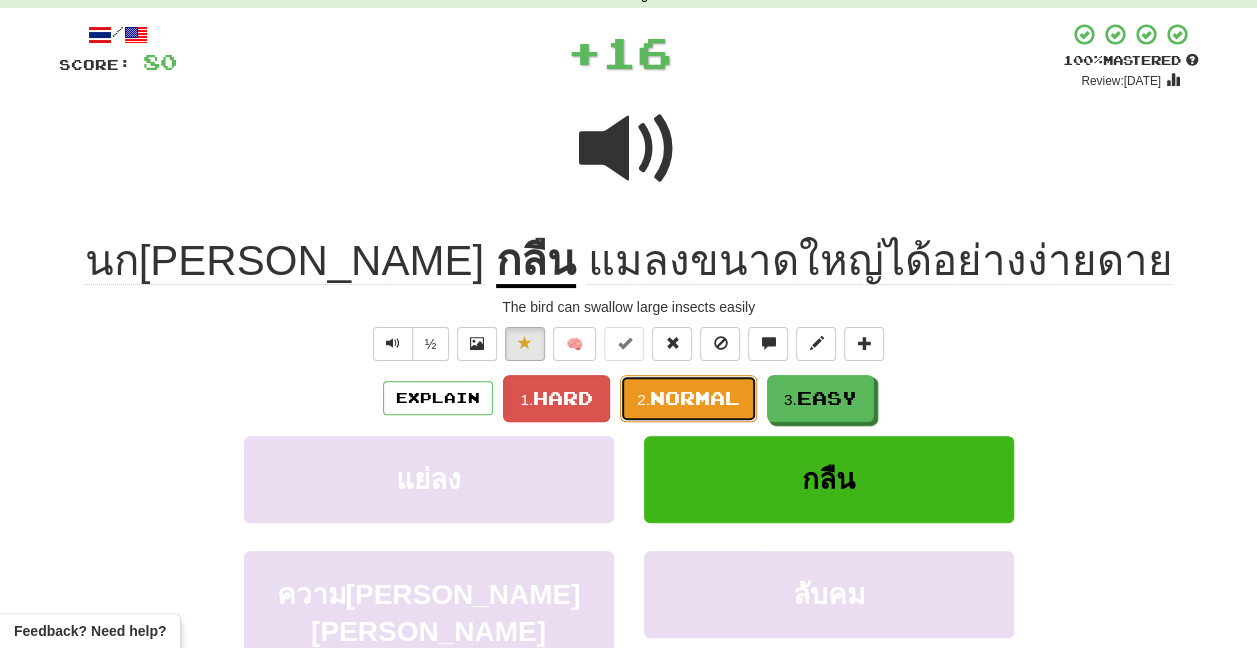 click on "Normal" at bounding box center (695, 398) 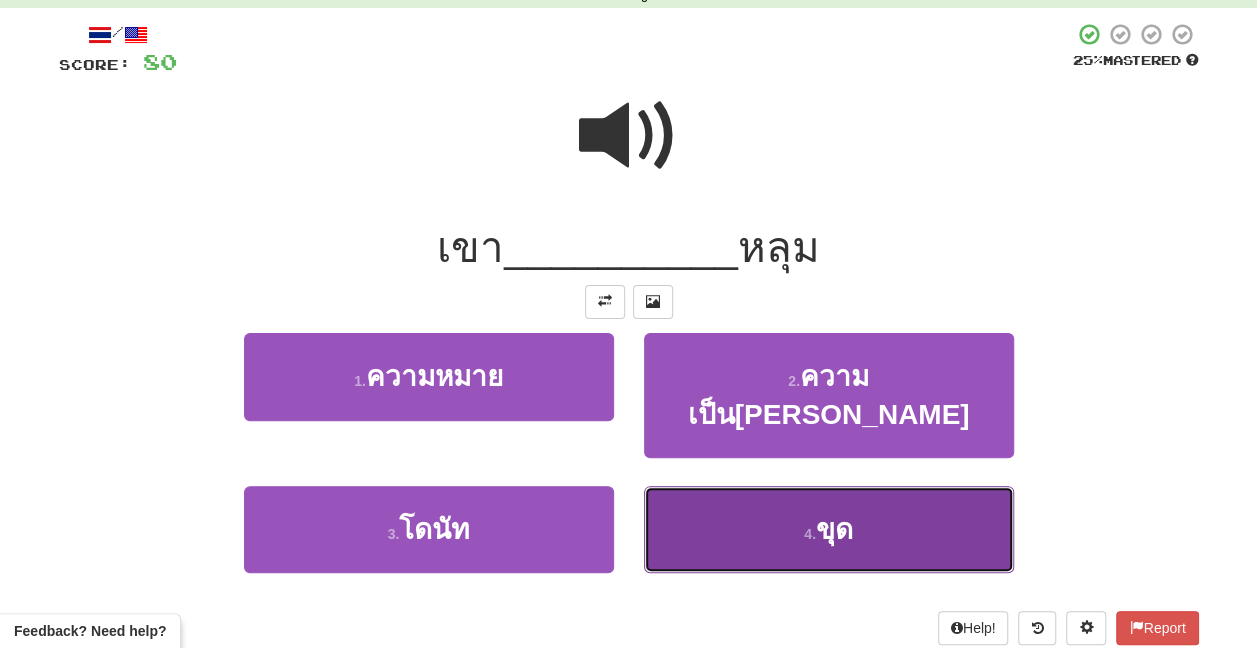 click on "4 .  ขุด" at bounding box center [829, 529] 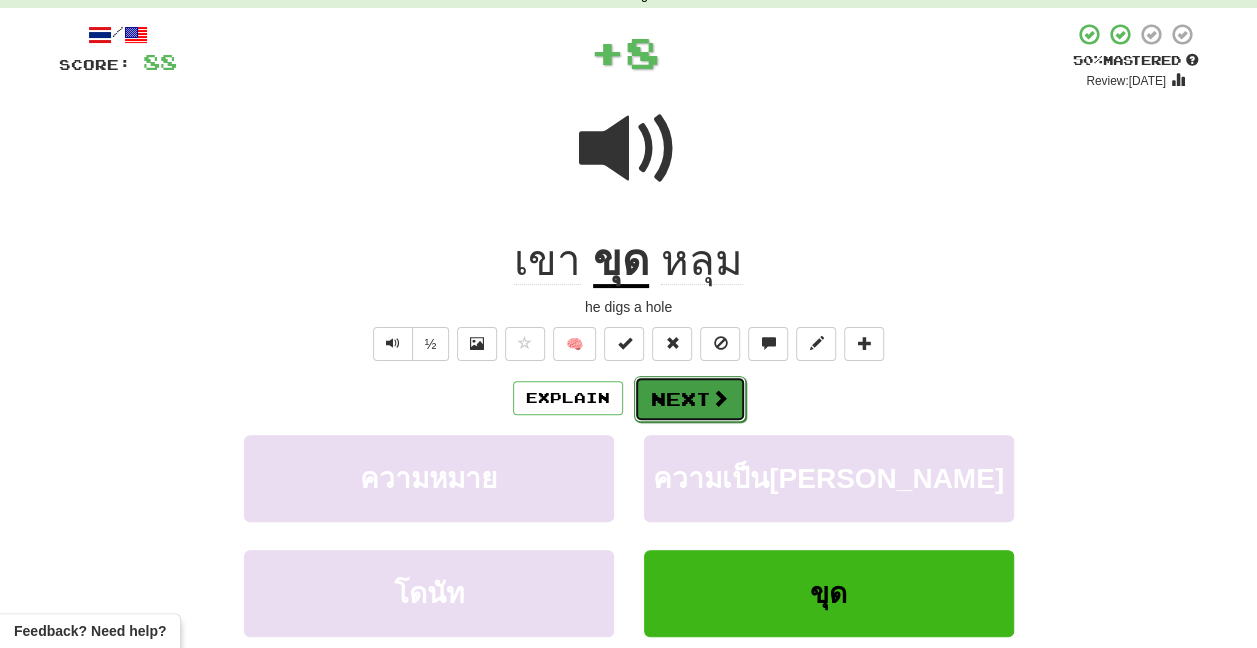 click on "Next" at bounding box center (690, 399) 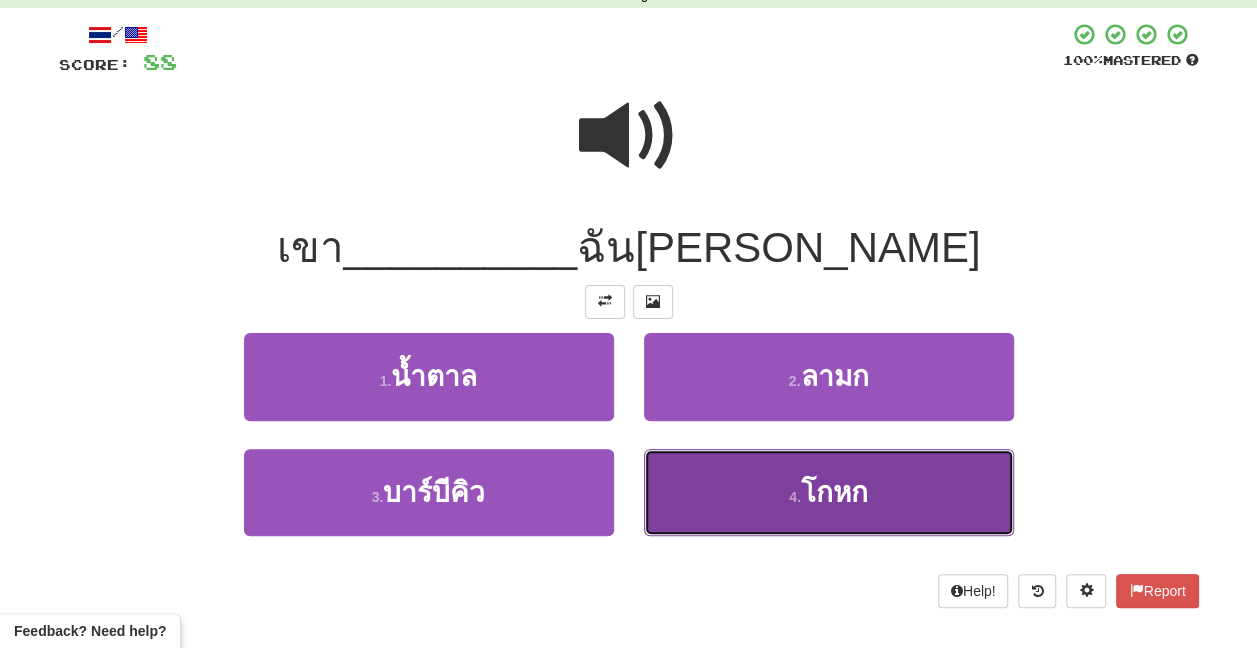 click on "4 .  โกหก" at bounding box center (829, 492) 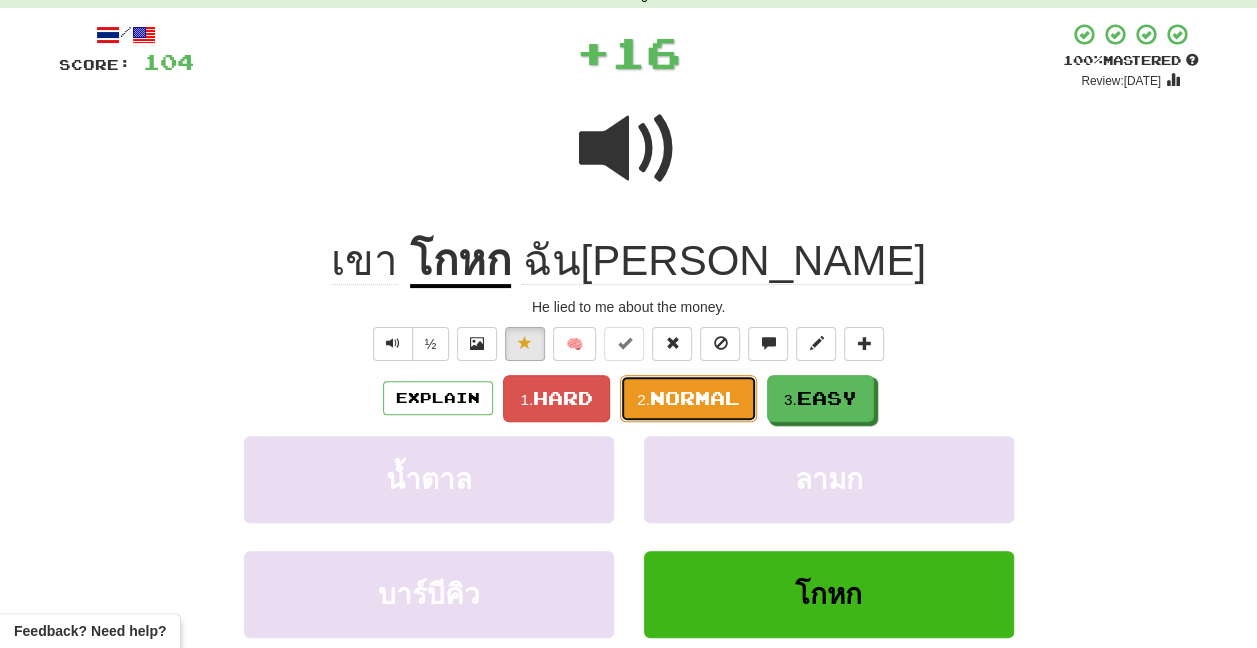 click on "Normal" at bounding box center (695, 398) 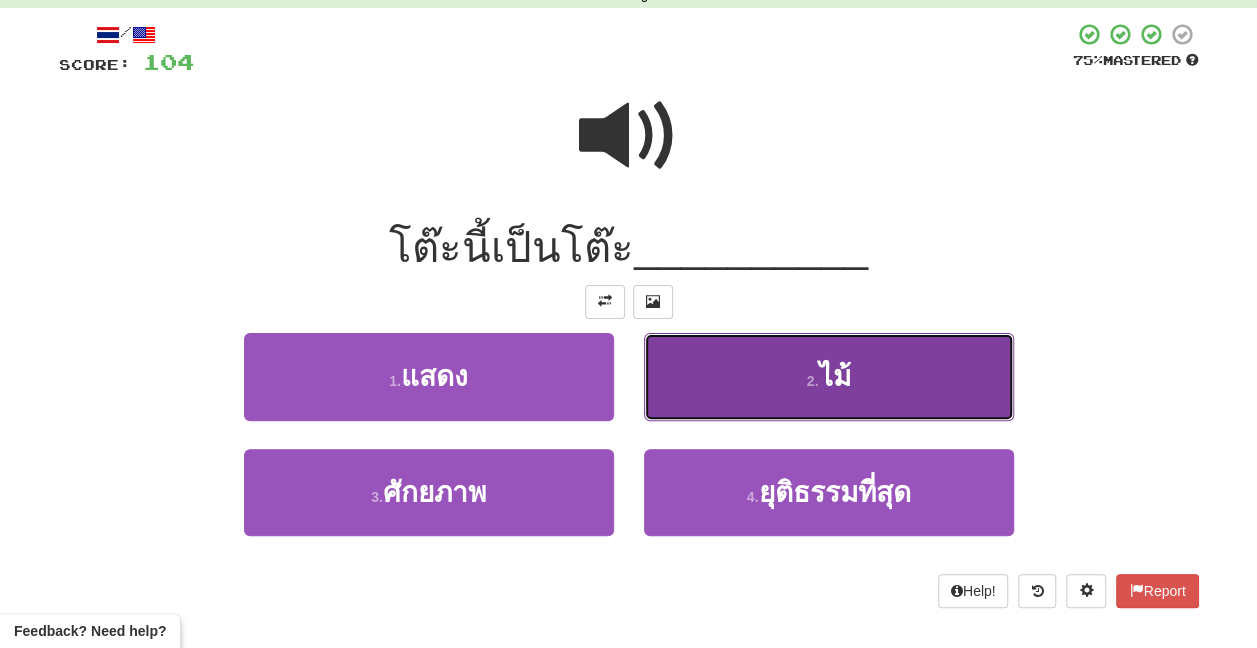 click on "2 .  ไม้" at bounding box center [829, 376] 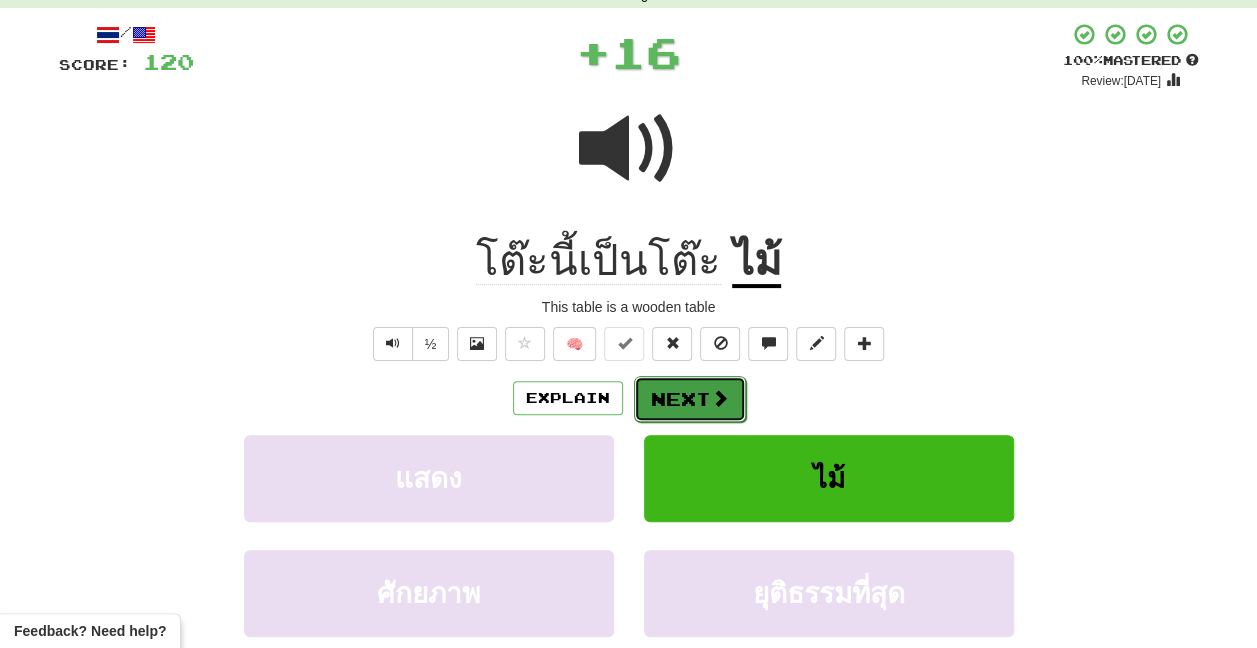 click on "Next" at bounding box center [690, 399] 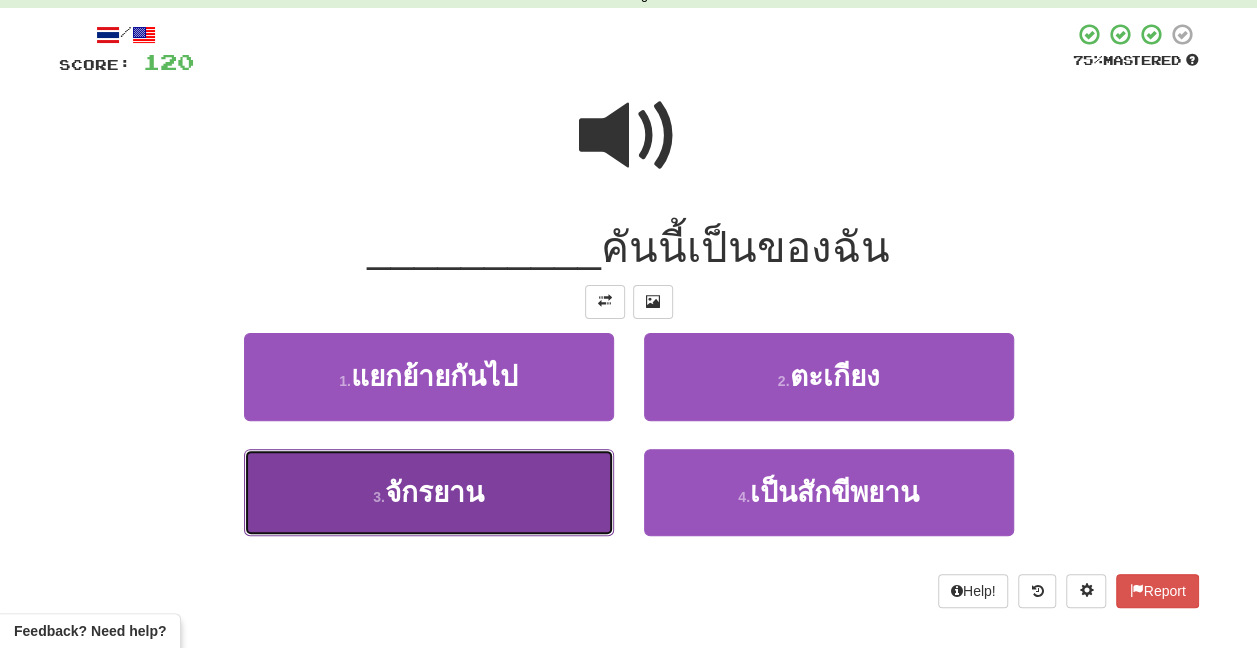 click on "3 .  จักรยาน" at bounding box center [429, 492] 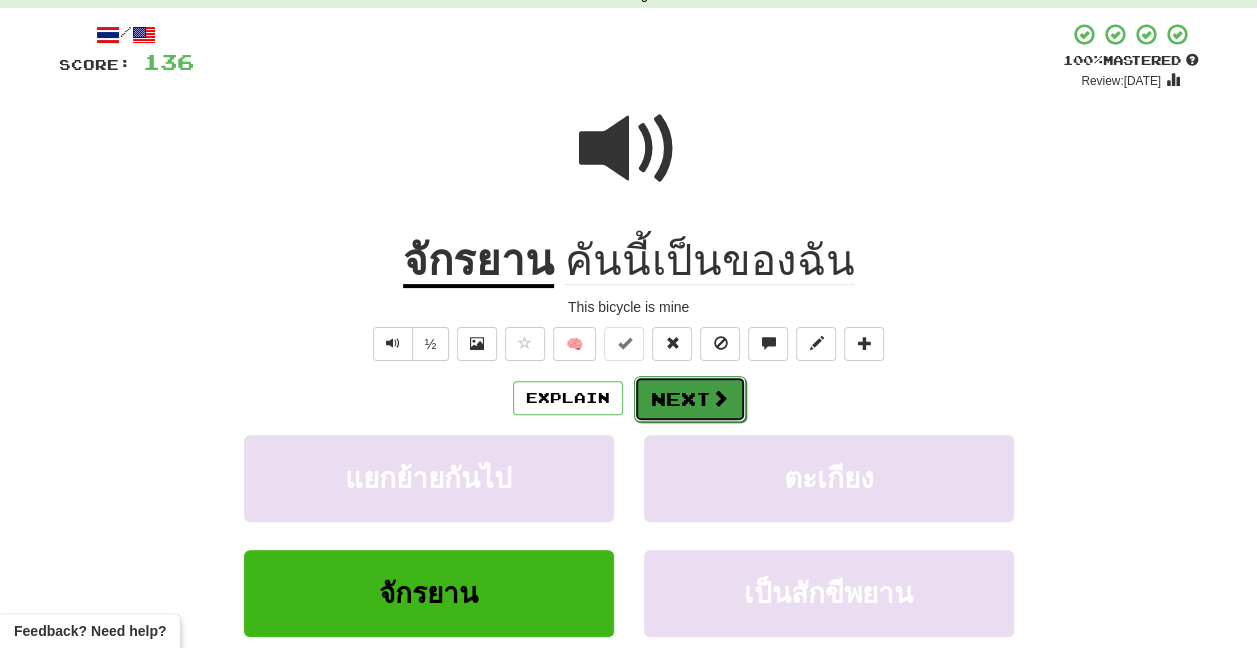 click on "Next" at bounding box center (690, 399) 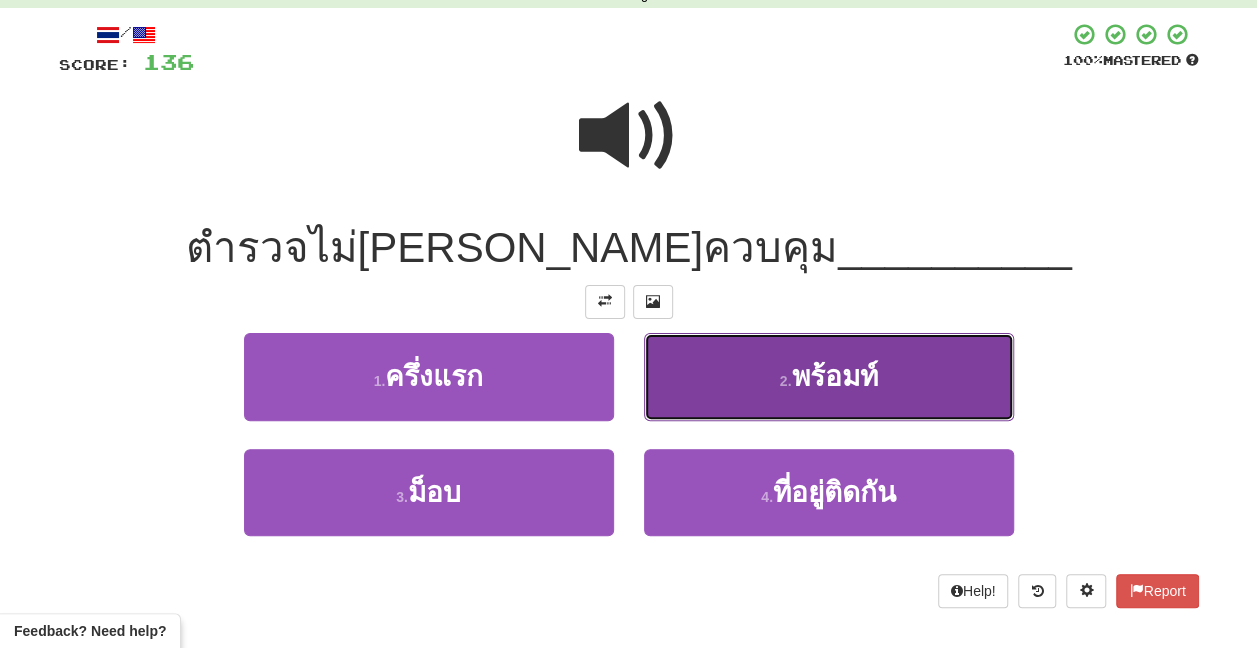 click on "2 .  พร้อมท์" at bounding box center [829, 376] 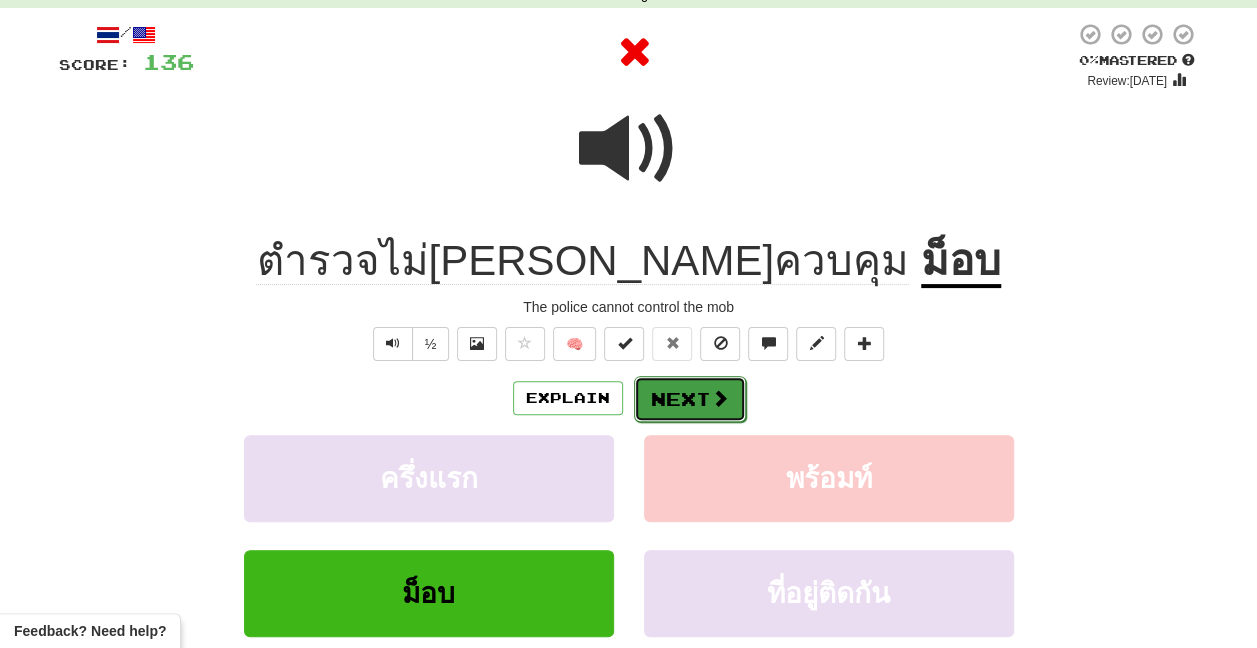 click on "Next" at bounding box center (690, 399) 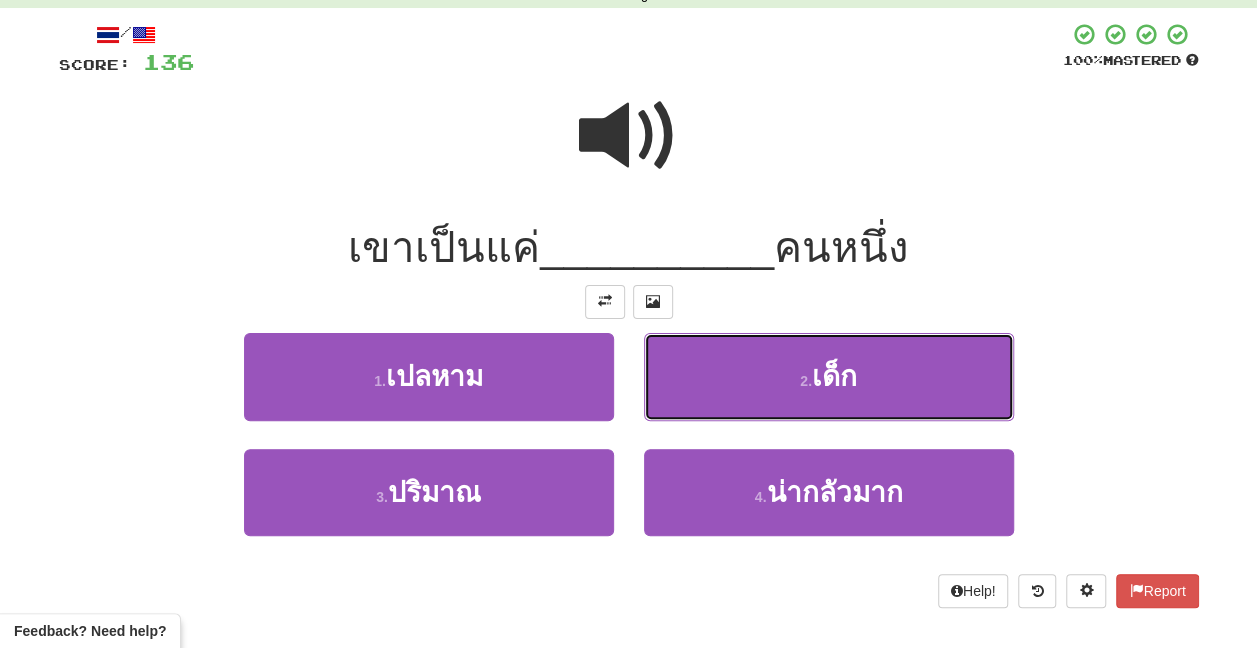 click on "2 .  เด็ก" at bounding box center [829, 376] 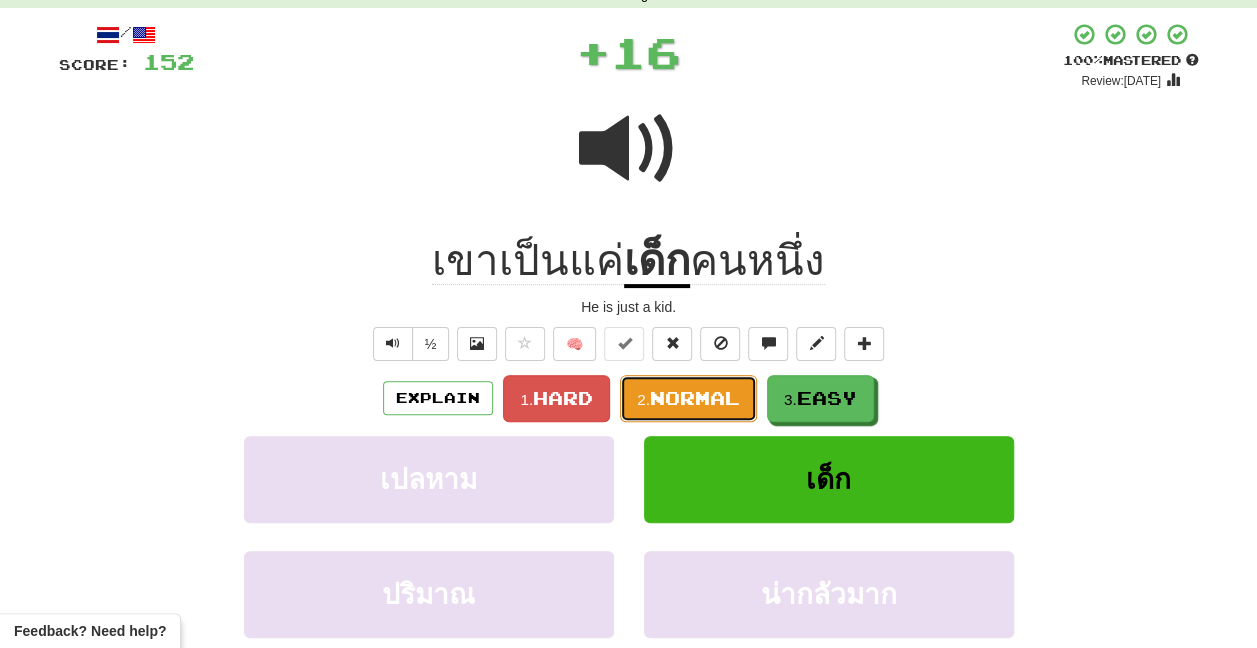 click on "2.  Normal" at bounding box center [688, 398] 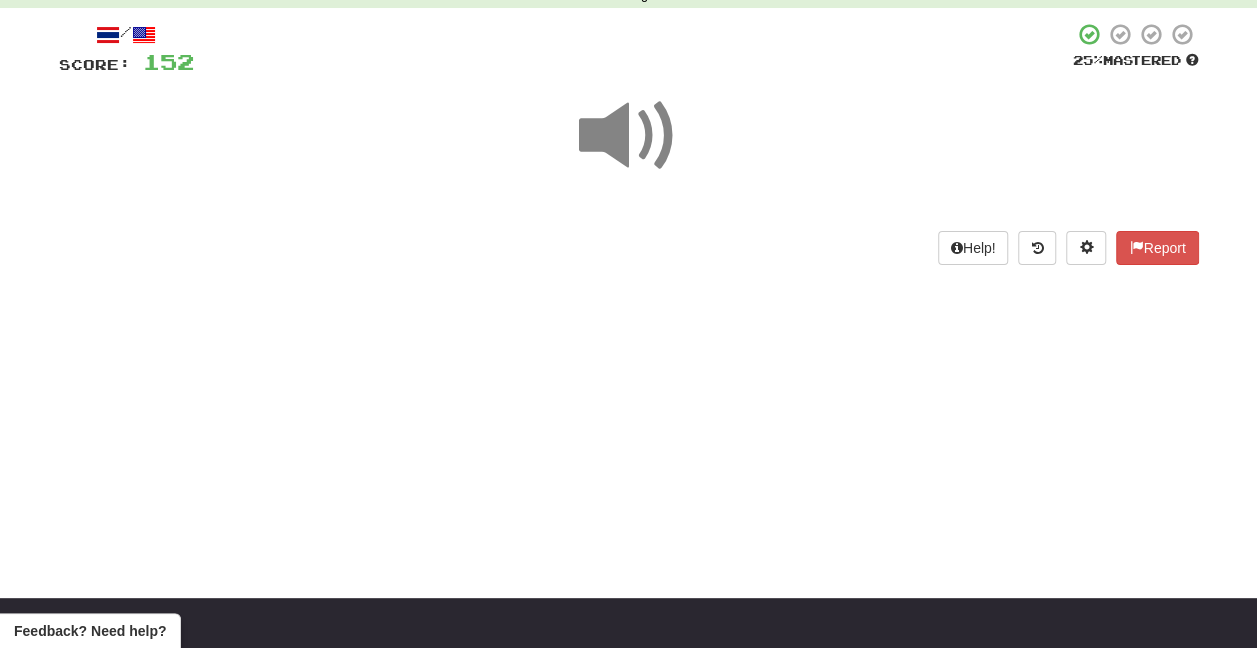 scroll, scrollTop: 0, scrollLeft: 0, axis: both 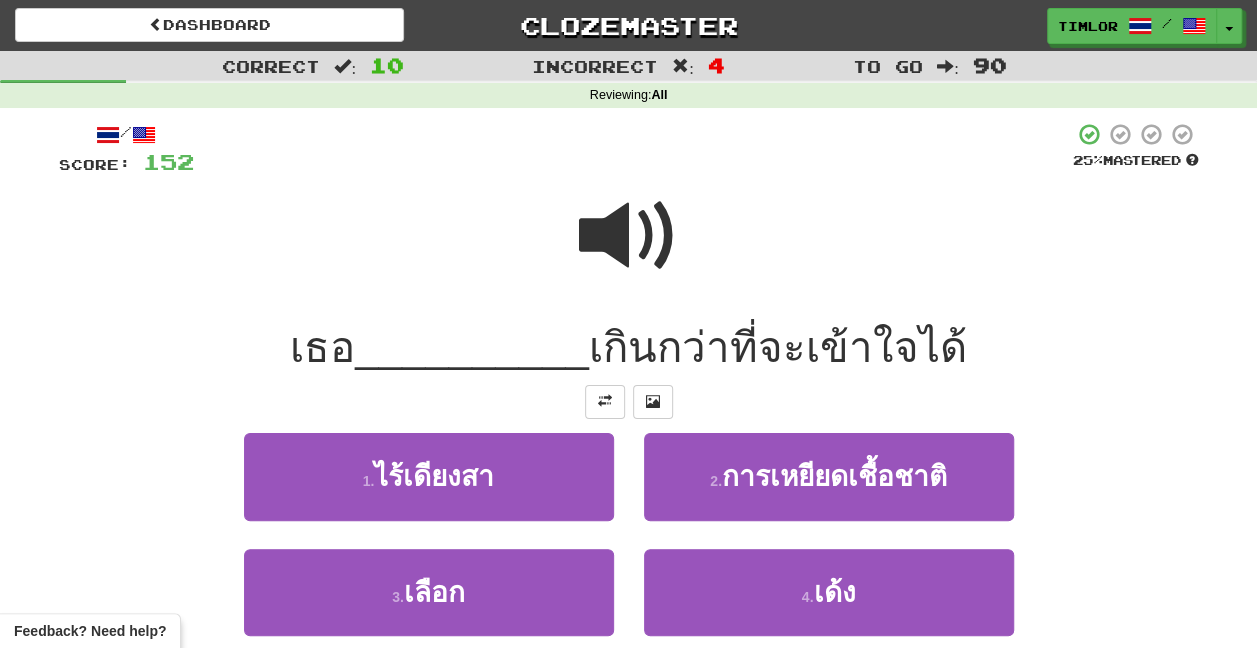 click at bounding box center [629, 236] 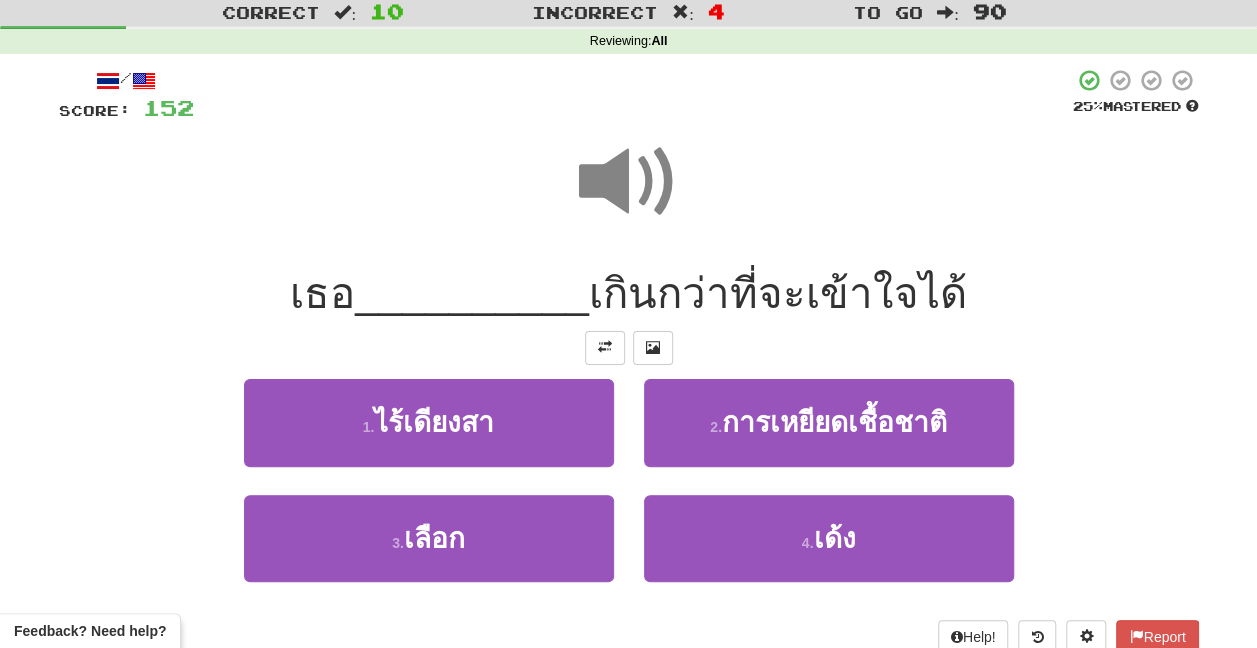 scroll, scrollTop: 100, scrollLeft: 0, axis: vertical 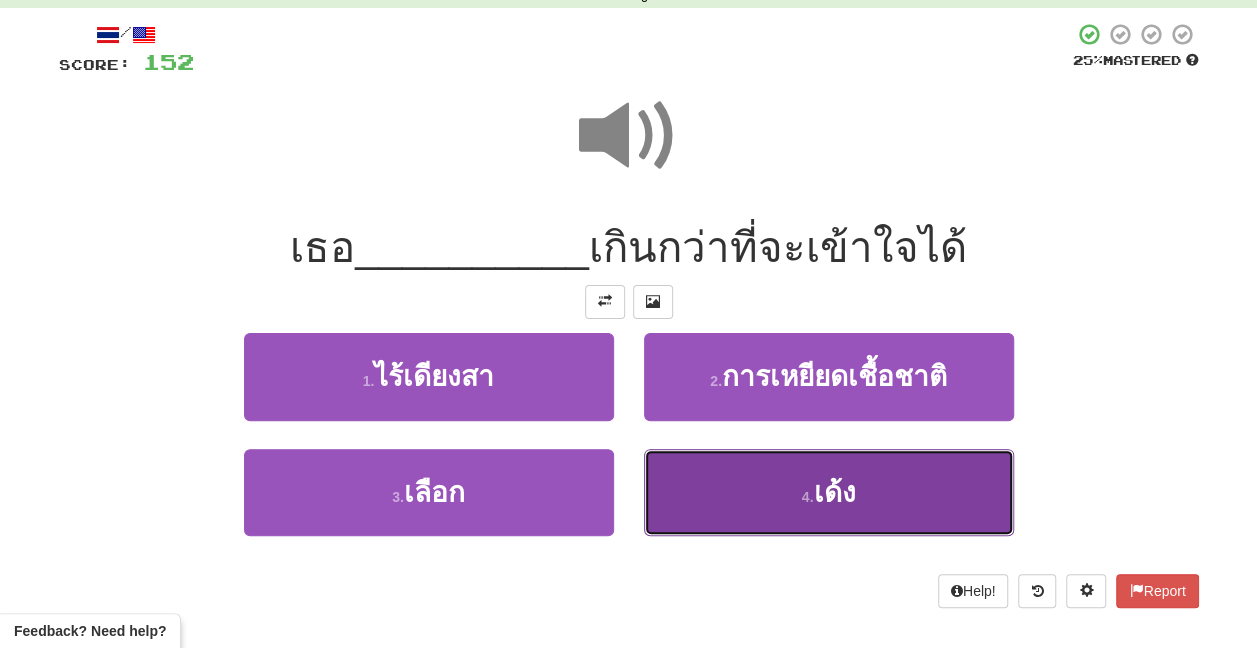 click on "4 .  เด้ง" at bounding box center (829, 492) 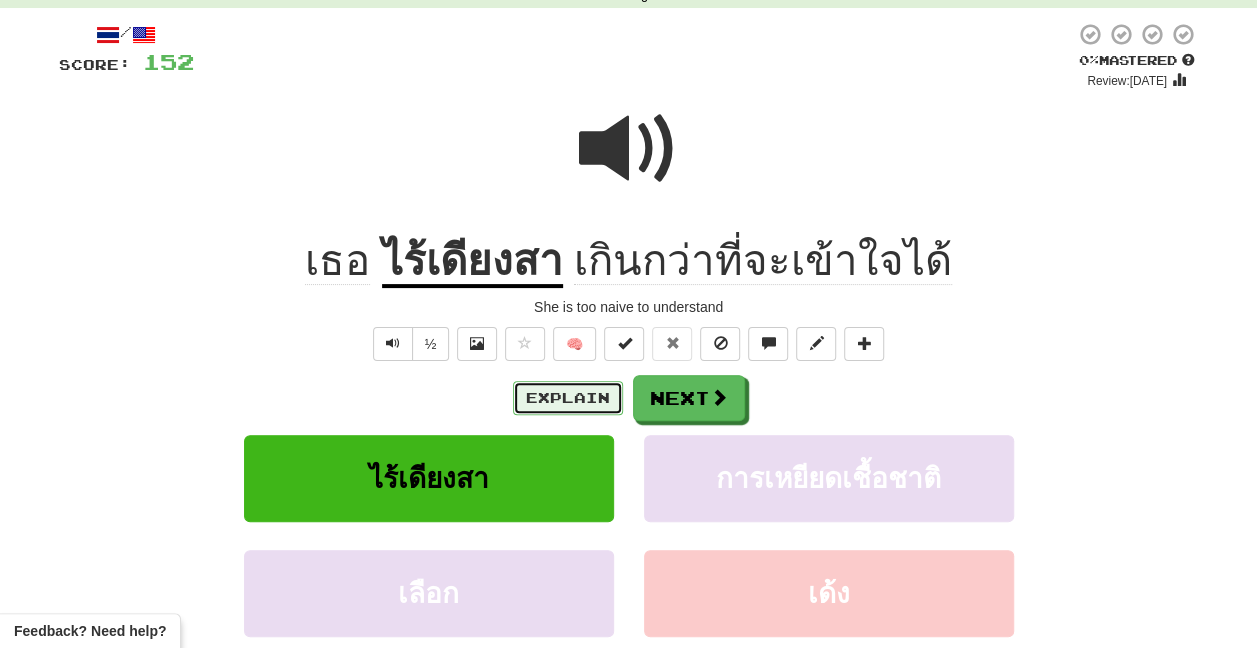 click on "Explain" at bounding box center (568, 398) 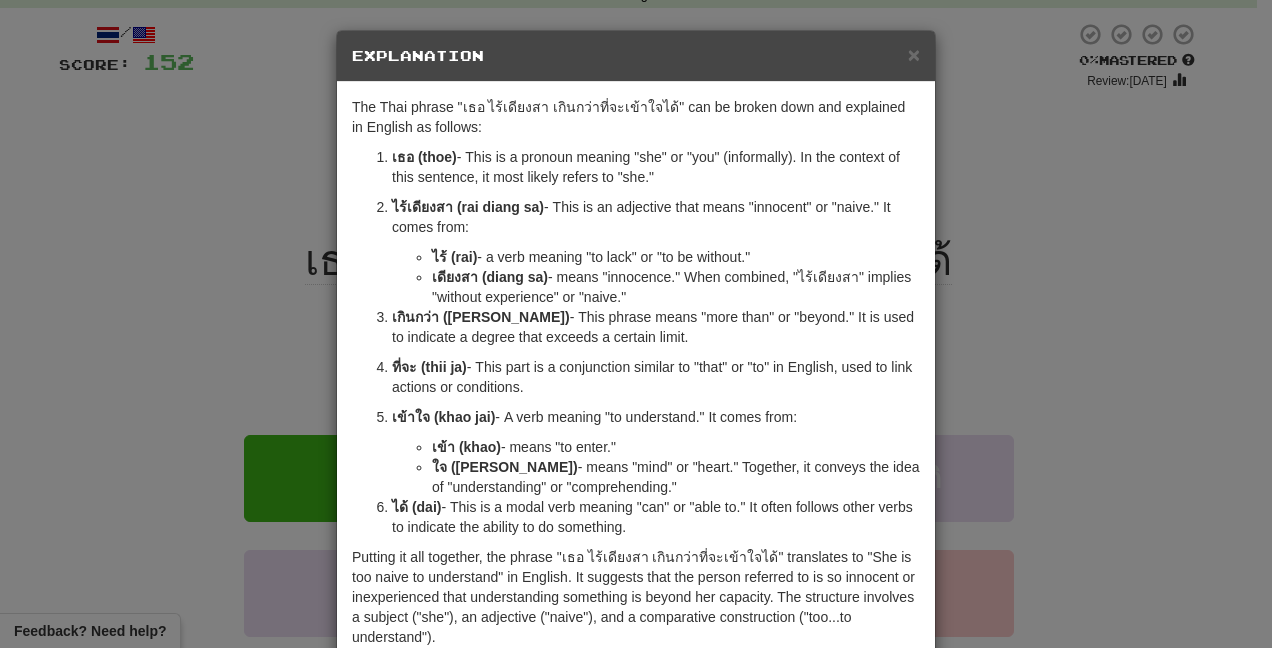 click on "× Explanation The Thai phrase "เธอ ไร้เดียงสา เกินกว่าที่จะเข้าใจได้" can be broken down and explained in English as follows:
เธอ (thoe)  - This is a pronoun meaning "she" or "you" (informally). In the context of this sentence, it most likely refers to "she."
ไร้เดียงสา (rai diang sa)  - This is an adjective that means "innocent" or "naive." It comes from:
ไร้ (rai)  - a verb meaning "to lack" or "to be without."
เดียงสา (diang sa)  - means "innocence." When combined, "ไร้เดียงสา" implies "without experience" or "naive."
เกินกว่า (koen kwaa)  - This phrase means "more than" or "beyond." It is used to indicate a degree that exceeds a certain limit.
ที่จะ (thii ja)  - This part is a conjunction similar to "that" or "to" in English, used to link actions or conditions.
เข้าใจ (khao jai)" at bounding box center [636, 324] 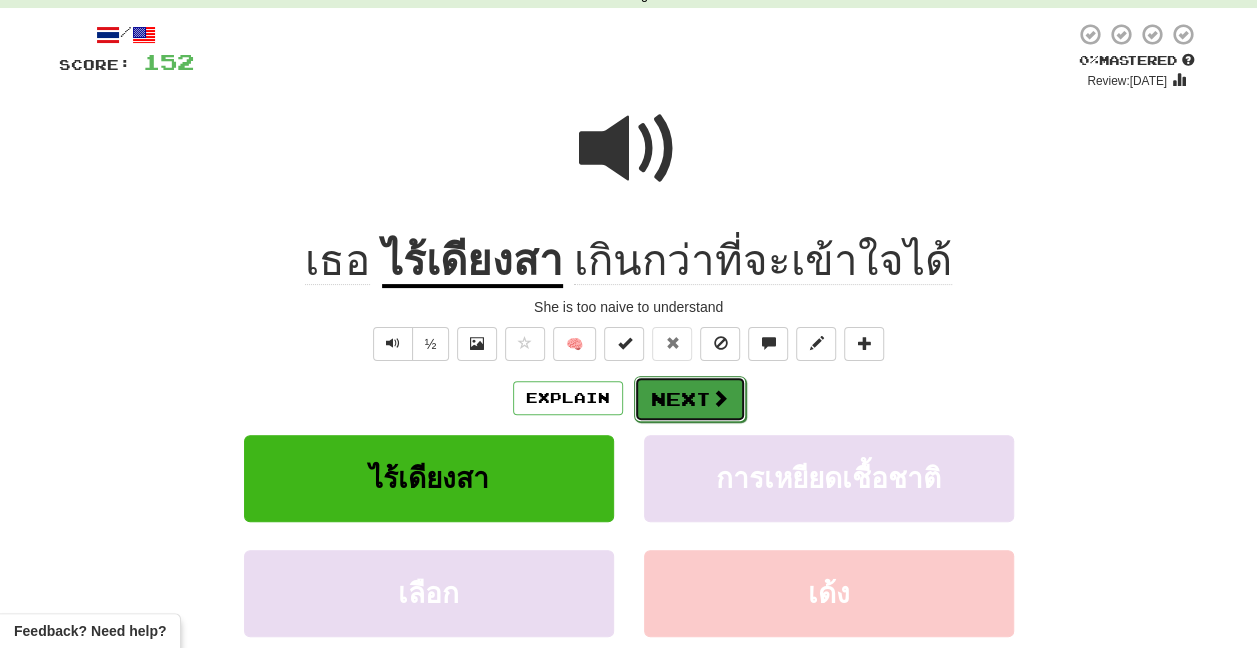 click on "Next" at bounding box center (690, 399) 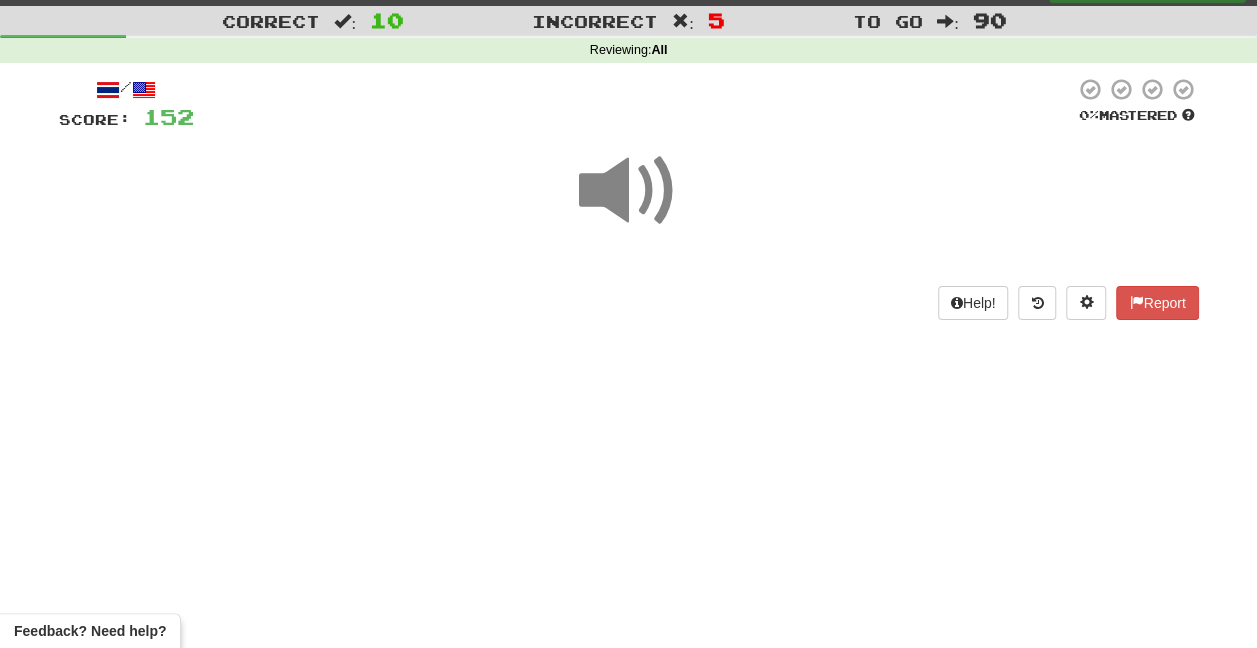 scroll, scrollTop: 0, scrollLeft: 0, axis: both 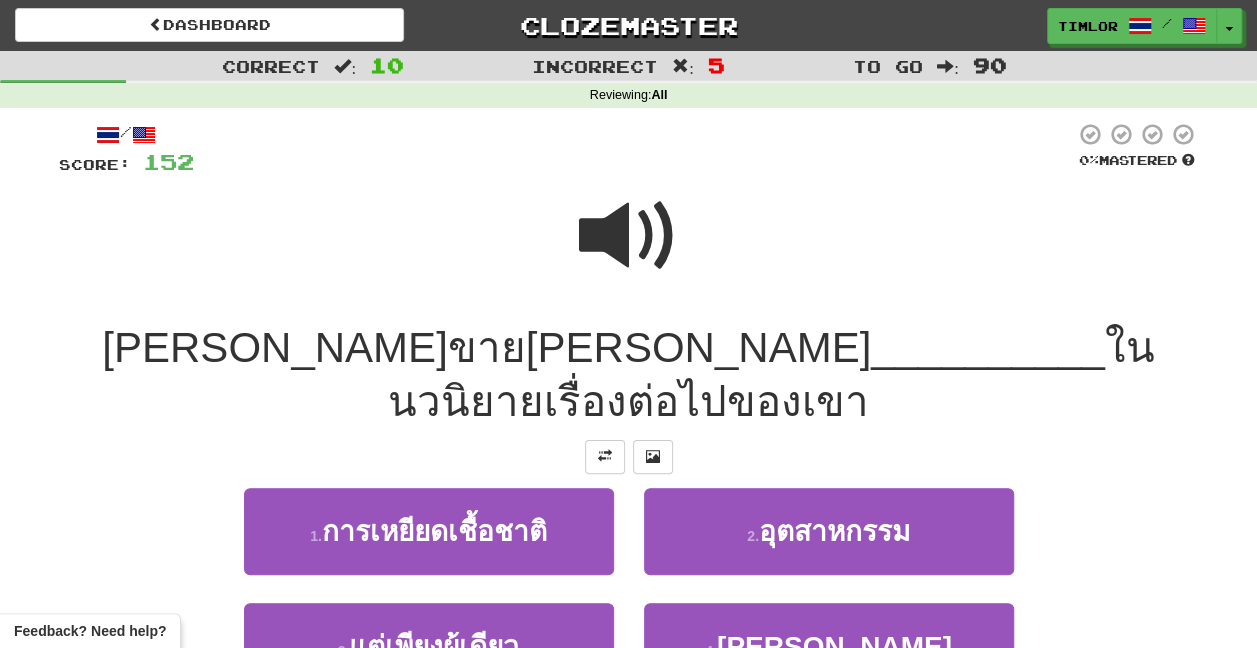 click at bounding box center [629, 236] 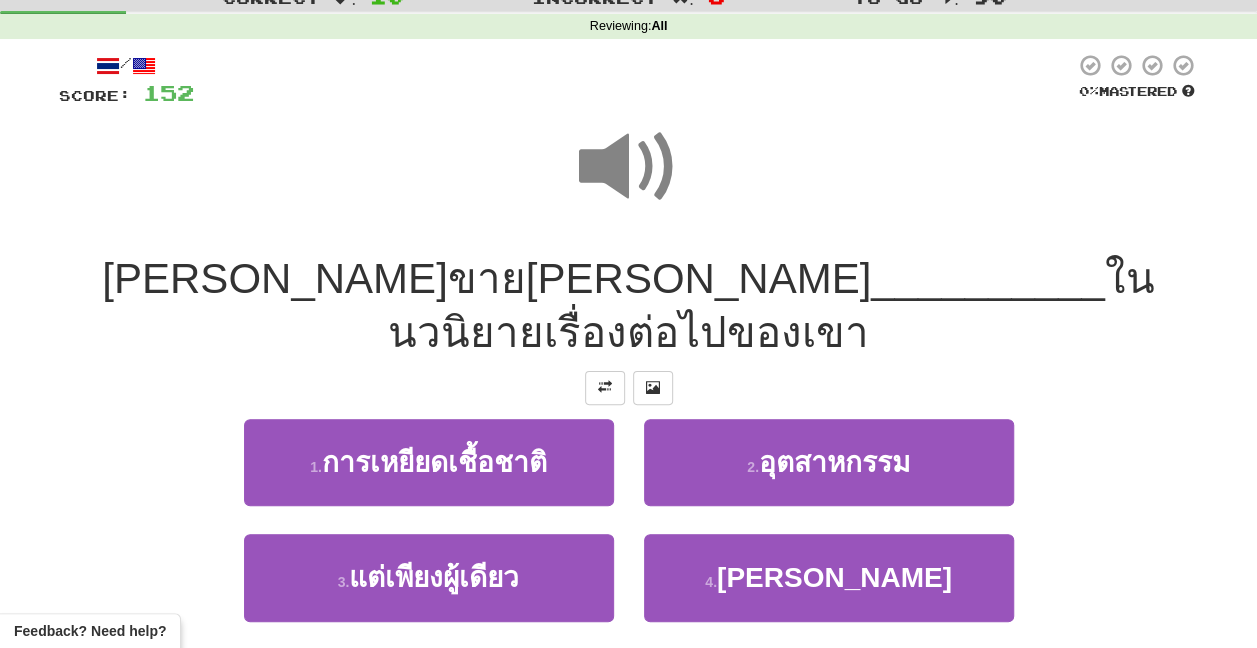 scroll, scrollTop: 100, scrollLeft: 0, axis: vertical 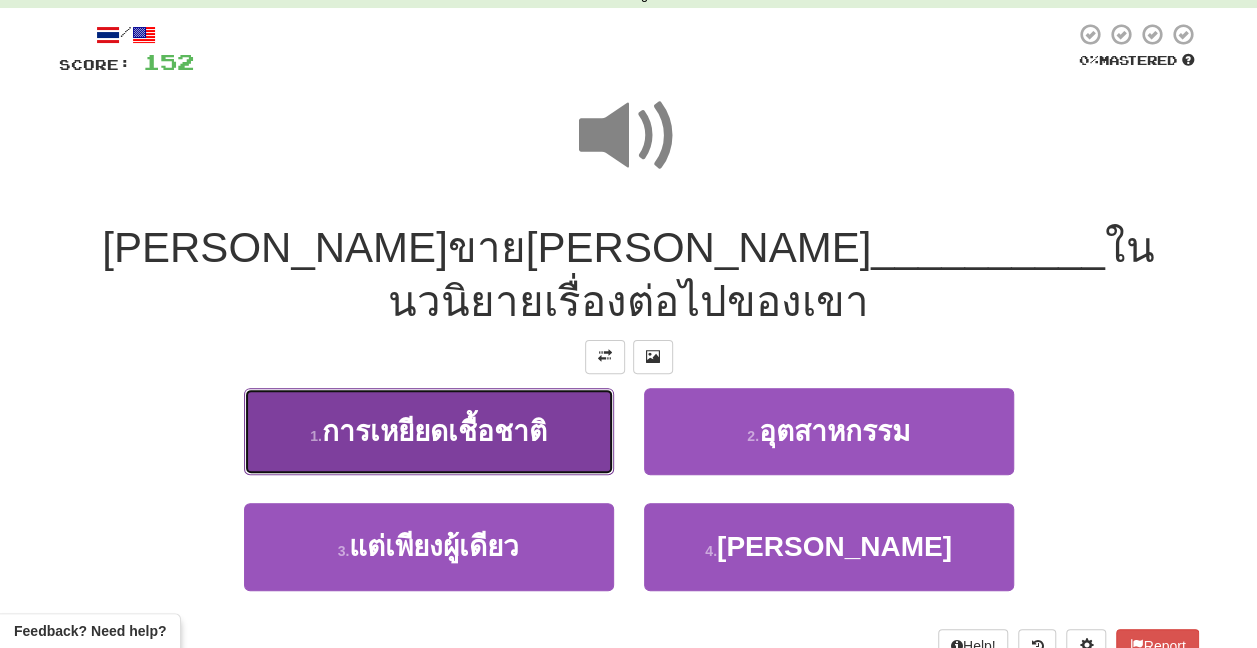 click on "1 .  การเหยียดเชื้อชาติ" at bounding box center [429, 431] 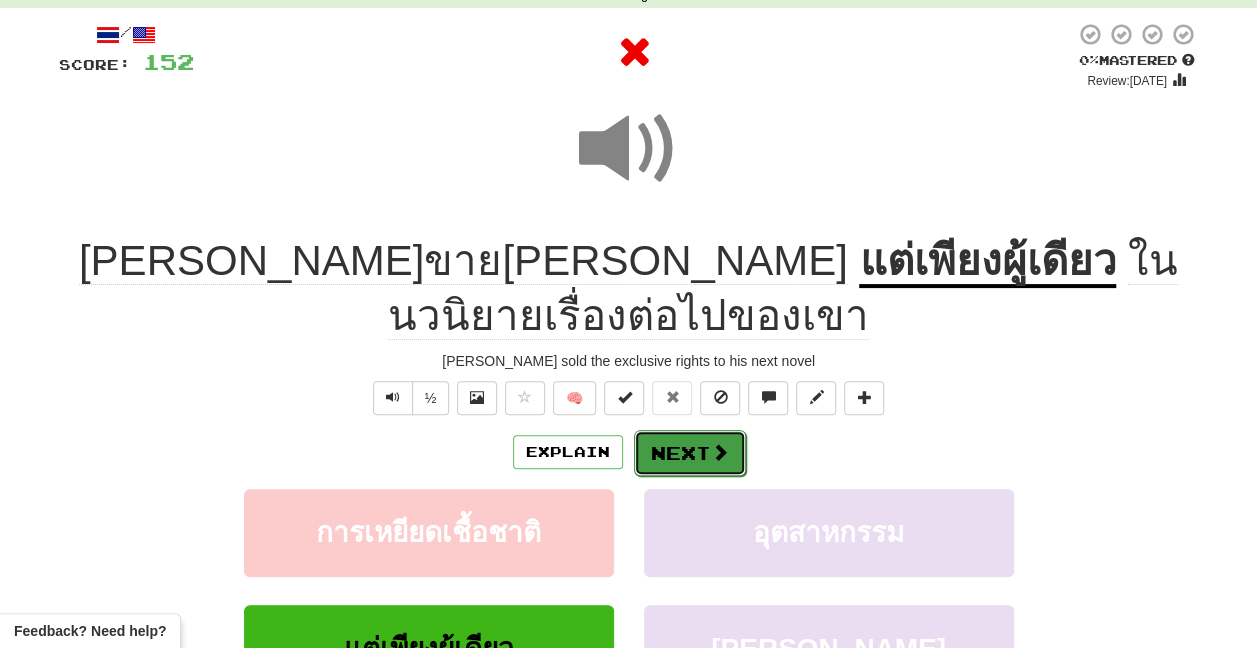 click on "Next" at bounding box center [690, 453] 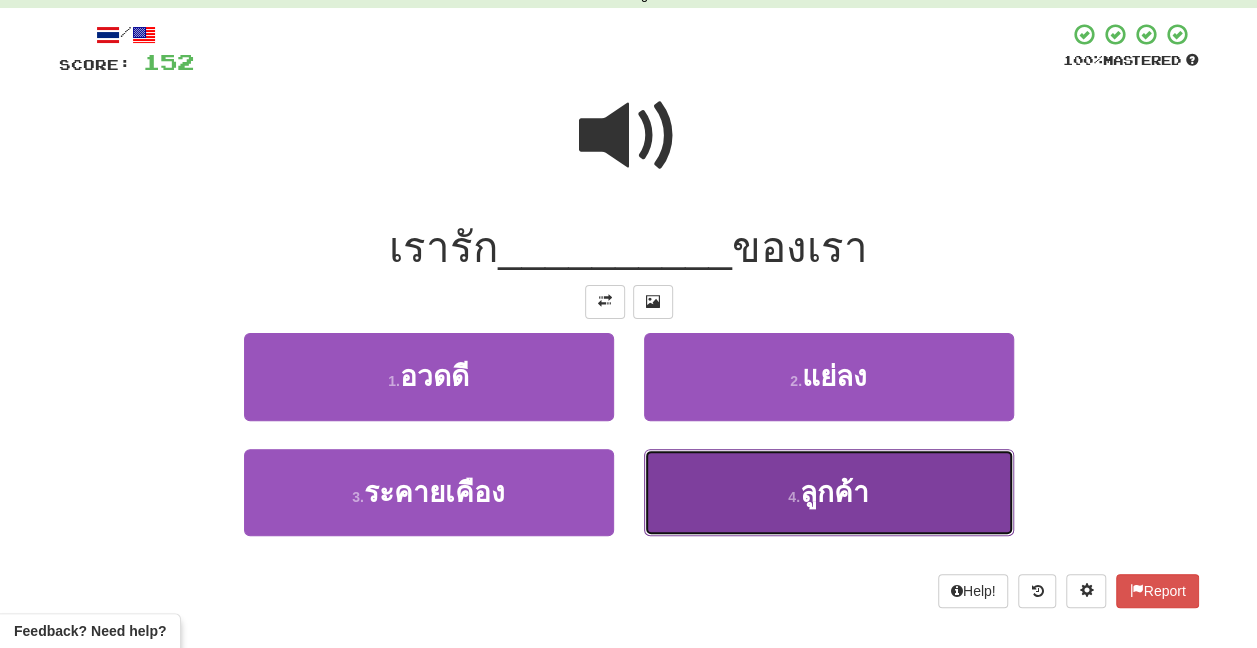 click on "4 .  ลูกค้า" at bounding box center (829, 492) 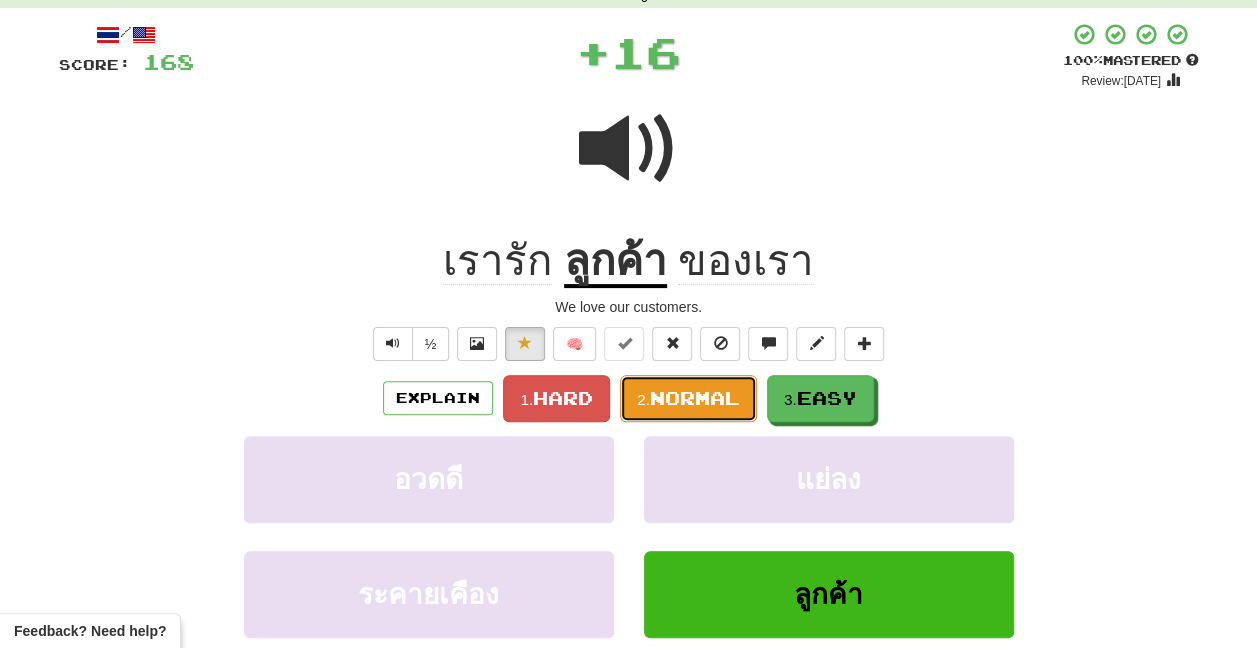 click on "Normal" at bounding box center [695, 398] 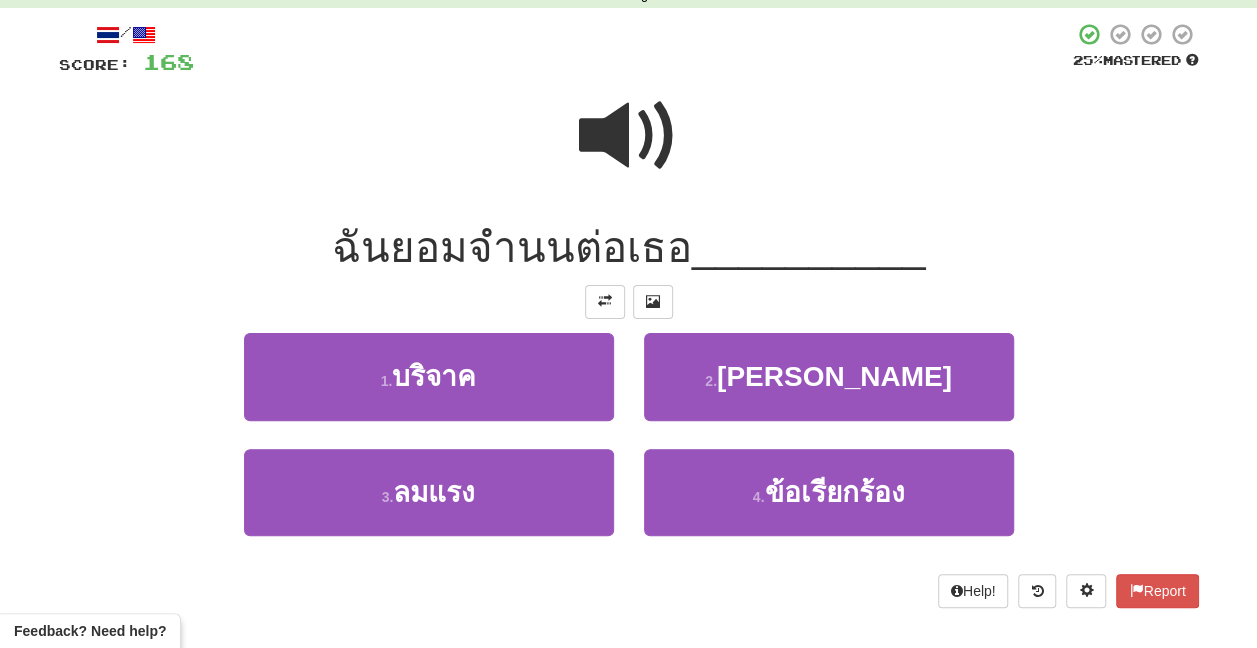 click at bounding box center [629, 136] 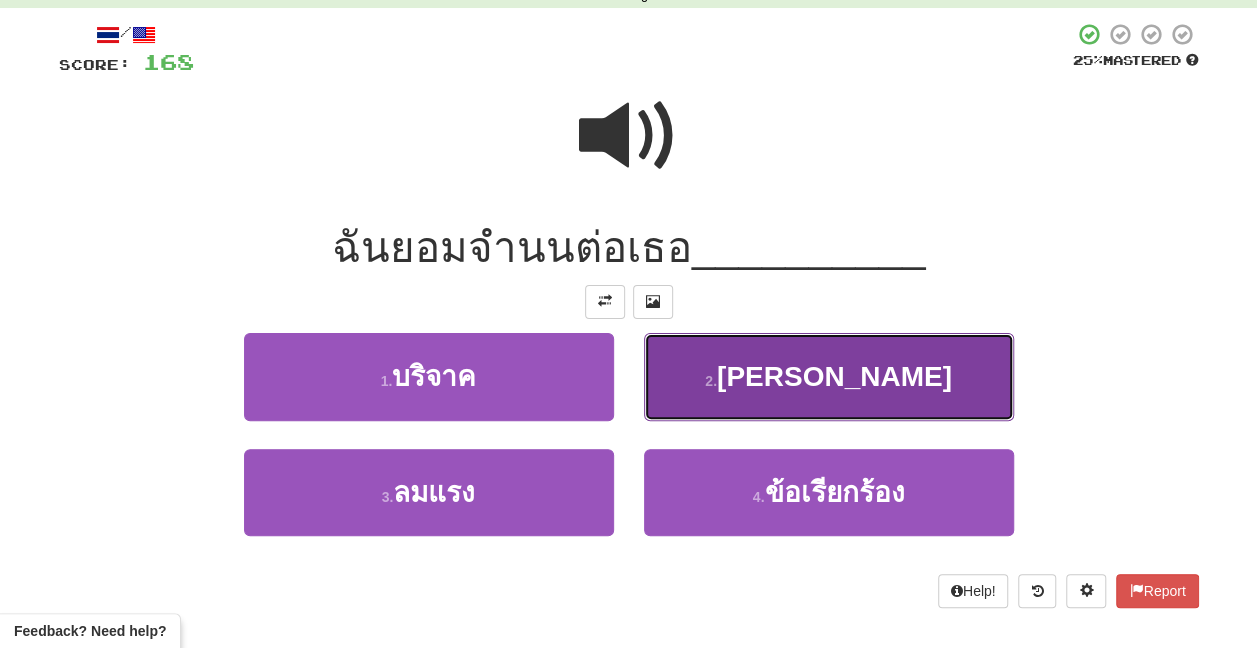 click on "2 .  ไม่ค่อย" at bounding box center (829, 376) 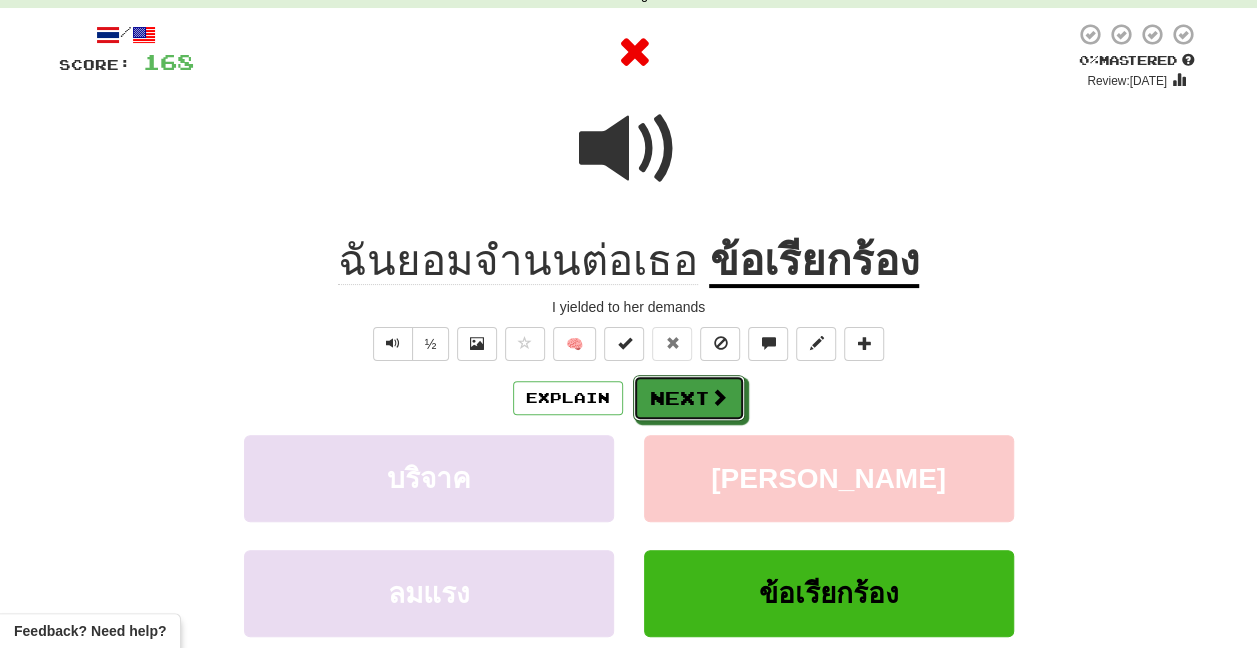 click on "Next" at bounding box center (689, 398) 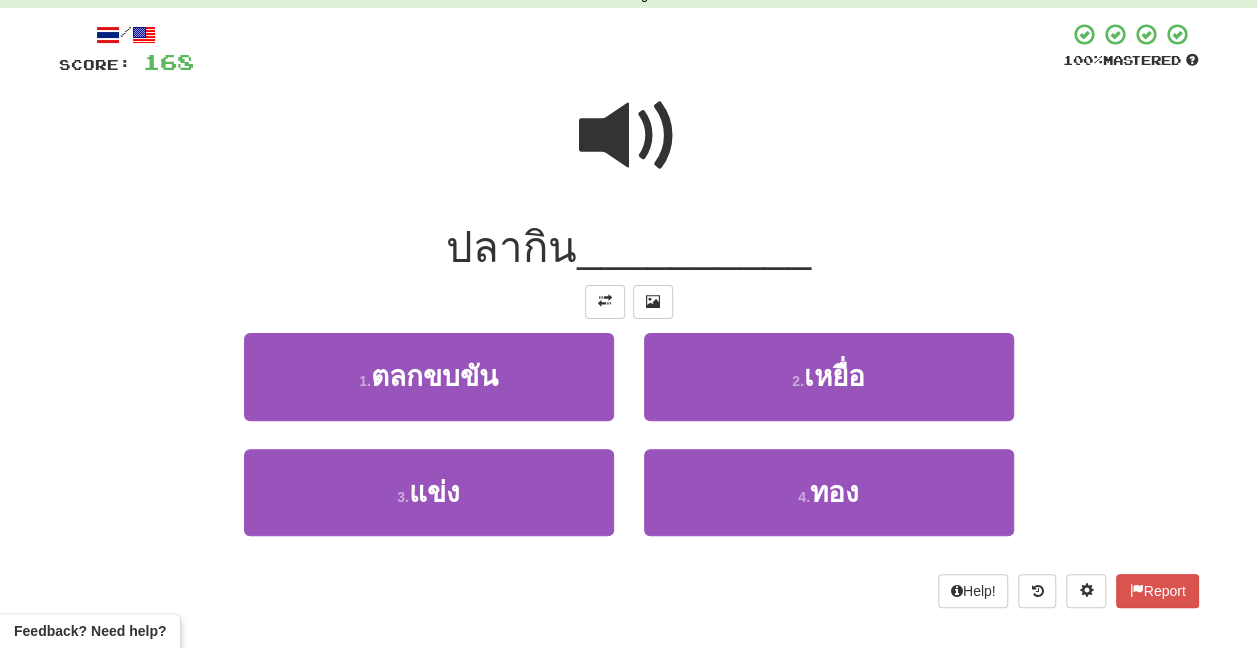 click at bounding box center (629, 136) 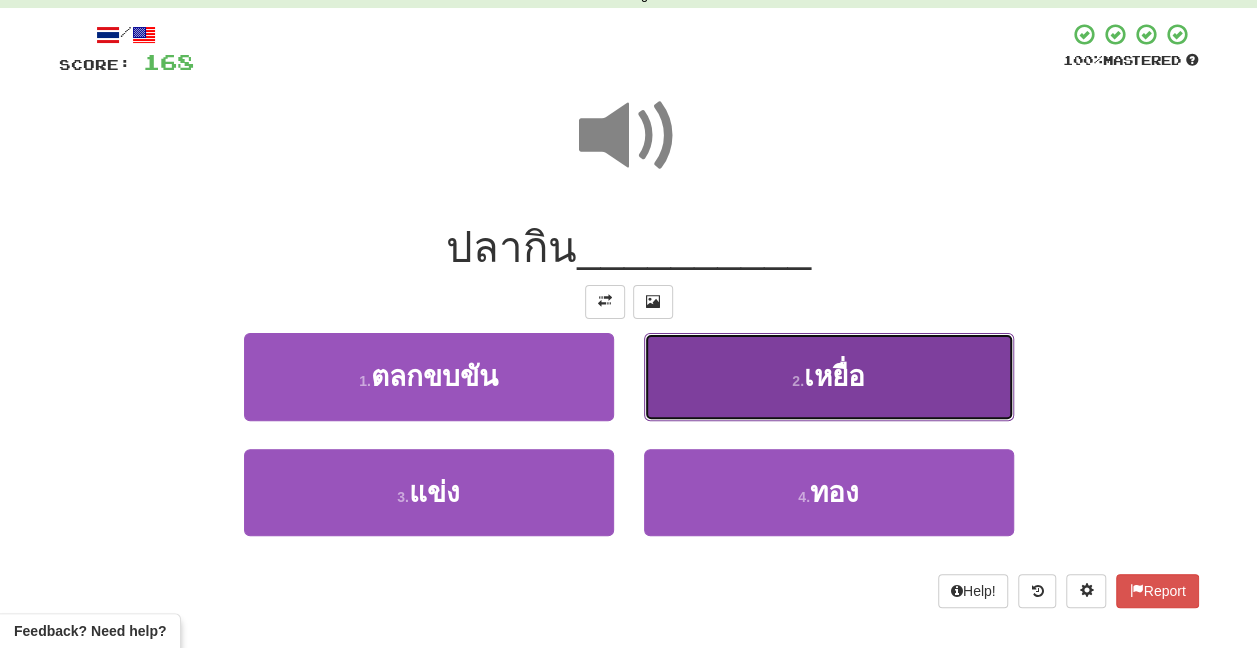 click on "2 .  เหยื่อ" at bounding box center [829, 376] 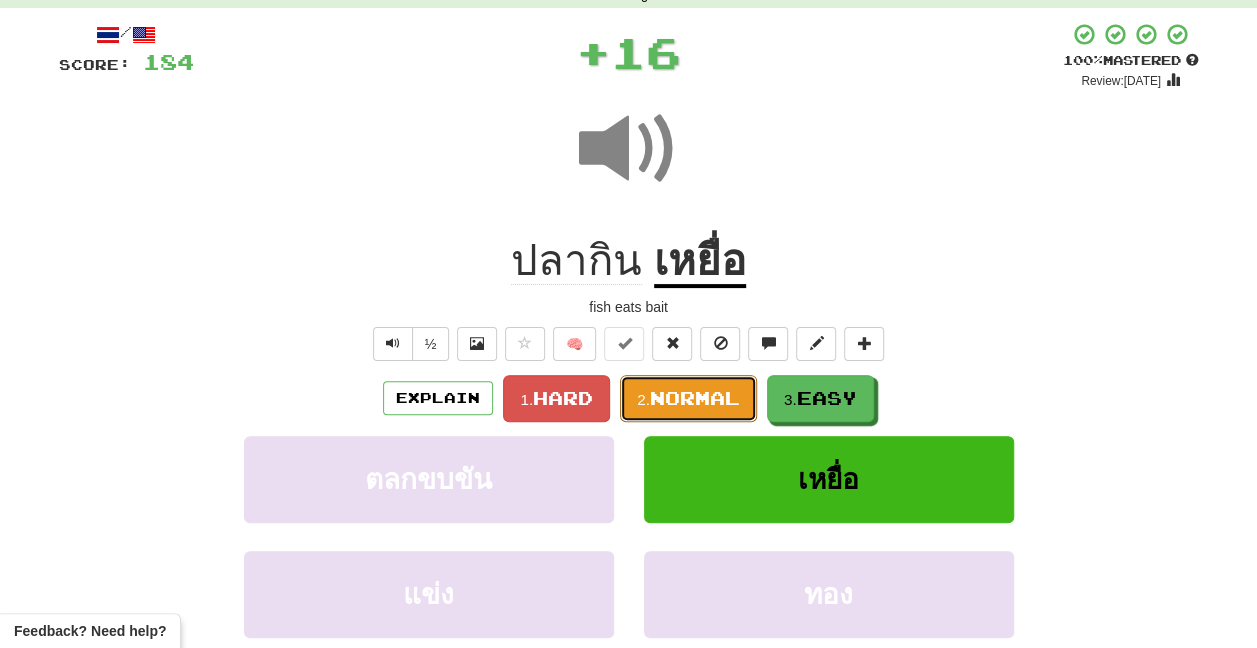 click on "Normal" at bounding box center (695, 398) 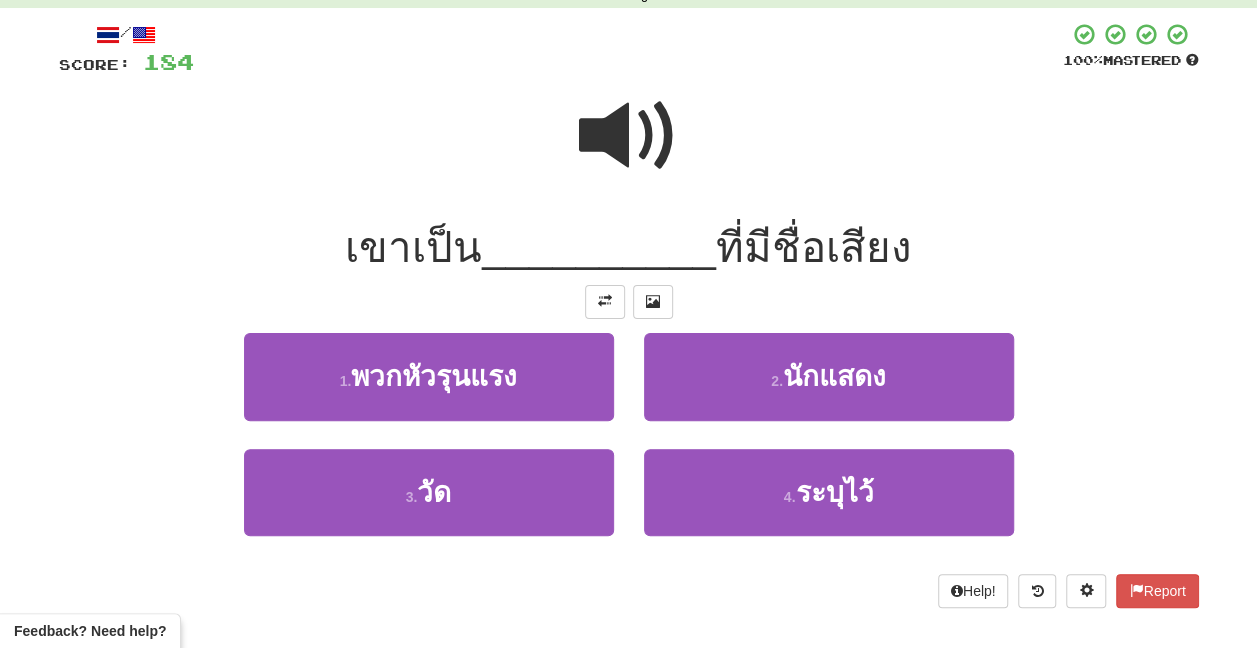 click at bounding box center [629, 136] 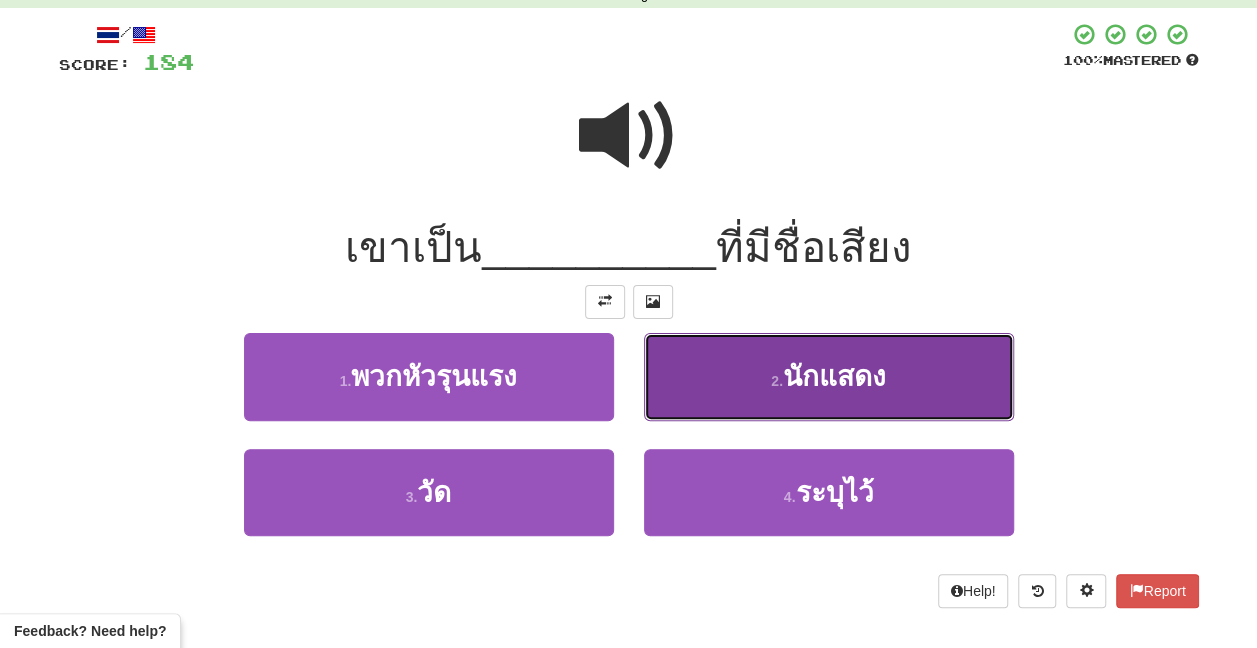 click on "2 .  นักแสดง" at bounding box center [829, 376] 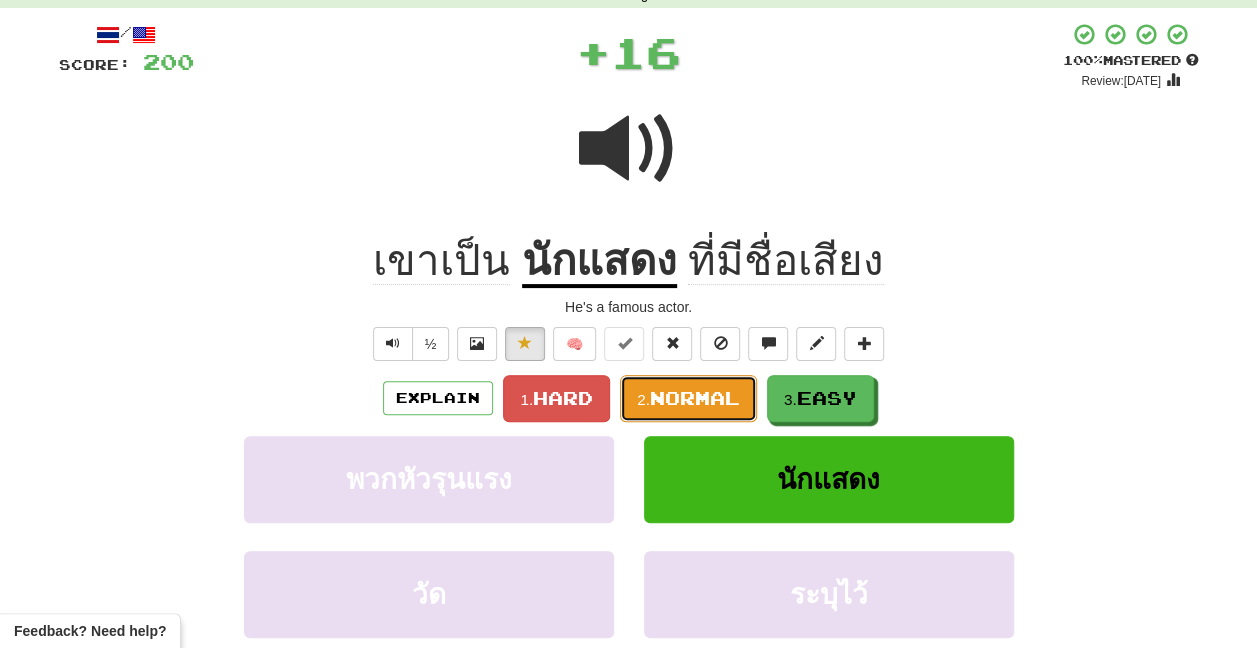 click on "Normal" at bounding box center (695, 398) 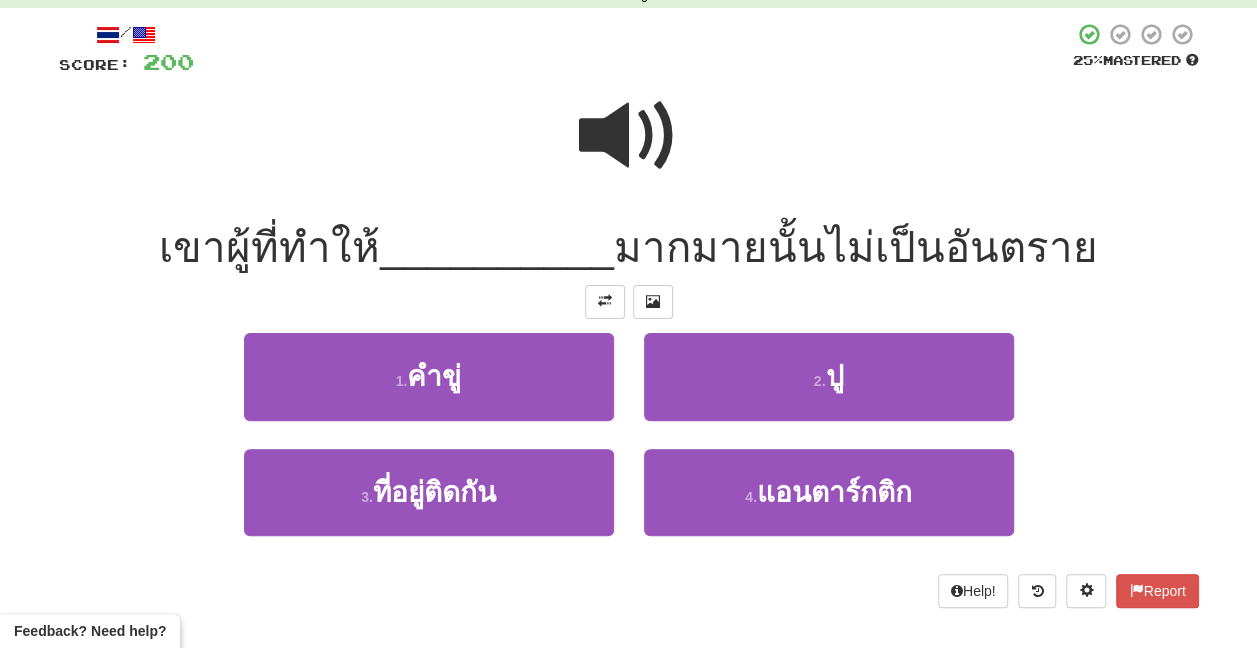 click at bounding box center [629, 136] 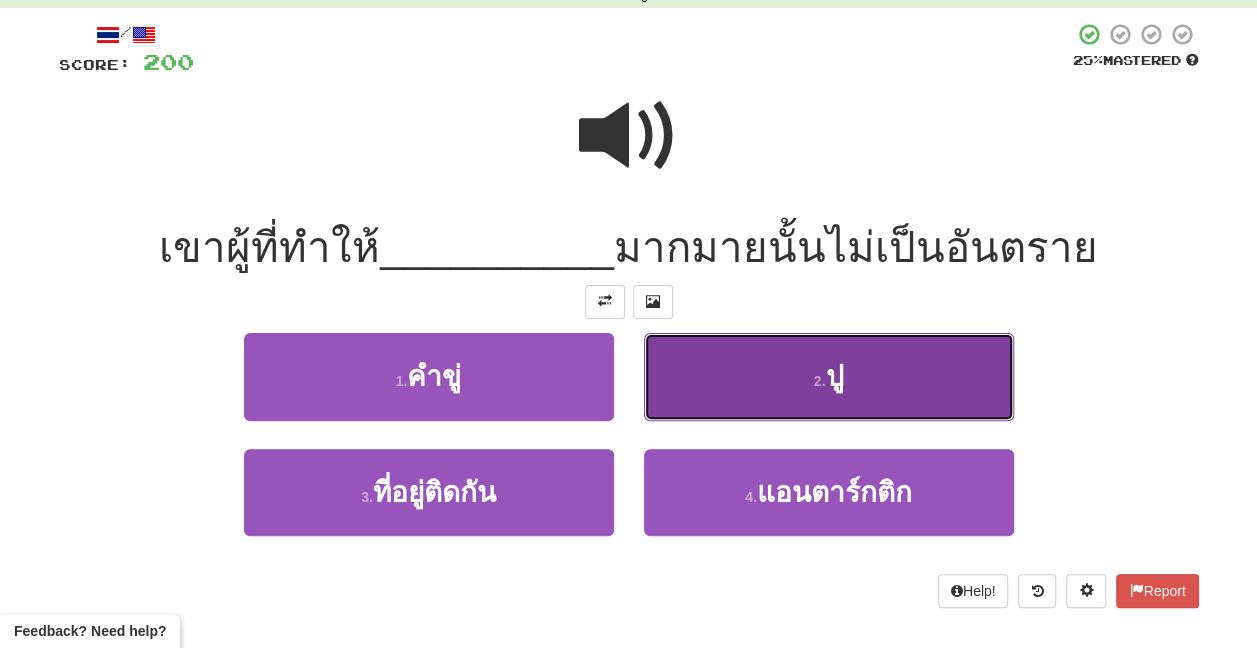 click on "2 .  ปู" at bounding box center (829, 376) 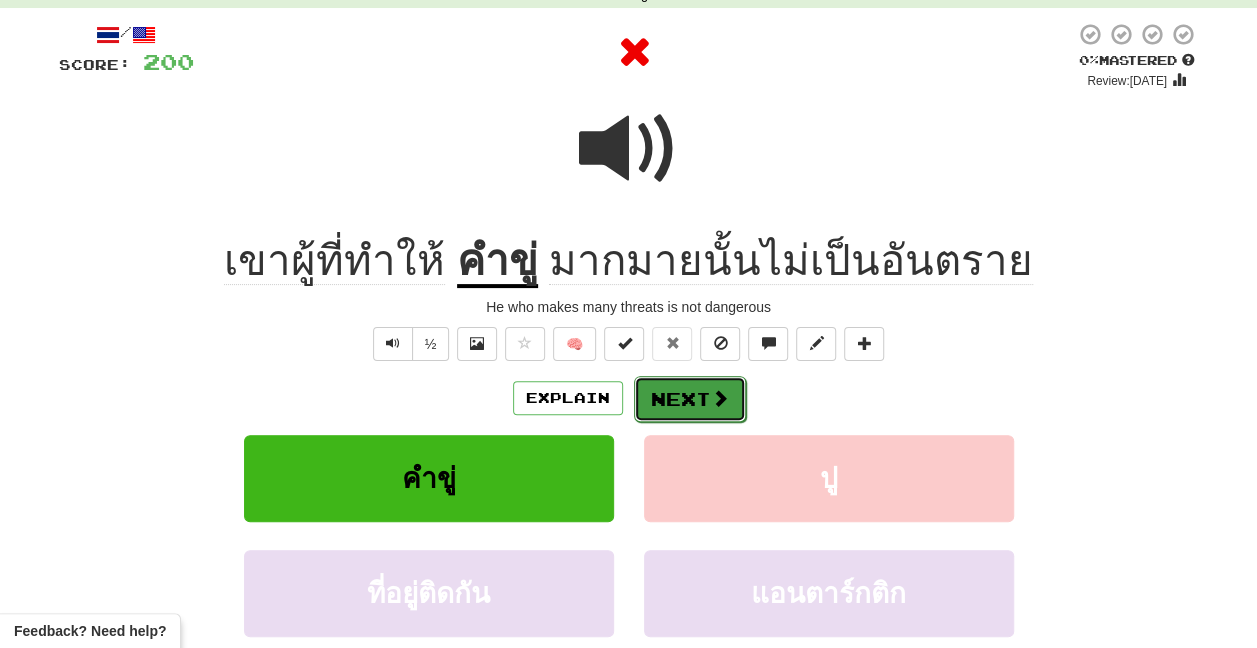 click on "Next" at bounding box center [690, 399] 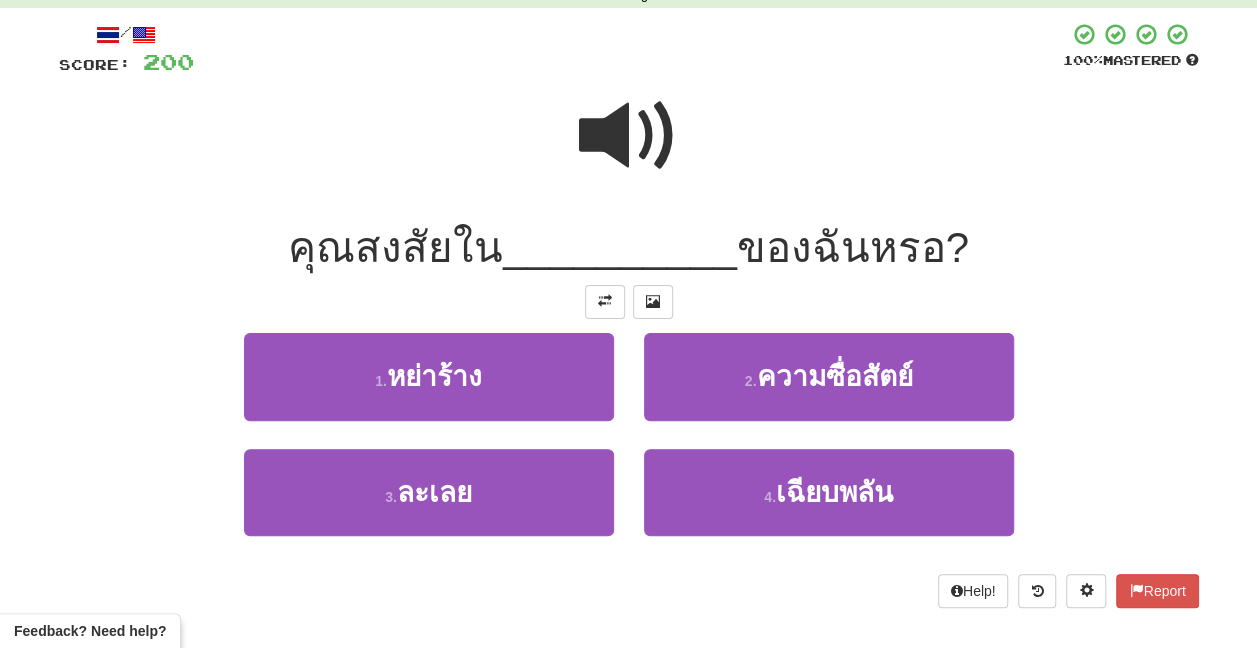 click at bounding box center (629, 136) 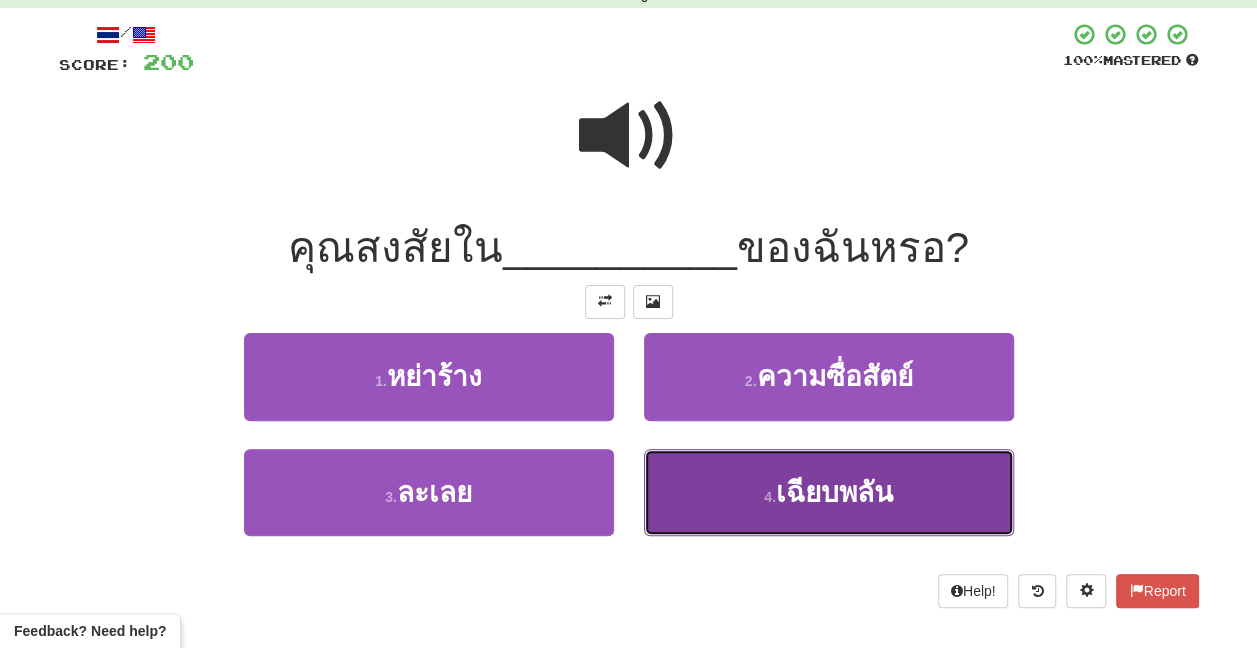 click on "เฉียบพลัน" at bounding box center (834, 492) 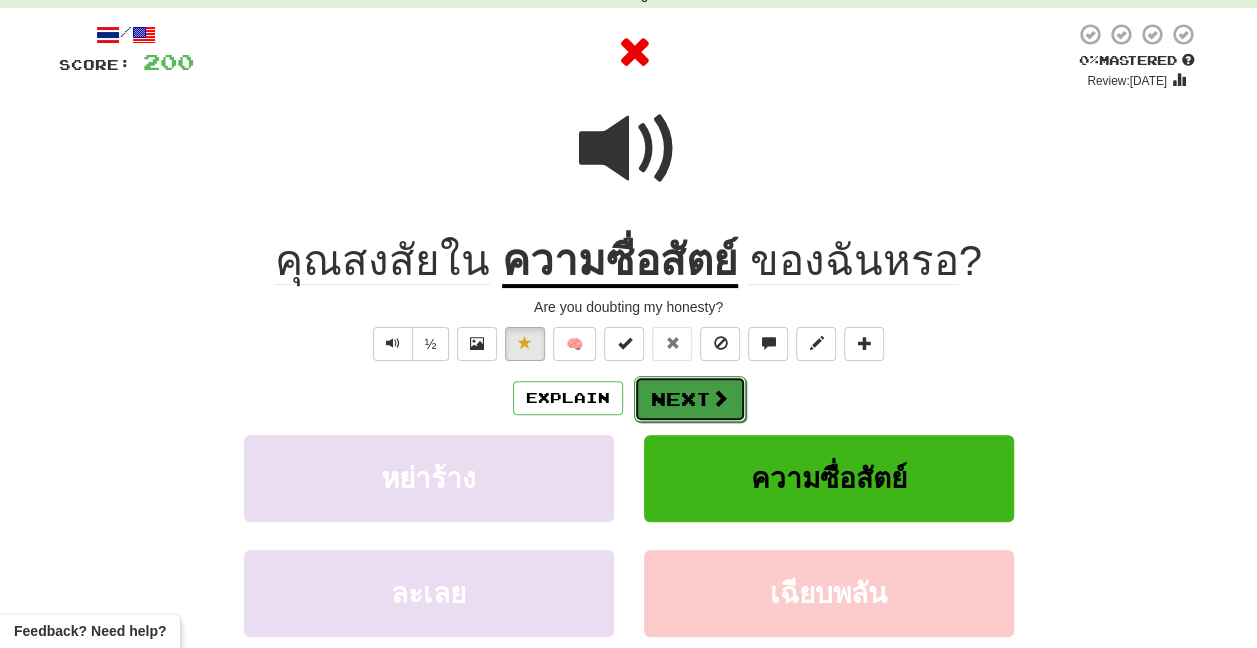 click on "Next" at bounding box center [690, 399] 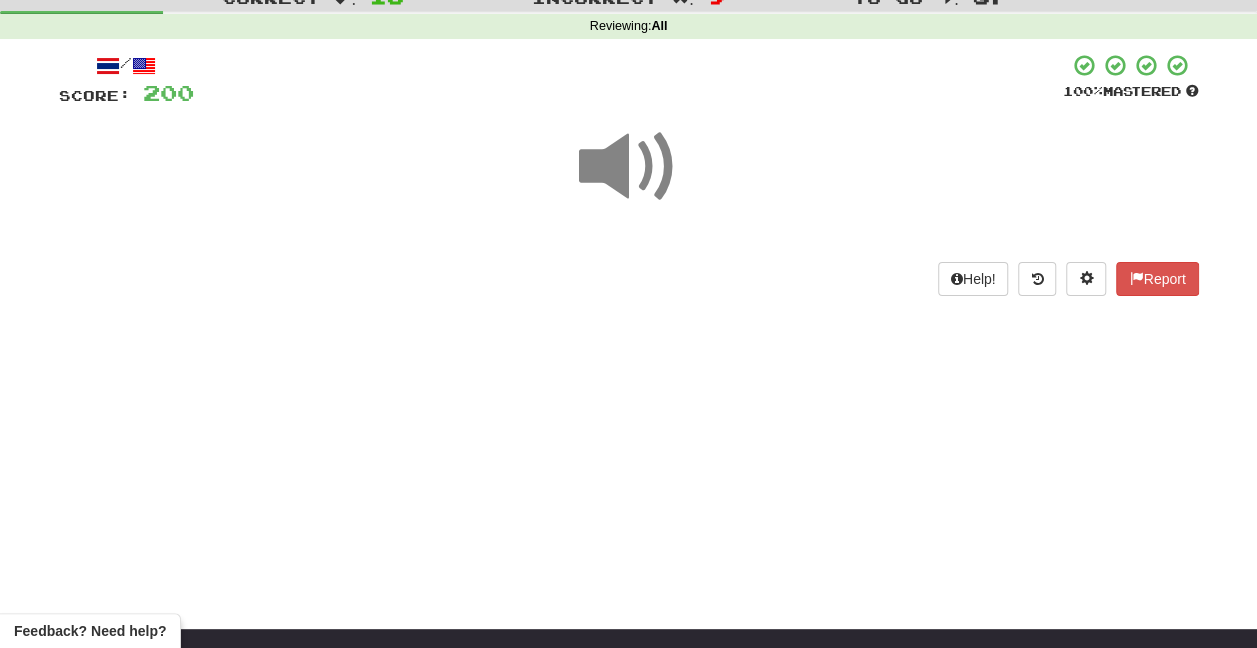 scroll, scrollTop: 100, scrollLeft: 0, axis: vertical 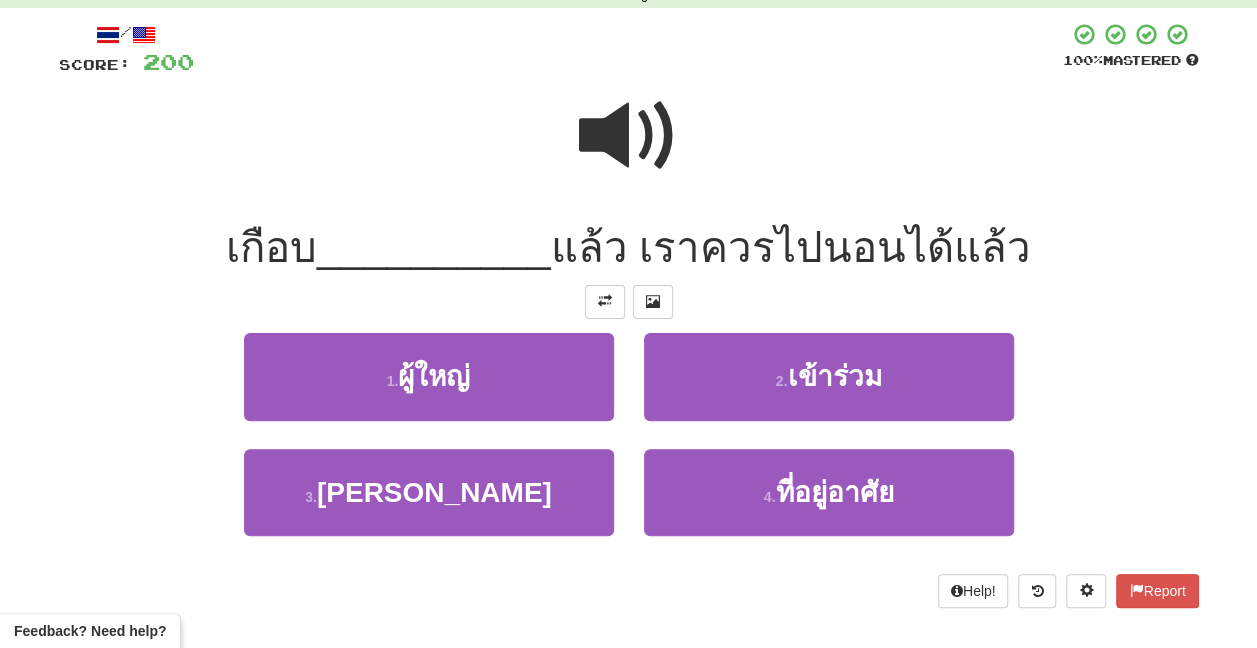 click at bounding box center (629, 136) 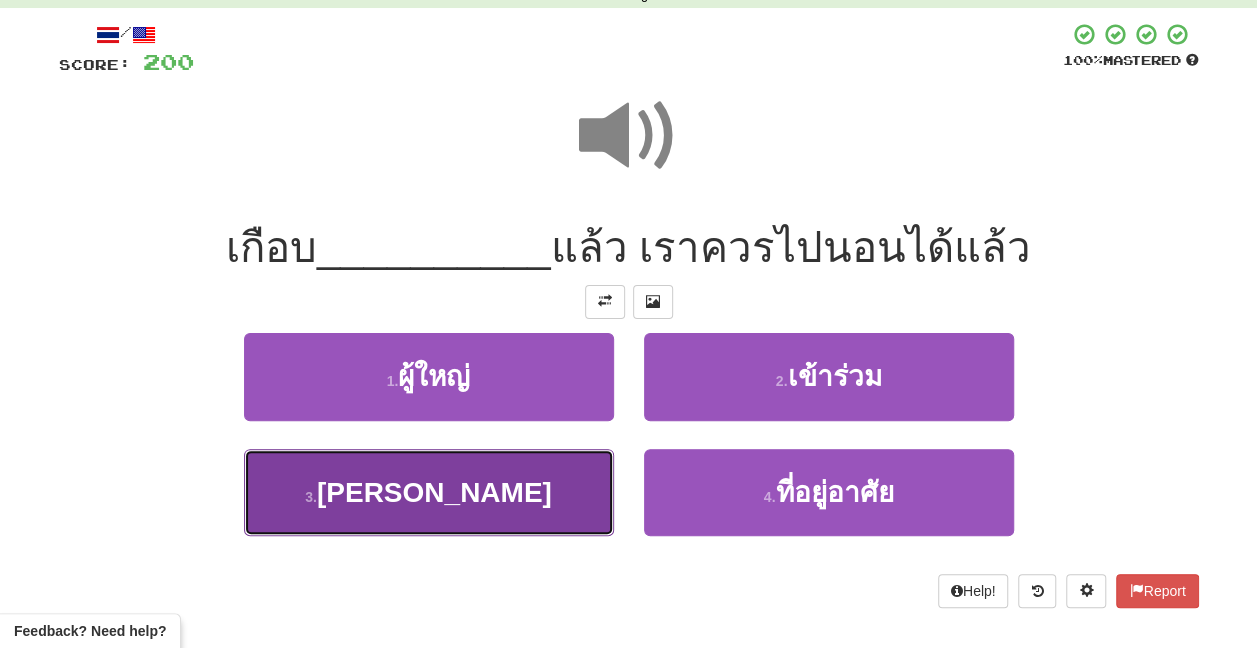click on "3 .  เที่ยงคืน" at bounding box center [429, 492] 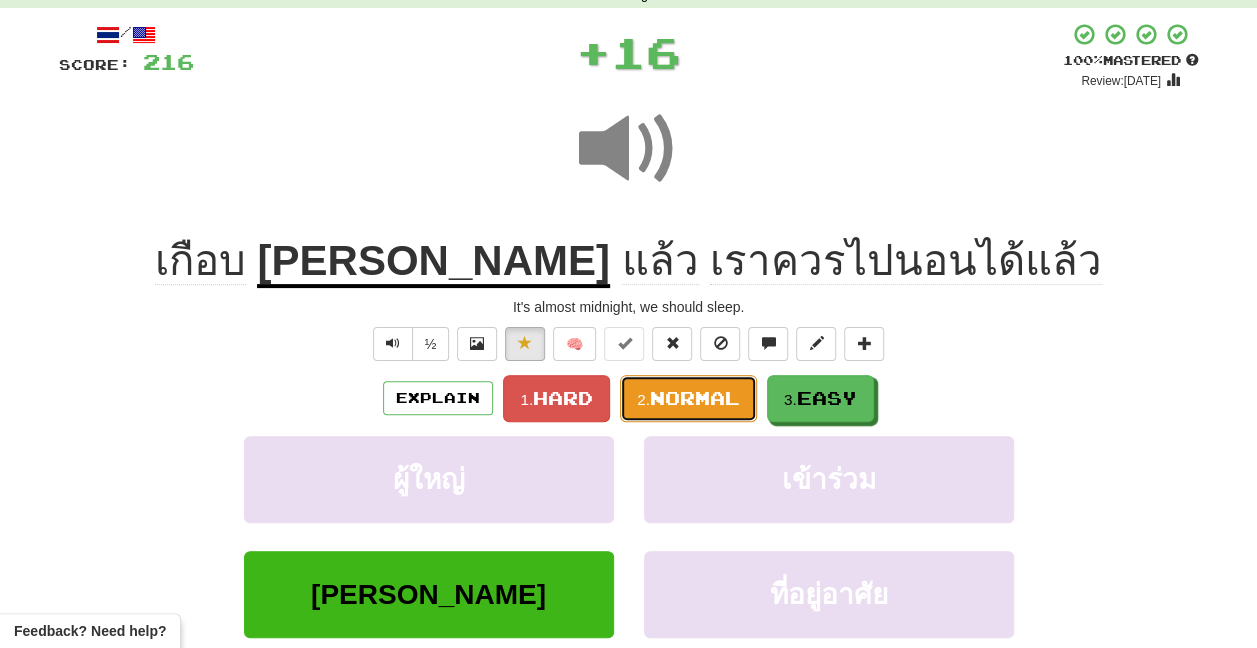 click on "Normal" at bounding box center [695, 398] 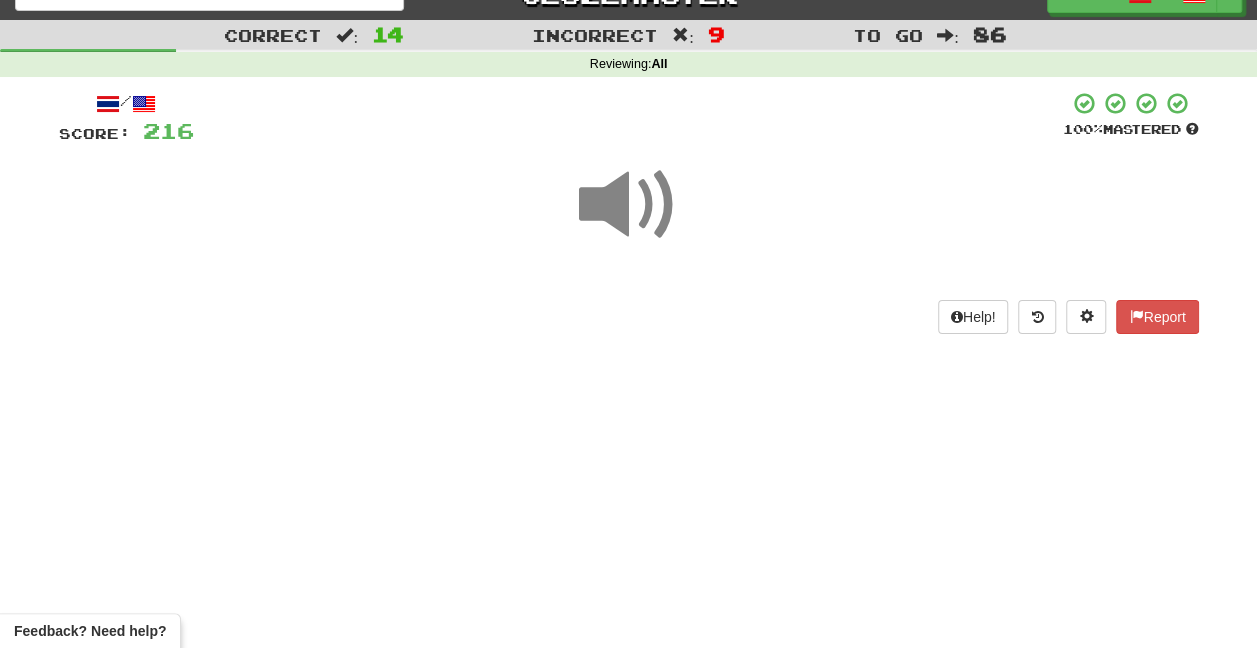 scroll, scrollTop: 0, scrollLeft: 0, axis: both 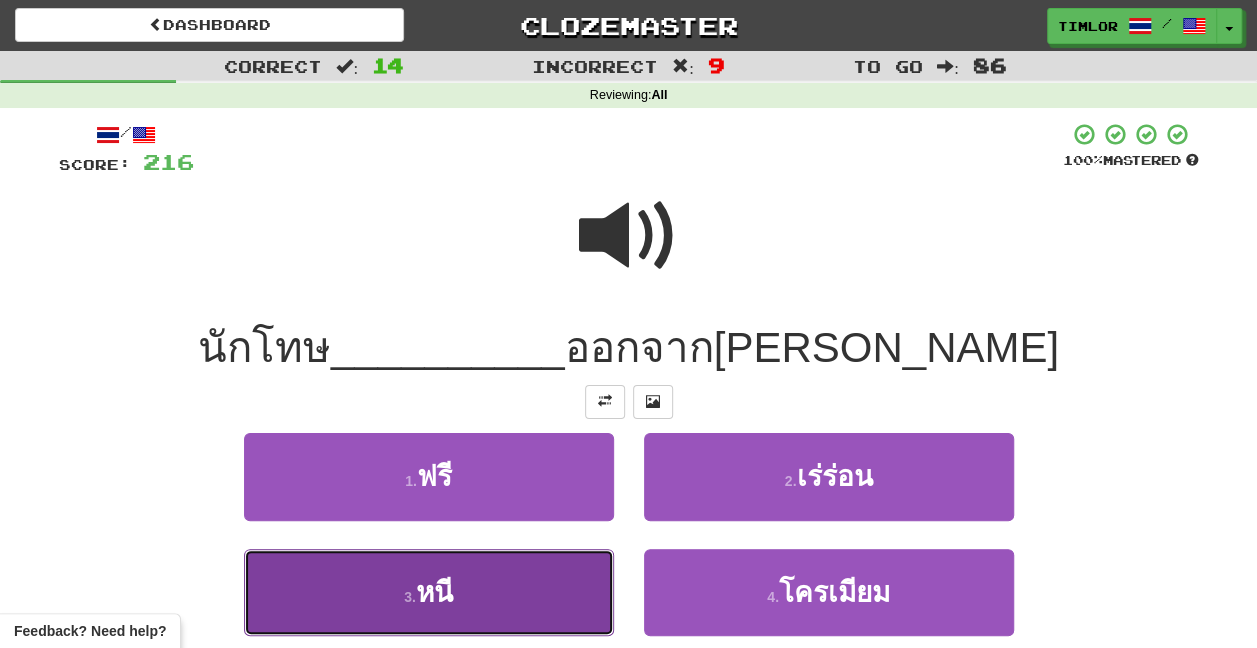 click on "3 .  หนี" at bounding box center (429, 592) 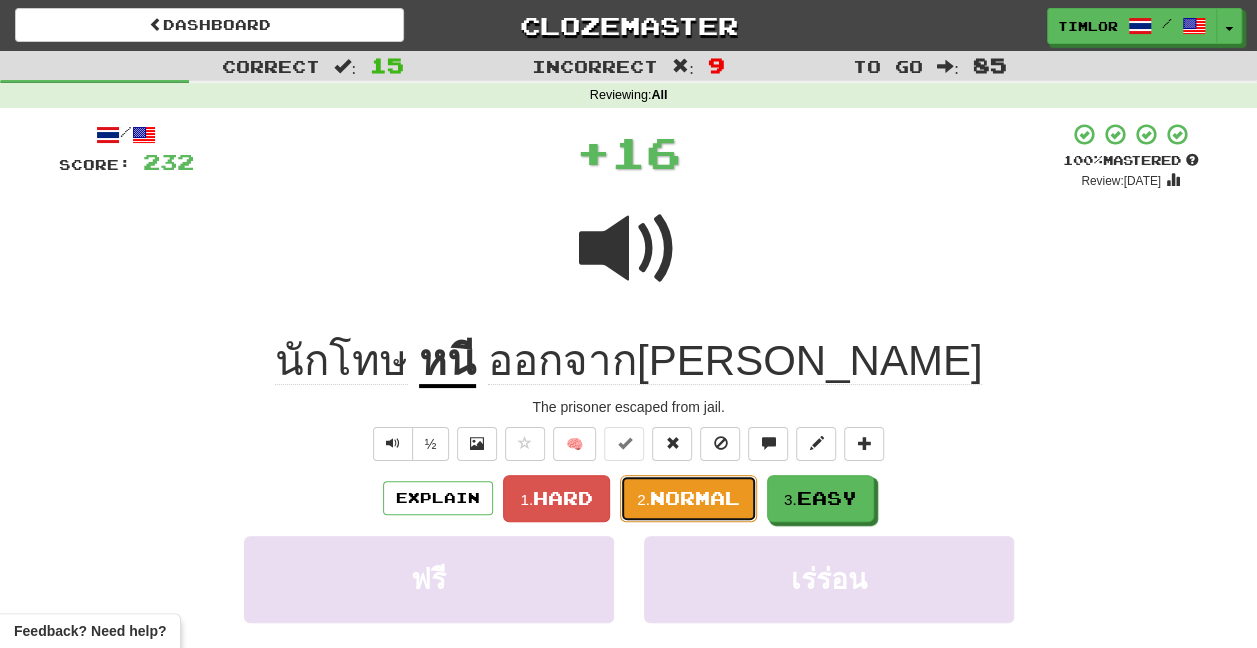 click on "2.  Normal" at bounding box center [688, 498] 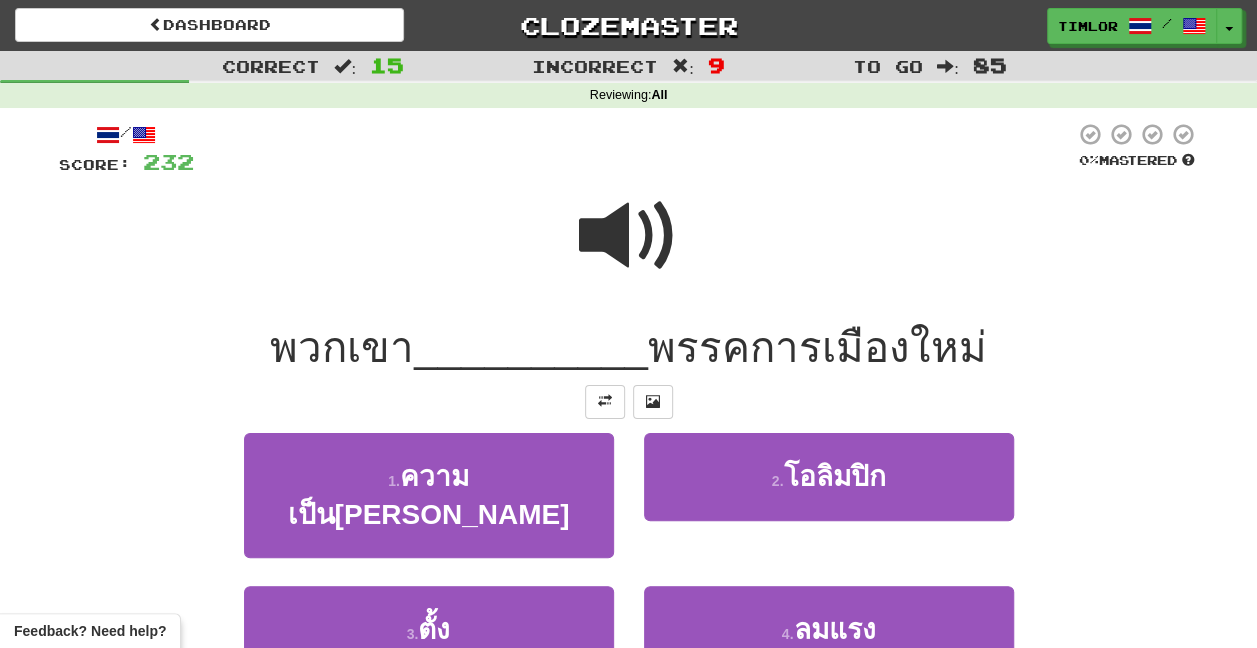 click at bounding box center [629, 236] 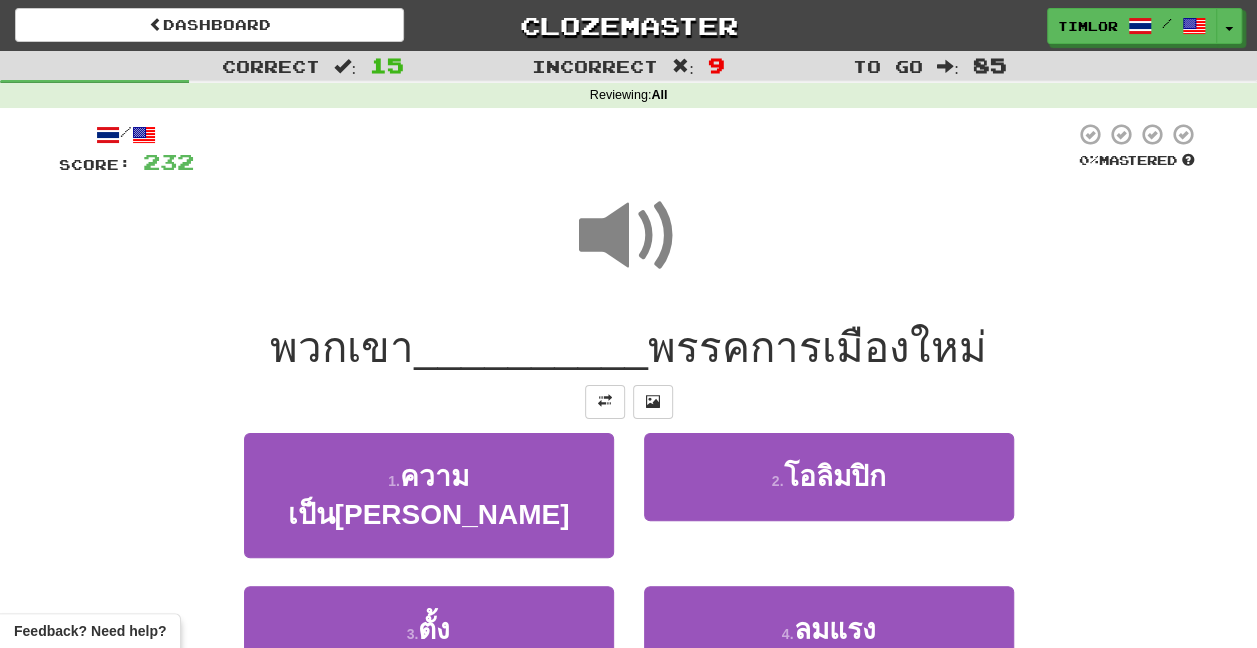 scroll, scrollTop: 100, scrollLeft: 0, axis: vertical 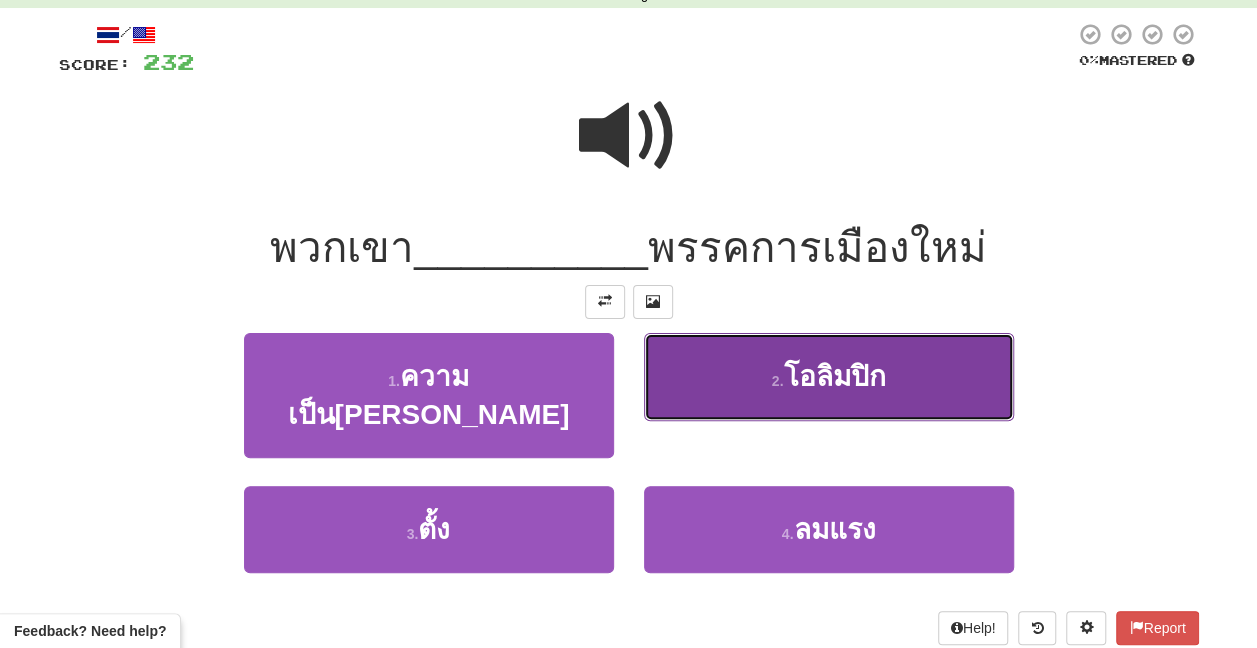 click on "2 .  โอลิมปิก" at bounding box center (829, 376) 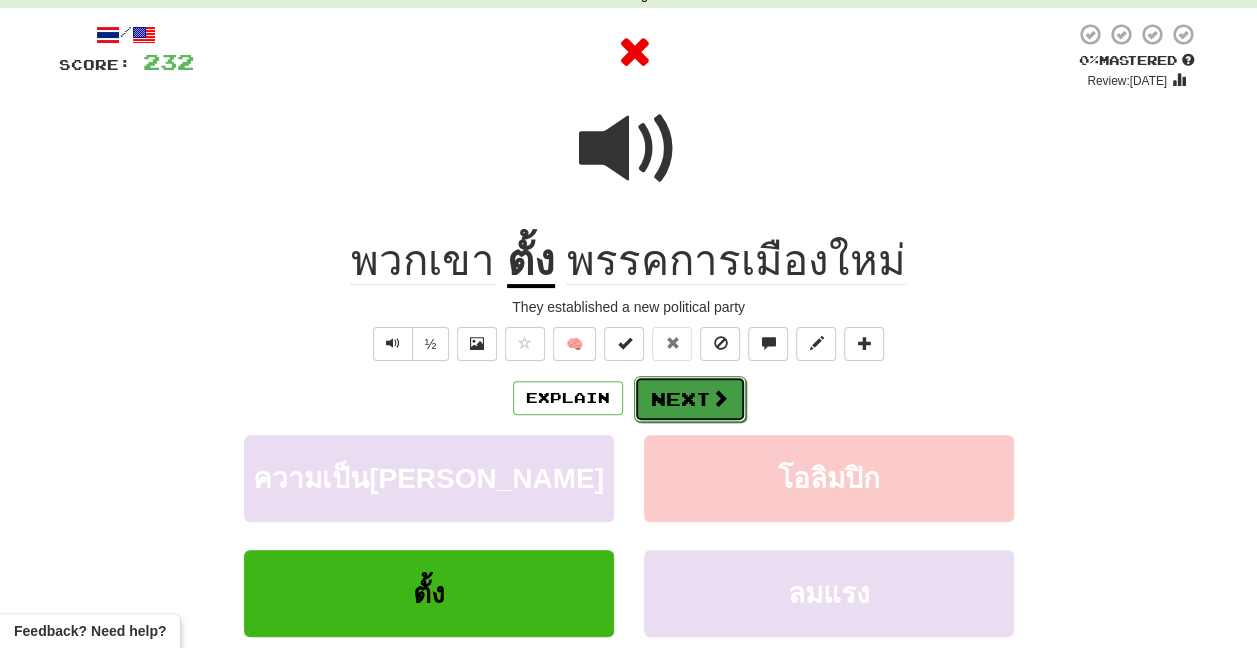 click on "Next" at bounding box center [690, 399] 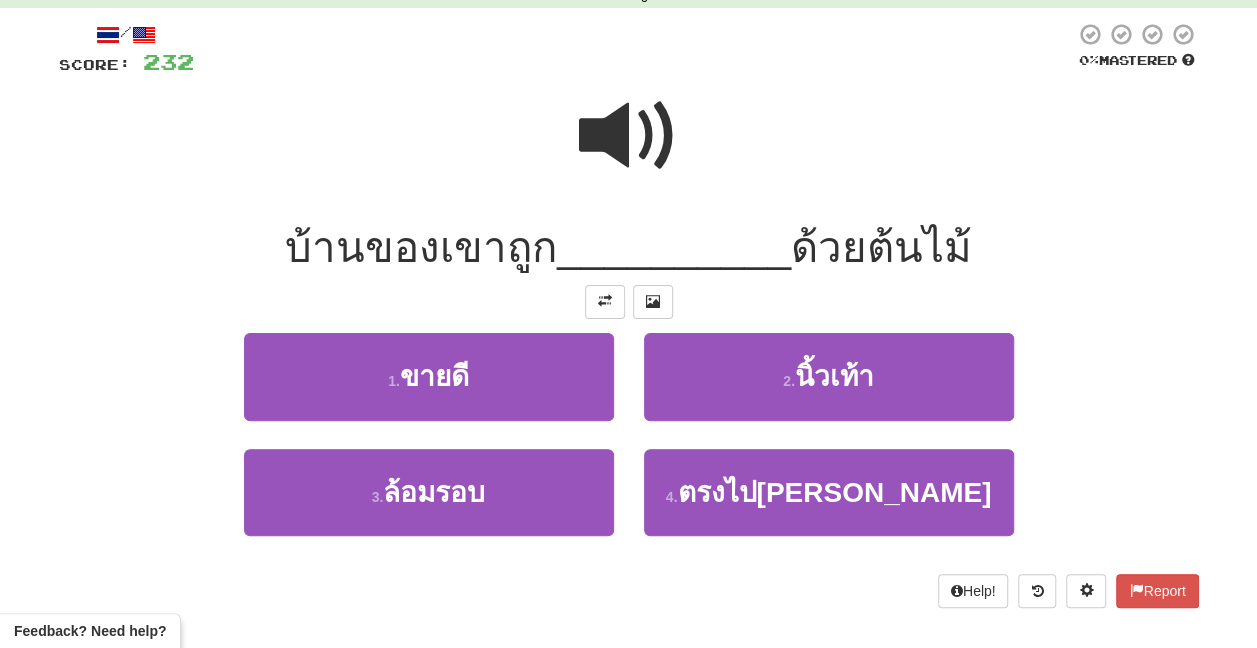 click at bounding box center [629, 136] 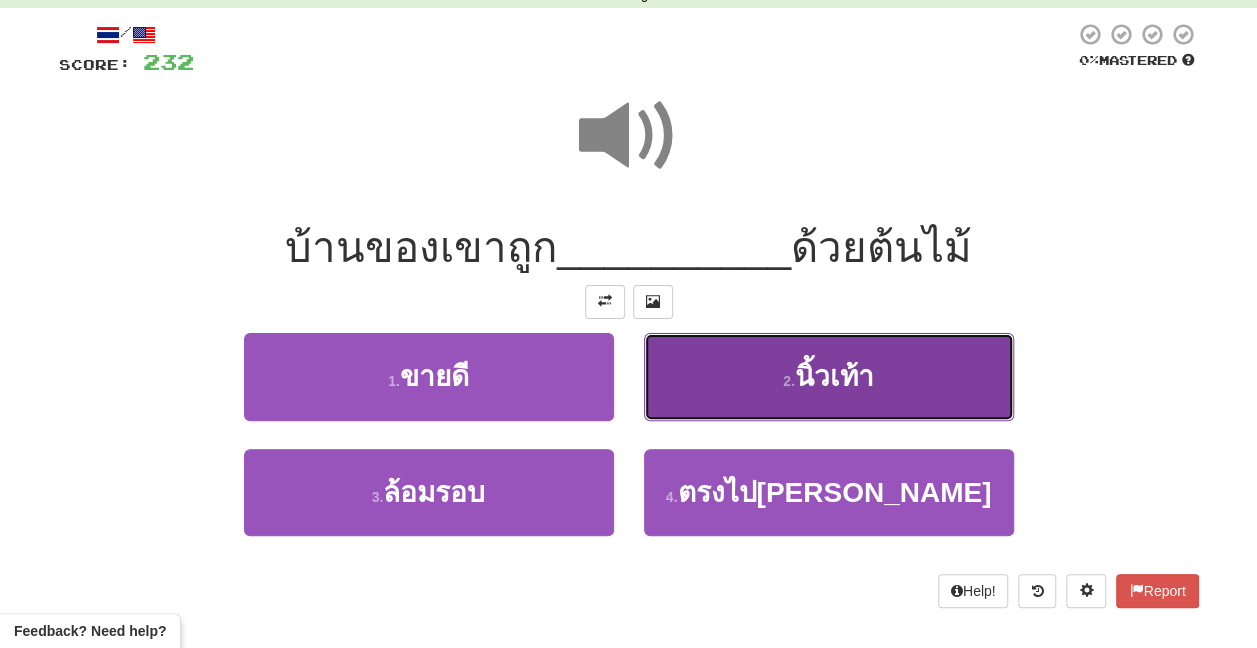 click on "2 .  นิ้วเท้า" at bounding box center [829, 376] 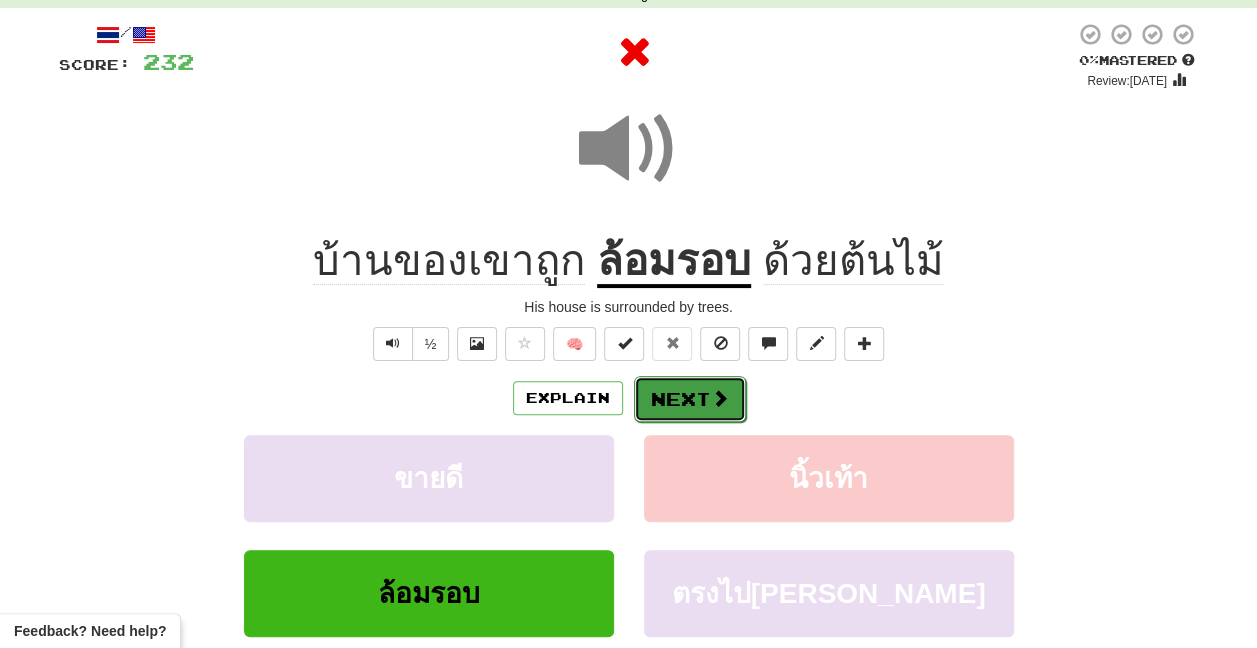 click on "Next" at bounding box center [690, 399] 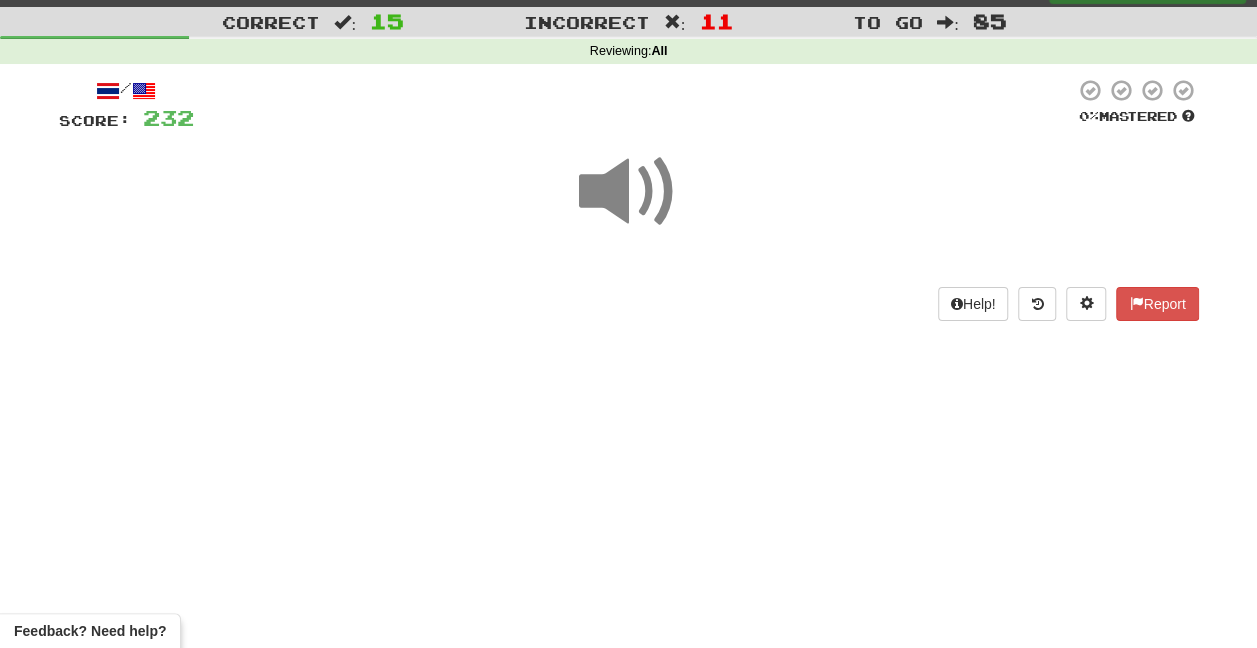 scroll, scrollTop: 100, scrollLeft: 0, axis: vertical 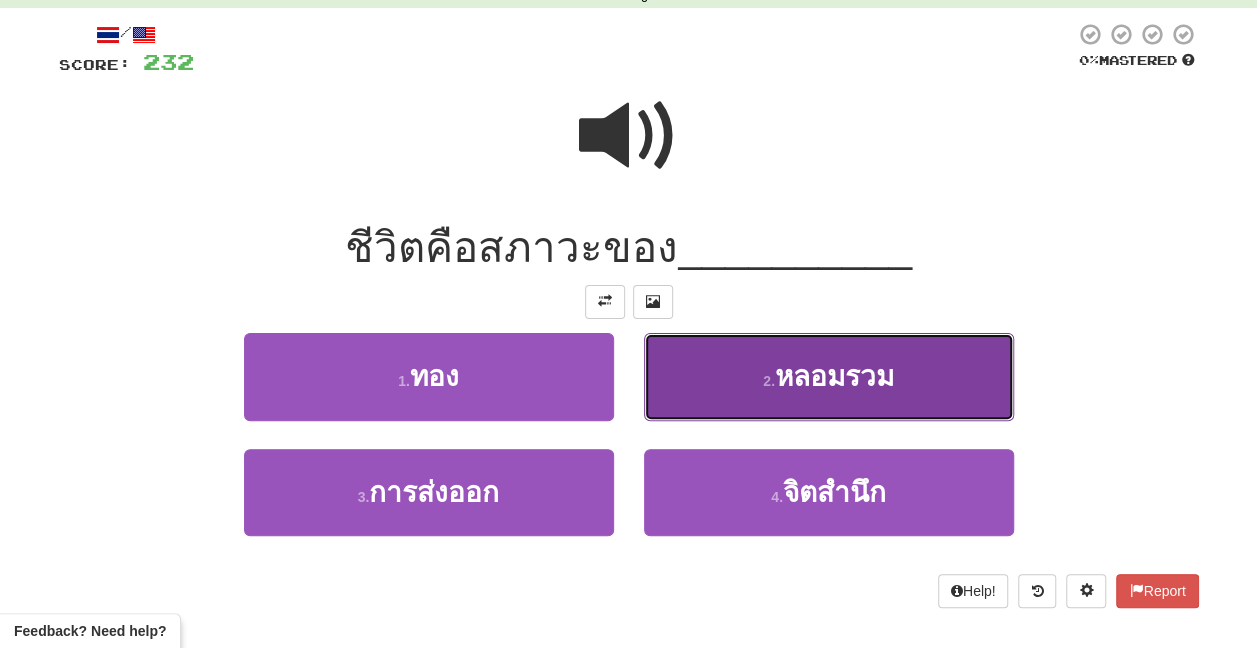 click on "2 .  หลอมรวม" at bounding box center [829, 376] 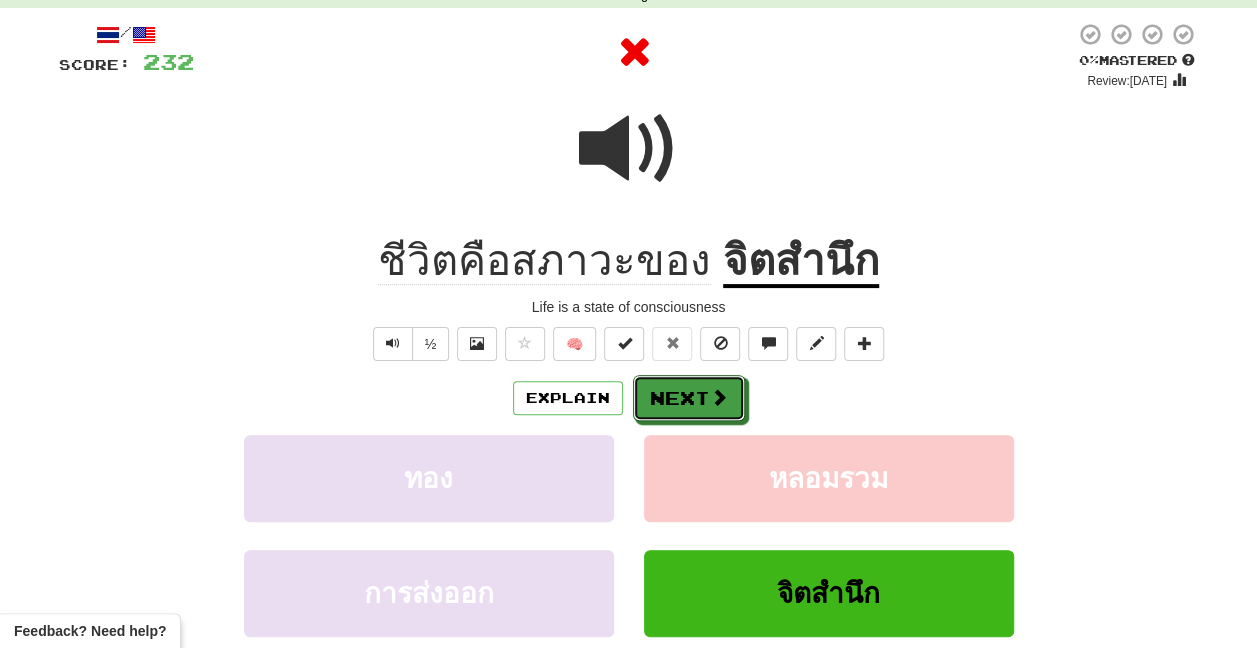 click at bounding box center (719, 397) 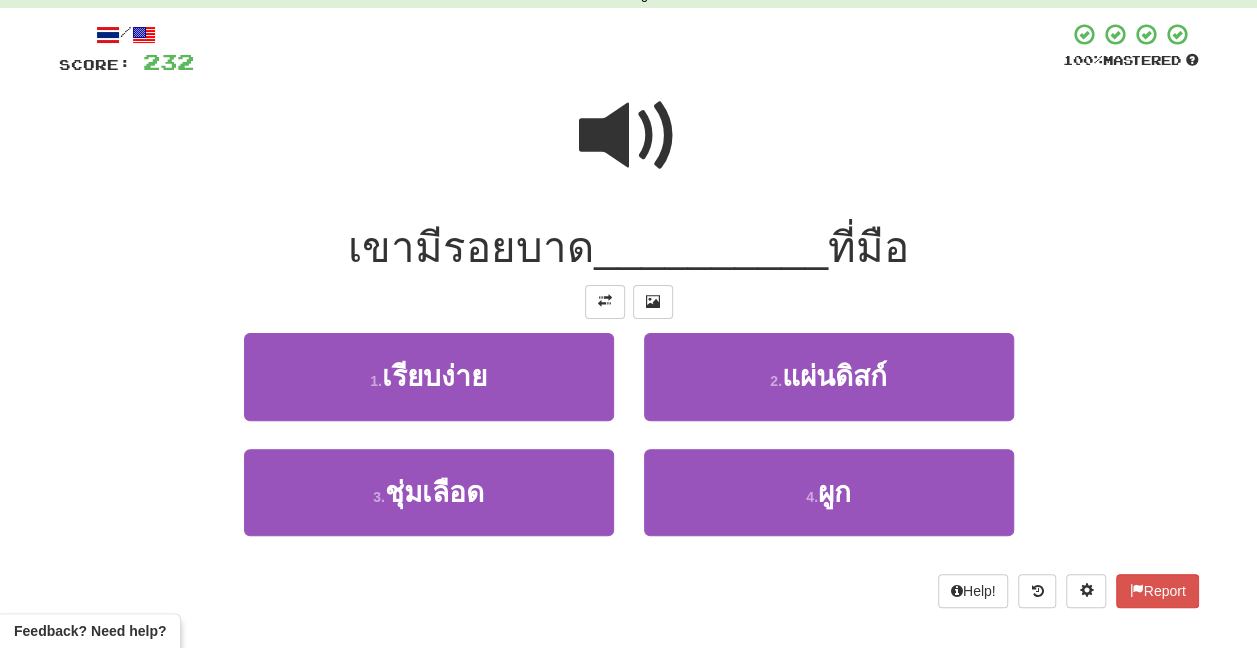 click at bounding box center [629, 149] 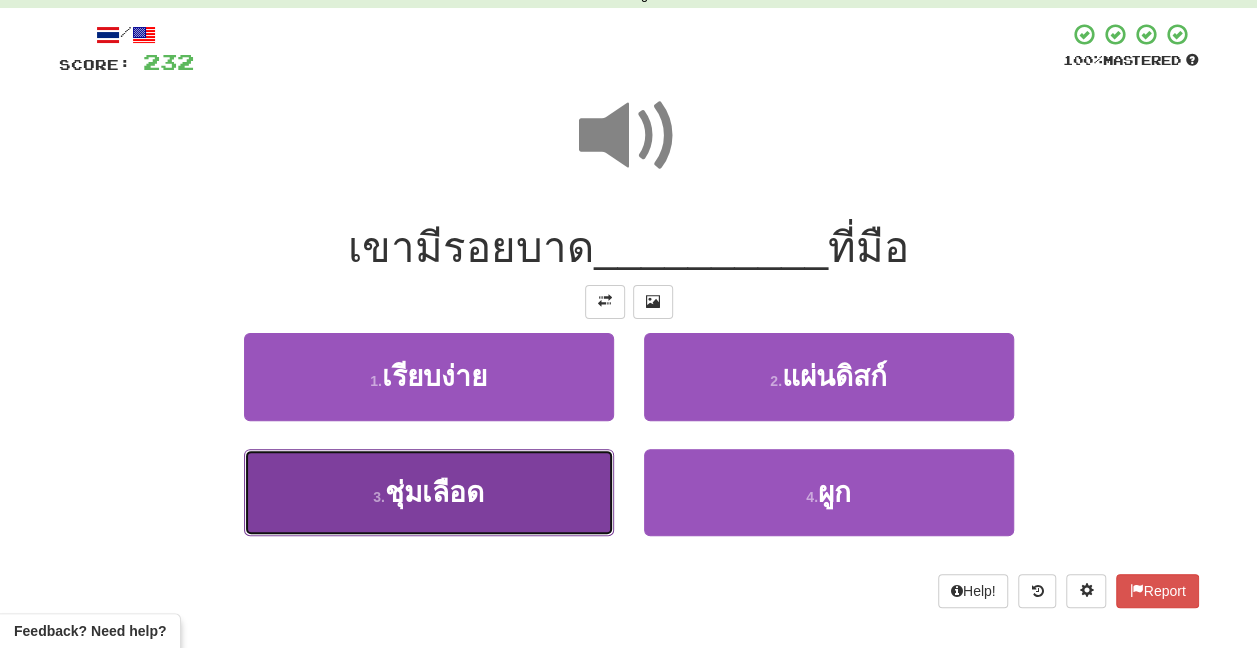 click on "ชุ่มเลือด" at bounding box center [434, 492] 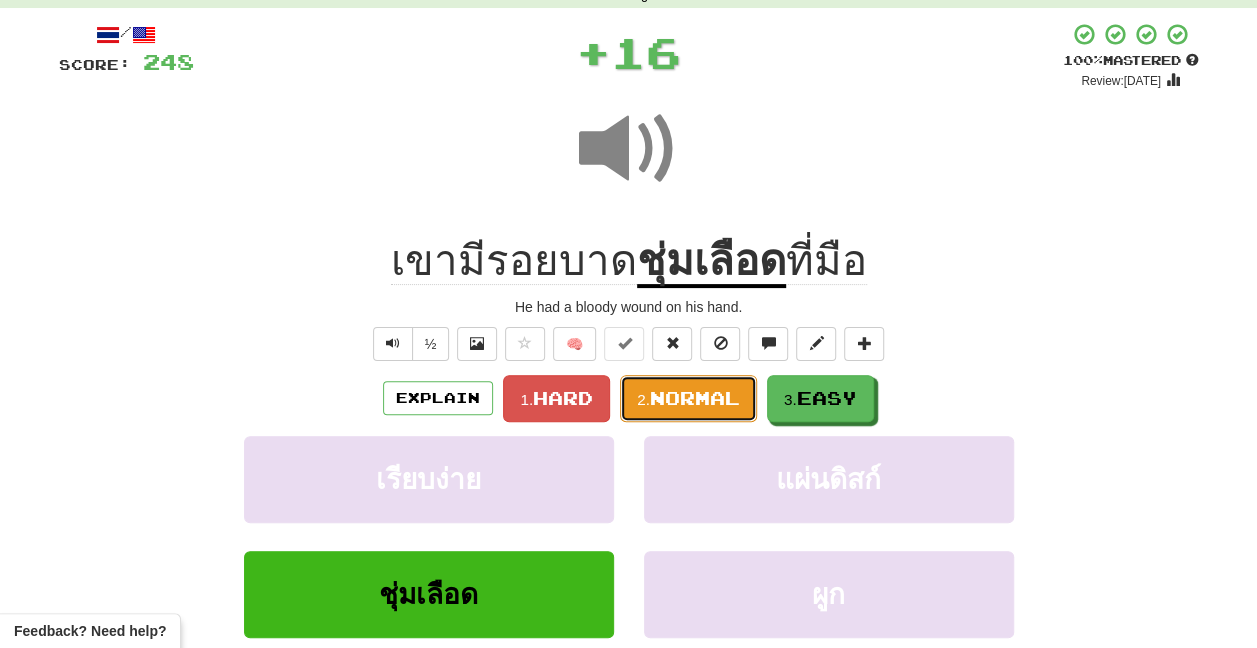 click on "Normal" at bounding box center (695, 398) 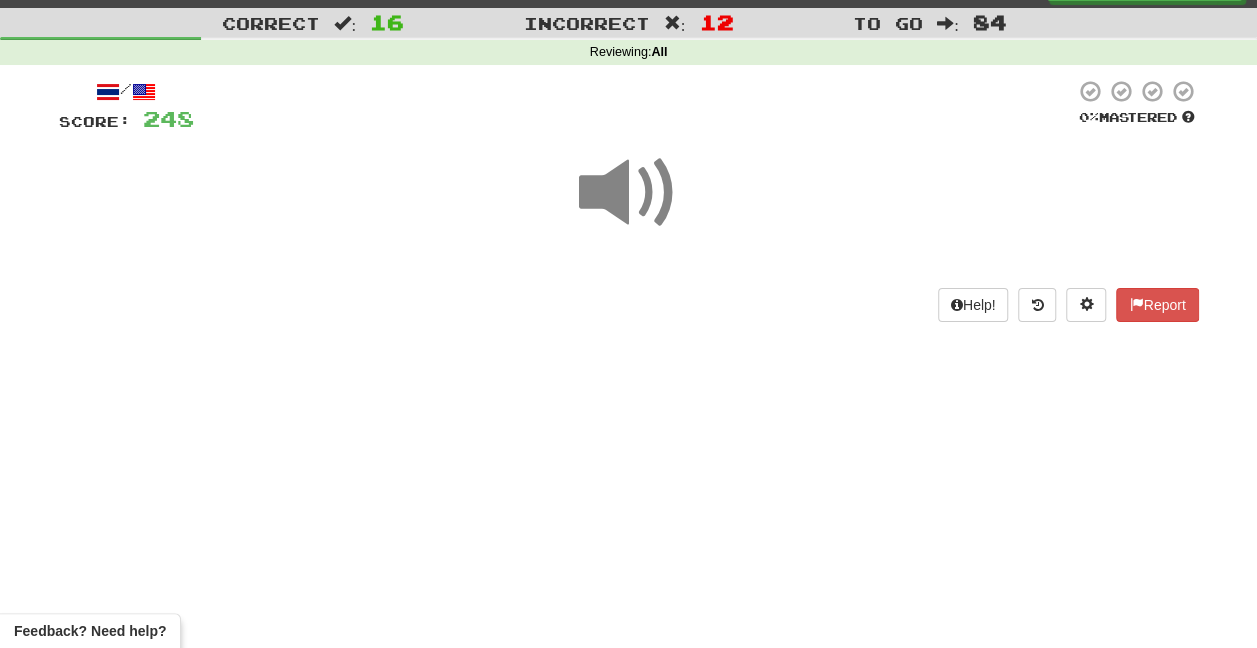 scroll, scrollTop: 0, scrollLeft: 0, axis: both 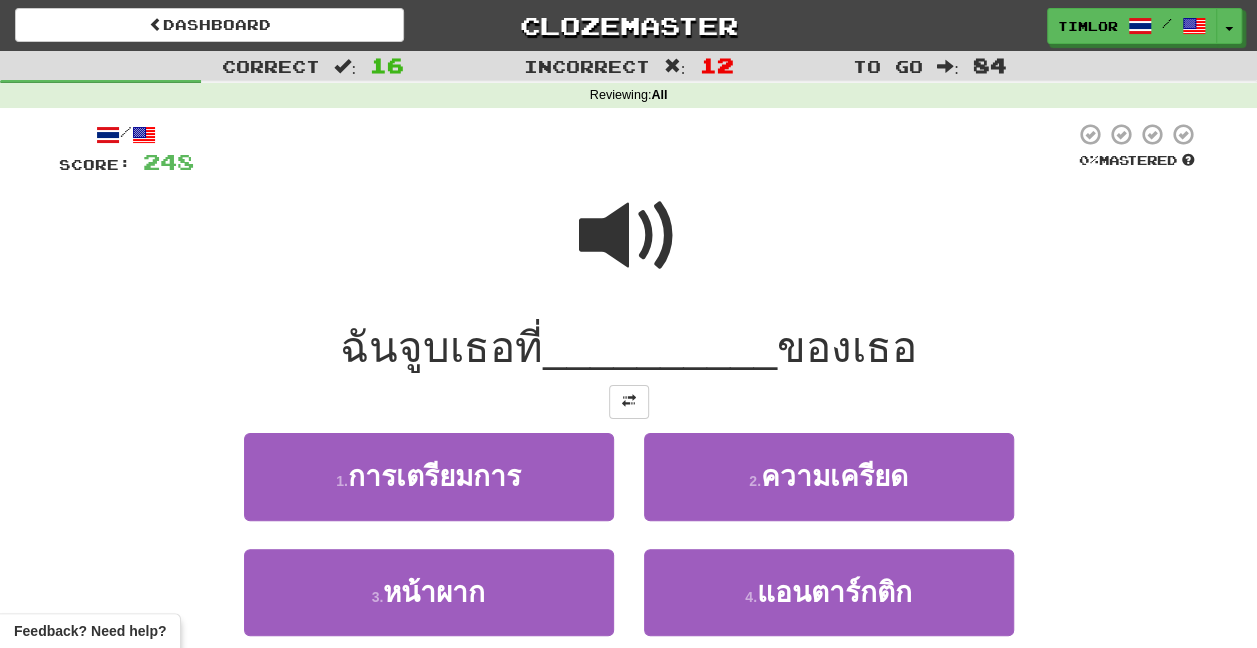 click at bounding box center (629, 236) 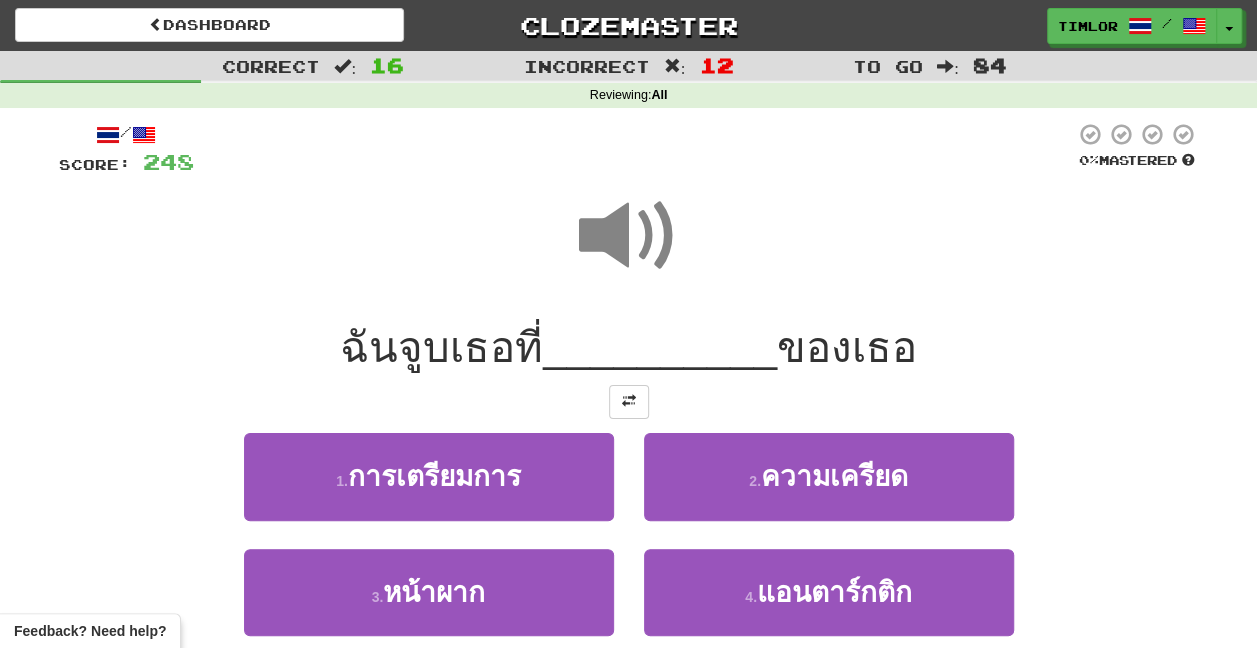 scroll, scrollTop: 100, scrollLeft: 0, axis: vertical 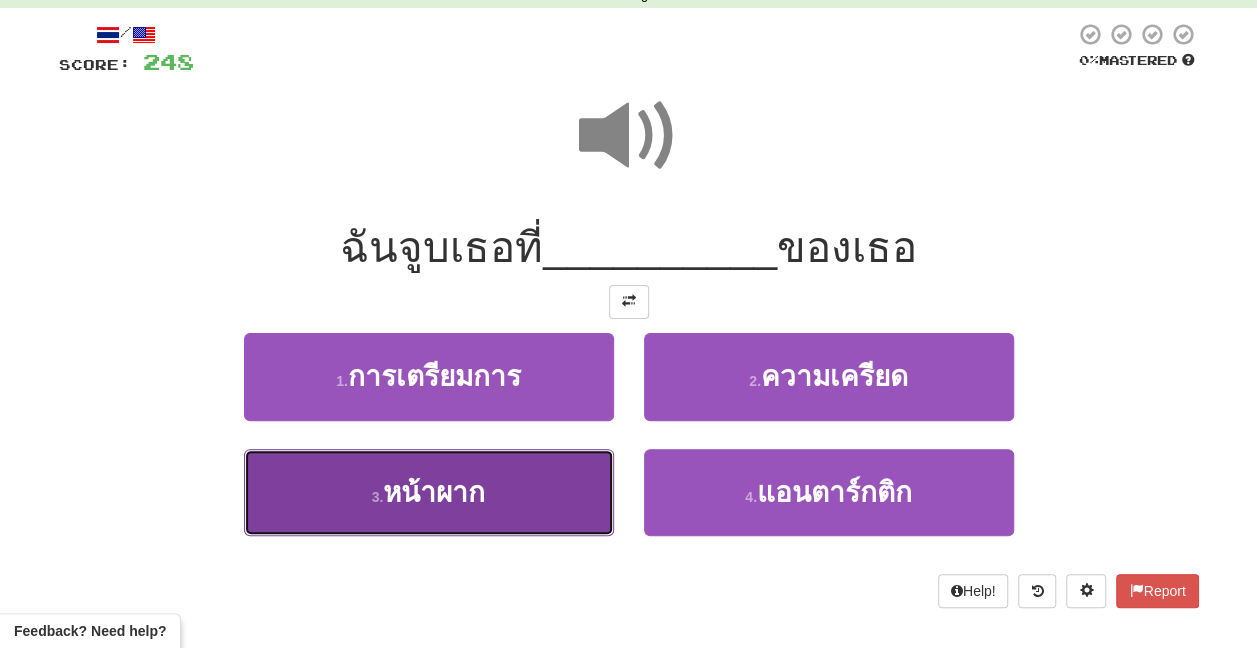 click on "3 .  หน้าผาก" at bounding box center [429, 492] 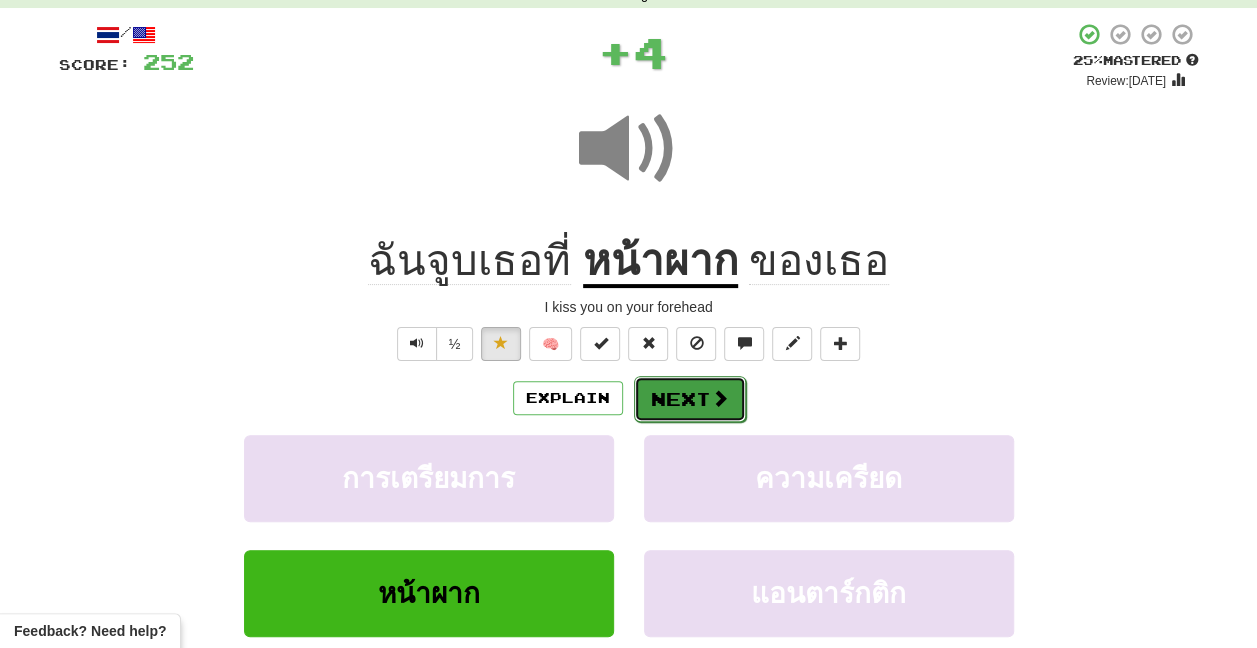 click on "Next" at bounding box center [690, 399] 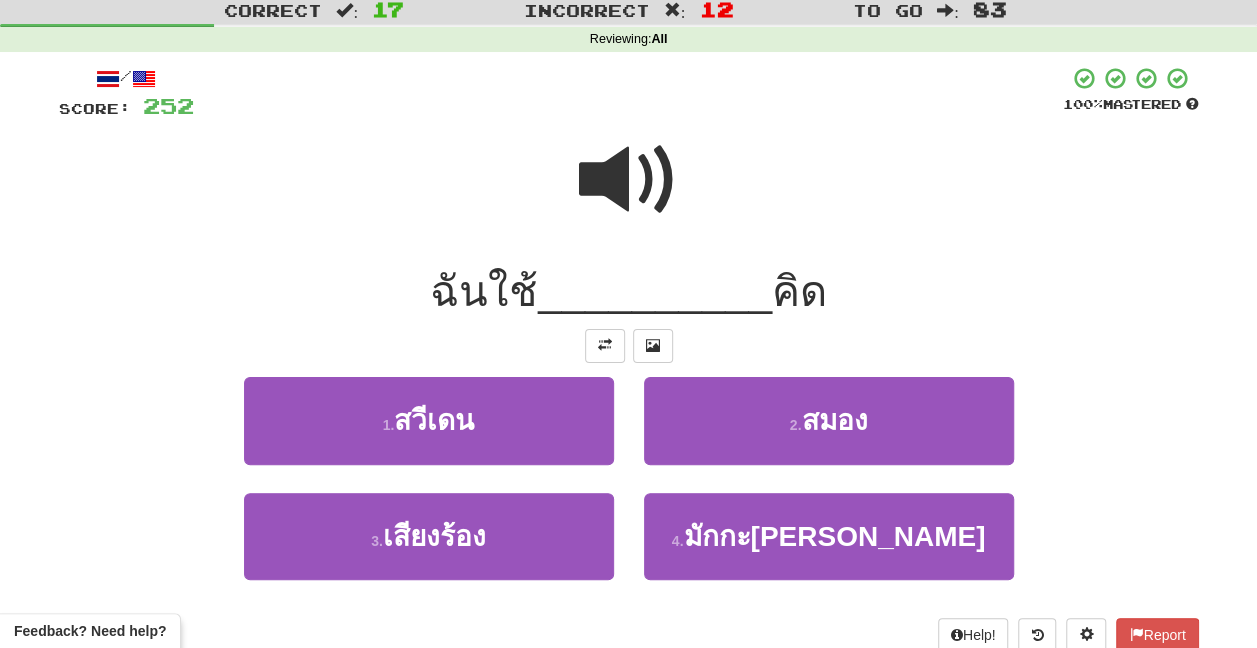scroll, scrollTop: 100, scrollLeft: 0, axis: vertical 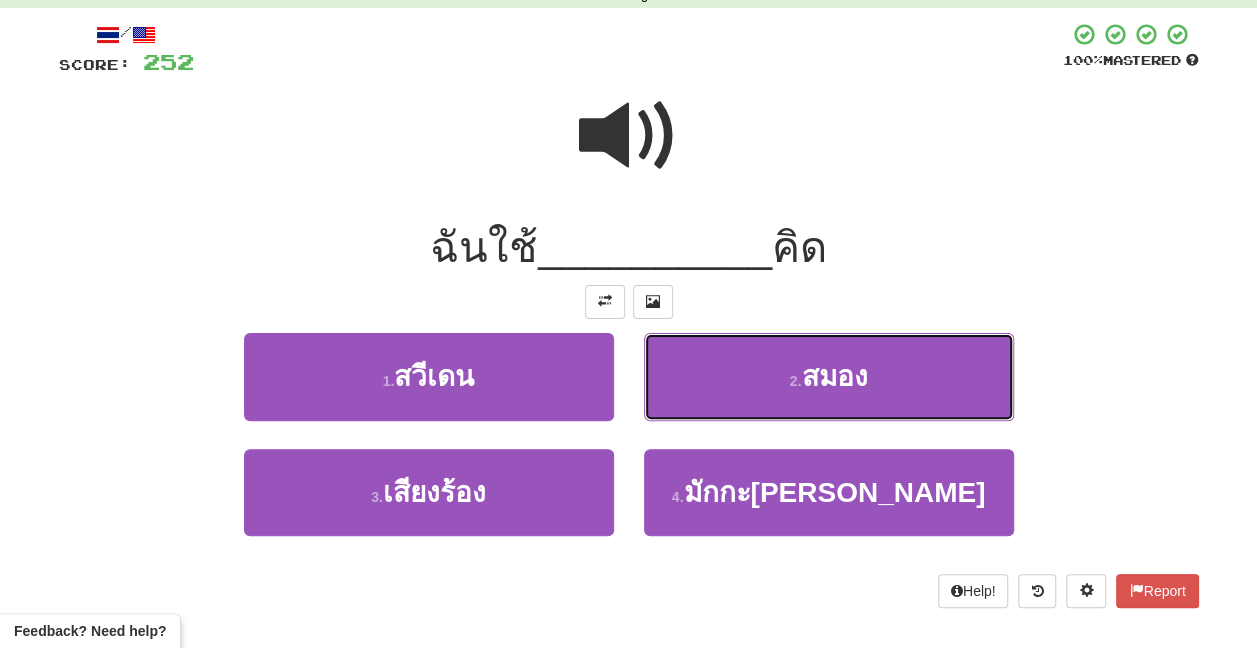click on "2 .  สมอง" at bounding box center [829, 376] 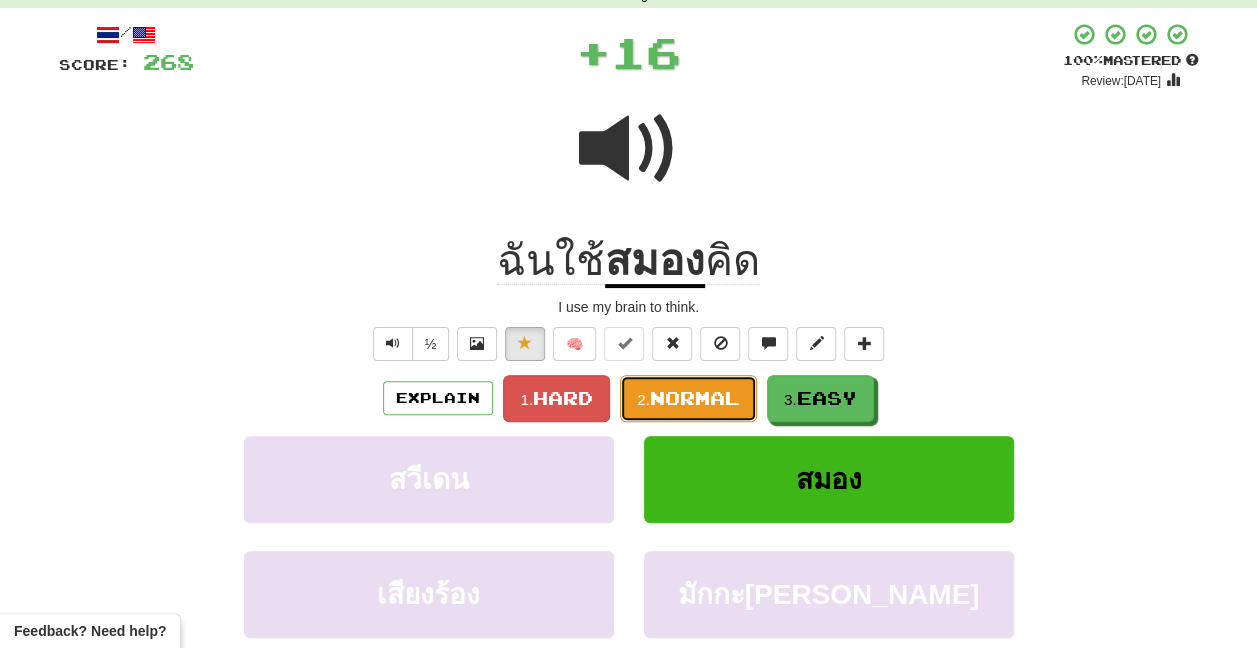 click on "Normal" at bounding box center [695, 398] 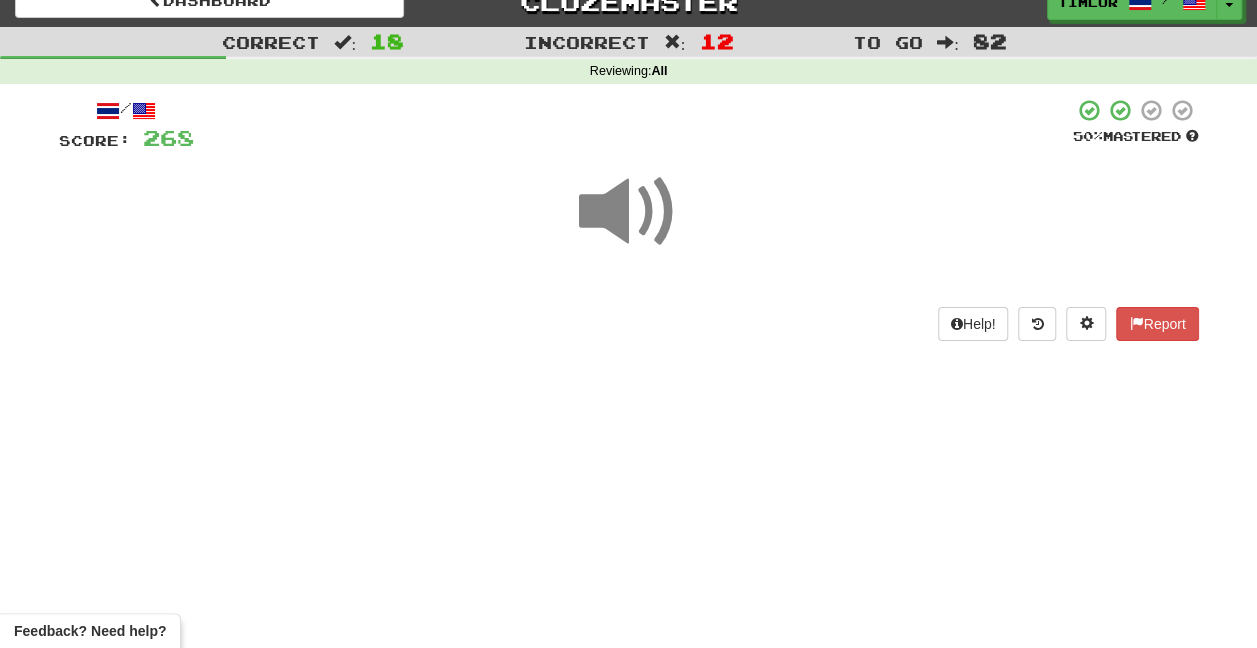 scroll, scrollTop: 0, scrollLeft: 0, axis: both 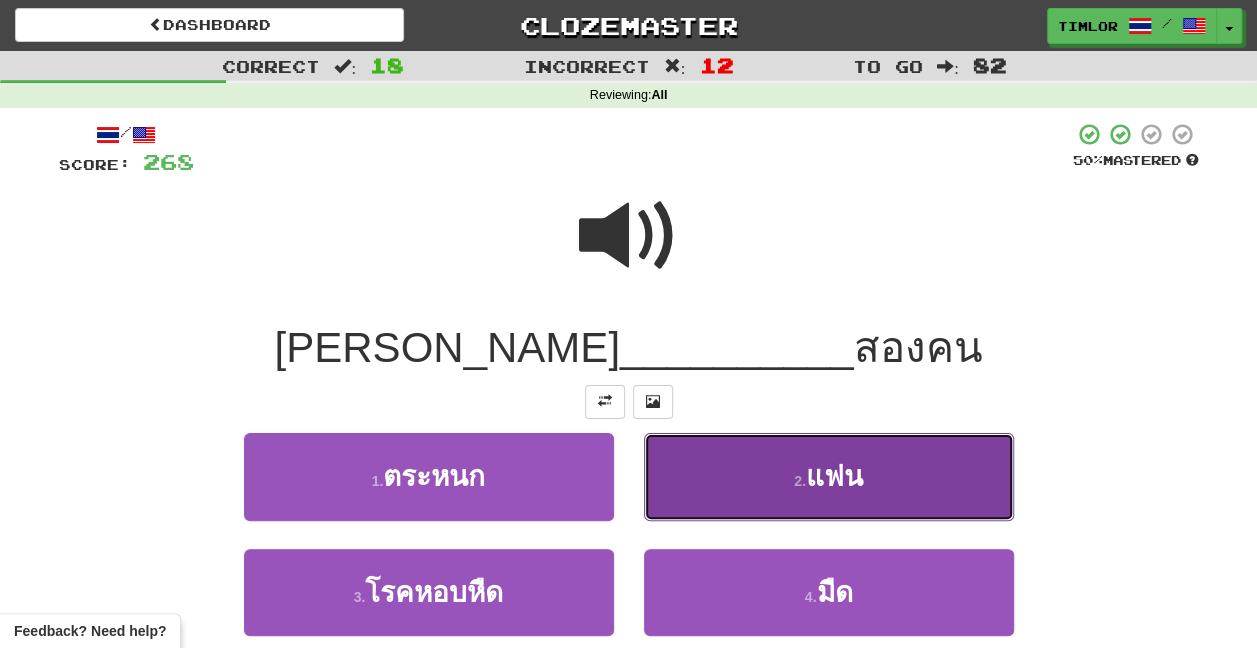 click on "2 .  แฟน" at bounding box center (829, 476) 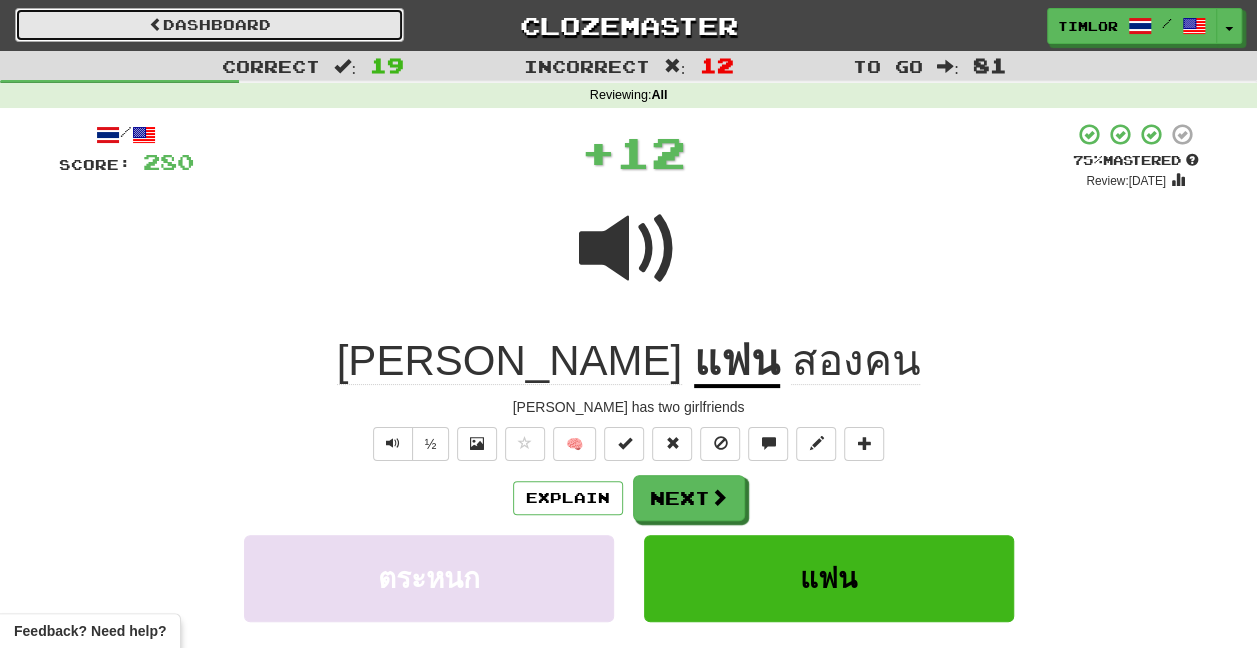 click on "Dashboard" at bounding box center [209, 25] 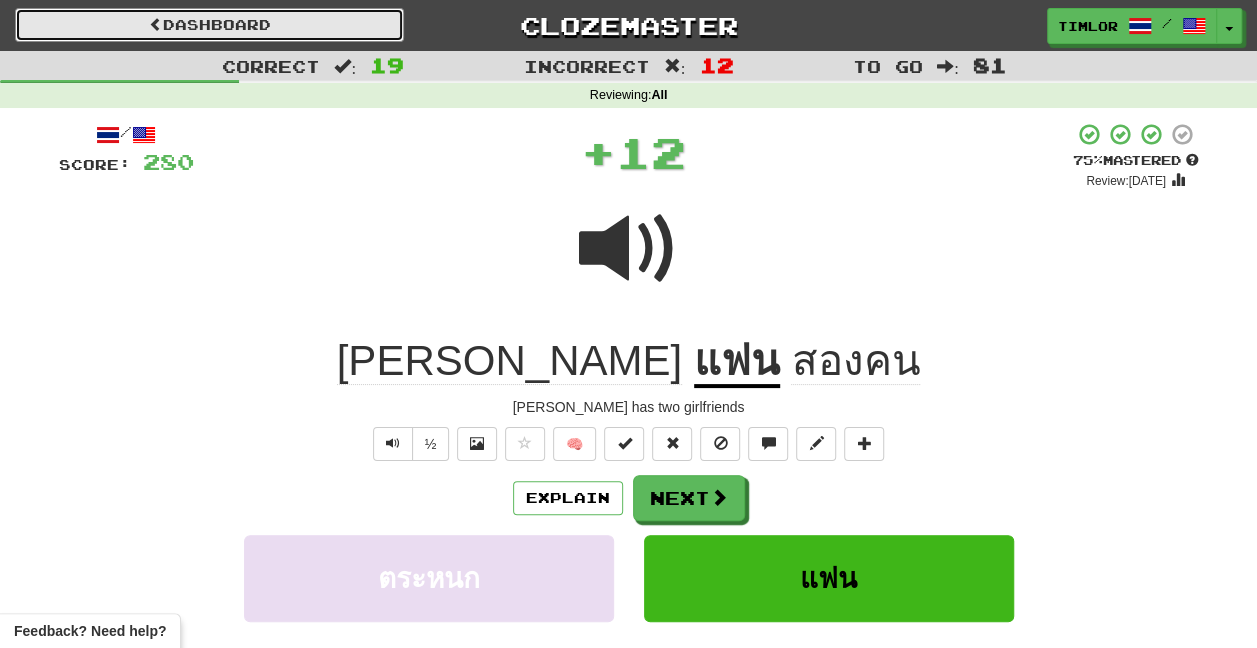 scroll, scrollTop: 56, scrollLeft: 0, axis: vertical 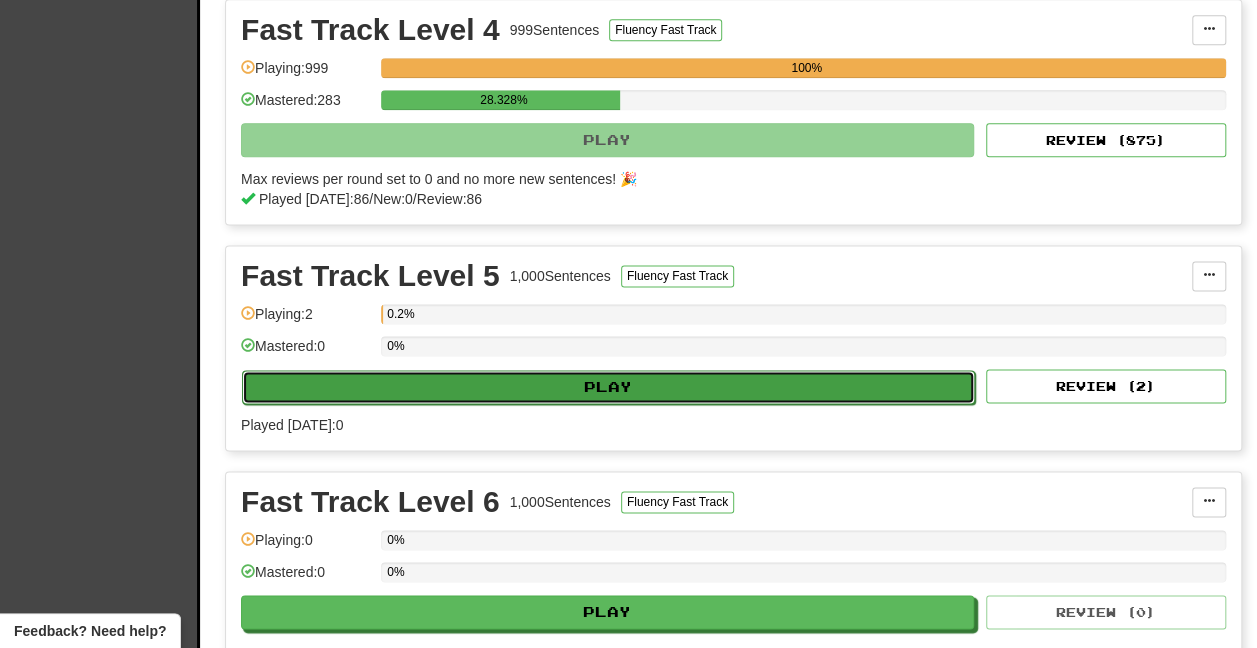 click on "Play" at bounding box center (608, 387) 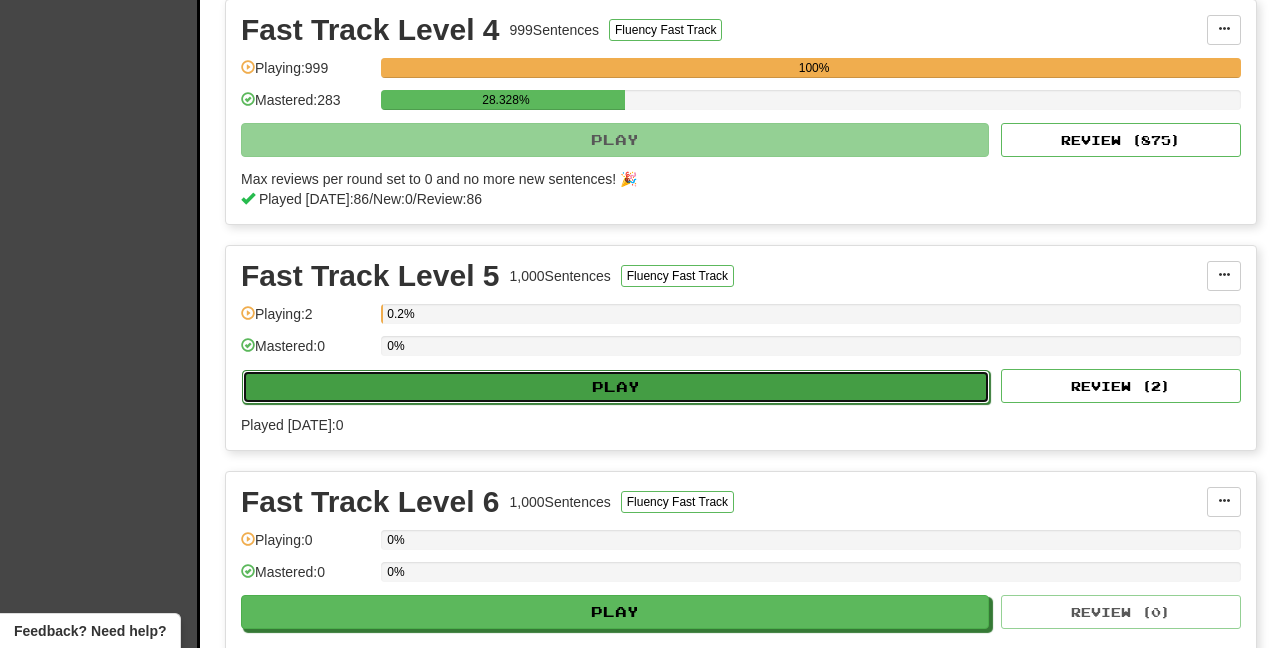 select on "***" 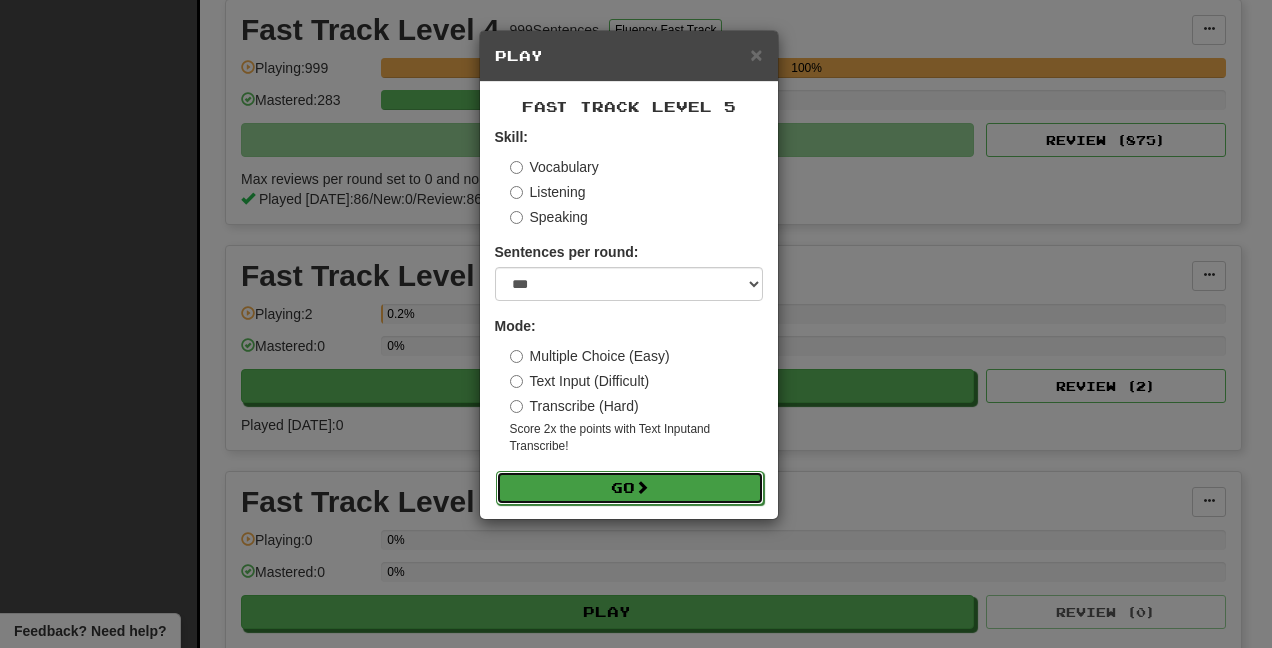 click on "Go" at bounding box center (630, 488) 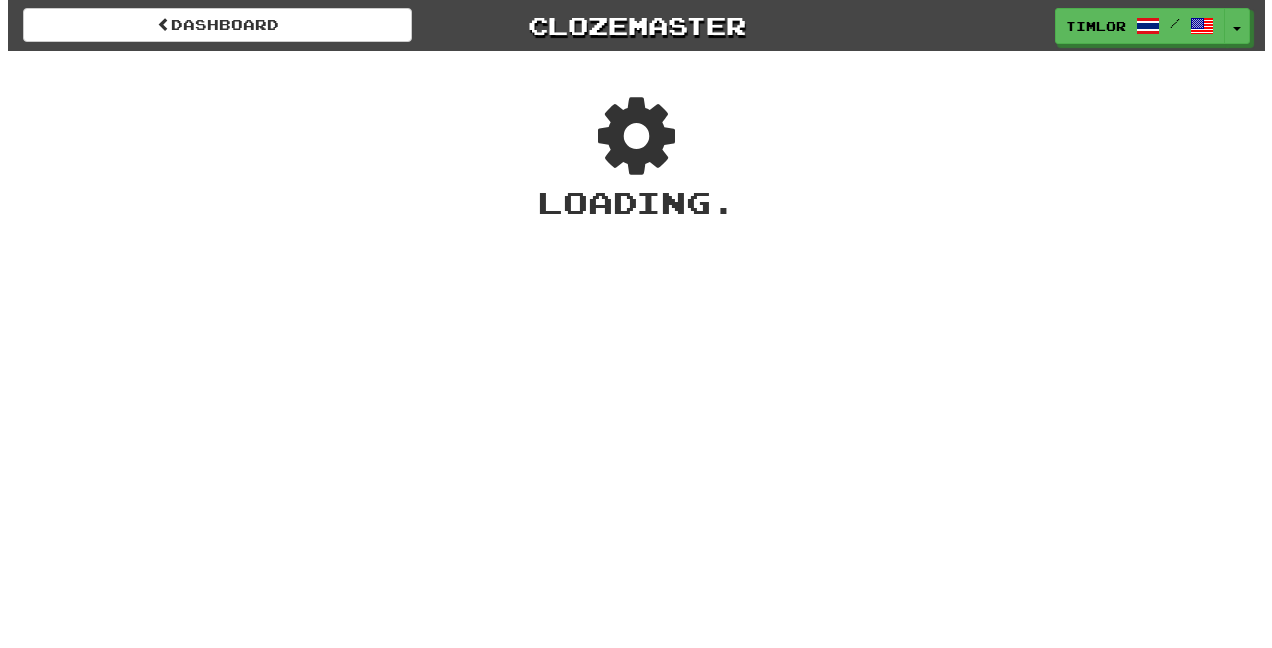 scroll, scrollTop: 0, scrollLeft: 0, axis: both 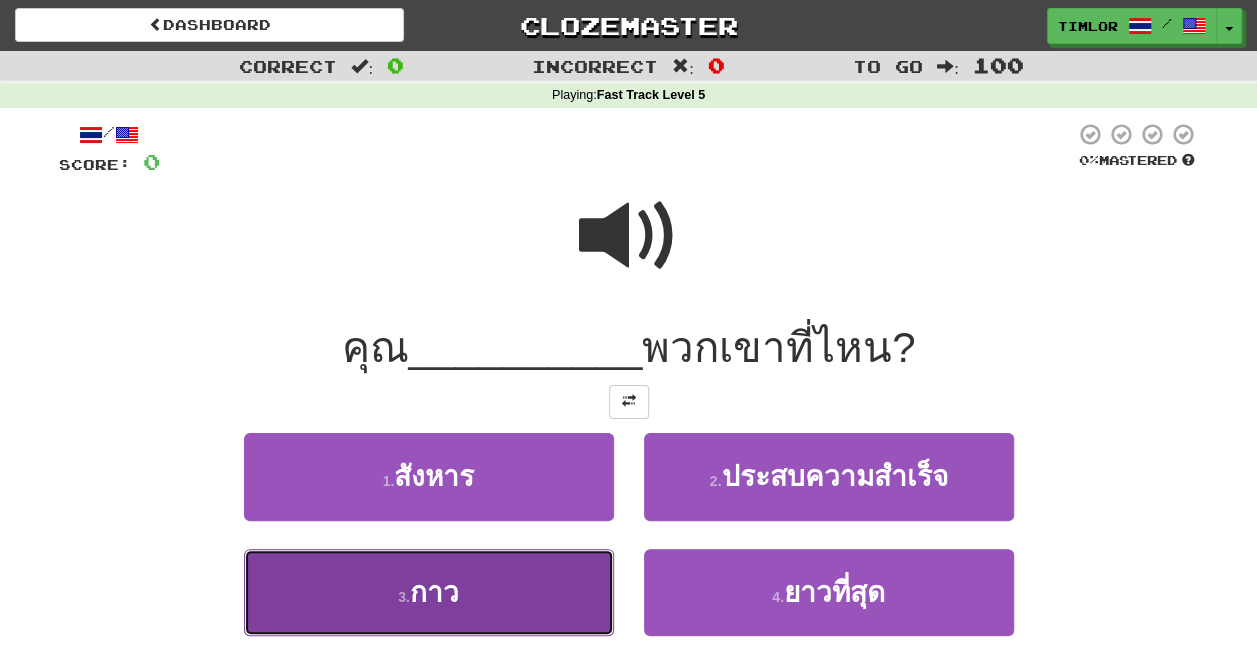 click on "3 .  กาว" at bounding box center (429, 592) 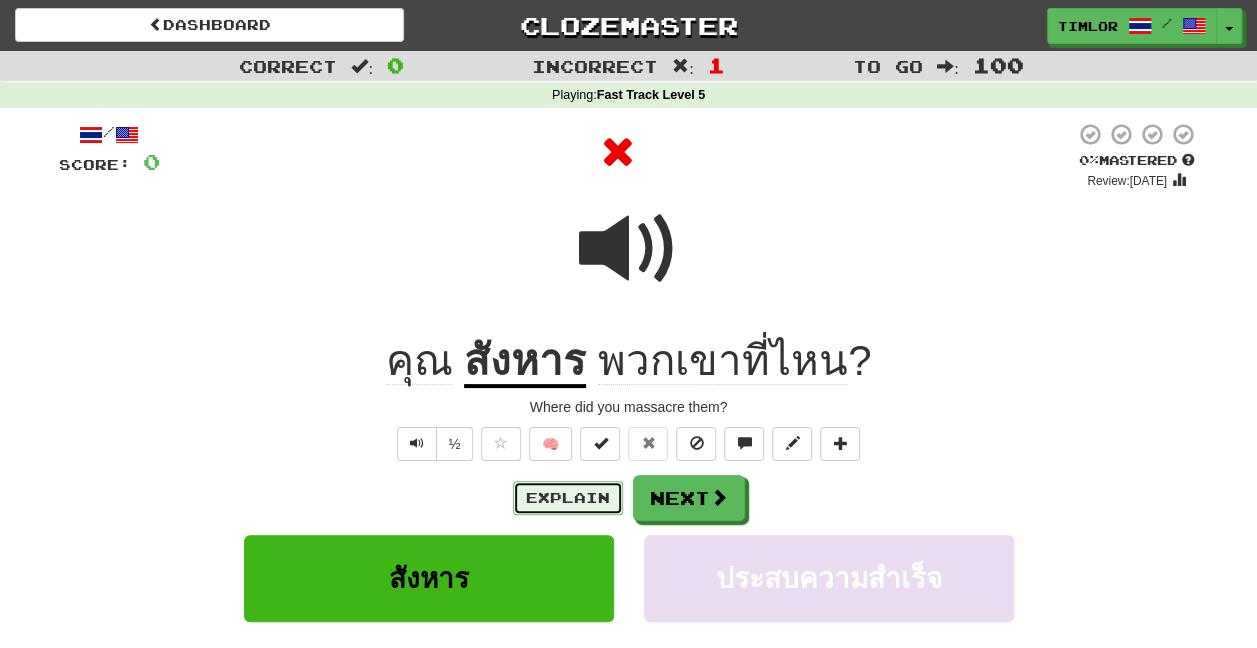 click on "Explain" at bounding box center (568, 498) 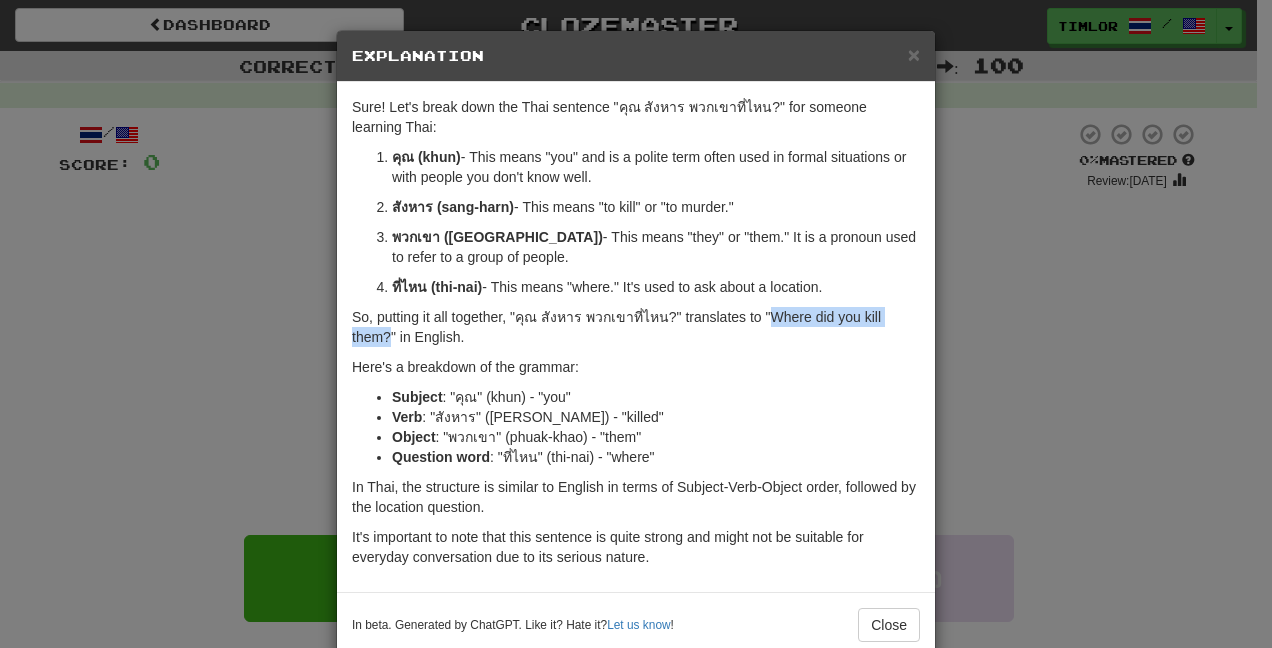 drag, startPoint x: 754, startPoint y: 315, endPoint x: 384, endPoint y: 326, distance: 370.16348 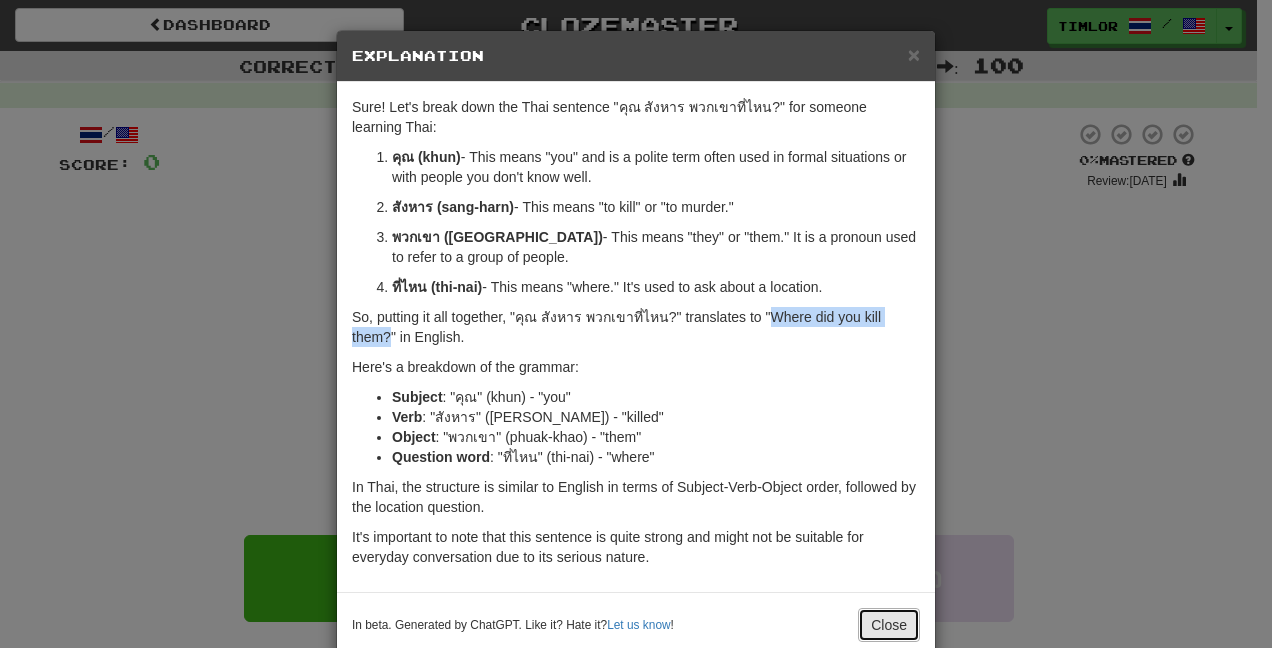 click on "Close" at bounding box center [889, 625] 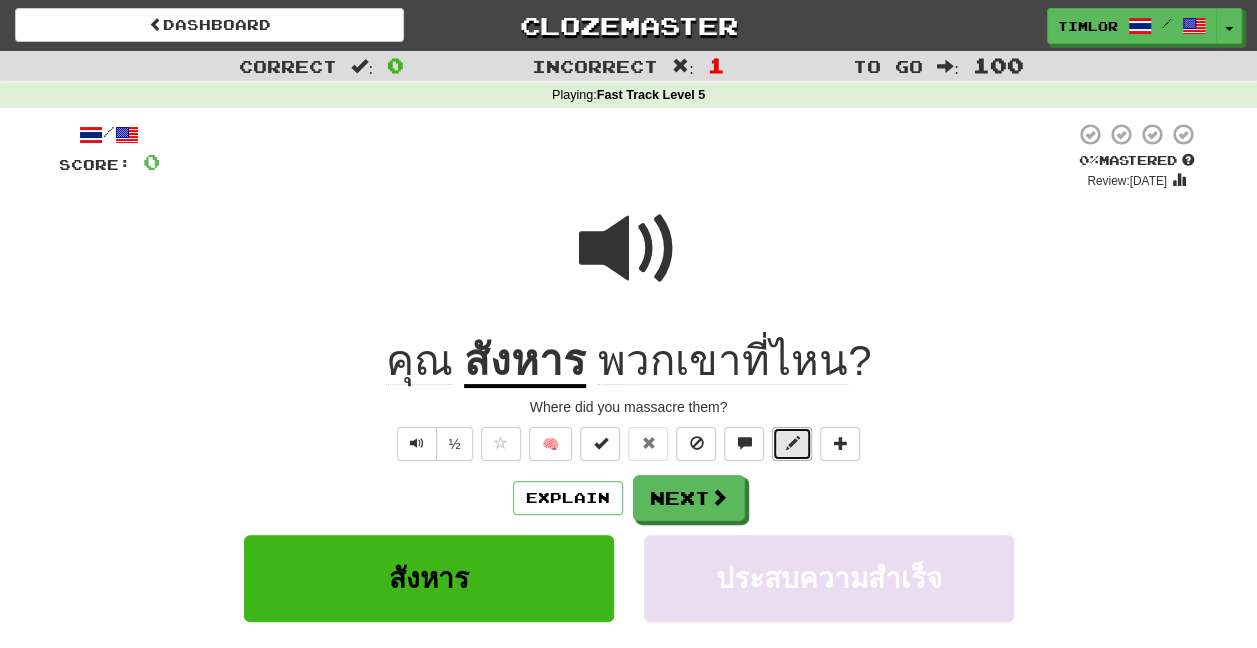 click at bounding box center [792, 444] 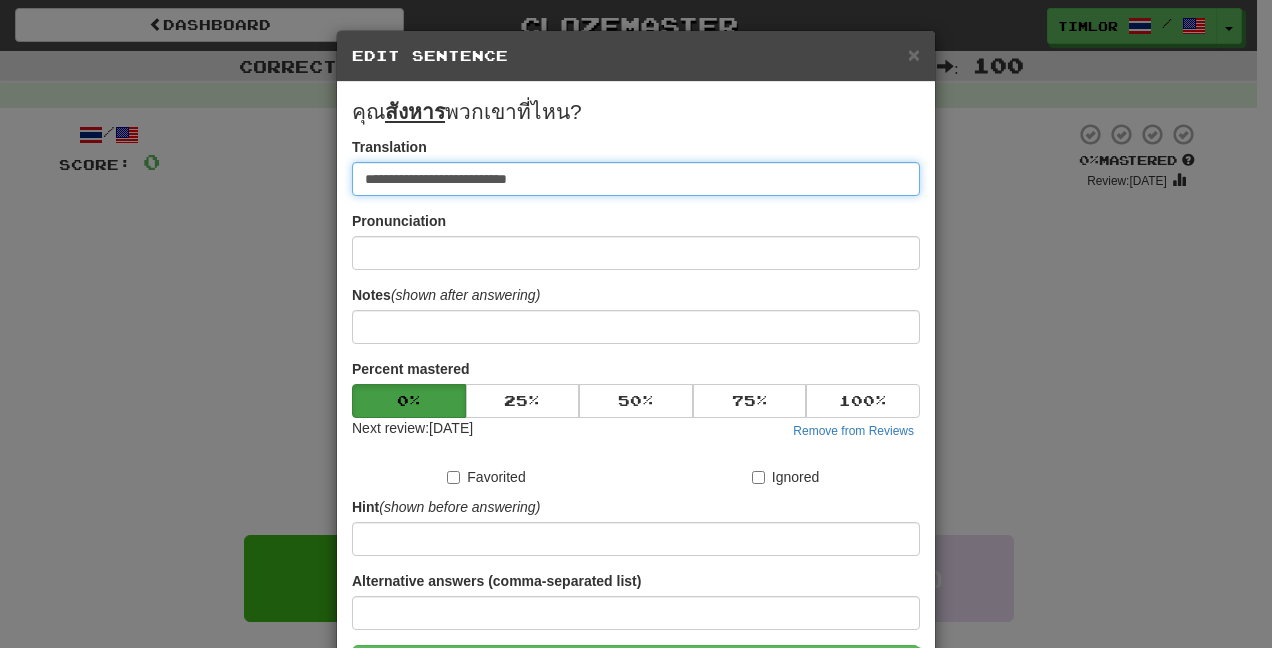 drag, startPoint x: 657, startPoint y: 186, endPoint x: 252, endPoint y: 174, distance: 405.17773 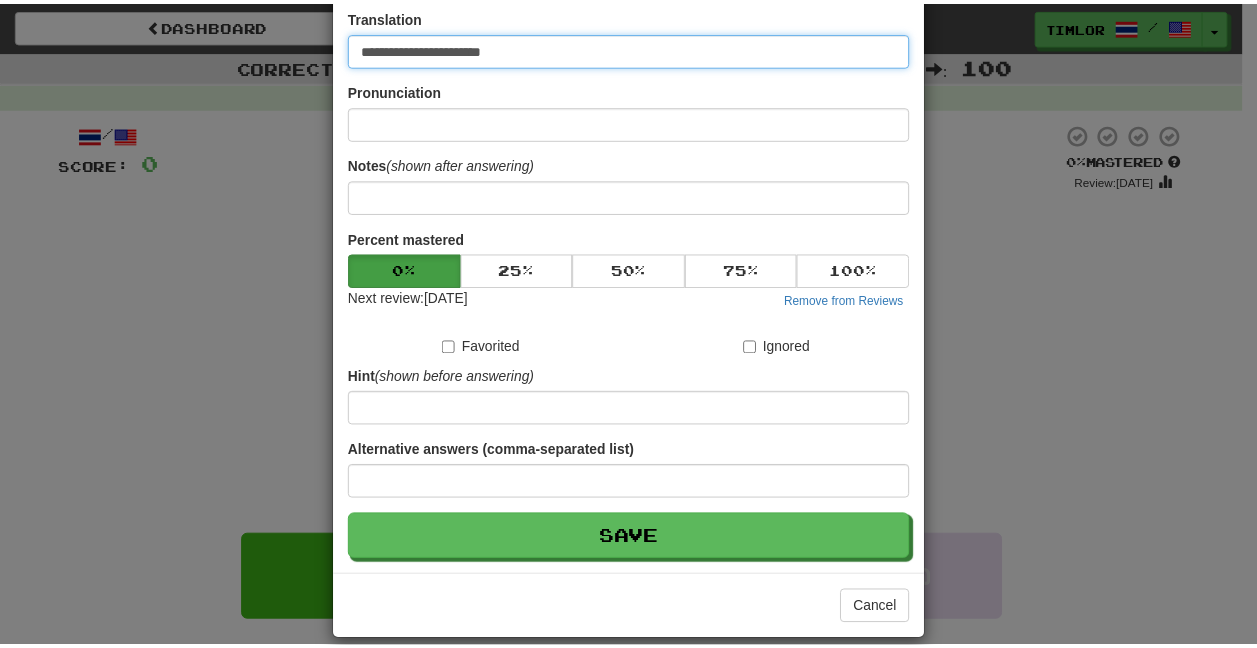 scroll, scrollTop: 150, scrollLeft: 0, axis: vertical 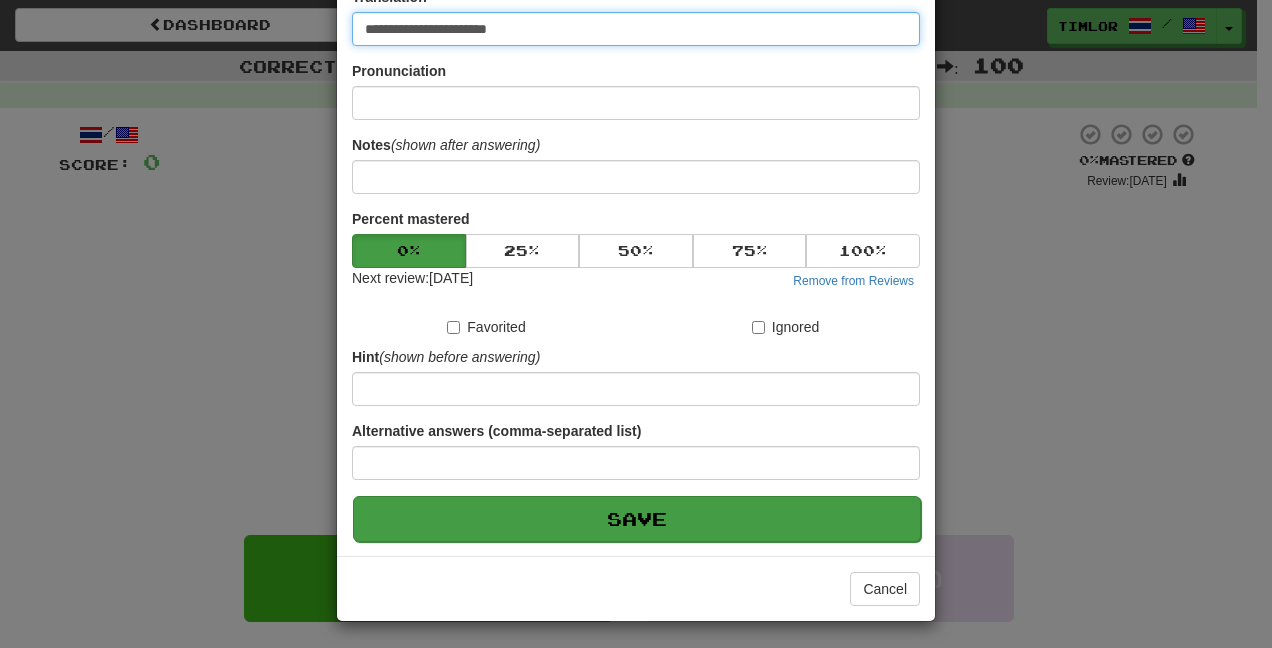 type on "**********" 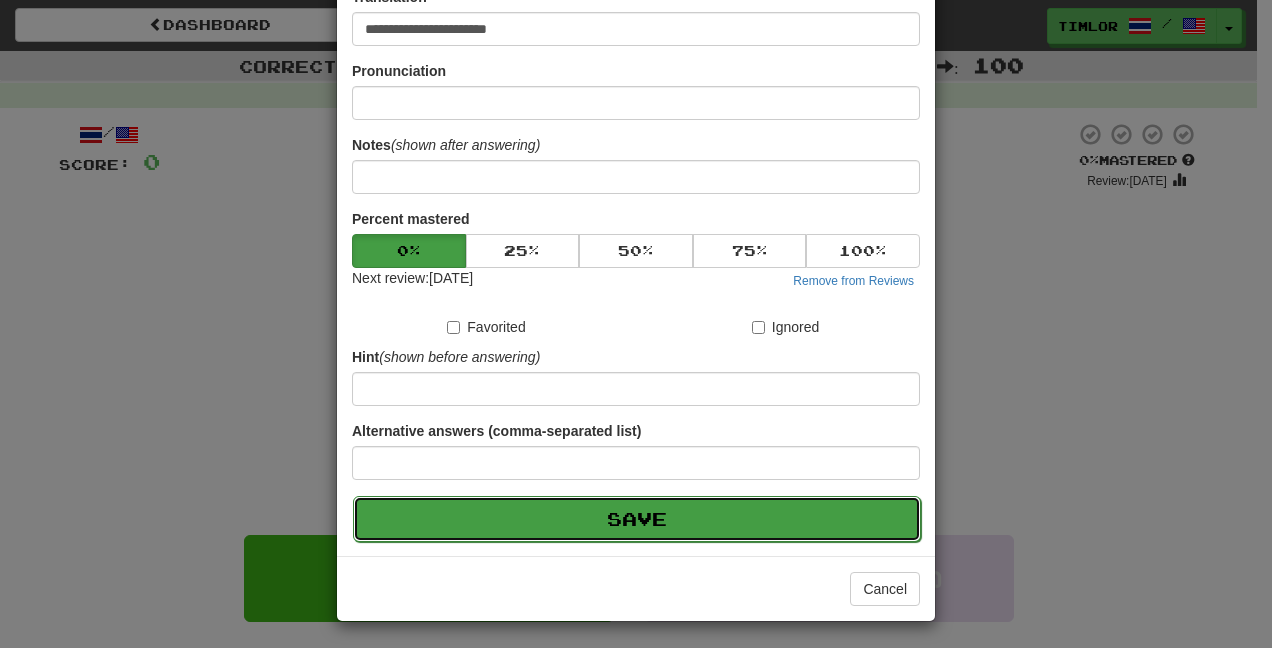 click on "Save" at bounding box center (637, 519) 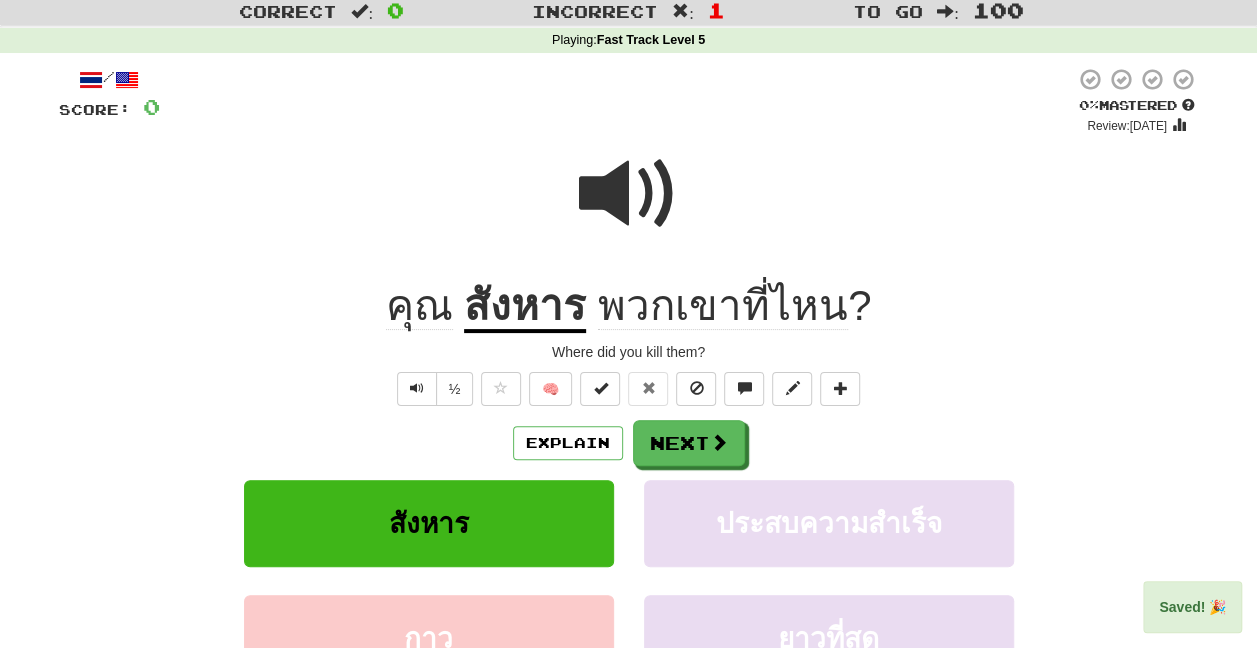 scroll, scrollTop: 100, scrollLeft: 0, axis: vertical 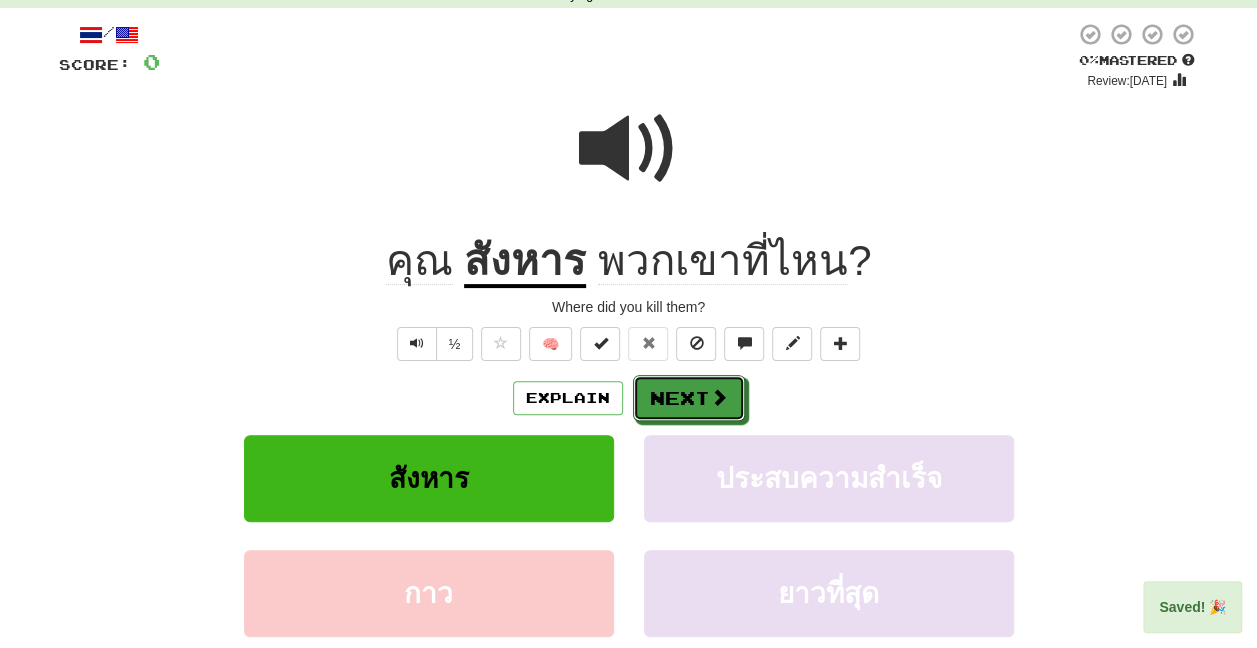 click on "Next" at bounding box center [689, 398] 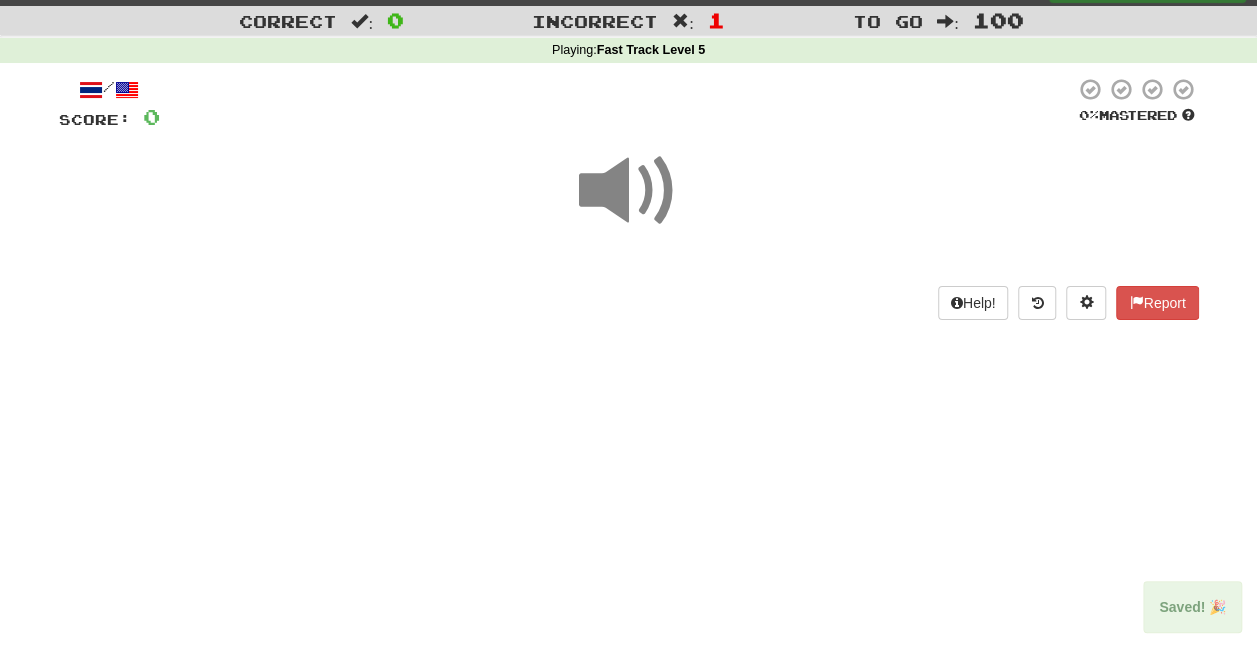 scroll, scrollTop: 0, scrollLeft: 0, axis: both 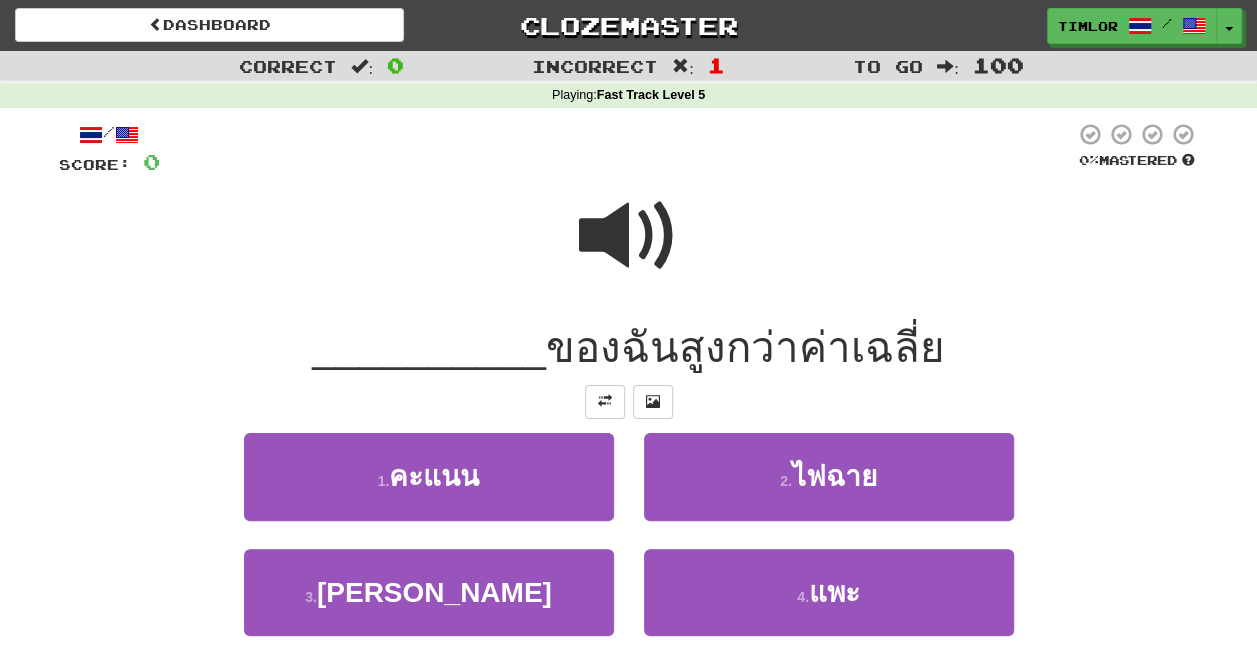 click at bounding box center (629, 236) 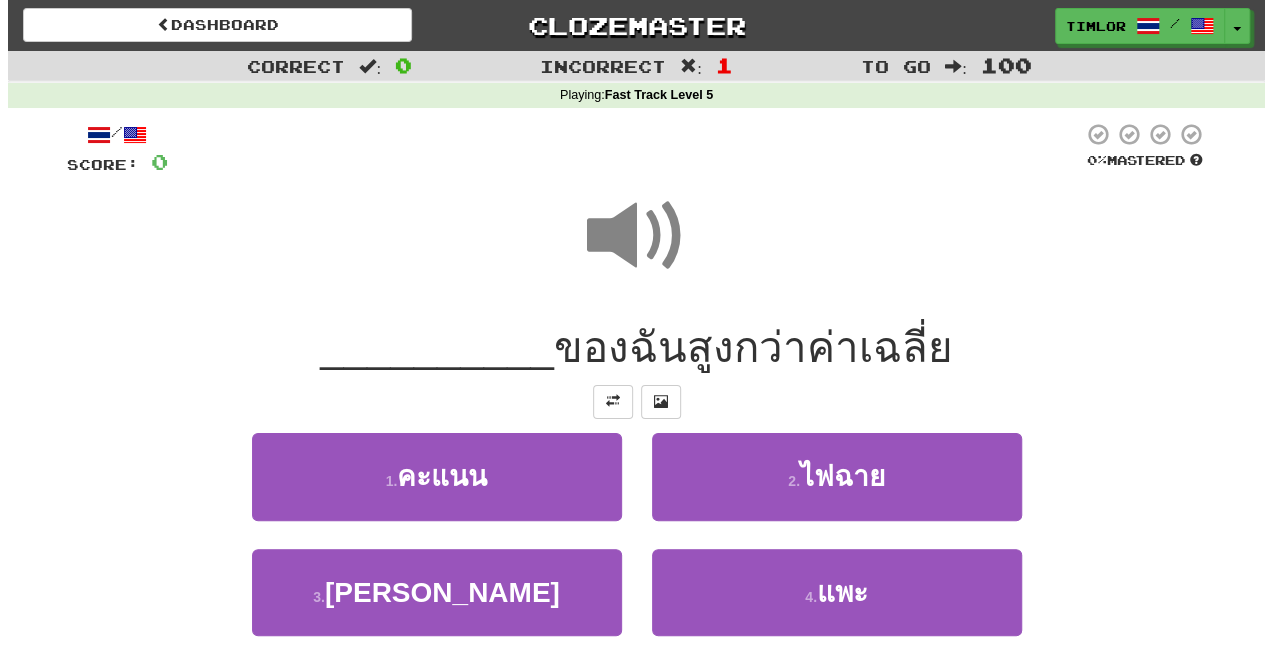 scroll, scrollTop: 100, scrollLeft: 0, axis: vertical 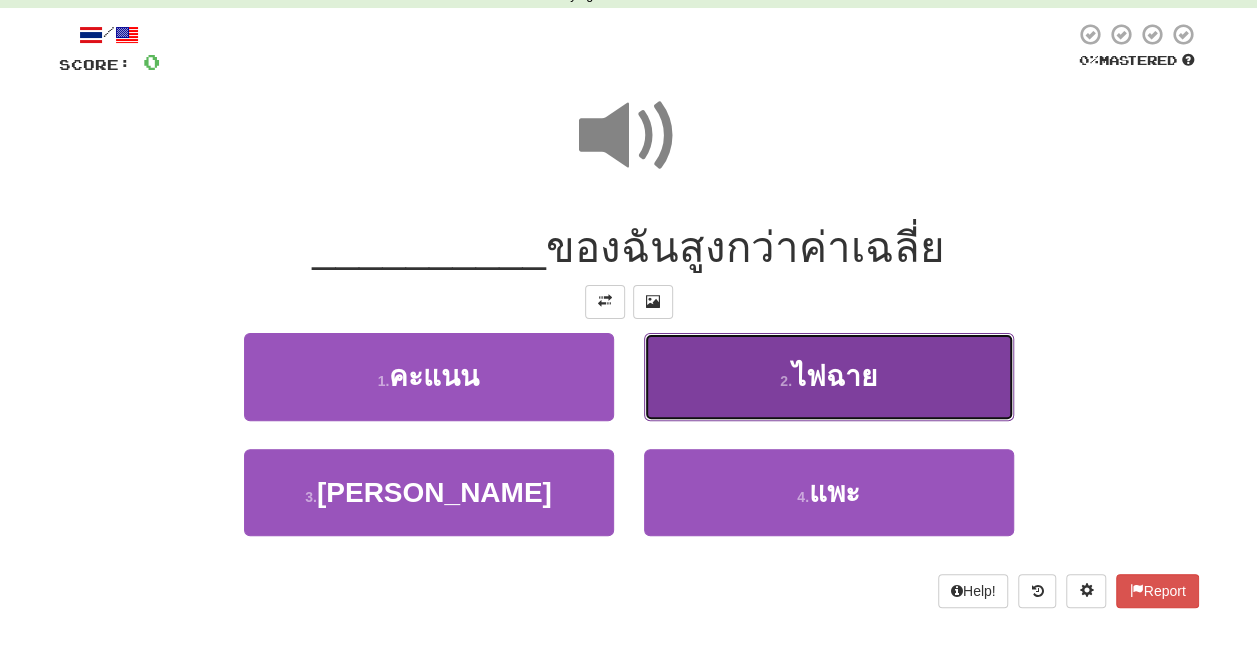 click on "2 .  ไฟฉาย" at bounding box center [829, 376] 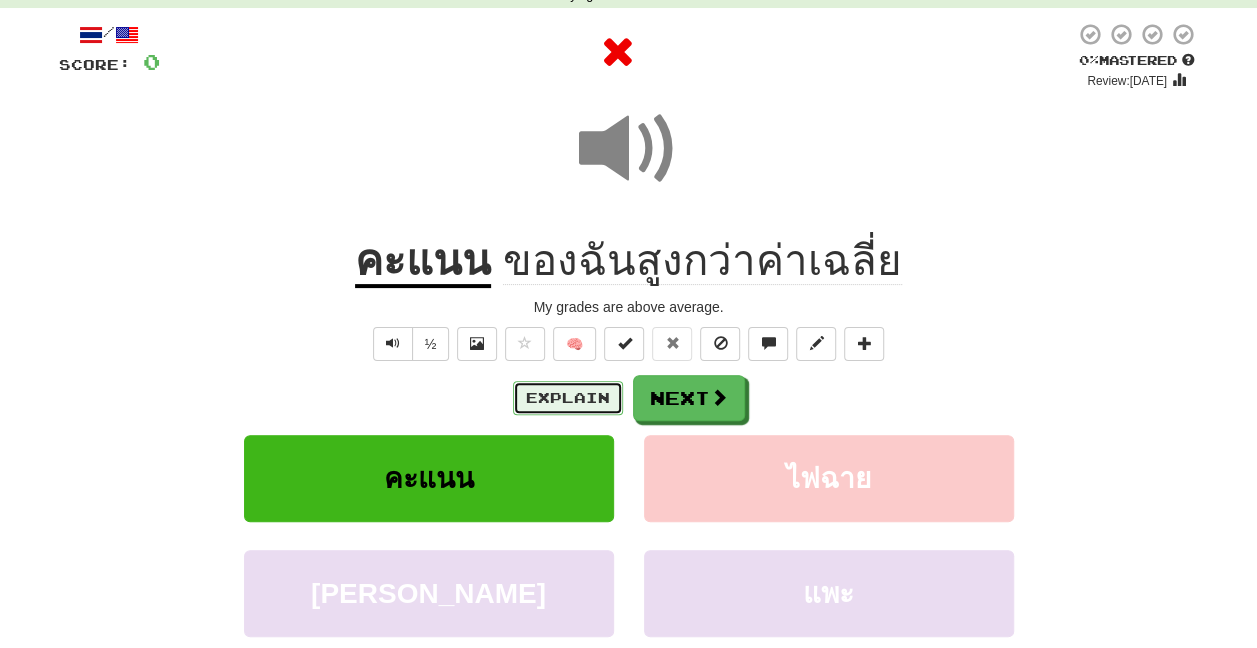click on "Explain" at bounding box center [568, 398] 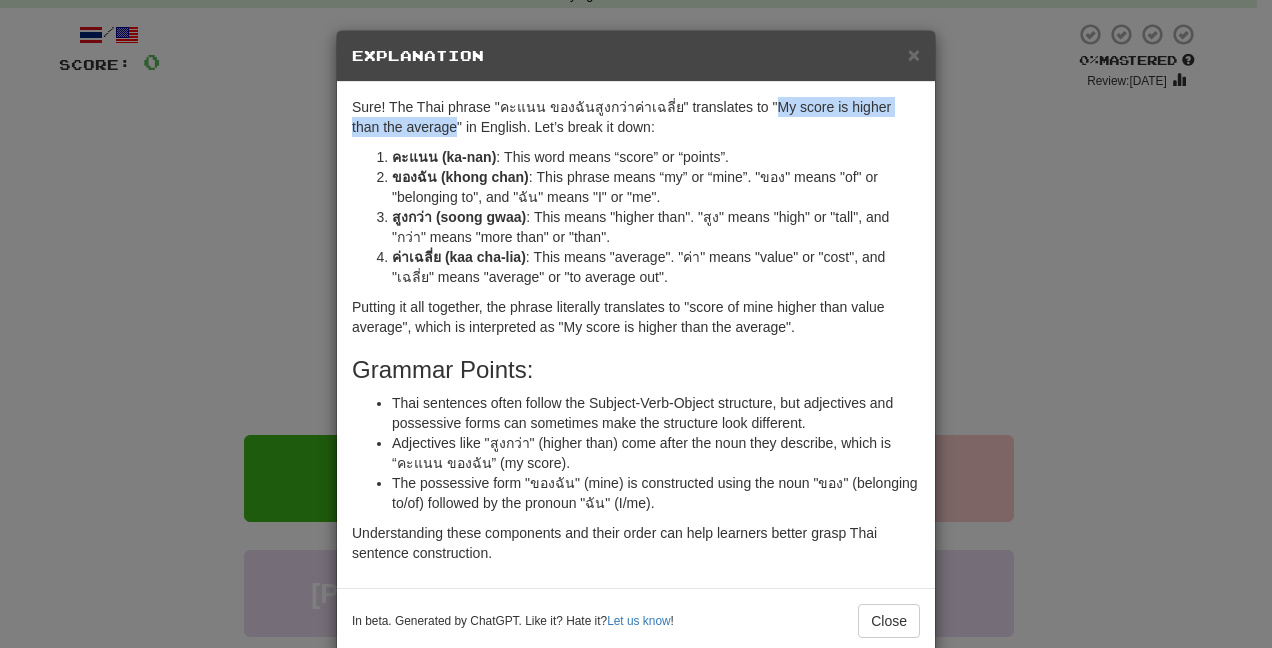 drag, startPoint x: 752, startPoint y: 104, endPoint x: 419, endPoint y: 125, distance: 333.6615 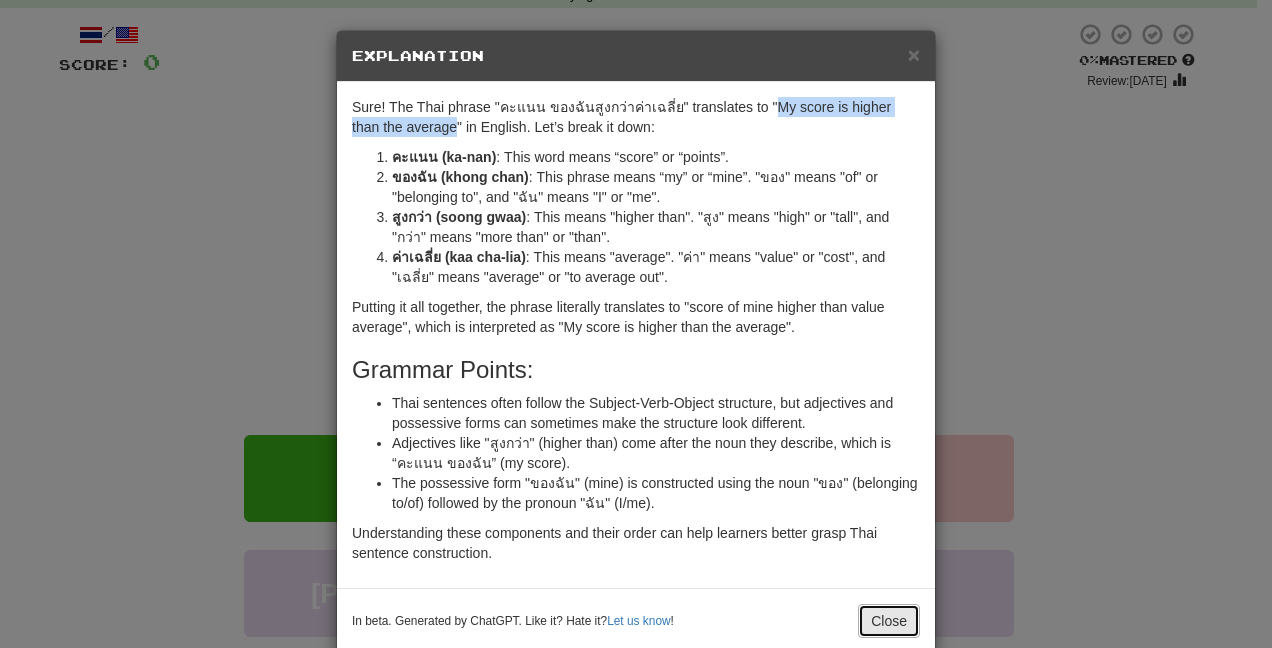 click on "Close" at bounding box center (889, 621) 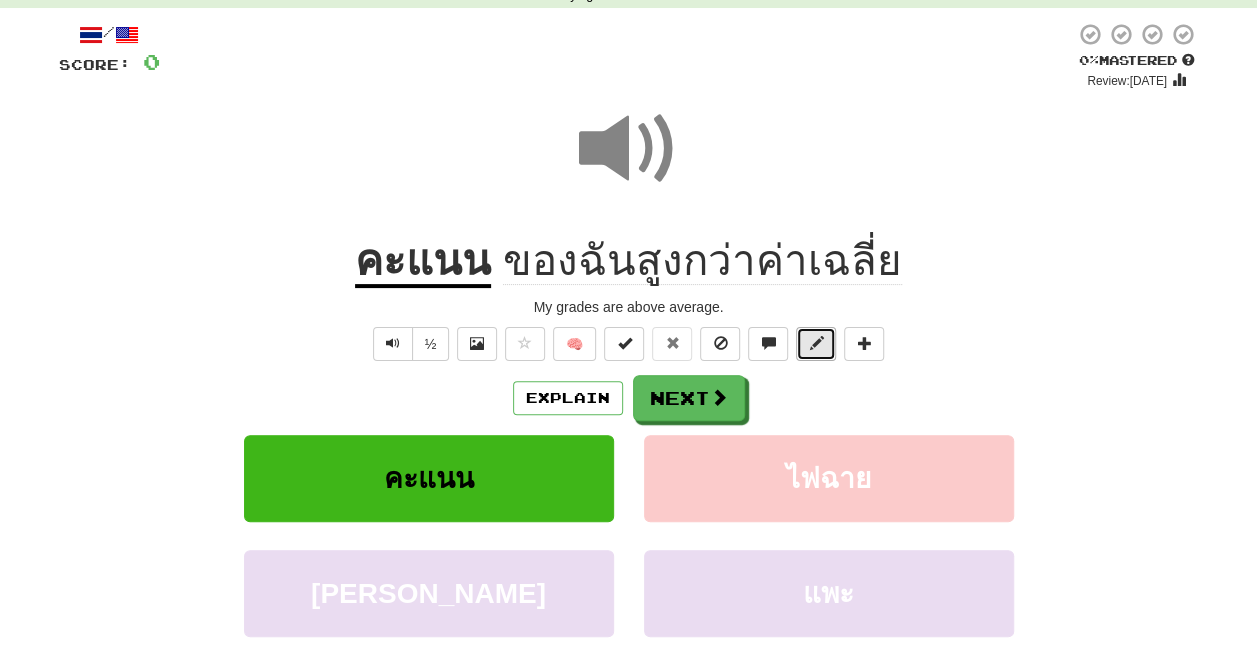 click at bounding box center (816, 344) 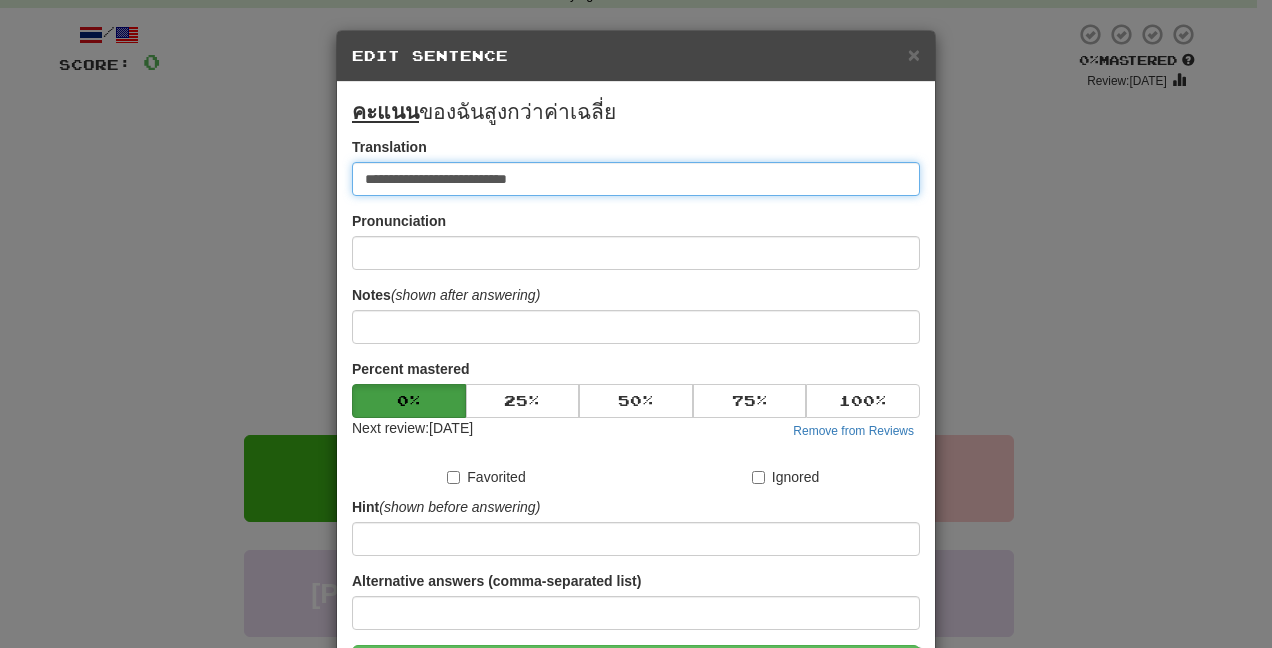 drag, startPoint x: 641, startPoint y: 175, endPoint x: 0, endPoint y: 89, distance: 646.7434 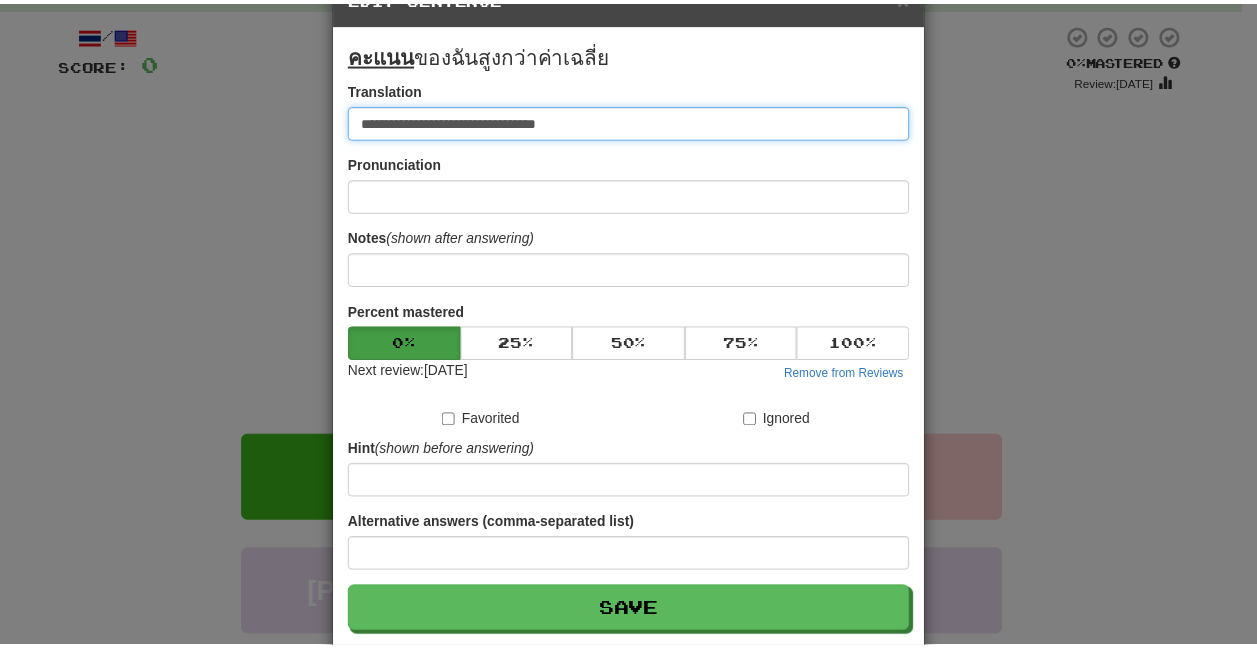 scroll, scrollTop: 100, scrollLeft: 0, axis: vertical 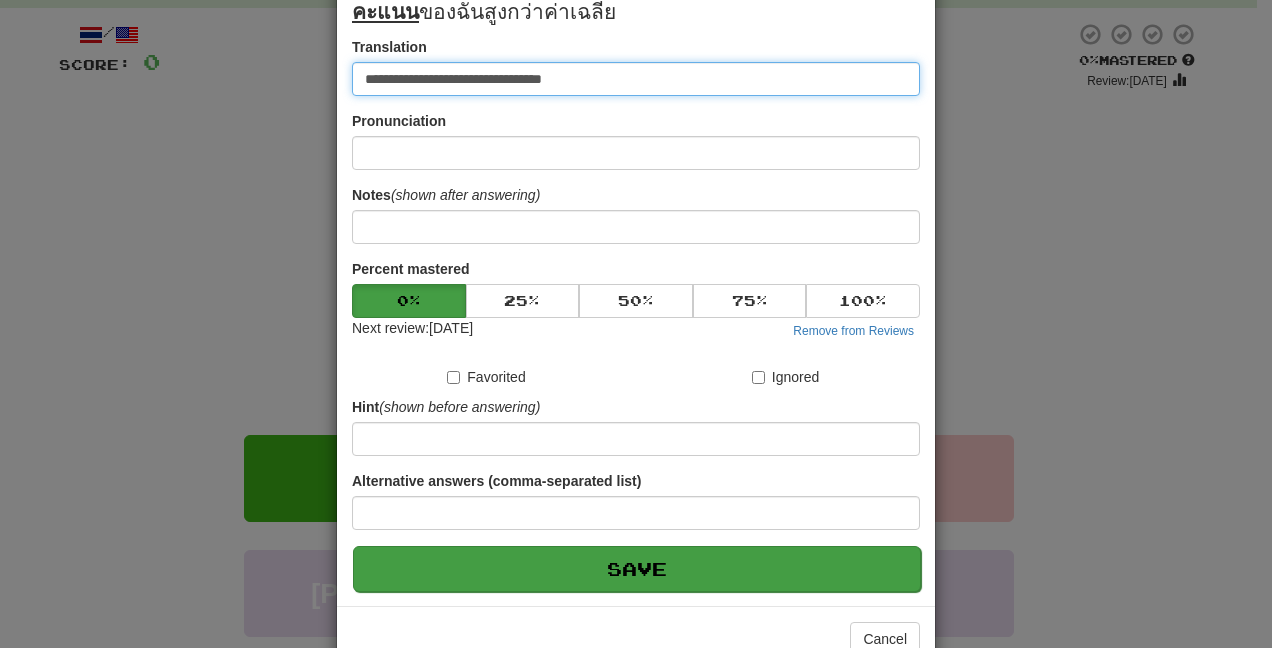 type on "**********" 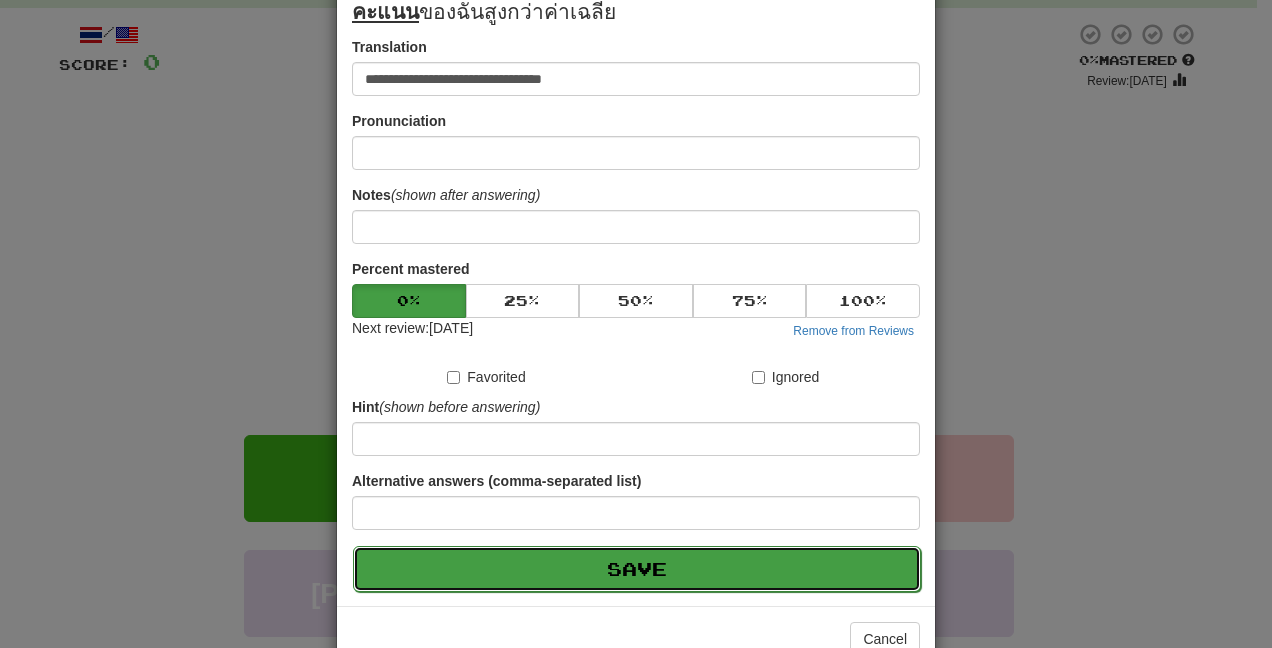 click on "Save" at bounding box center [637, 569] 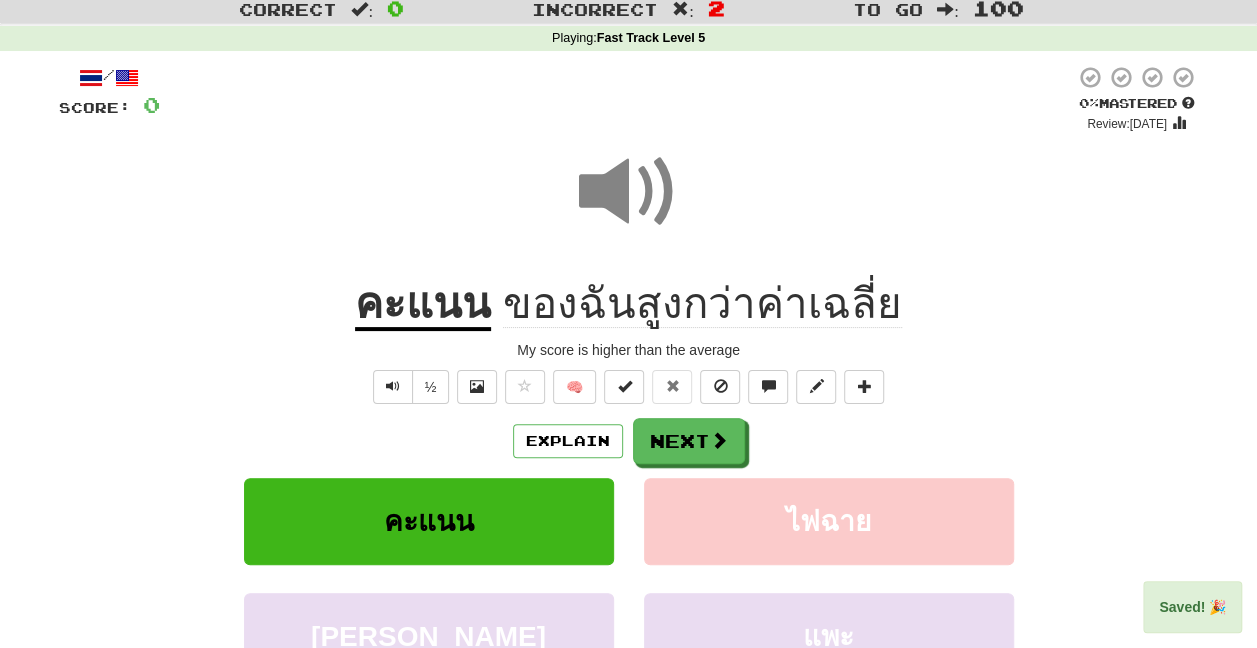 scroll, scrollTop: 100, scrollLeft: 0, axis: vertical 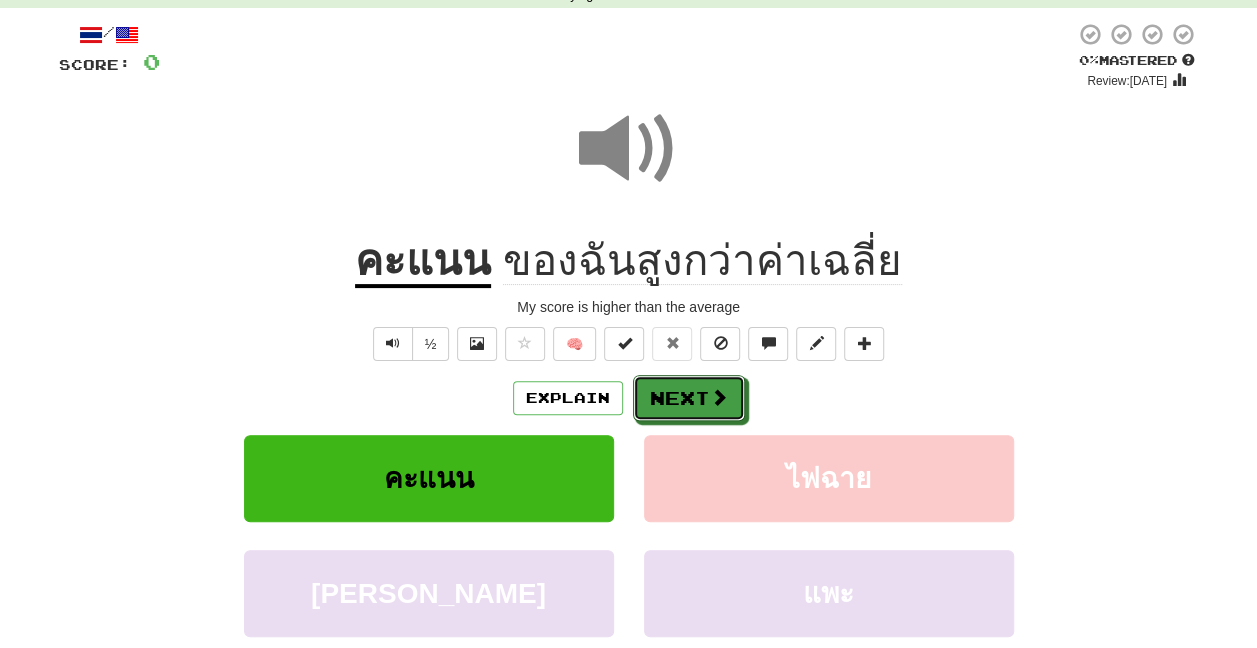 click on "Next" at bounding box center [689, 398] 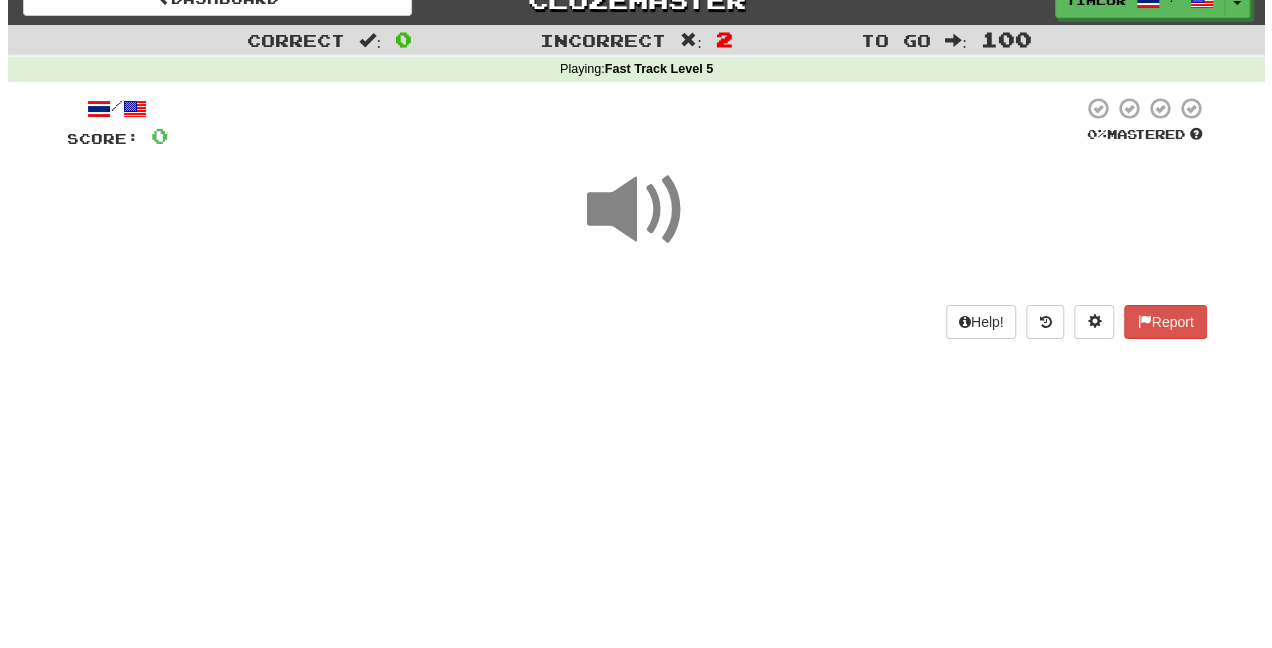 scroll, scrollTop: 0, scrollLeft: 0, axis: both 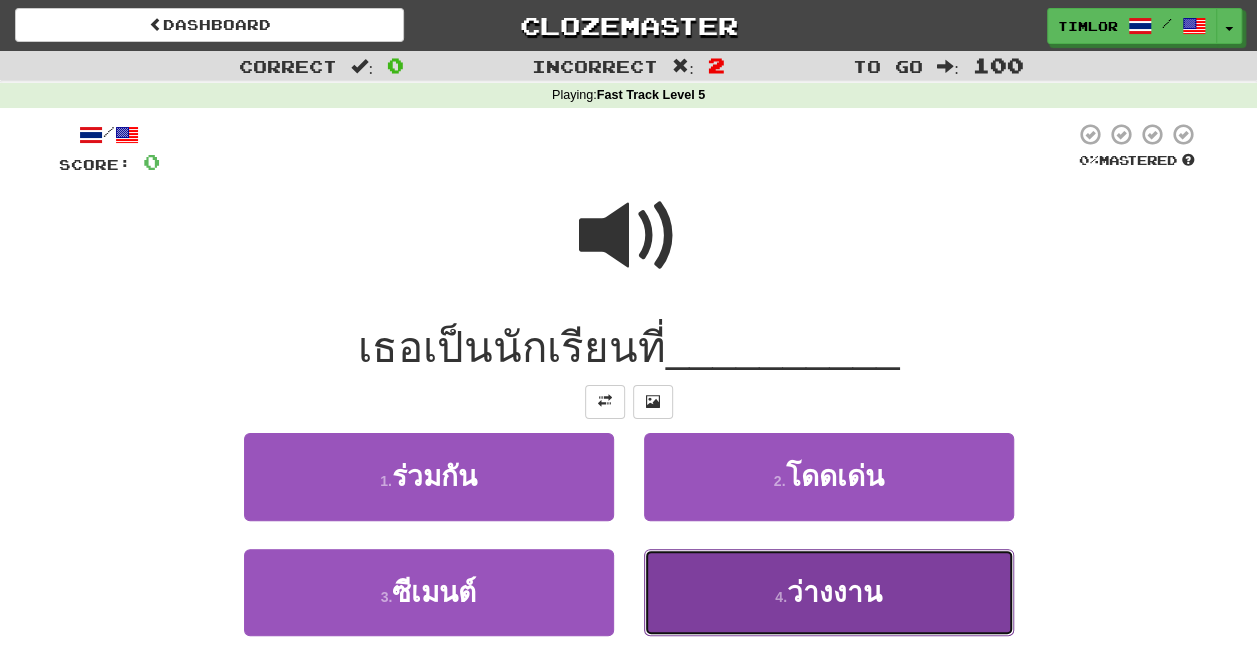 click on "4 .  ว่างงาน" at bounding box center (829, 592) 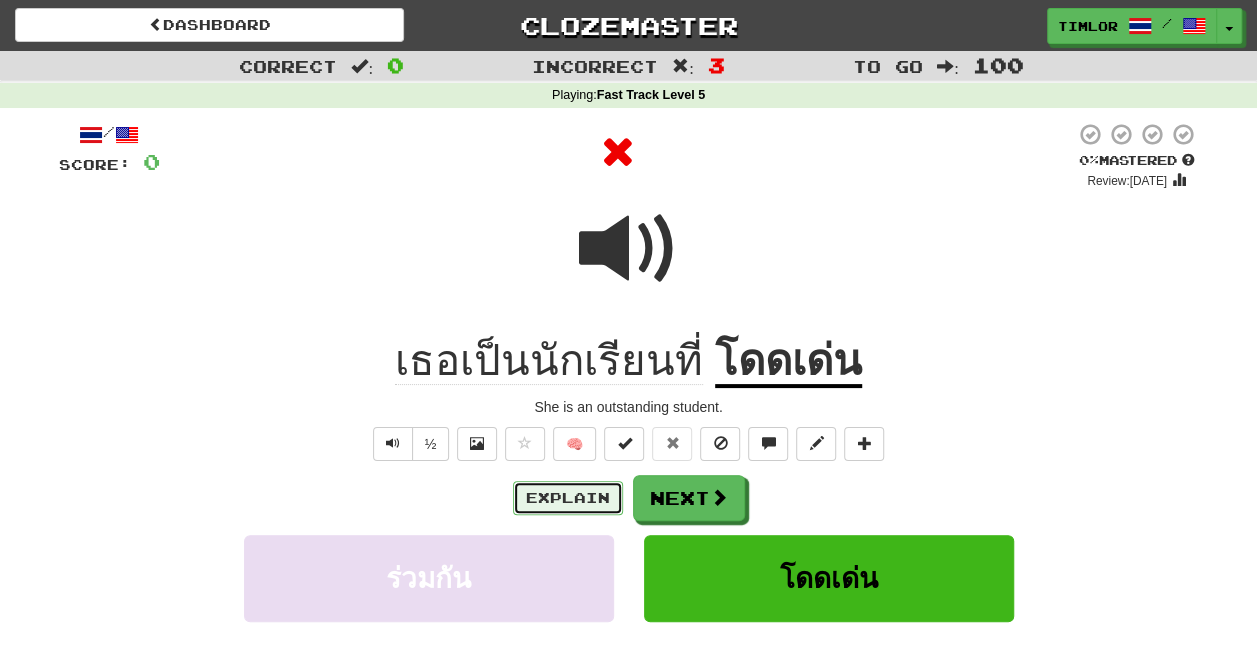 click on "Explain" at bounding box center [568, 498] 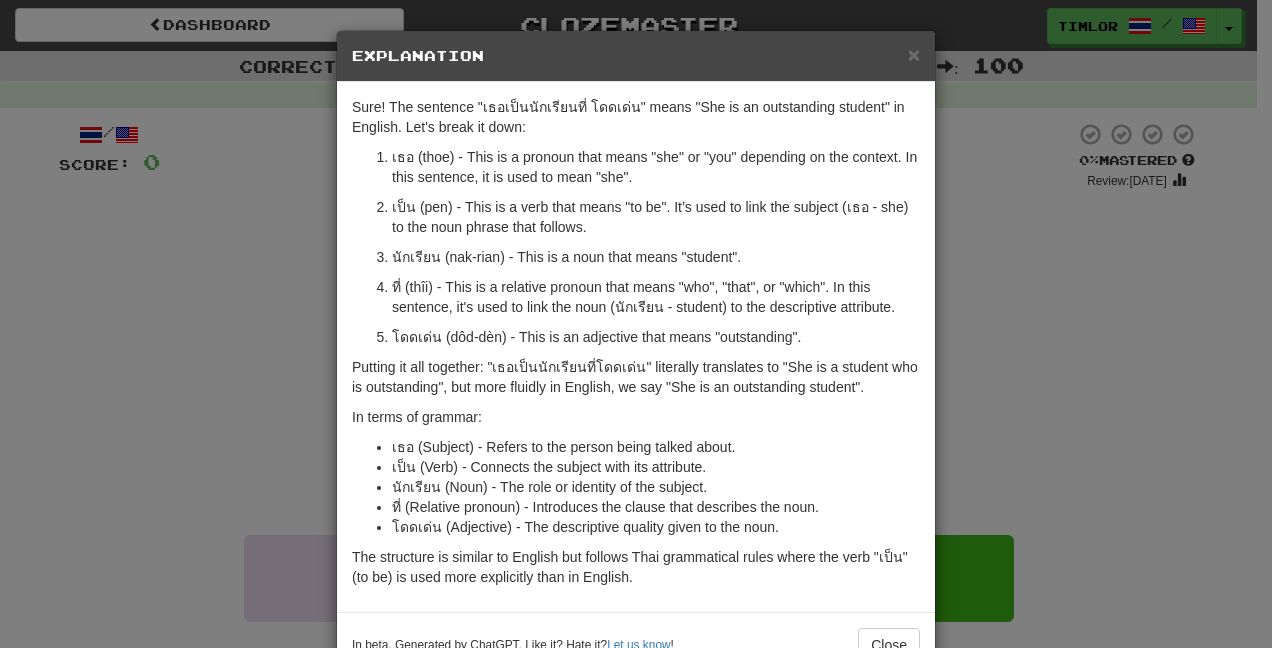 click on "× Explanation Sure! The sentence "เธอเป็นนักเรียนที่ โดดเด่น" means "She is an outstanding student" in English. Let's break it down:
เธอ (thoe) - This is a pronoun that means "she" or "you" depending on the context. In this sentence, it is used to mean "she".
เป็น (pen) - This is a verb that means "to be". It’s used to link the subject (เธอ - she) to the noun phrase that follows.
นักเรียน (nak-rian) - This is a noun that means "student".
ที่ (thîi) - This is a relative pronoun that means "who", "that", or "which". In this sentence, it's used to link the noun (นักเรียน - student) to the descriptive attribute.
โดดเด่น (dôd-dèn) - This is an adjective that means "outstanding".
In terms of grammar:
เธอ (Subject) - Refers to the person being talked about.
เป็น (Verb) - Connects the subject with its attribute.
Let us know" at bounding box center [636, 324] 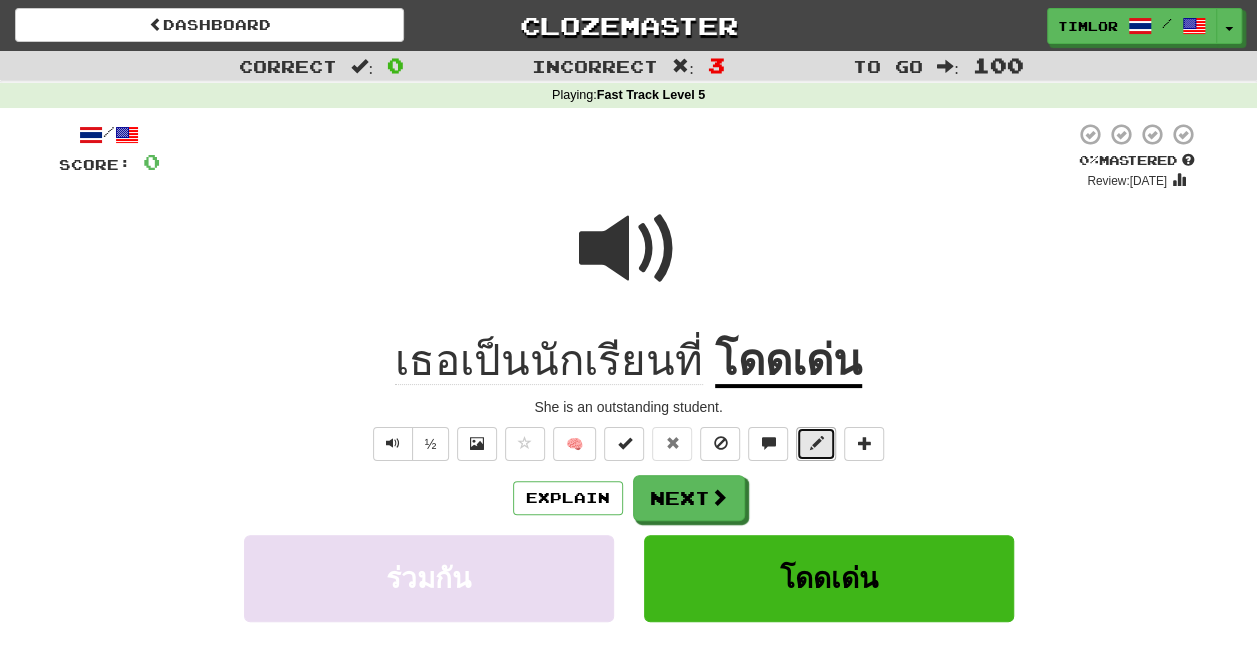 click at bounding box center (816, 444) 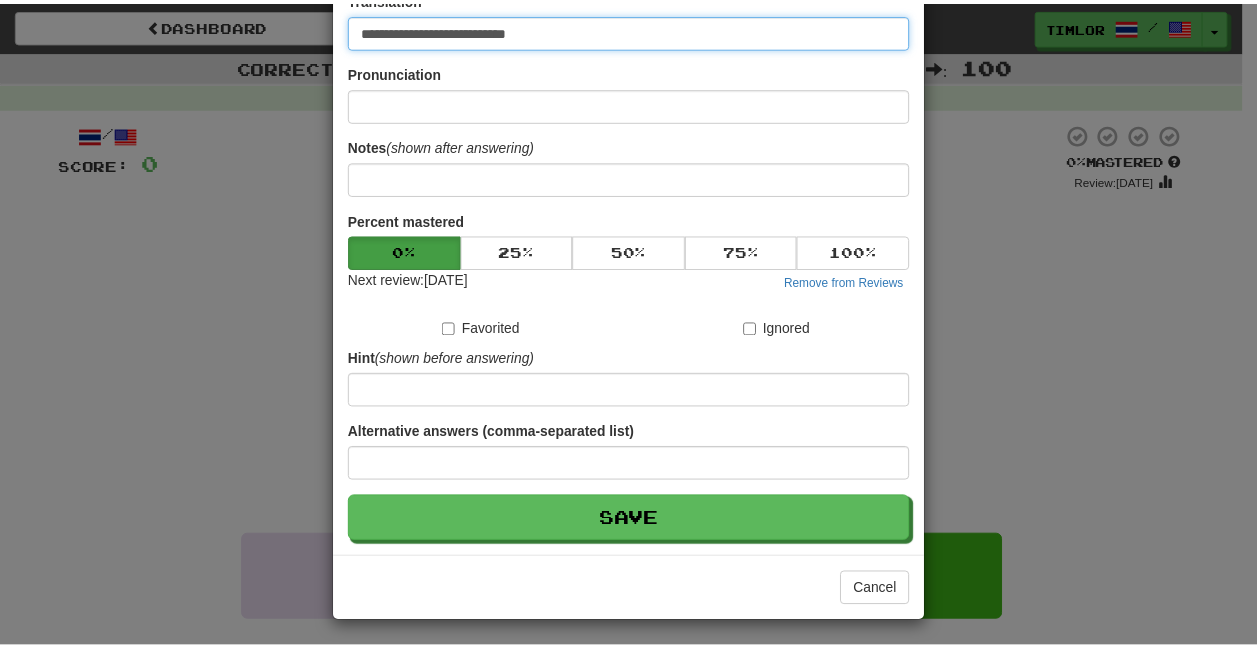 scroll, scrollTop: 150, scrollLeft: 0, axis: vertical 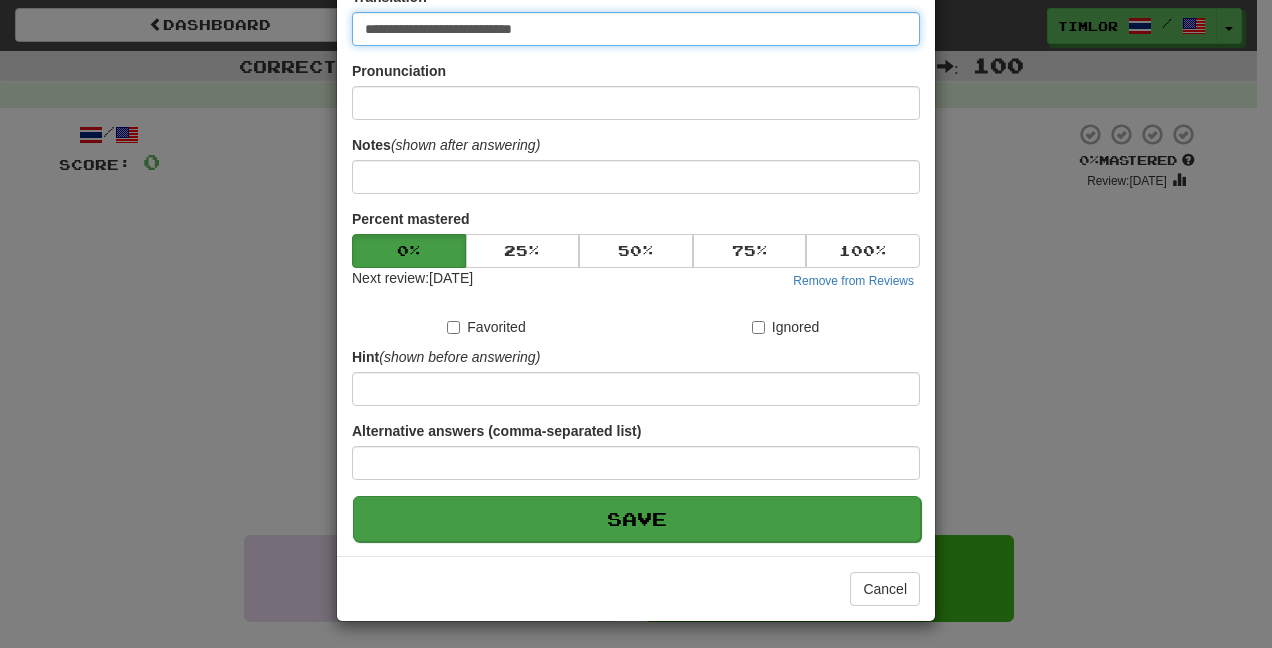 type on "**********" 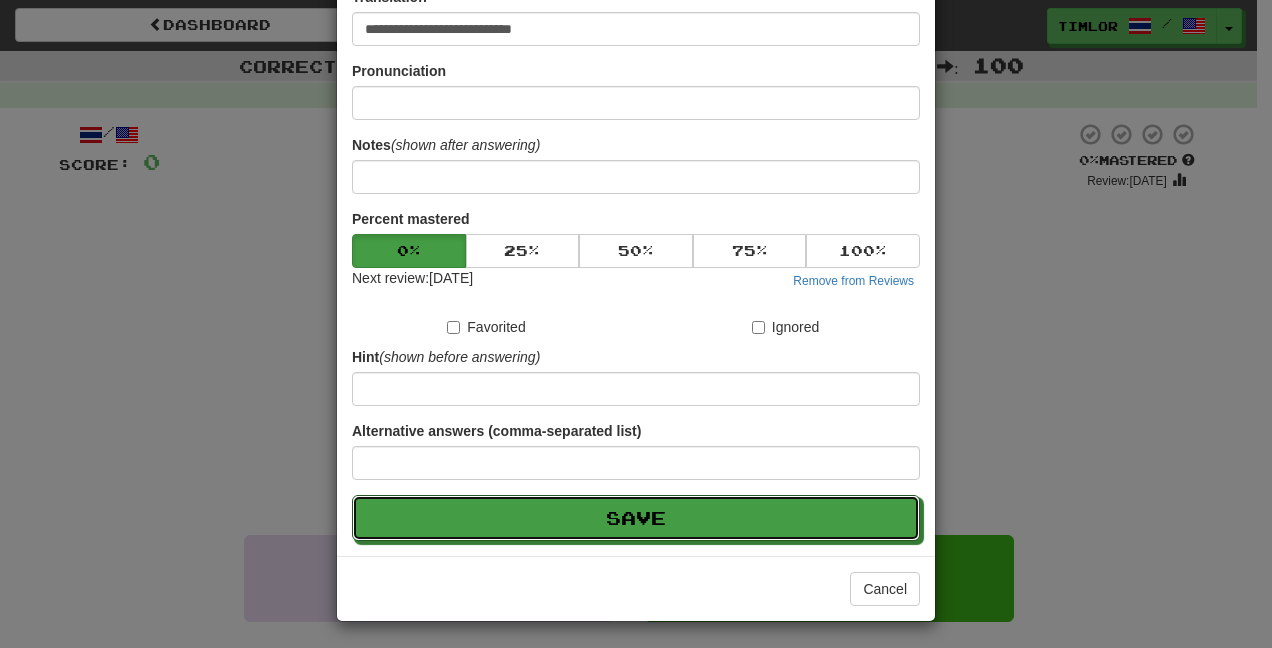 click on "Save" at bounding box center (636, 518) 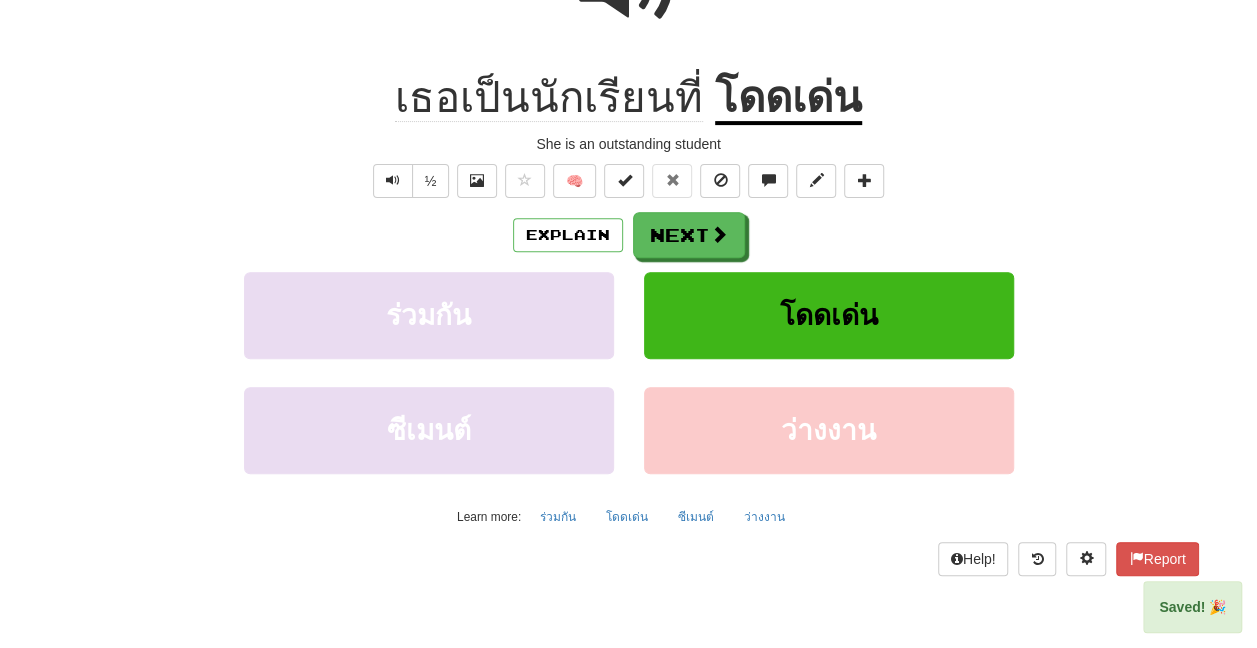 scroll, scrollTop: 300, scrollLeft: 0, axis: vertical 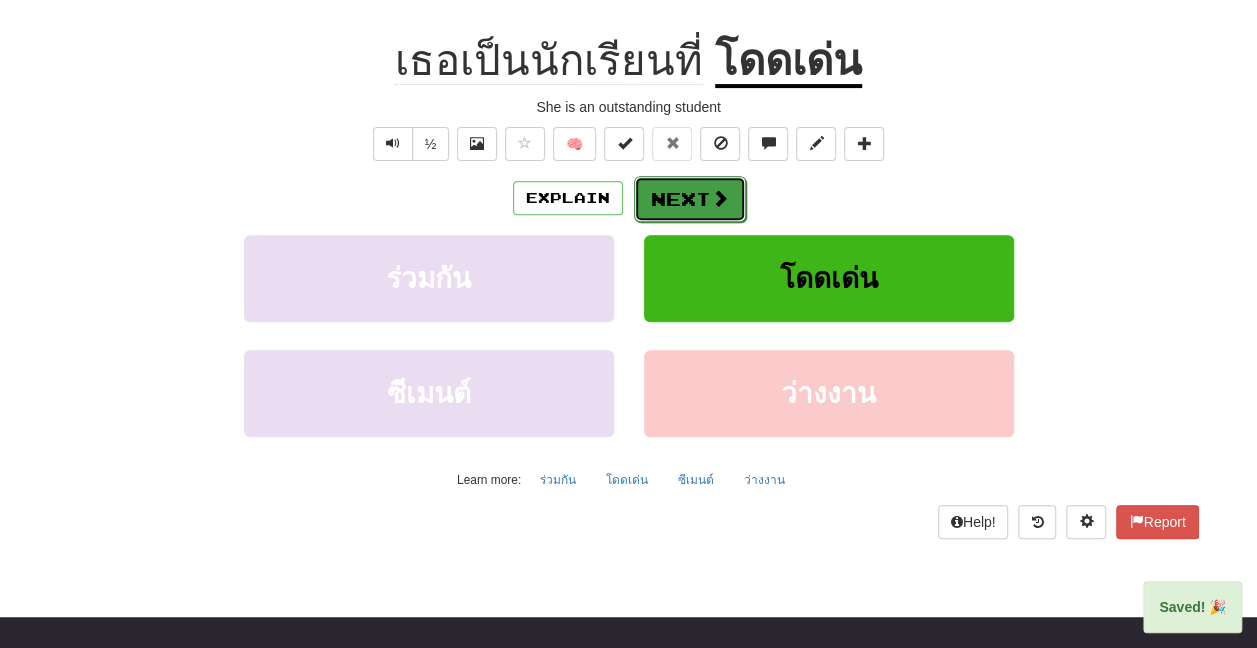 click at bounding box center [720, 198] 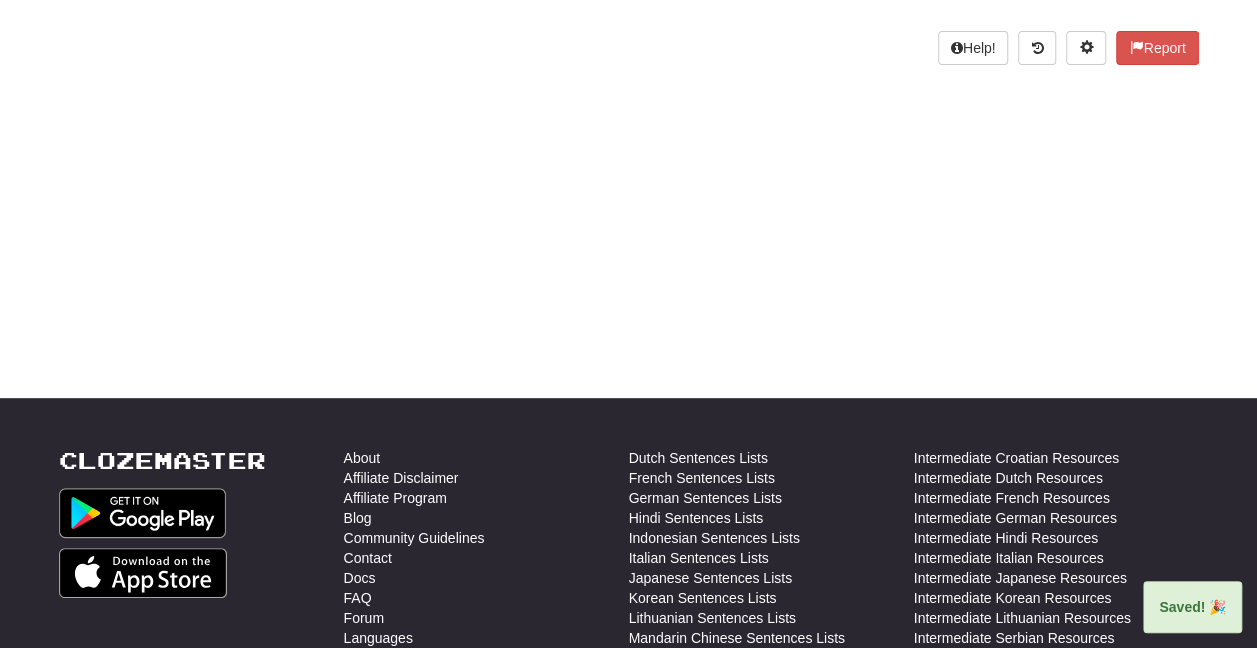 scroll, scrollTop: 0, scrollLeft: 0, axis: both 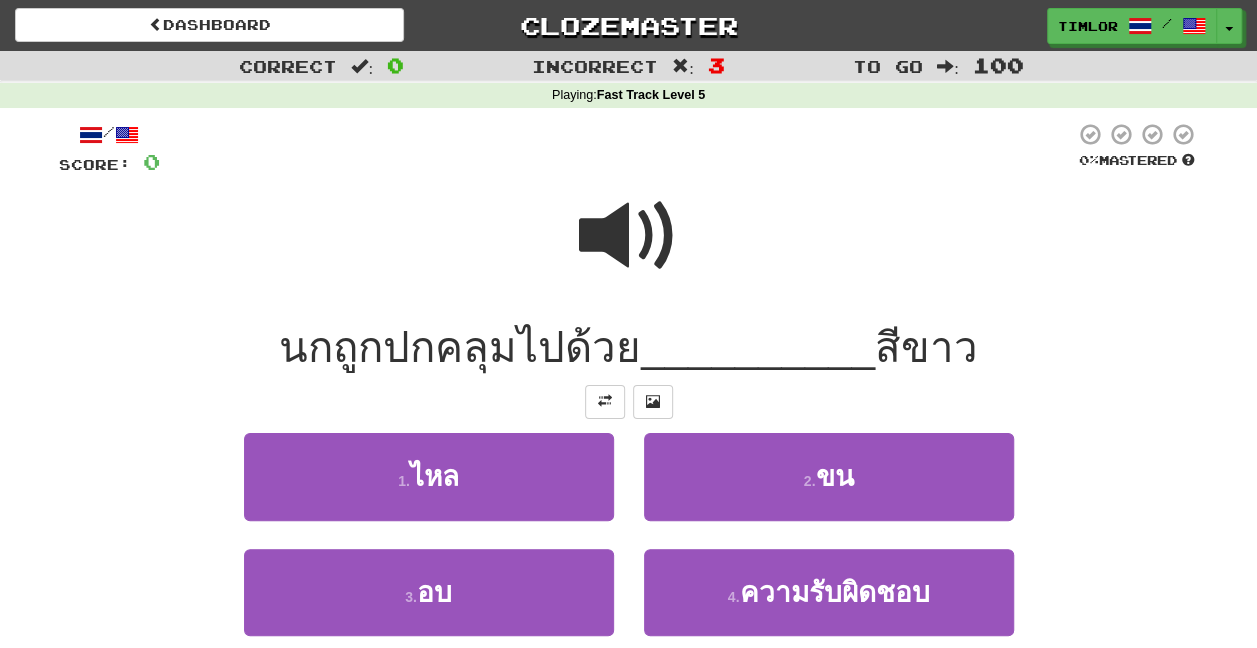 click at bounding box center (629, 236) 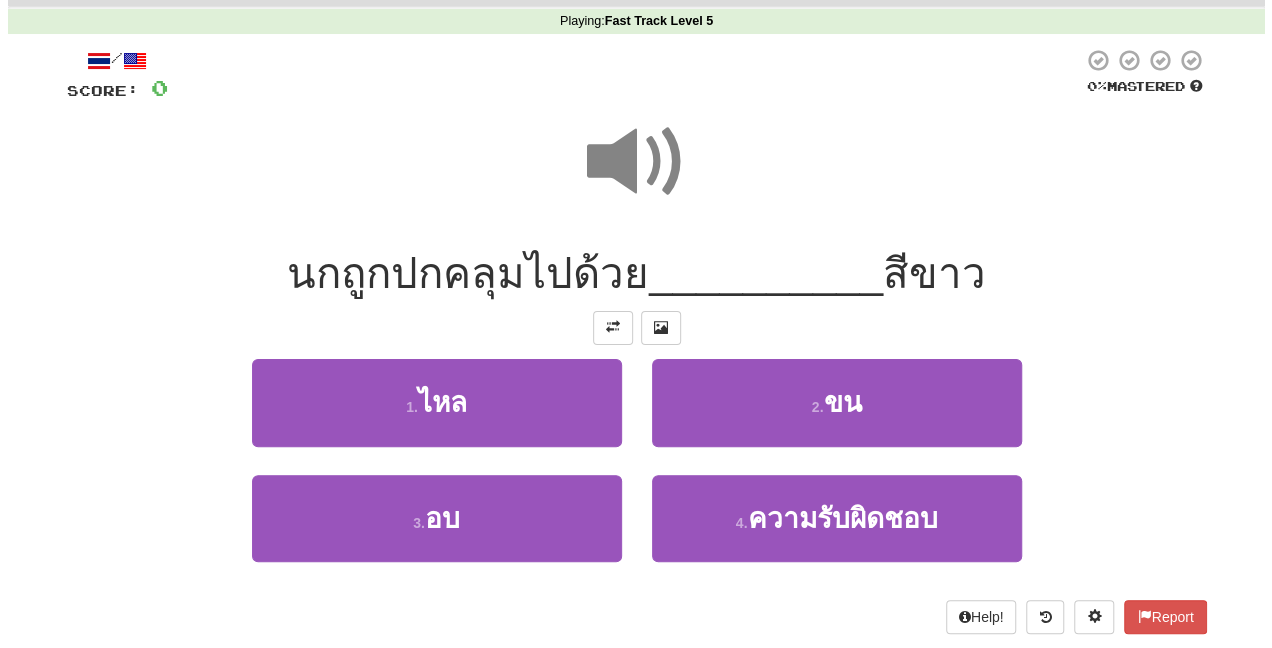 scroll, scrollTop: 100, scrollLeft: 0, axis: vertical 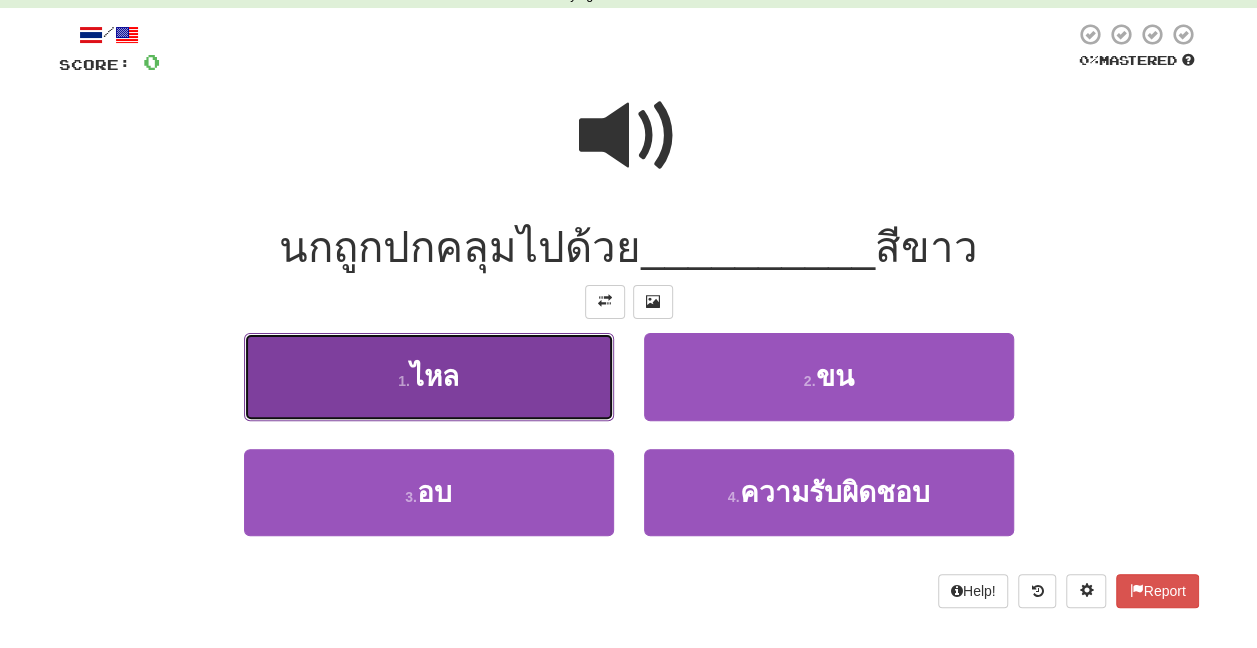 click on "1 .  ไหล" at bounding box center [429, 376] 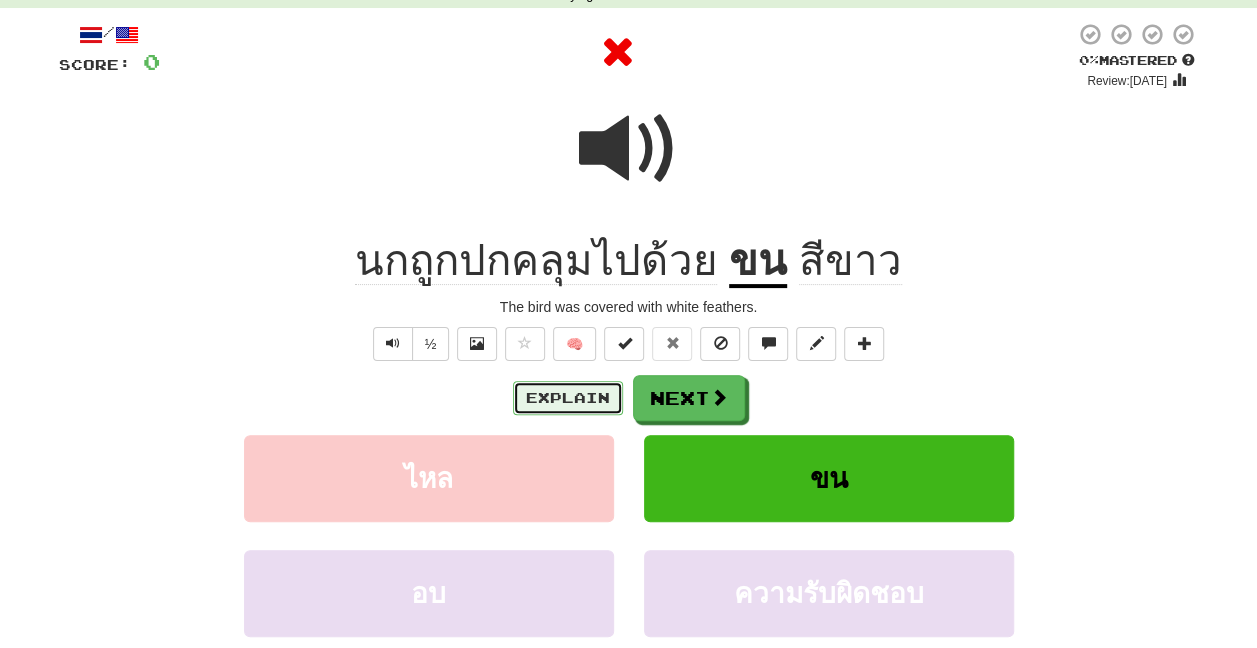 click on "Explain" at bounding box center [568, 398] 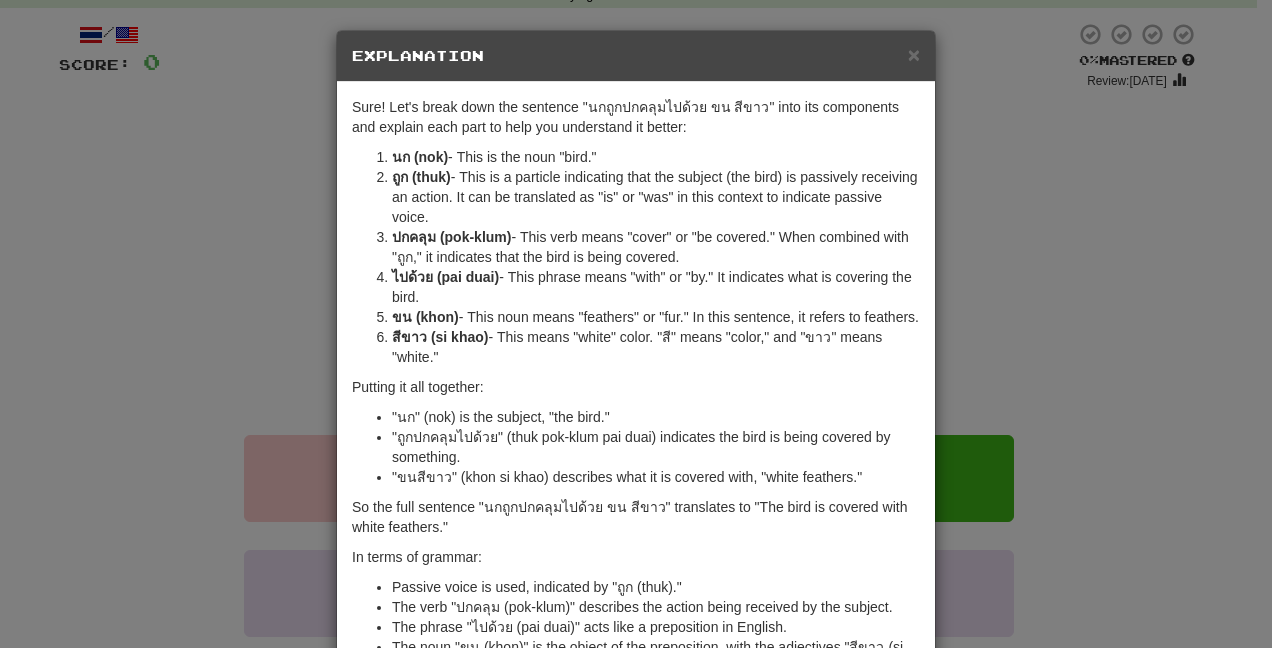 scroll, scrollTop: 100, scrollLeft: 0, axis: vertical 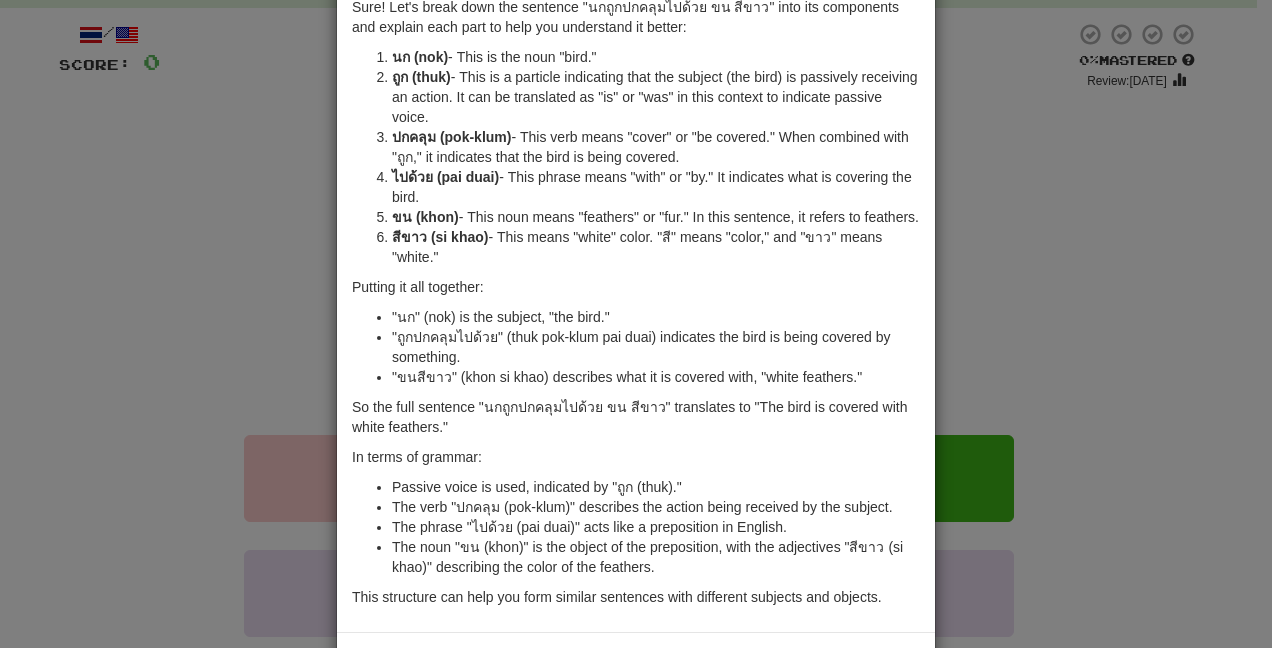 click on "So the full sentence "นกถูกปกคลุมไปด้วย ขน สีขาว" translates to "The bird is covered with white feathers."" at bounding box center [636, 417] 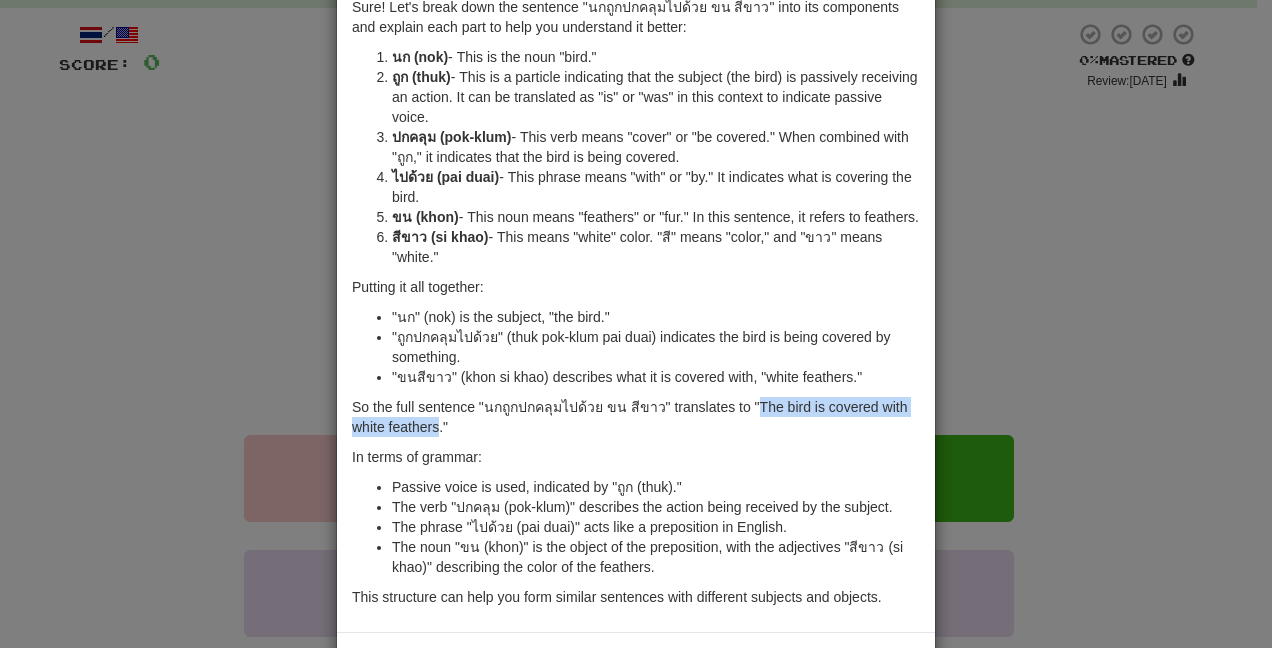 drag, startPoint x: 744, startPoint y: 424, endPoint x: 430, endPoint y: 449, distance: 314.99365 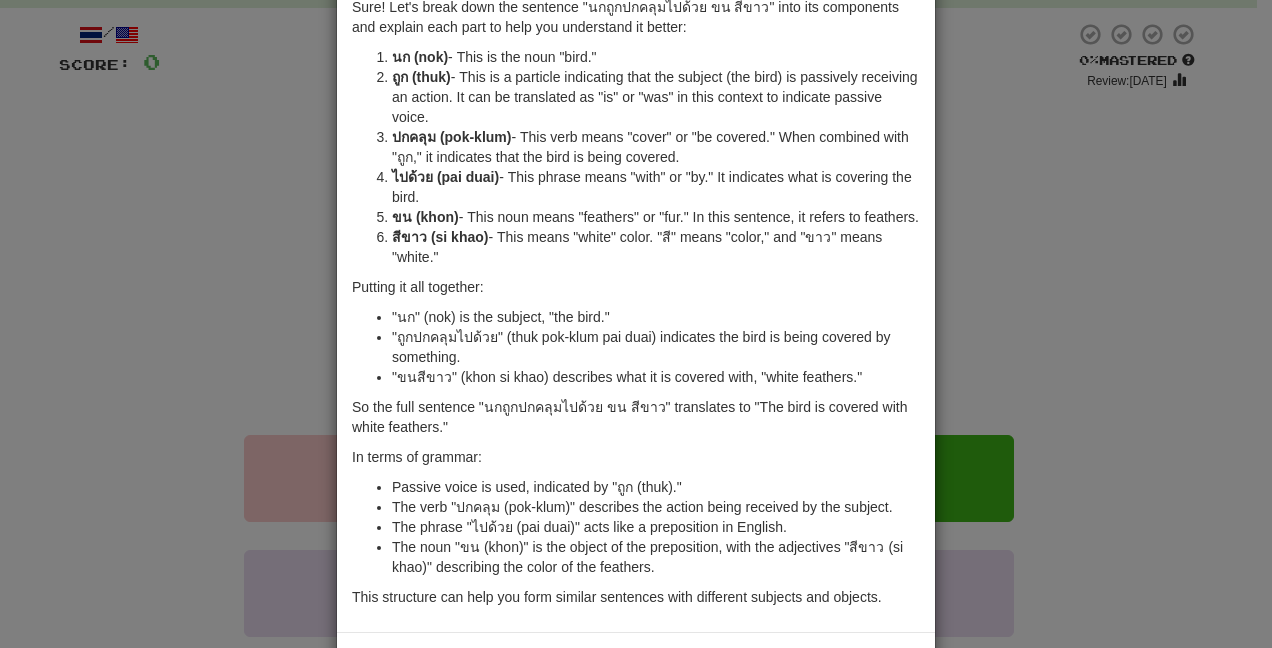 click on "× Explanation Sure! Let's break down the sentence "นกถูกปกคลุมไปด้วย ขน สีขาว" into its components and explain each part to help you understand it better:
นก (nok)  - This is the noun "bird."
ถูก (thuk)  - This is a particle indicating that the subject (the bird) is passively receiving an action. It can be translated as "is" or "was" in this context to indicate passive voice.
ปกคลุม (pok-klum)  - This verb means "cover" or "be covered." When combined with "ถูก," it indicates that the bird is being covered.
ไปด้วย (pai duai)  - This phrase means "with" or "by." It indicates what is covering the bird.
ขน (khon)  - This noun means "feathers" or "fur." In this sentence, it refers to feathers.
สีขาว (si khao)  - This means "white" color. "สี" means "color," and "ขาว" means "white."
Putting it all together:
"นก" (nok) is the subject, "the bird."
In terms of grammar:" at bounding box center [636, 324] 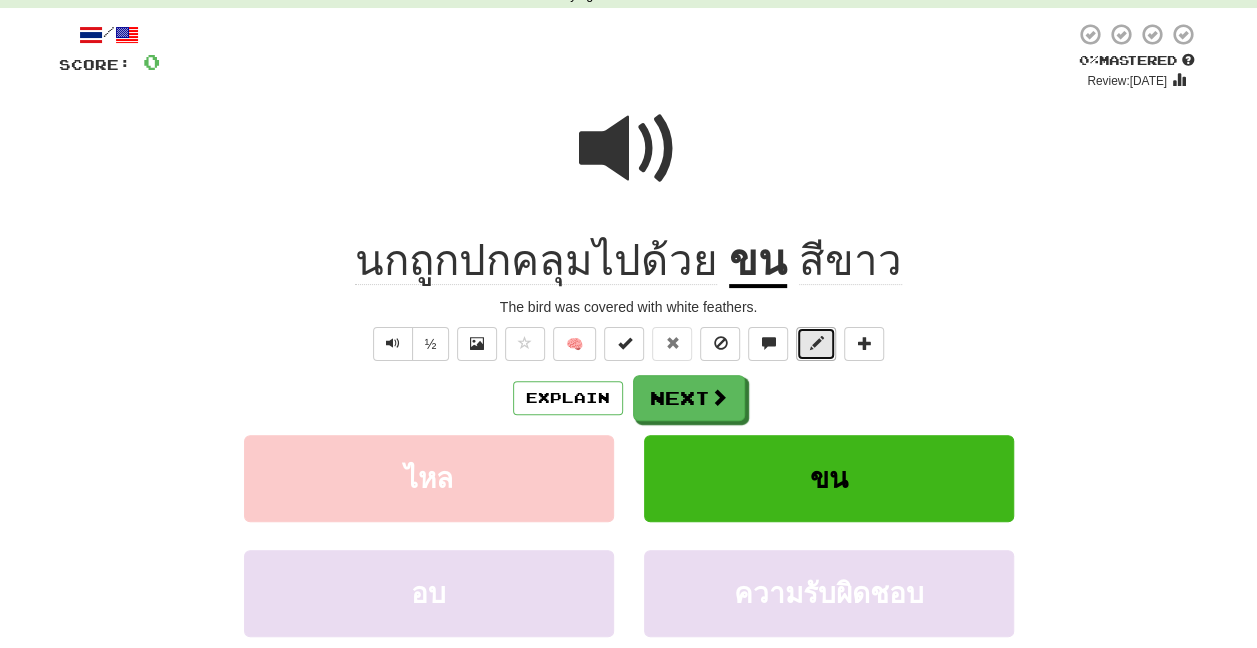 click at bounding box center [816, 344] 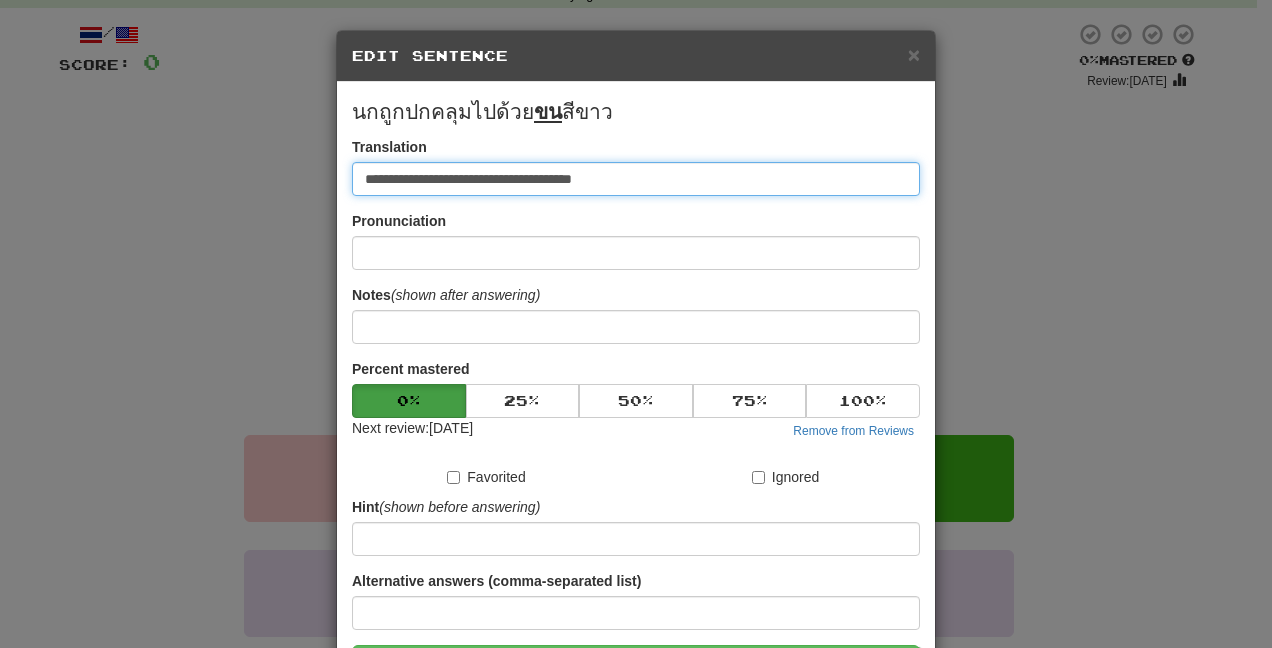 drag, startPoint x: 668, startPoint y: 187, endPoint x: 54, endPoint y: 150, distance: 615.11383 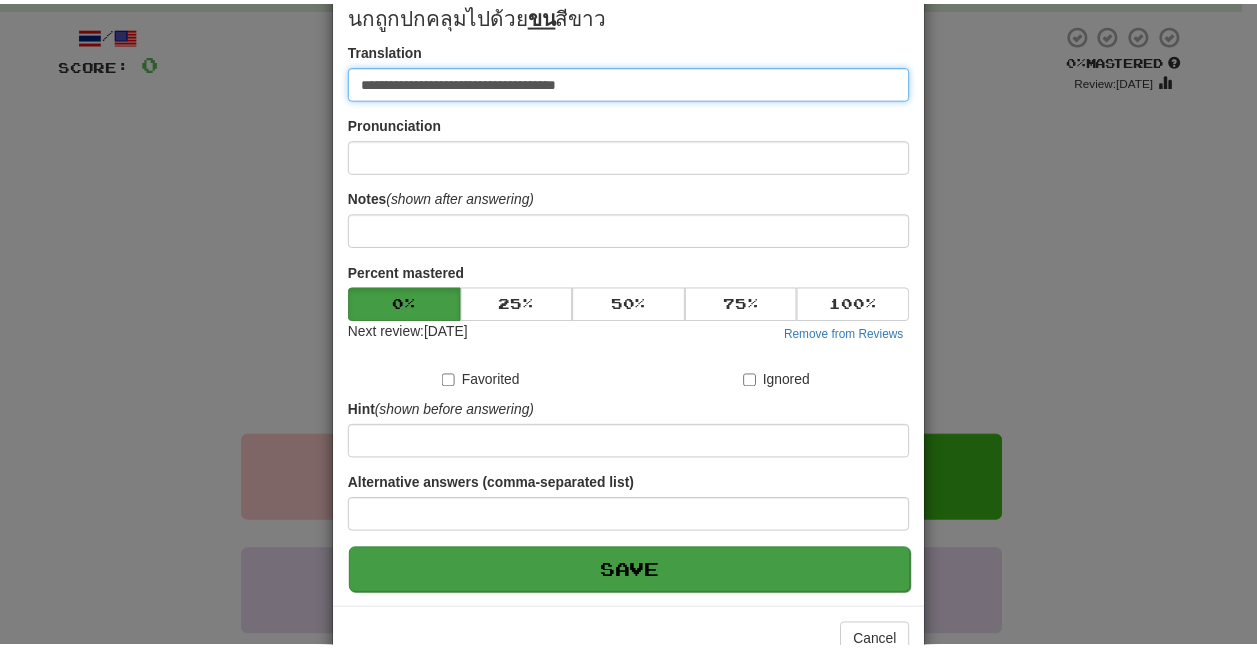 scroll, scrollTop: 150, scrollLeft: 0, axis: vertical 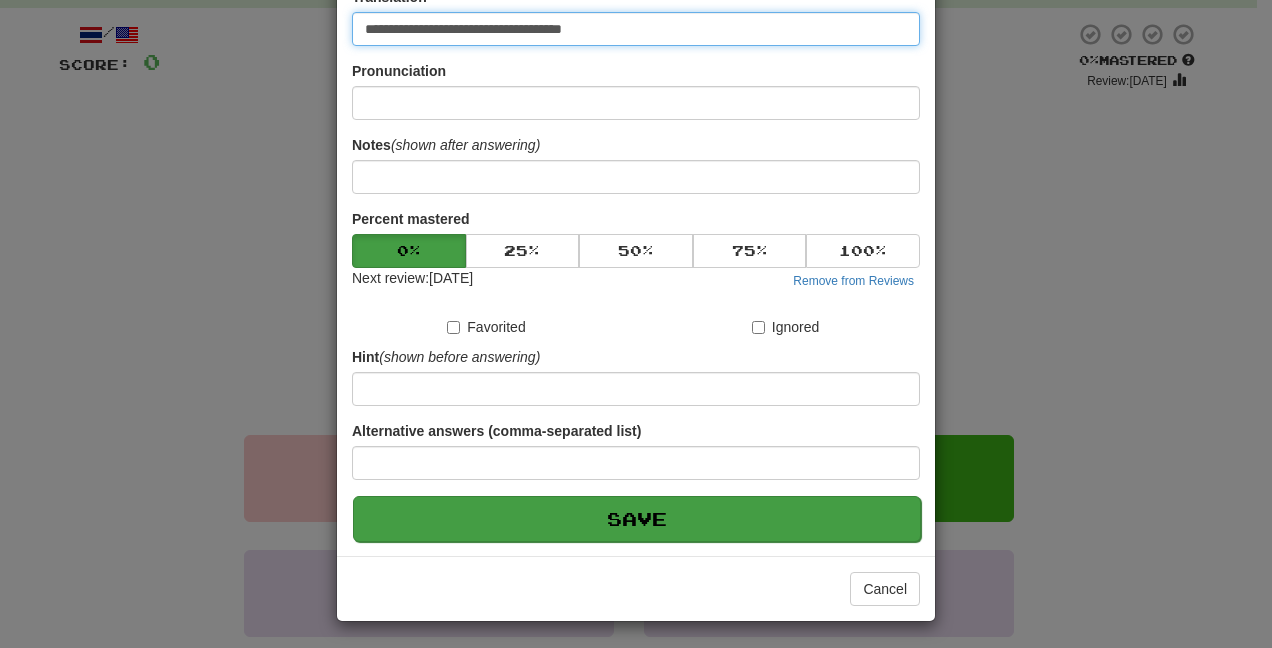 type on "**********" 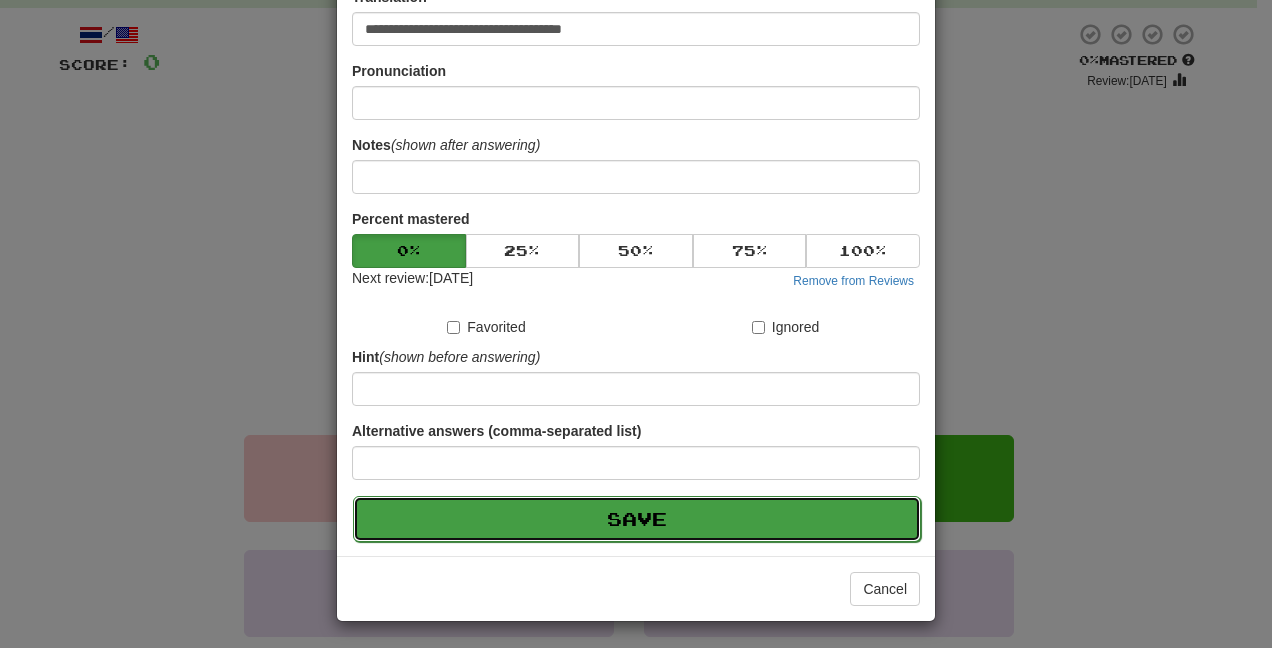 click on "Save" at bounding box center (637, 519) 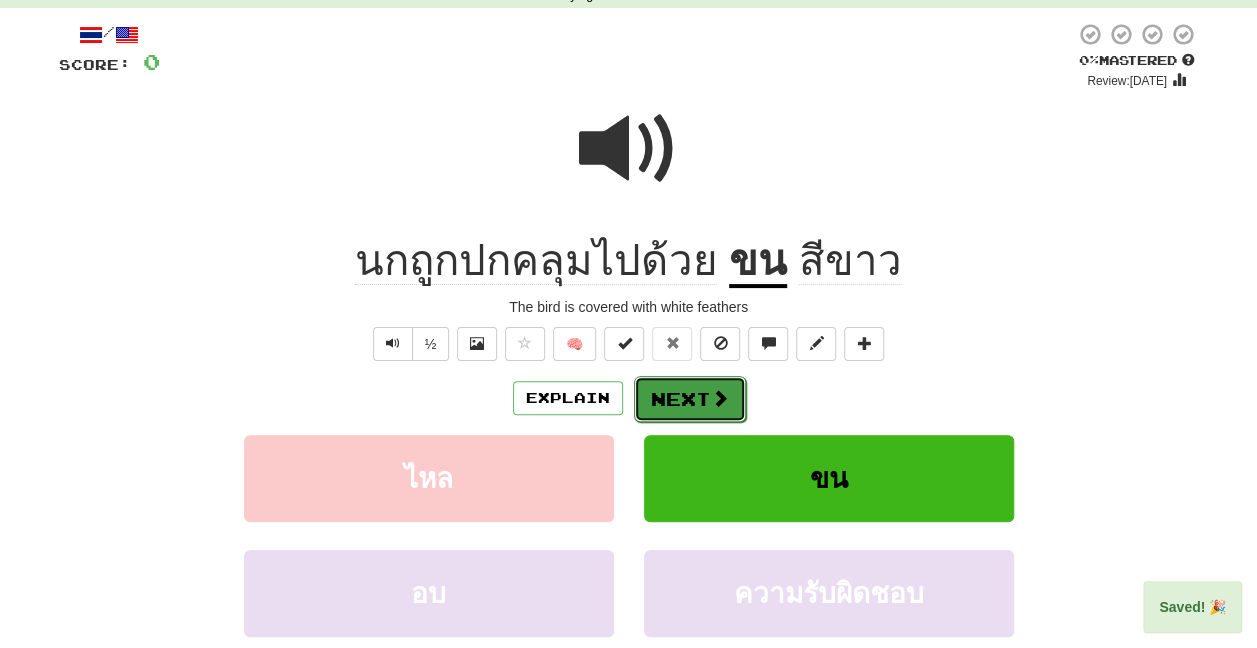 click on "Next" at bounding box center [690, 399] 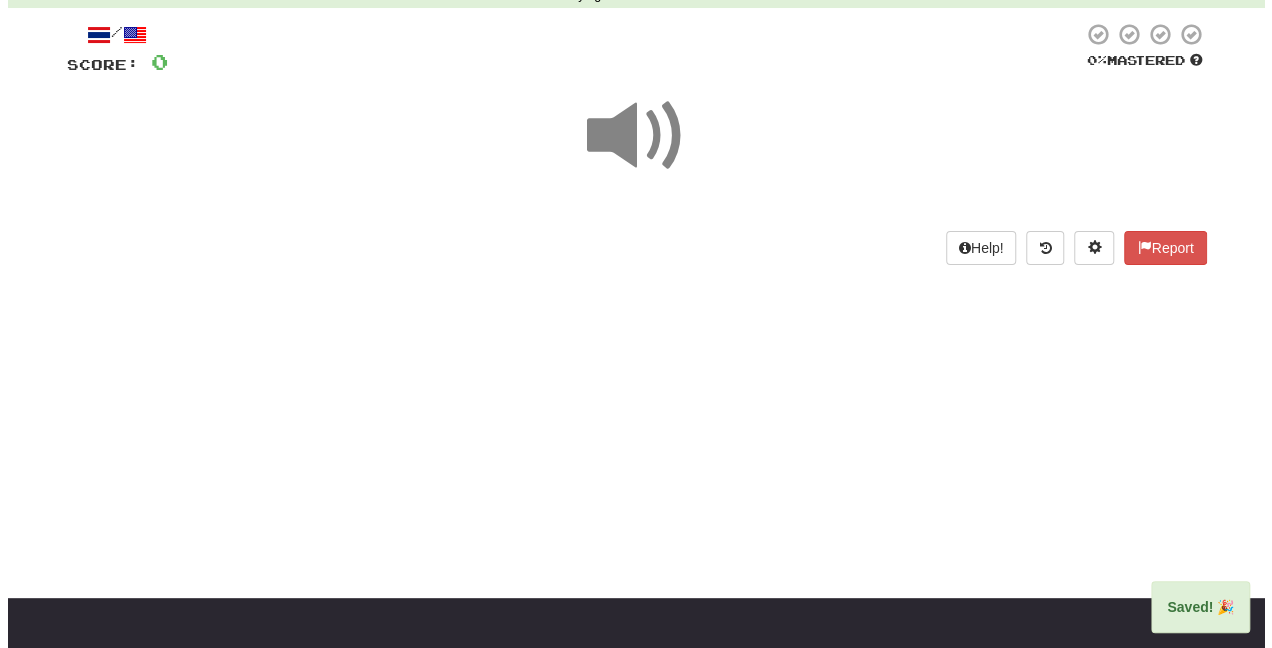 scroll, scrollTop: 0, scrollLeft: 0, axis: both 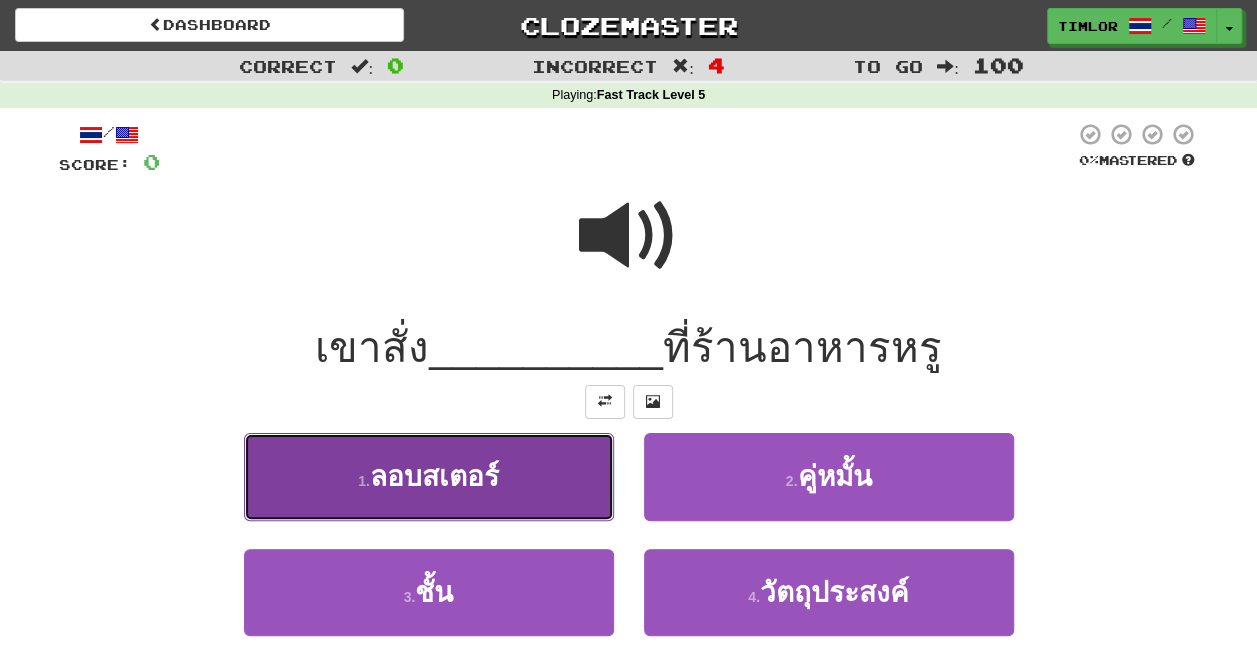 click on "1 .  ลอบสเตอร์" at bounding box center (429, 476) 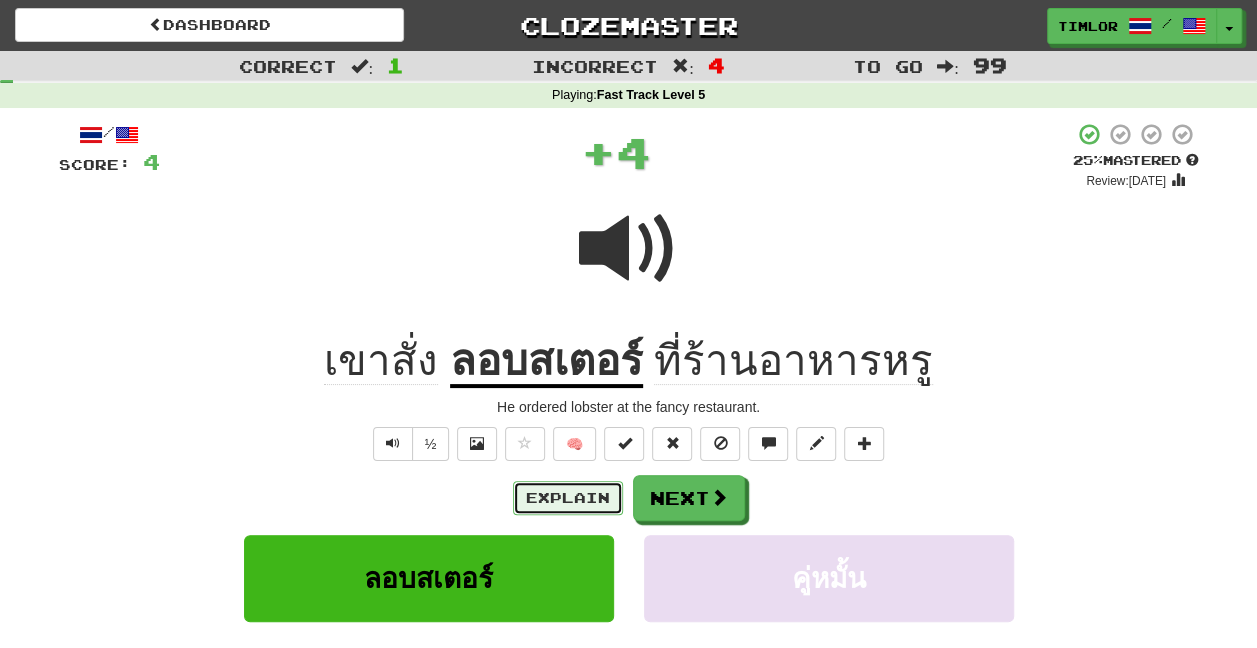 click on "Explain" at bounding box center [568, 498] 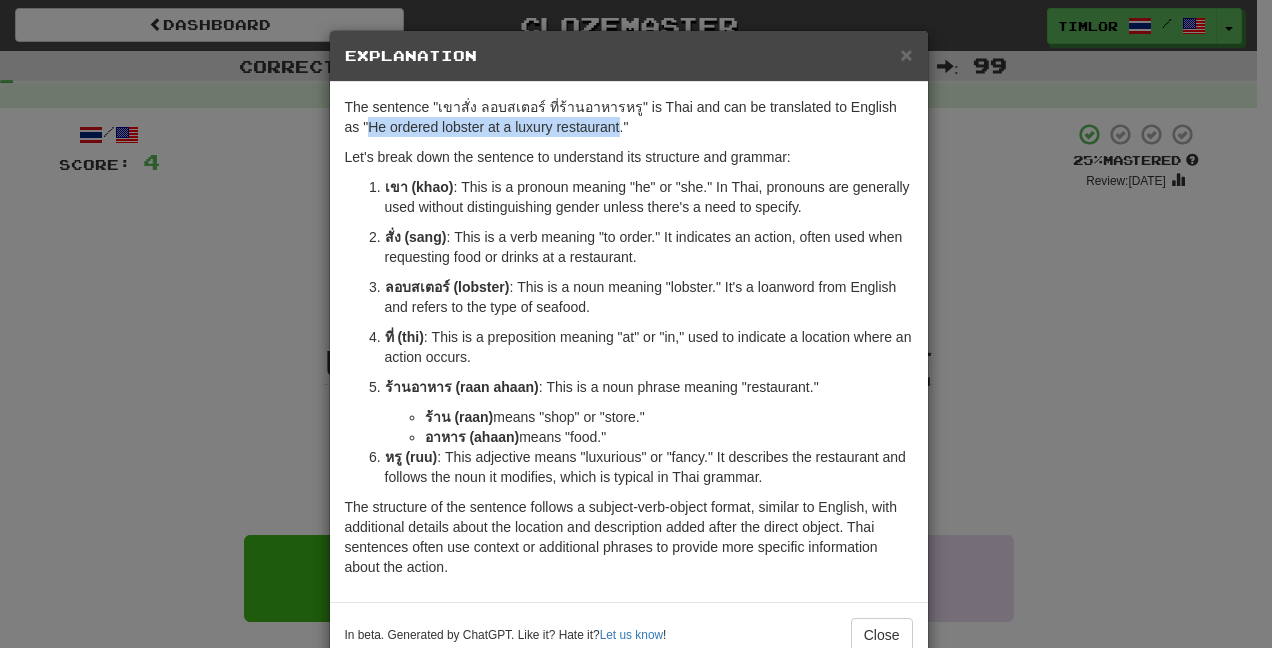 drag, startPoint x: 352, startPoint y: 125, endPoint x: 598, endPoint y: 120, distance: 246.05081 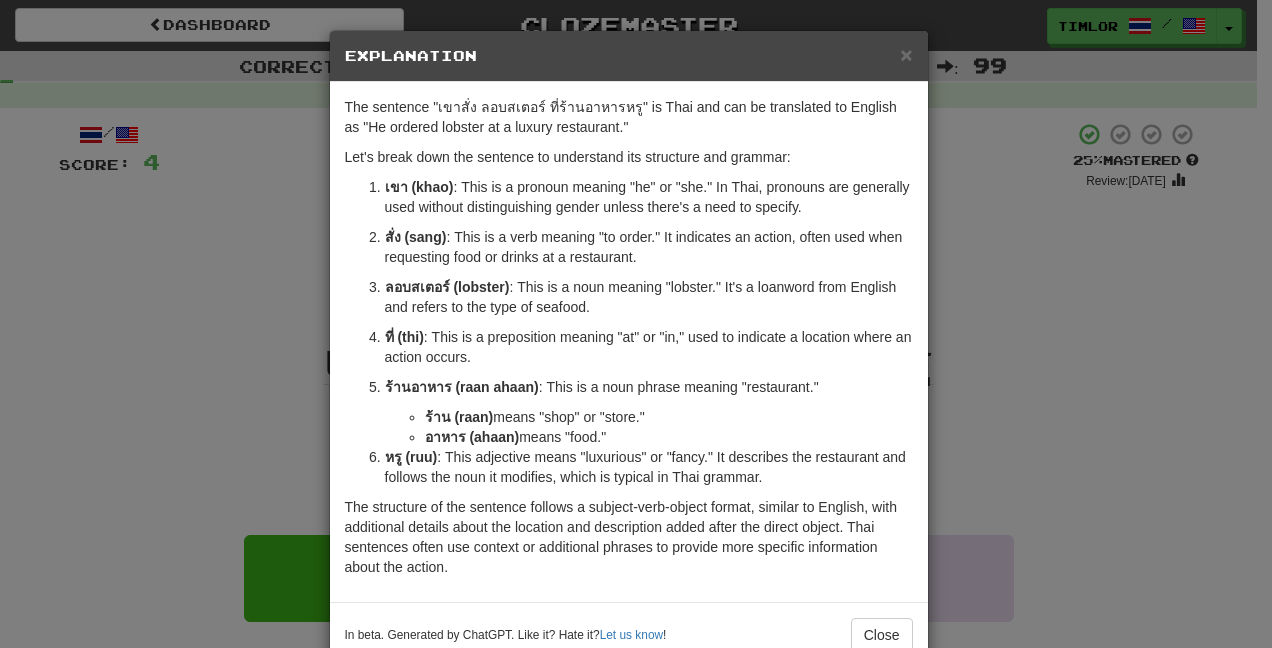 click on "× Explanation The sentence "เขาสั่ง ลอบสเตอร์ ที่ร้านอาหารหรู" is Thai and can be translated to English as "He ordered lobster at a luxury restaurant."
Let's break down the sentence to understand its structure and grammar:
เขา (khao) : This is a pronoun meaning "he" or "she." In Thai, pronouns are generally used without distinguishing gender unless there's a need to specify.
สั่ง (sang) : This is a verb meaning "to order." It indicates an action, often used when requesting food or drinks at a restaurant.
ลอบสเตอร์ (lobster) : This is a noun meaning "lobster." It's a loanword from English and refers to the type of seafood.
ที่ (thi) : This is a preposition meaning "at" or "in," used to indicate a location where an action occurs.
ร้านอาหาร (raan ahaan) : This is a noun phrase meaning "restaurant."
ร้าน (raan)  means "shop" or "store."
means "food."" at bounding box center (636, 324) 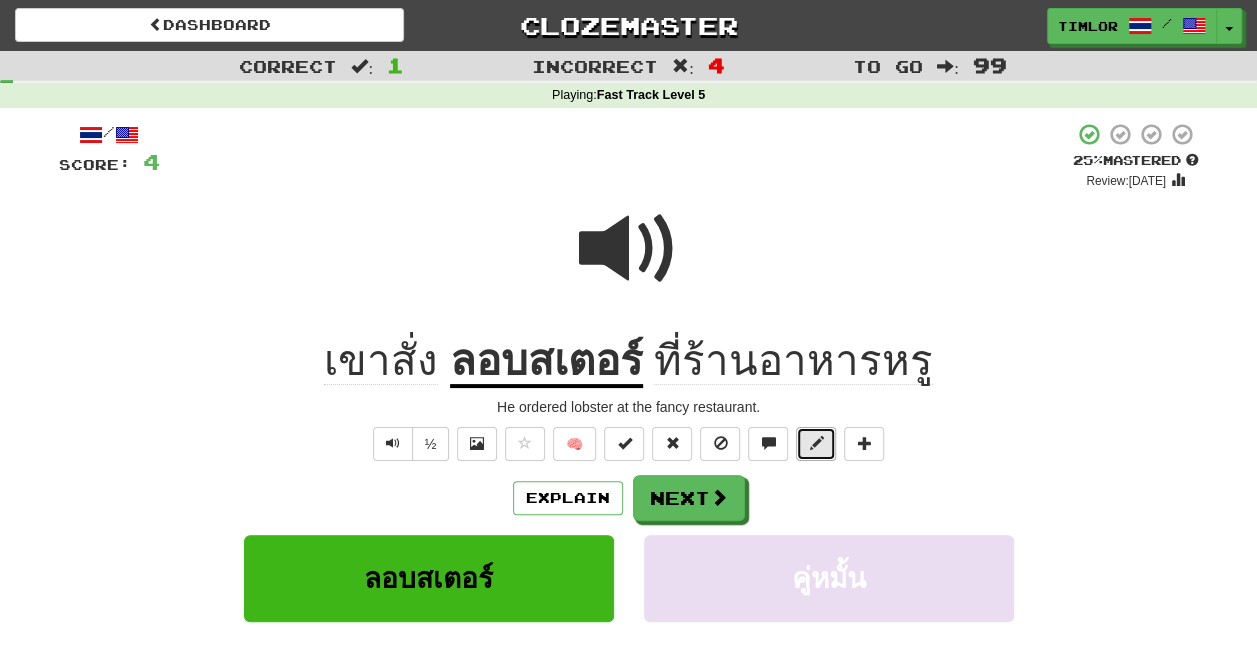 click at bounding box center (816, 444) 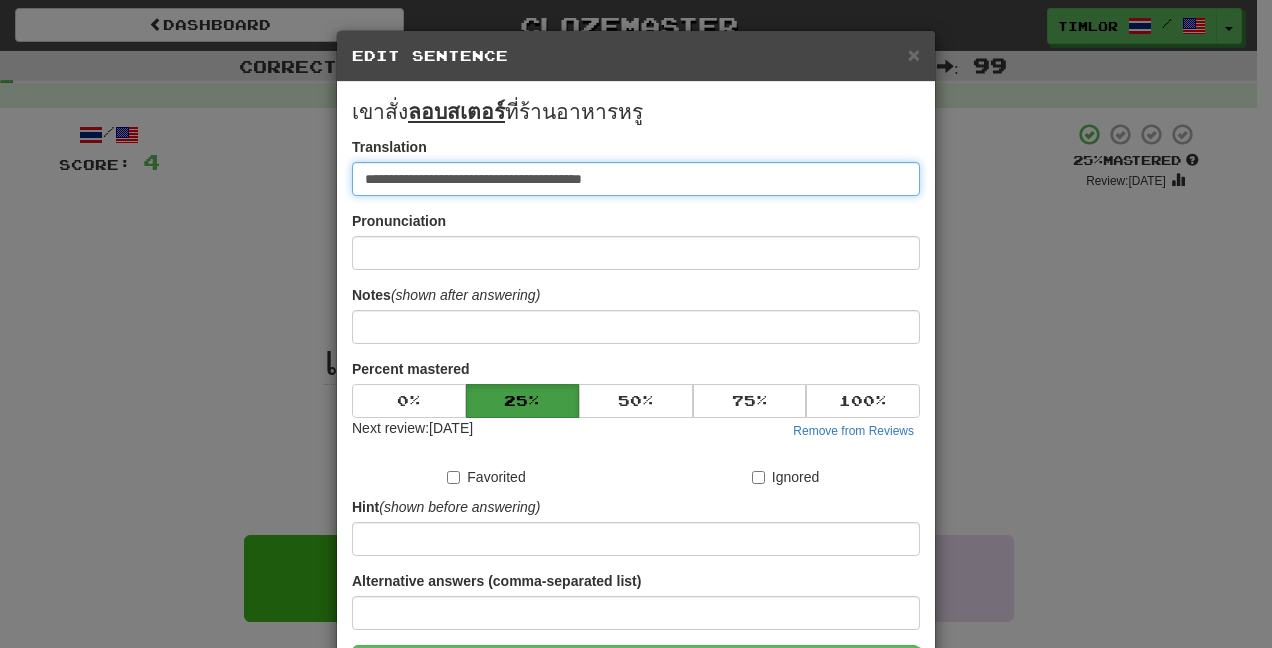 drag, startPoint x: 648, startPoint y: 183, endPoint x: 0, endPoint y: 179, distance: 648.0123 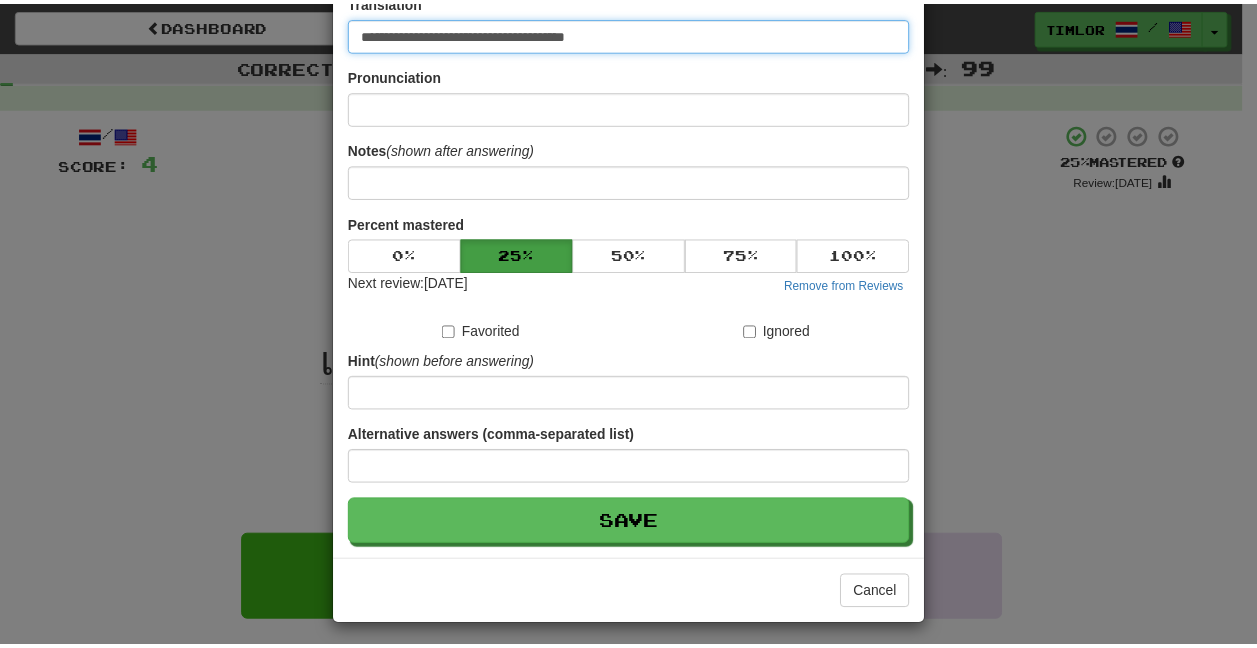 scroll, scrollTop: 150, scrollLeft: 0, axis: vertical 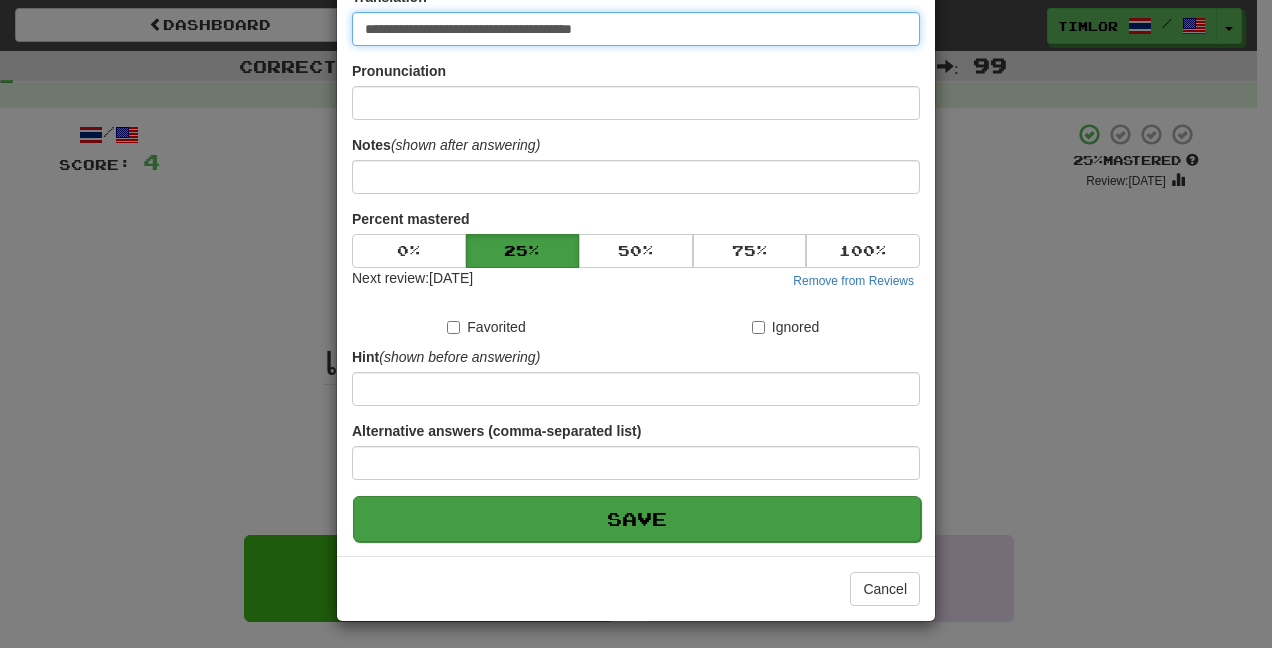 type on "**********" 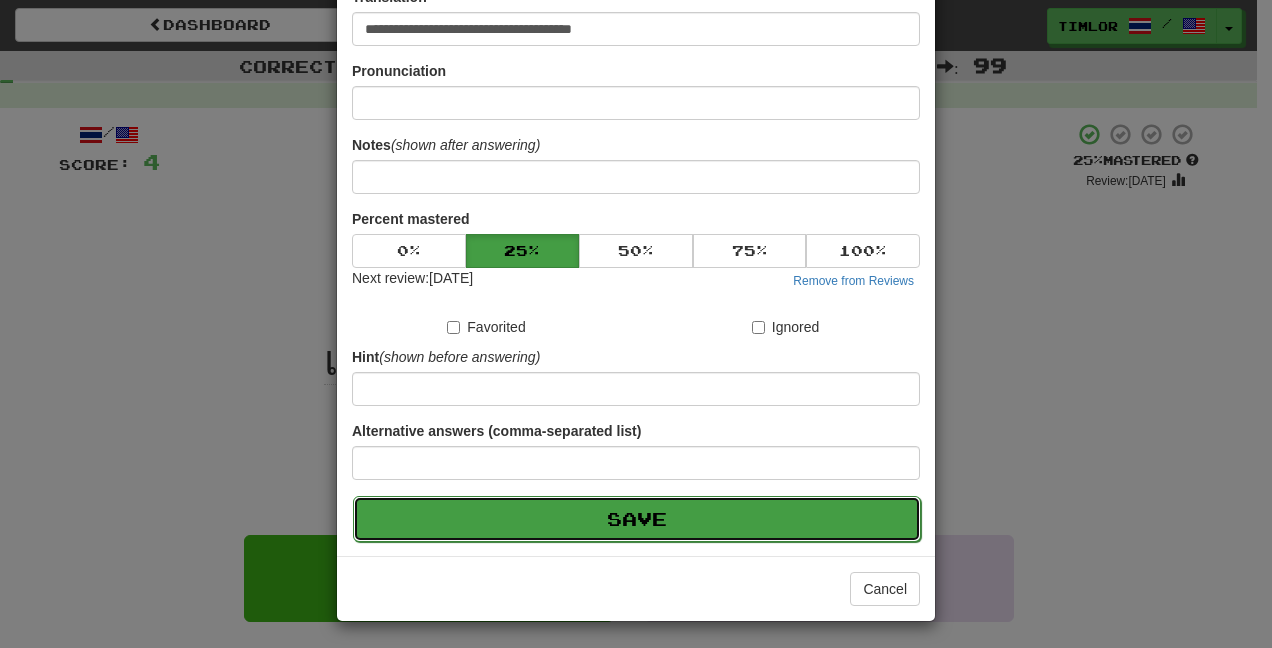 click on "Save" at bounding box center [637, 519] 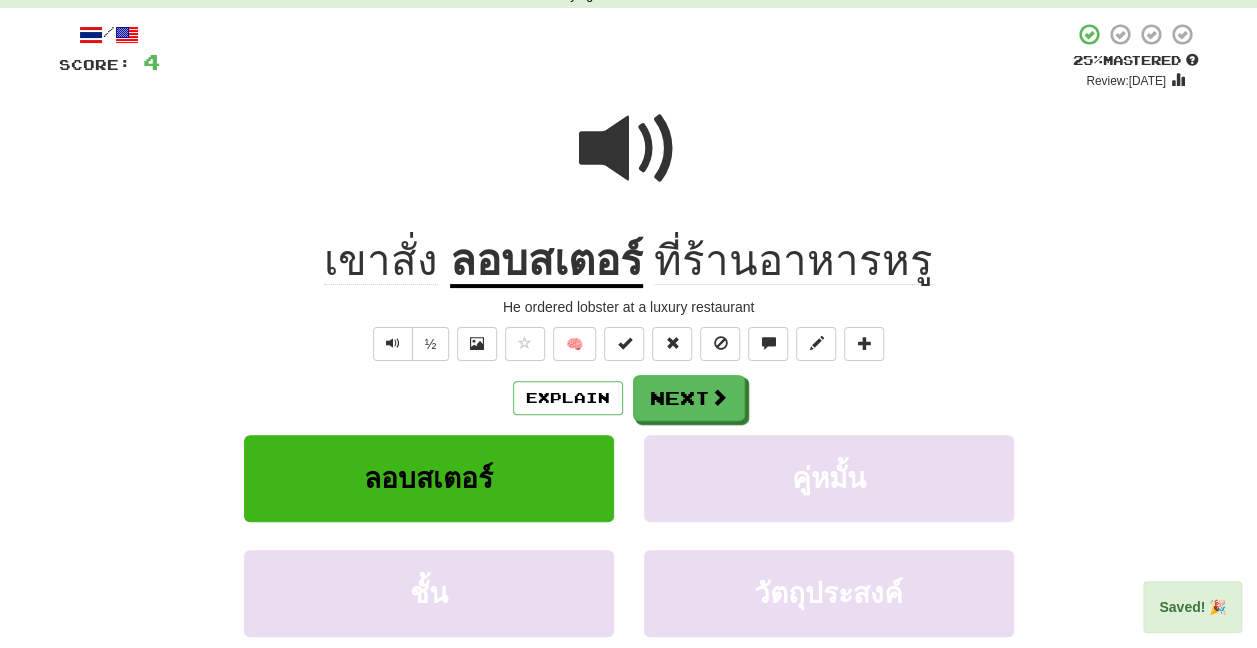 scroll, scrollTop: 0, scrollLeft: 0, axis: both 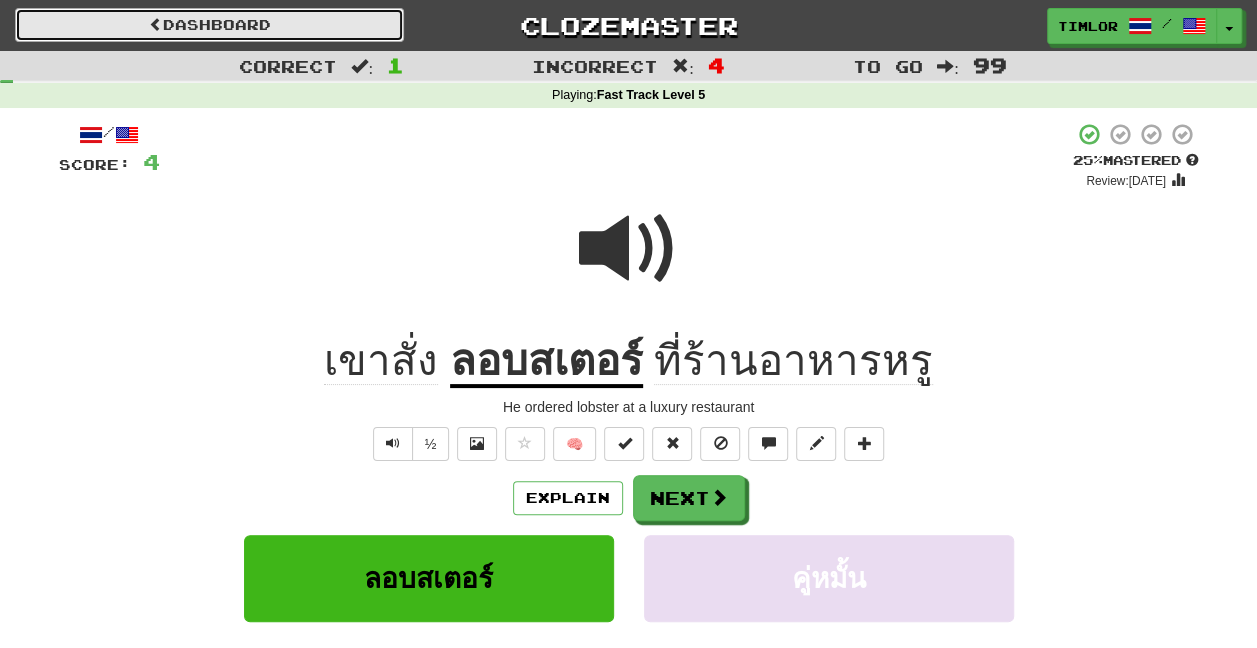 click on "Dashboard" at bounding box center (209, 25) 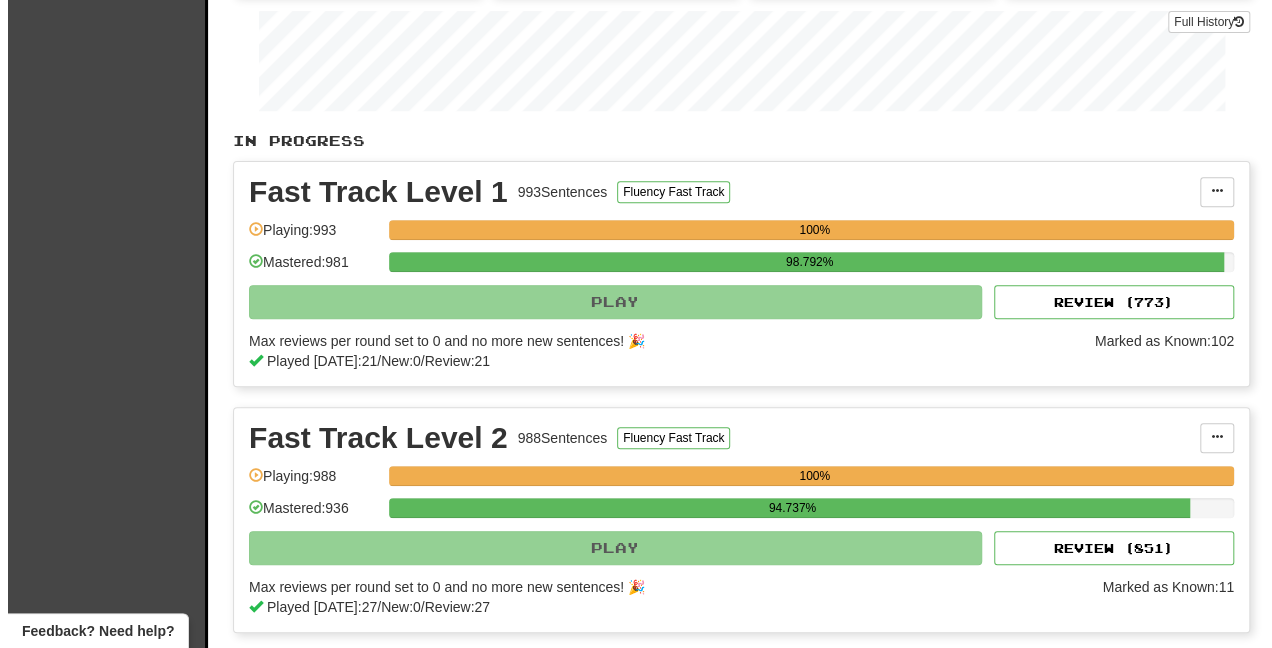 scroll, scrollTop: 0, scrollLeft: 0, axis: both 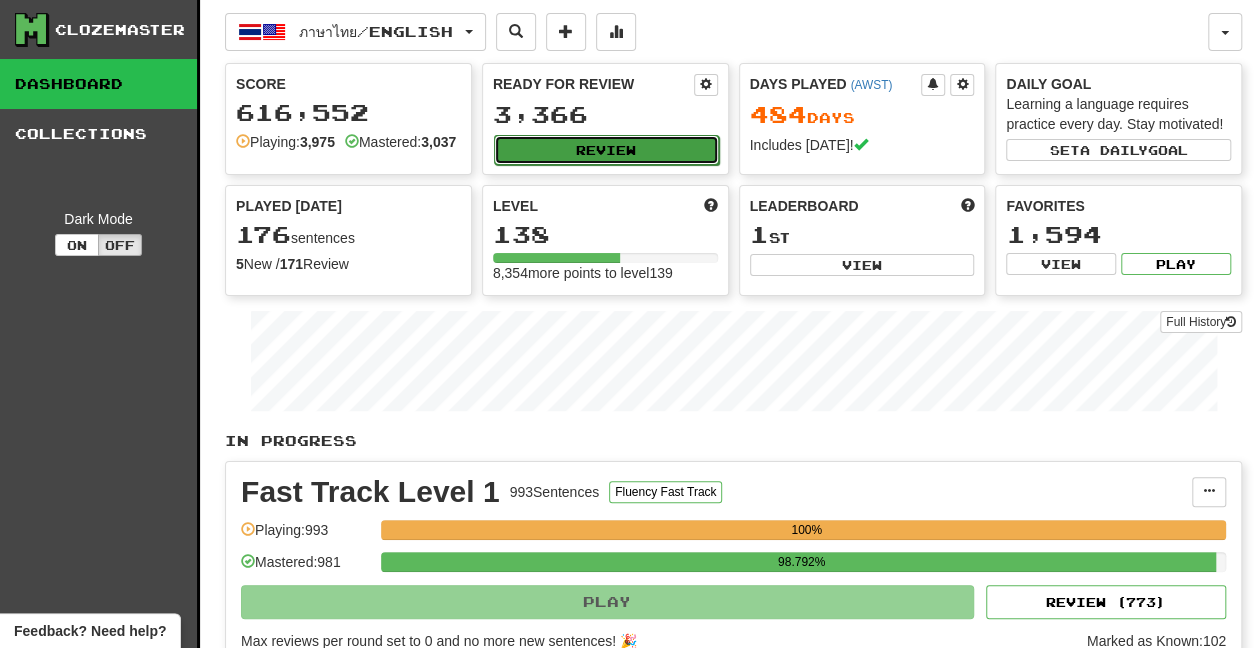 click on "Review" at bounding box center (606, 150) 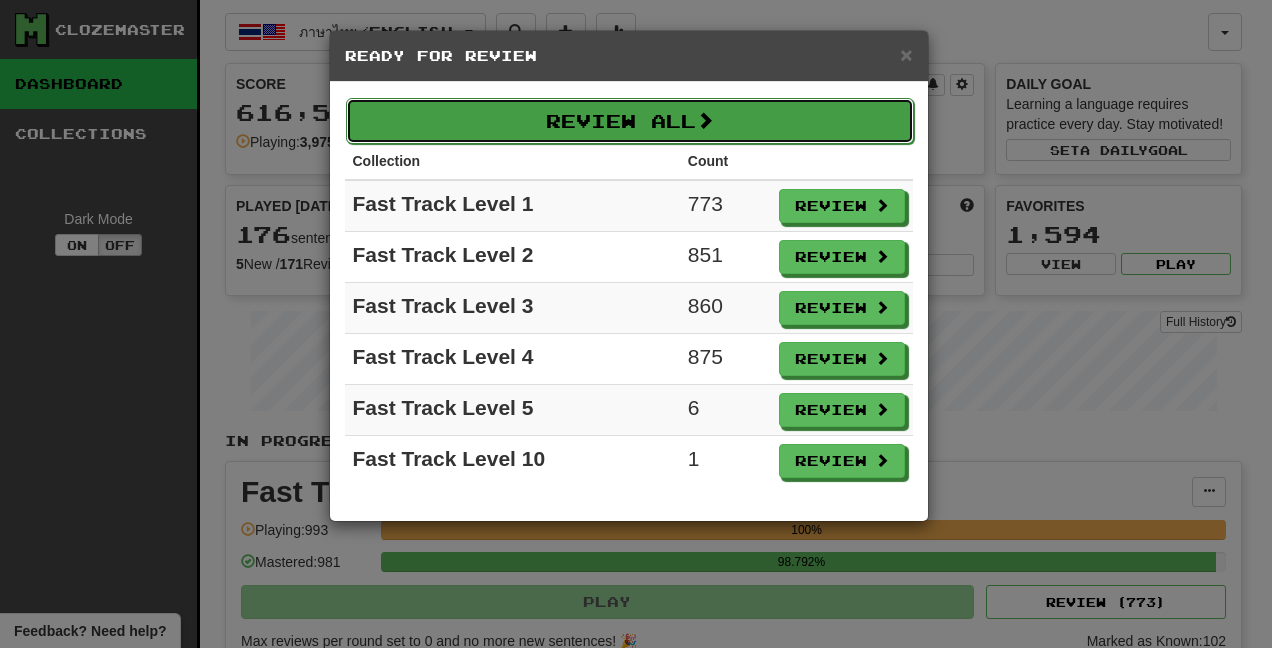 click on "Review All" at bounding box center [630, 121] 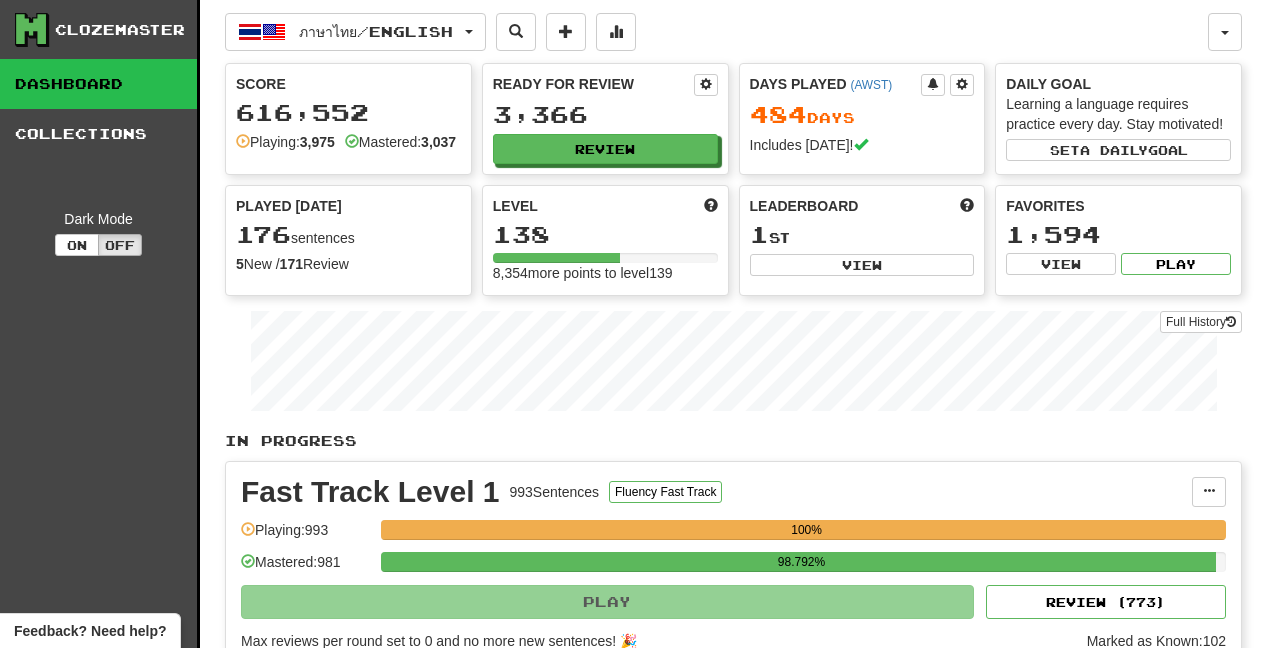 select on "***" 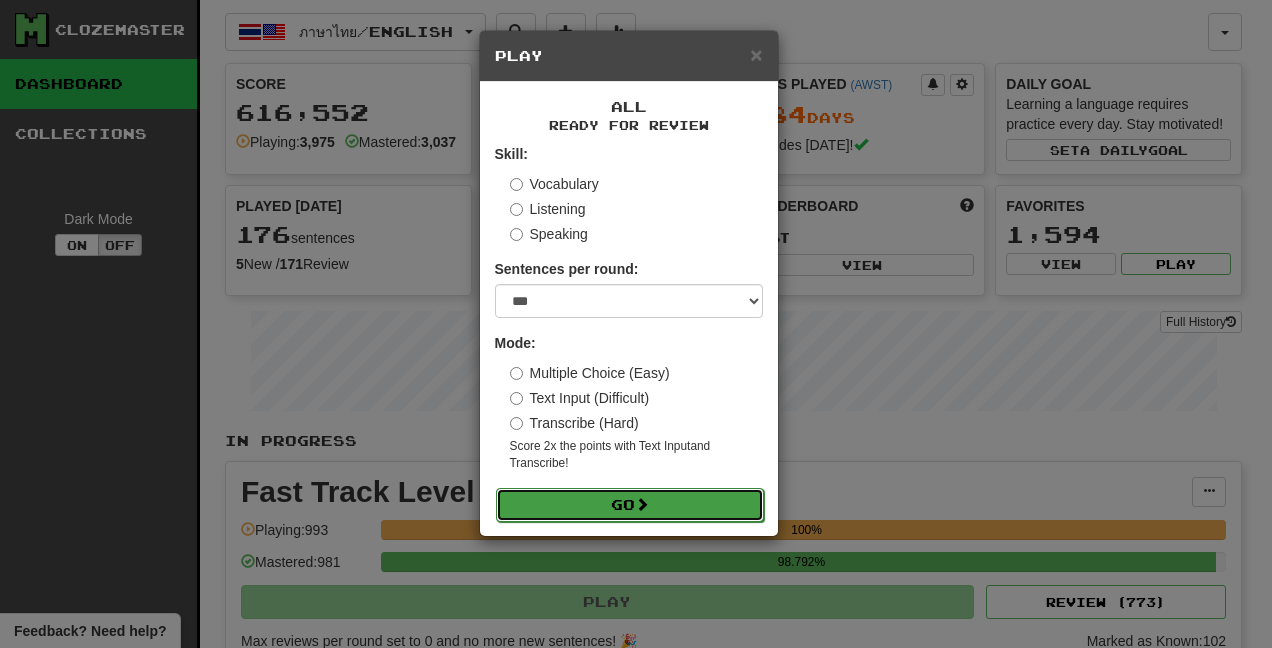click on "Go" at bounding box center [630, 505] 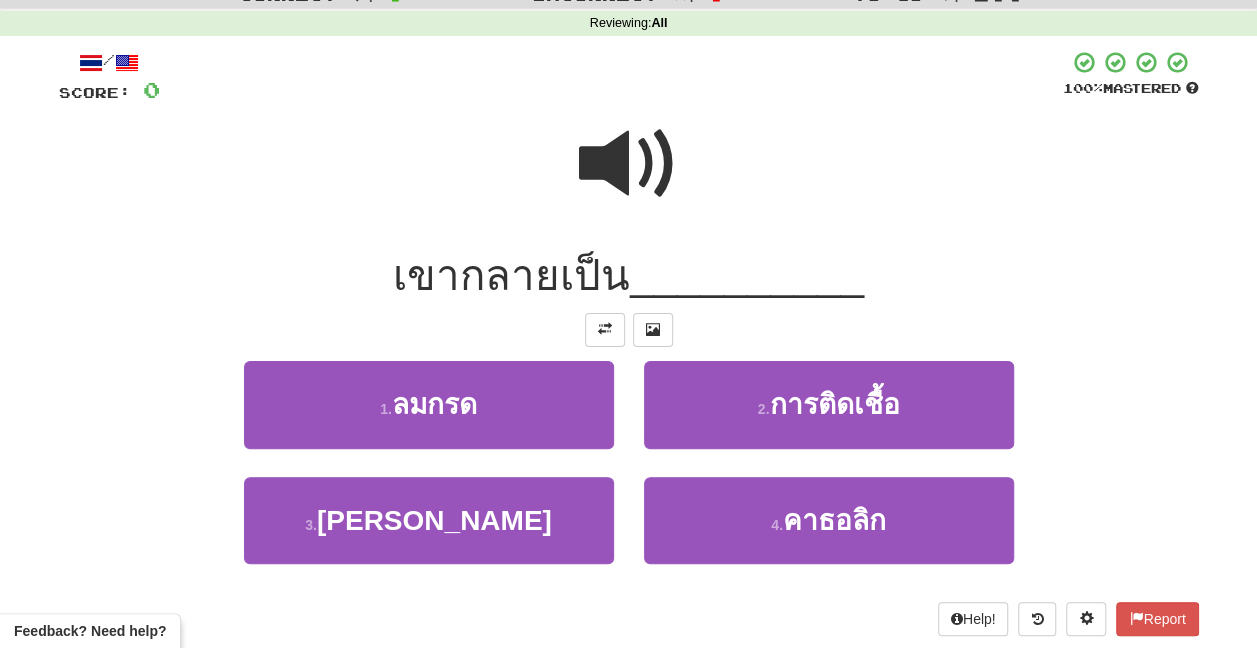 scroll, scrollTop: 100, scrollLeft: 0, axis: vertical 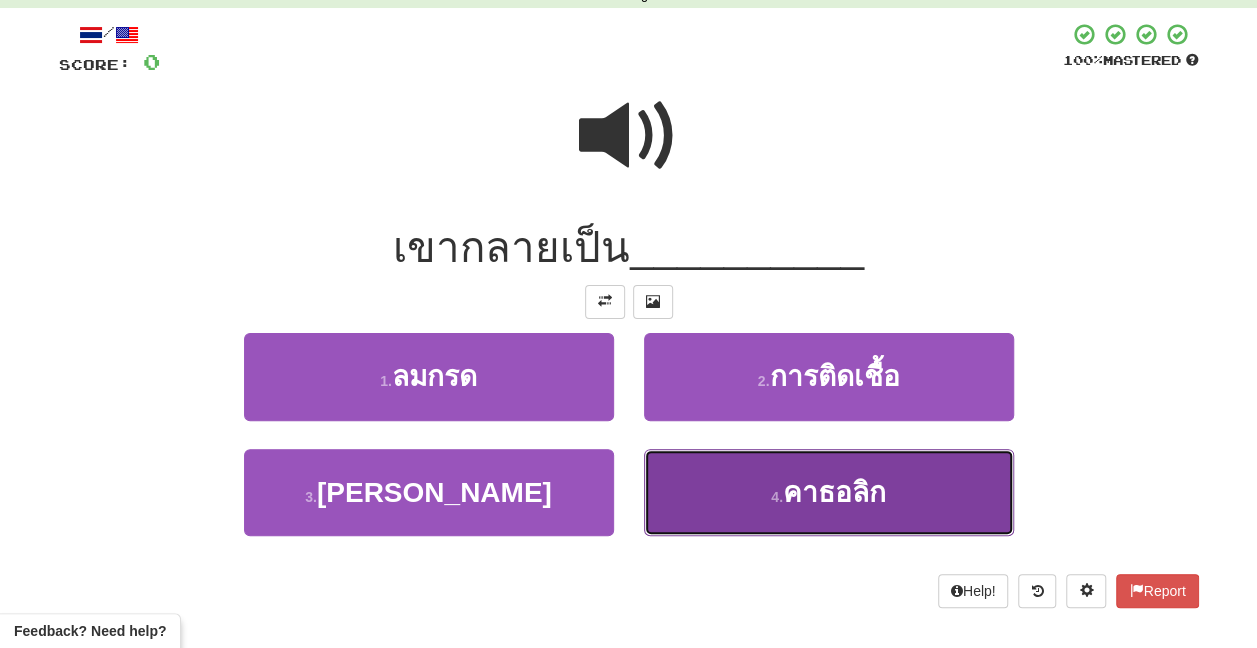 click on "4 ." at bounding box center [777, 497] 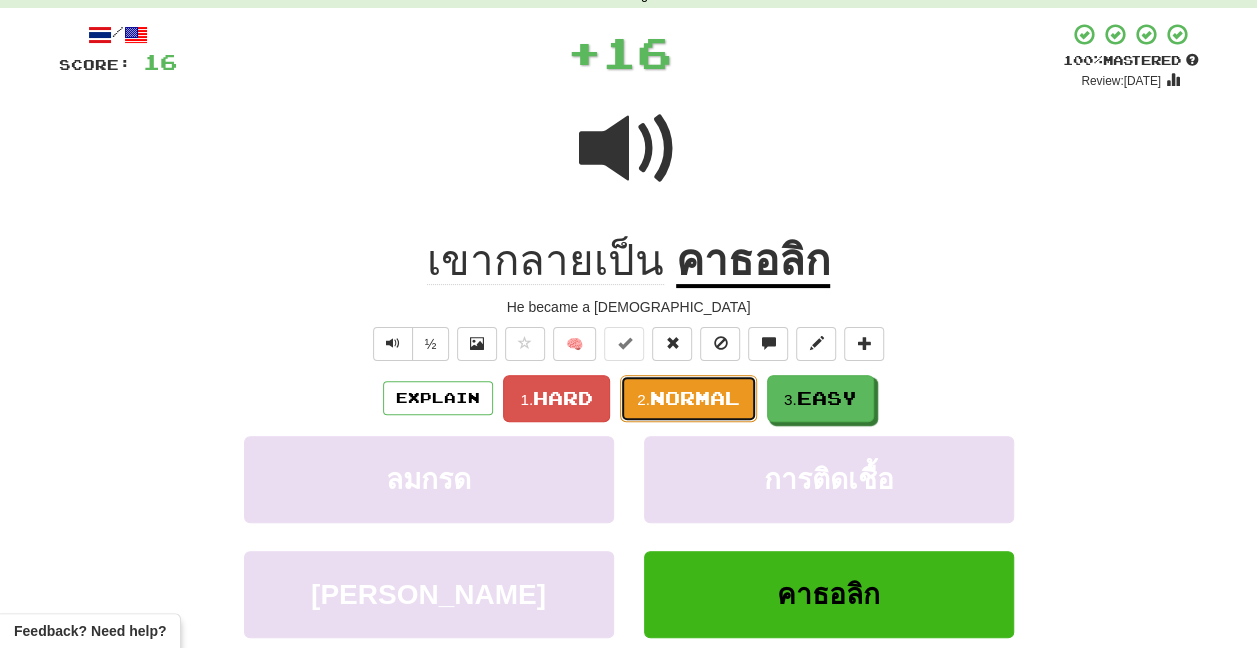 click on "Normal" at bounding box center (695, 398) 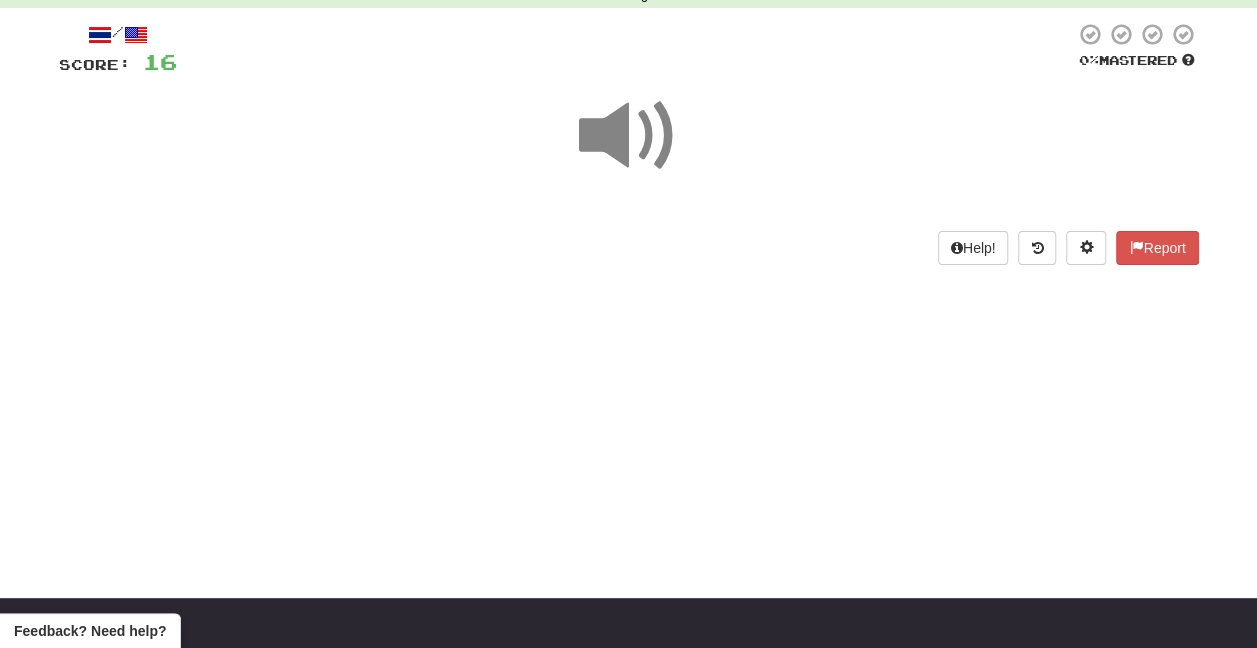 scroll, scrollTop: 0, scrollLeft: 0, axis: both 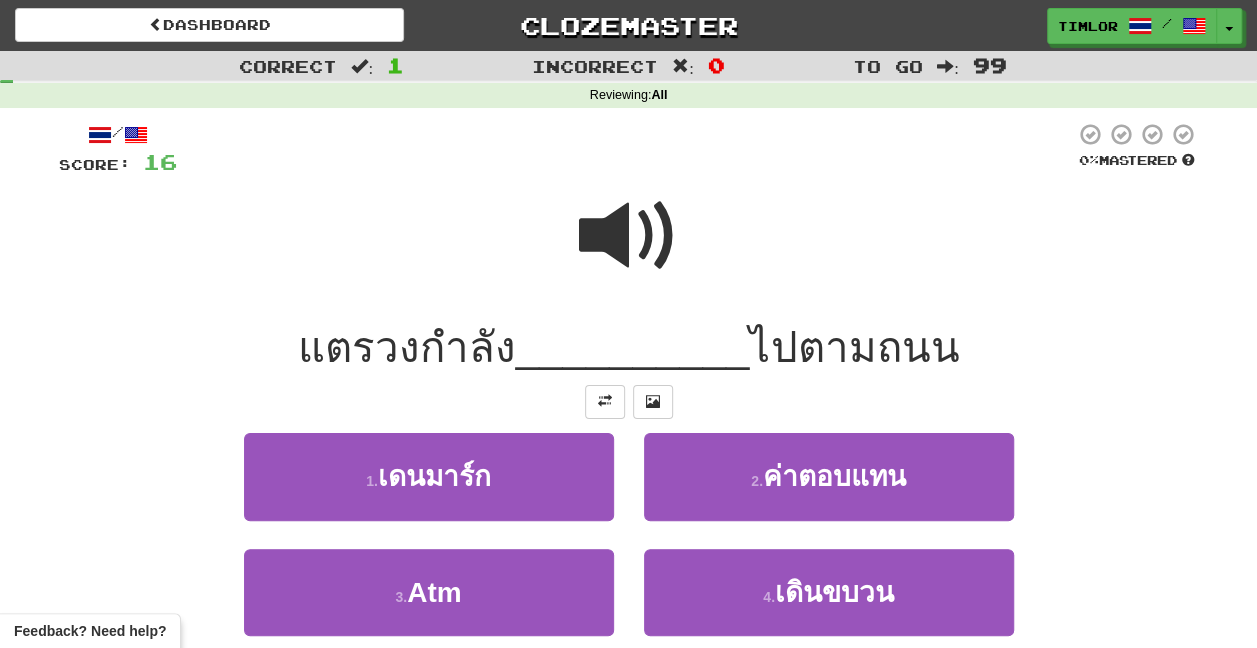 click at bounding box center (629, 236) 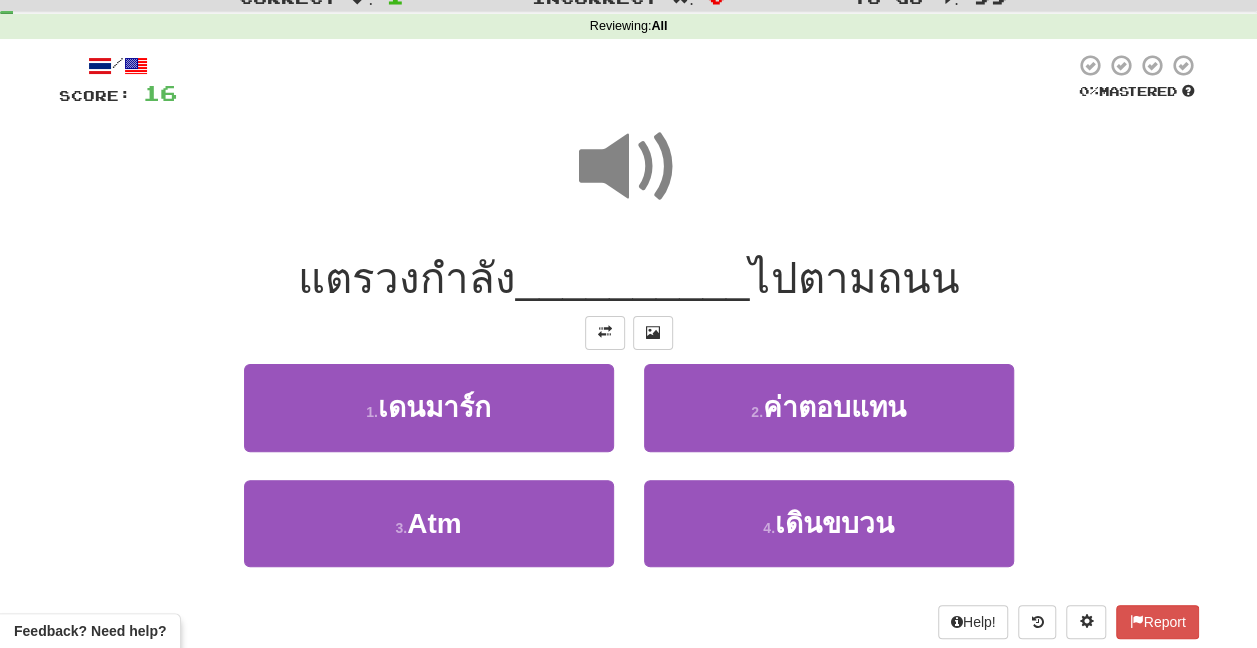 scroll, scrollTop: 100, scrollLeft: 0, axis: vertical 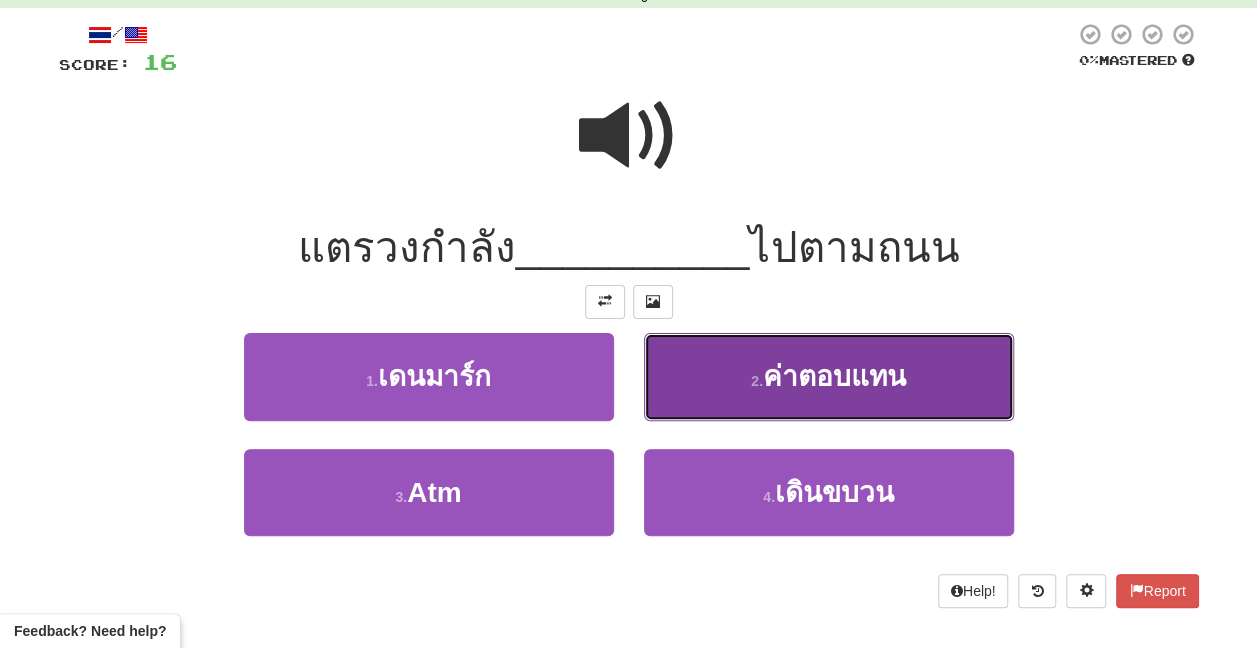 click on "2 .  ค่าตอบแทน" at bounding box center (829, 376) 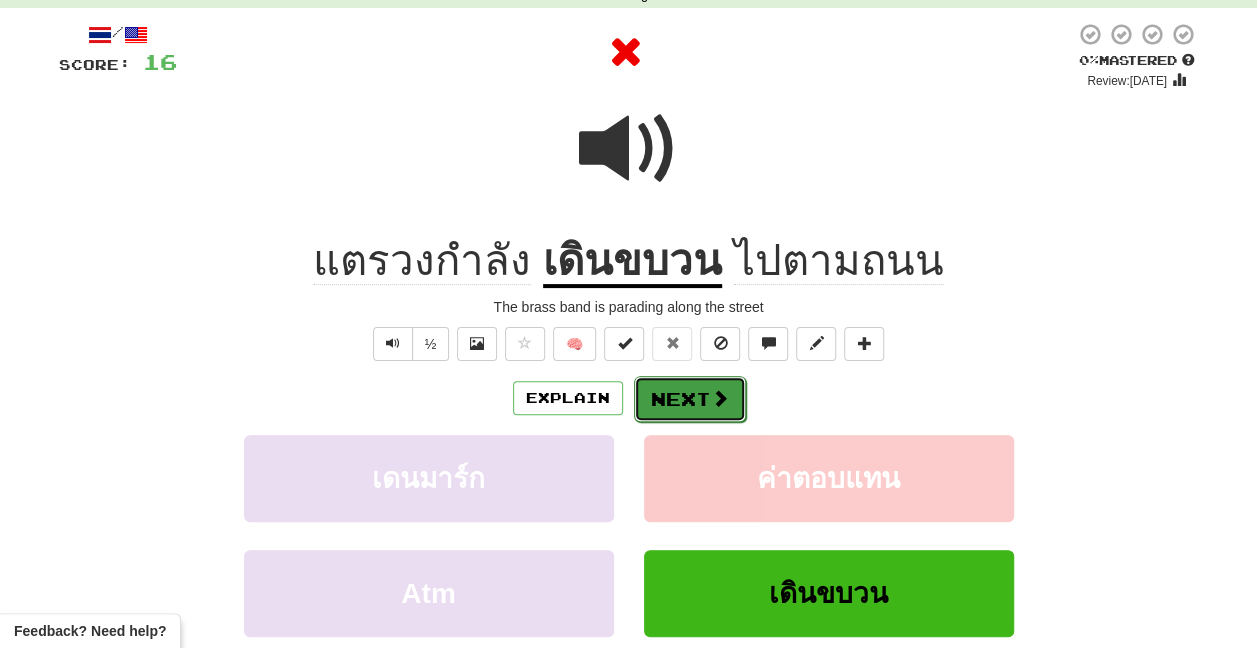 click on "Next" at bounding box center [690, 399] 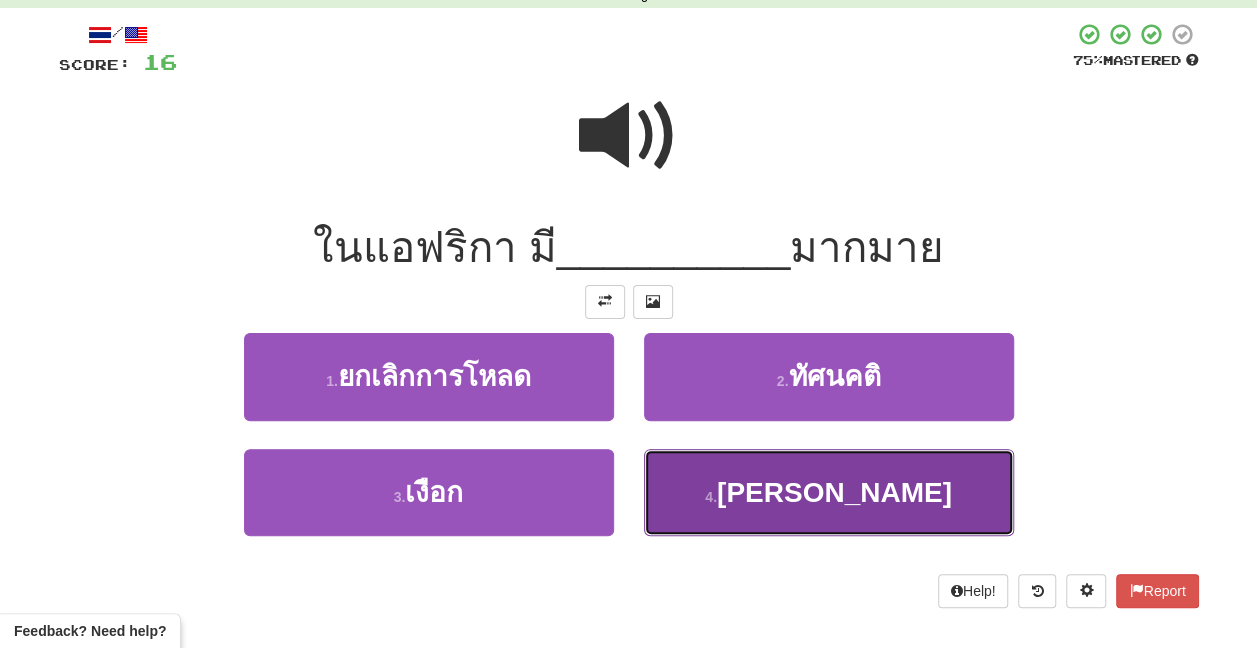 click on "4 .  [PERSON_NAME]" at bounding box center (829, 492) 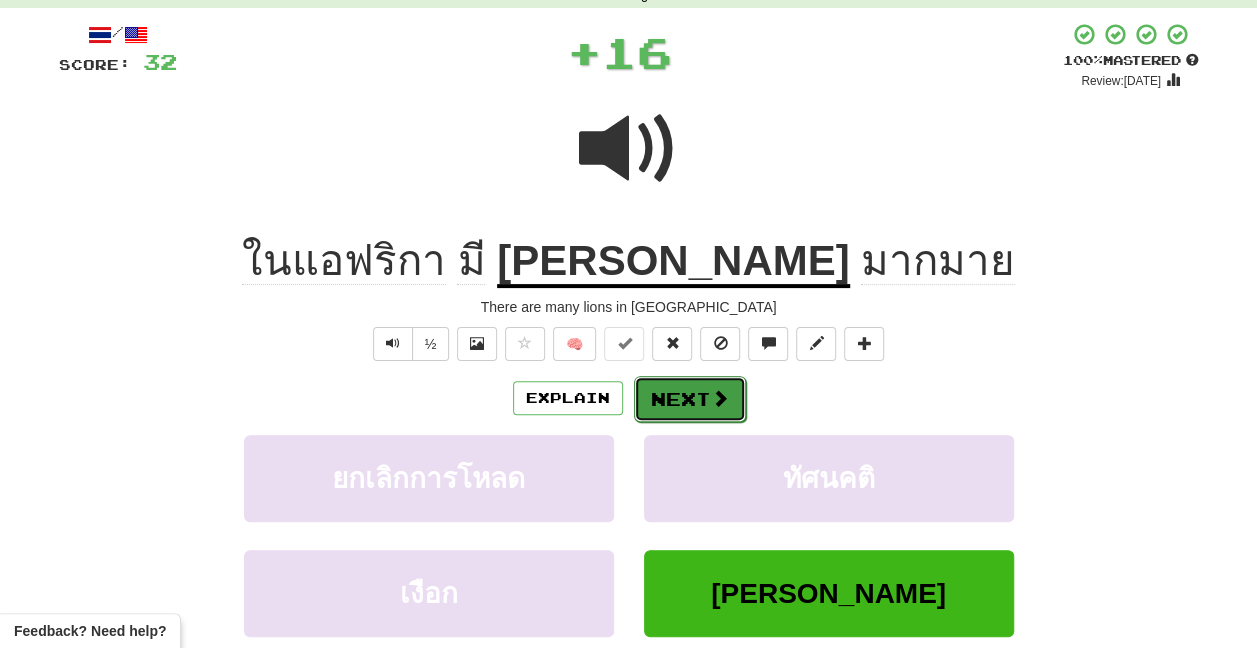 click on "Next" at bounding box center [690, 399] 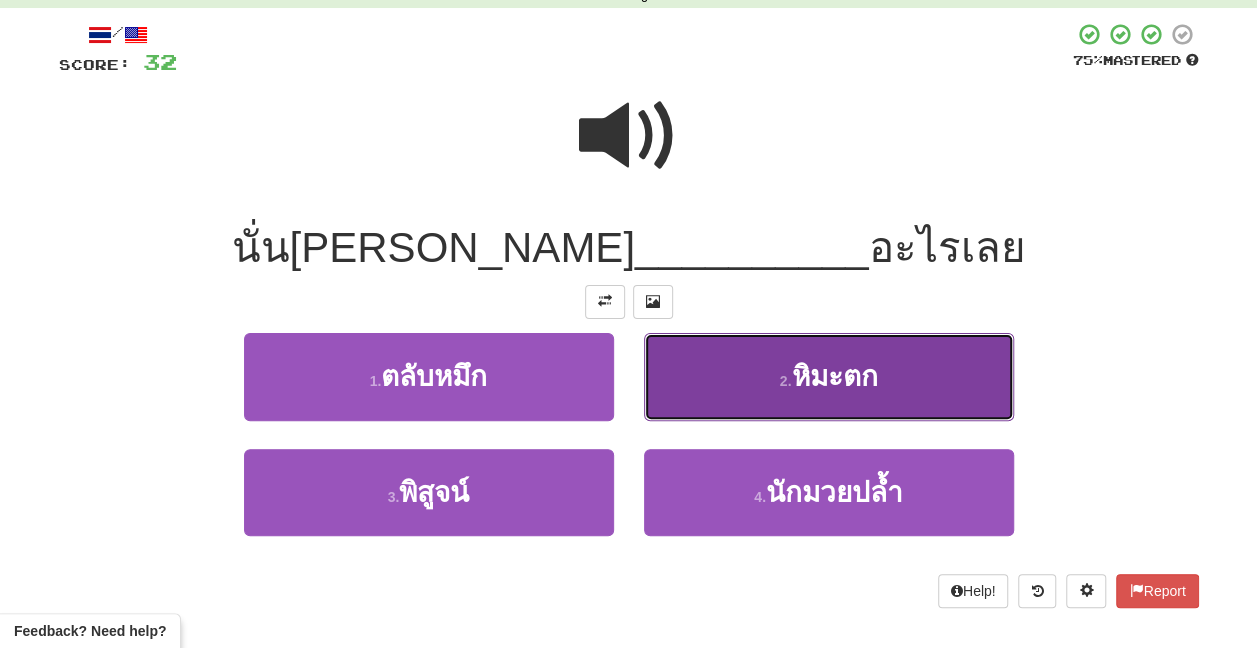click on "2 .  หิมะตก" at bounding box center [829, 376] 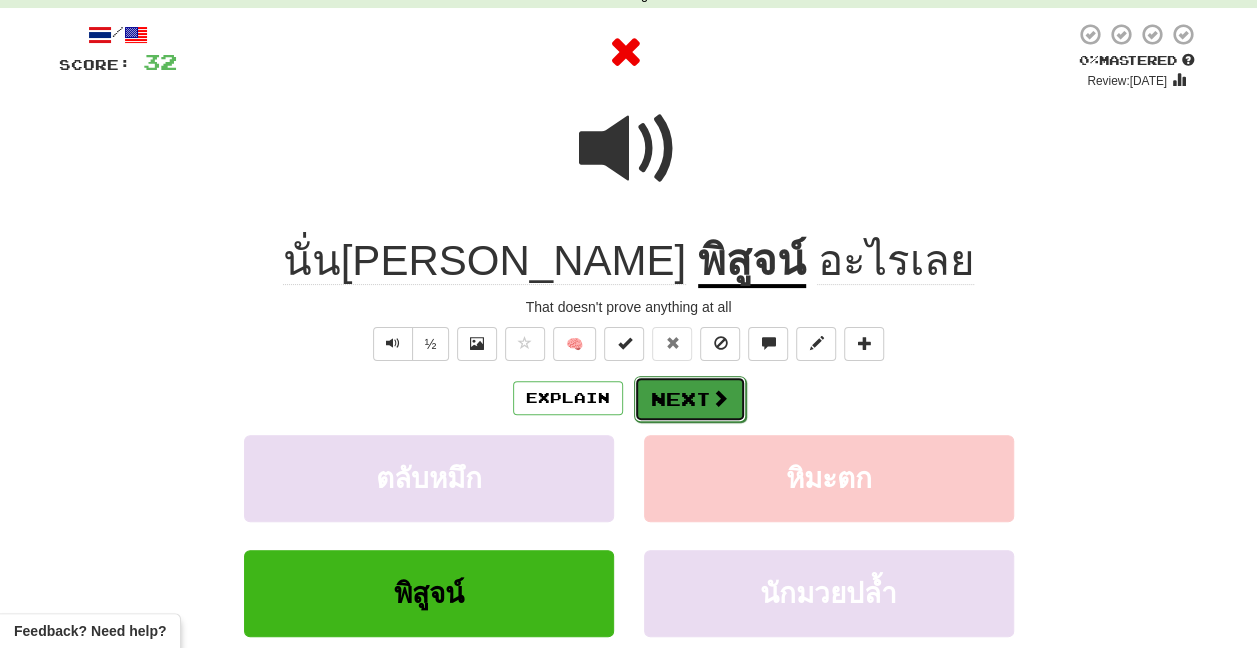 click at bounding box center [720, 398] 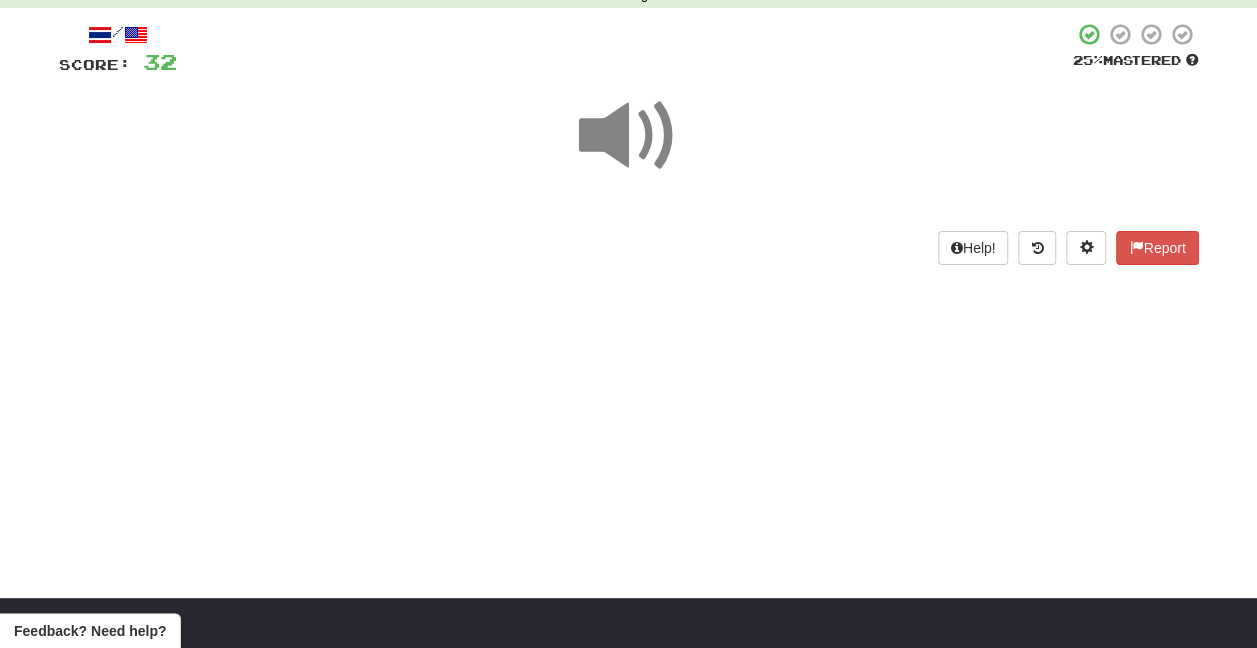 scroll, scrollTop: 0, scrollLeft: 0, axis: both 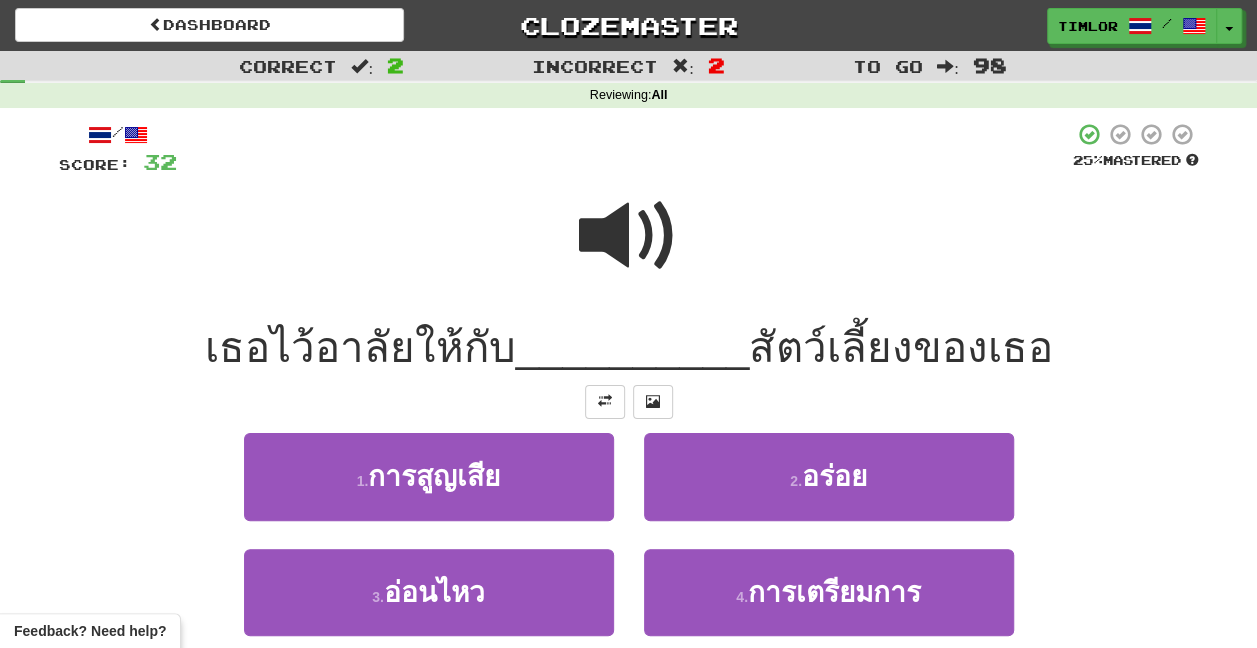 click at bounding box center (629, 236) 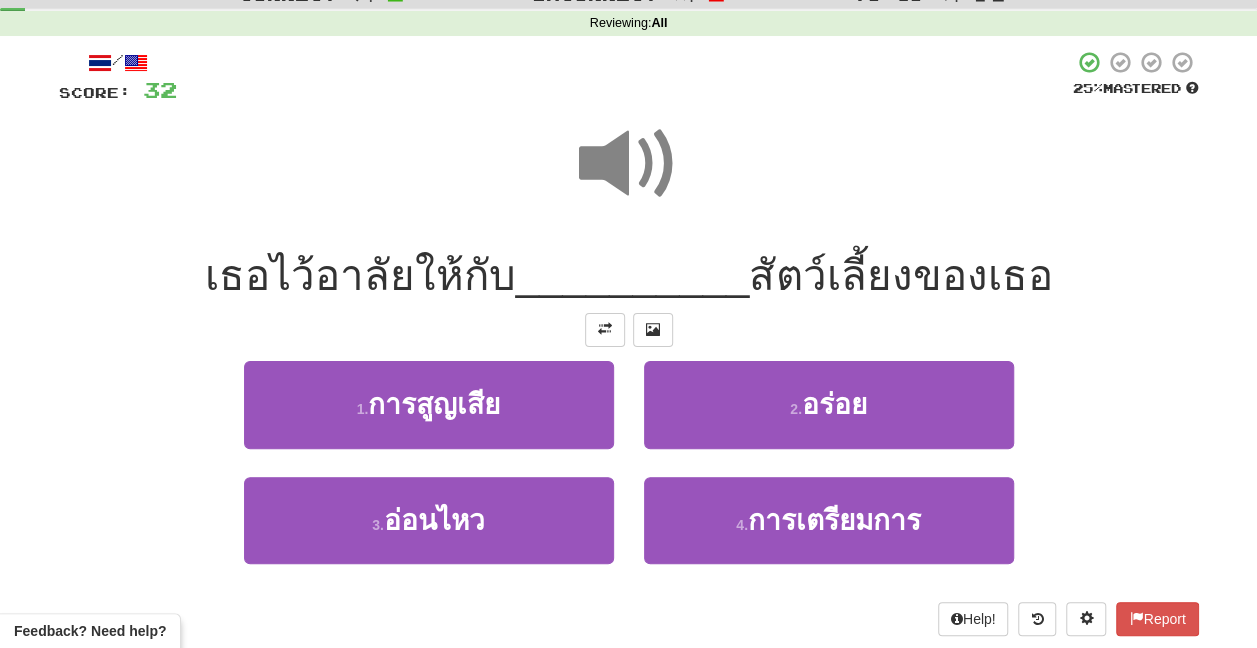 scroll, scrollTop: 100, scrollLeft: 0, axis: vertical 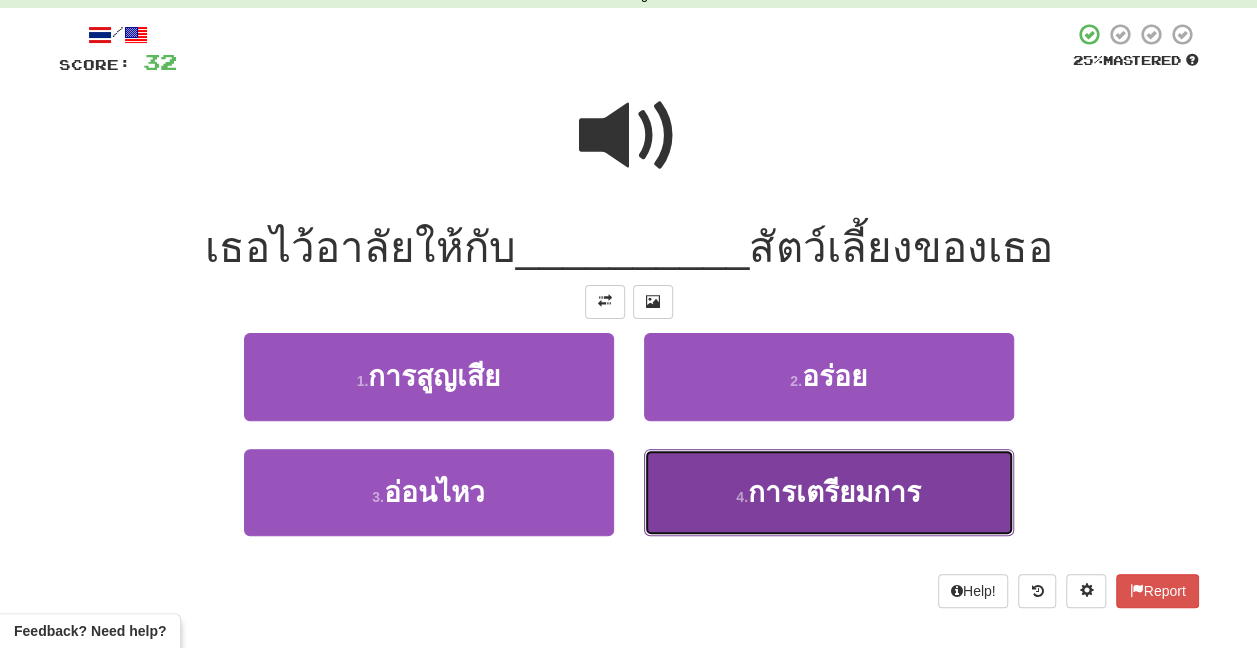 click on "การเตรียมการ" at bounding box center (834, 492) 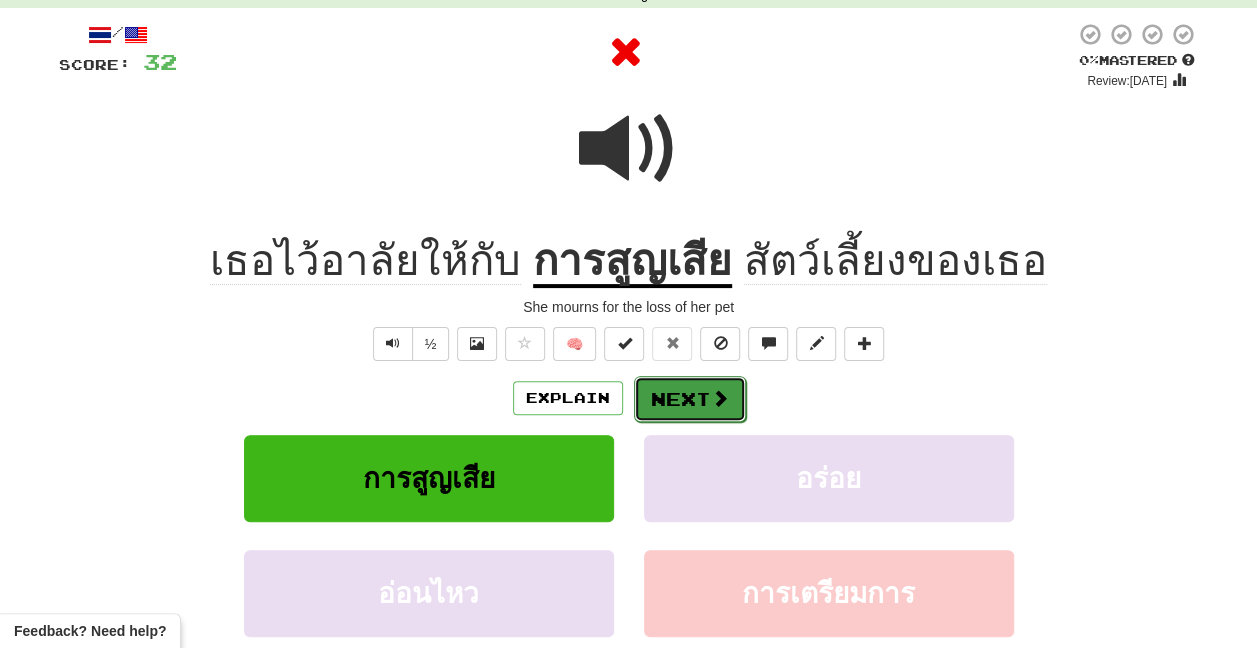 click at bounding box center [720, 398] 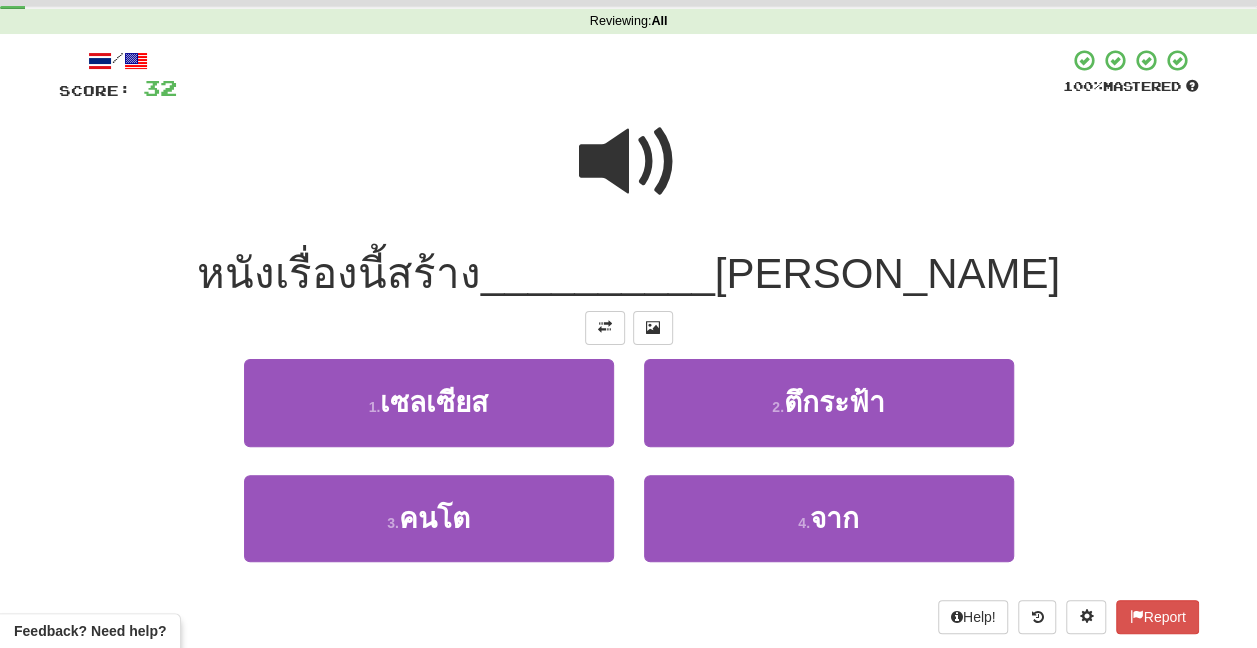 scroll, scrollTop: 100, scrollLeft: 0, axis: vertical 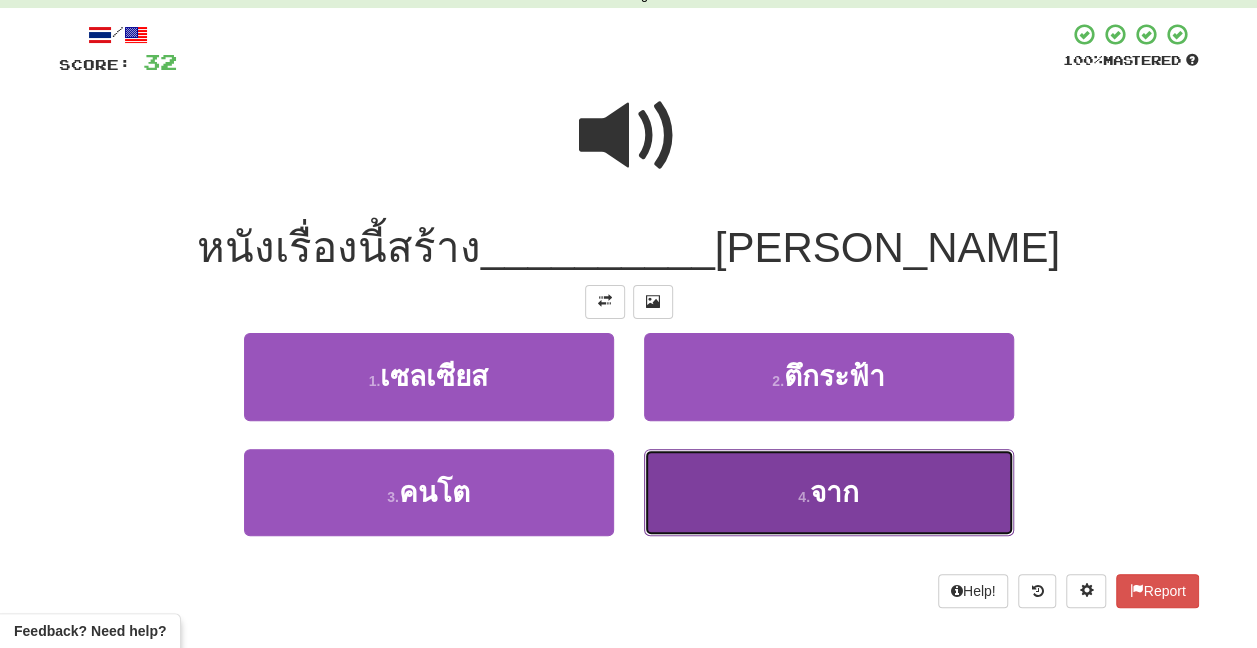 click on "4 .  จาก" at bounding box center (829, 492) 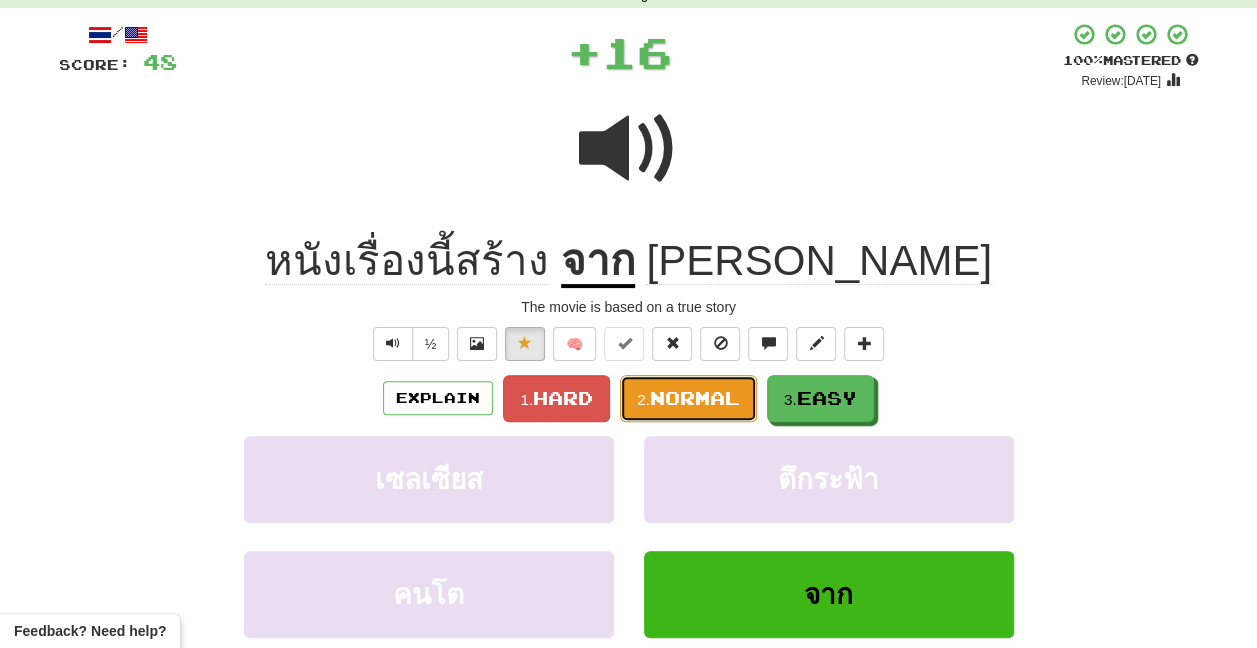 click on "Normal" at bounding box center (695, 398) 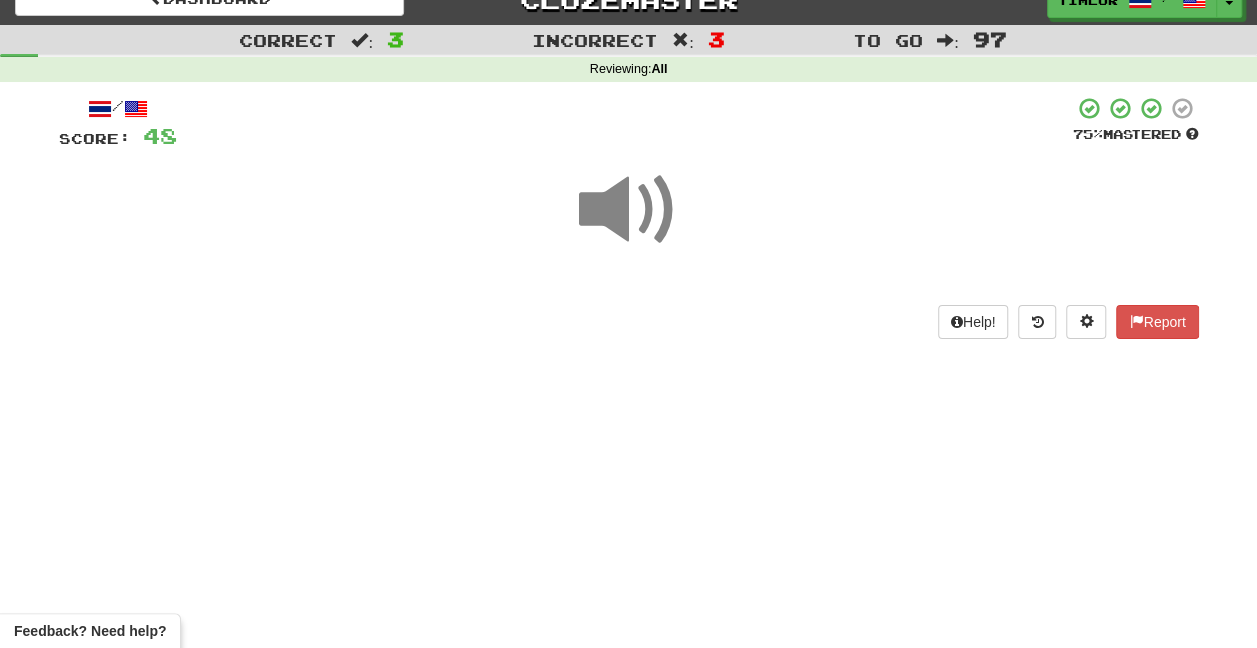scroll, scrollTop: 0, scrollLeft: 0, axis: both 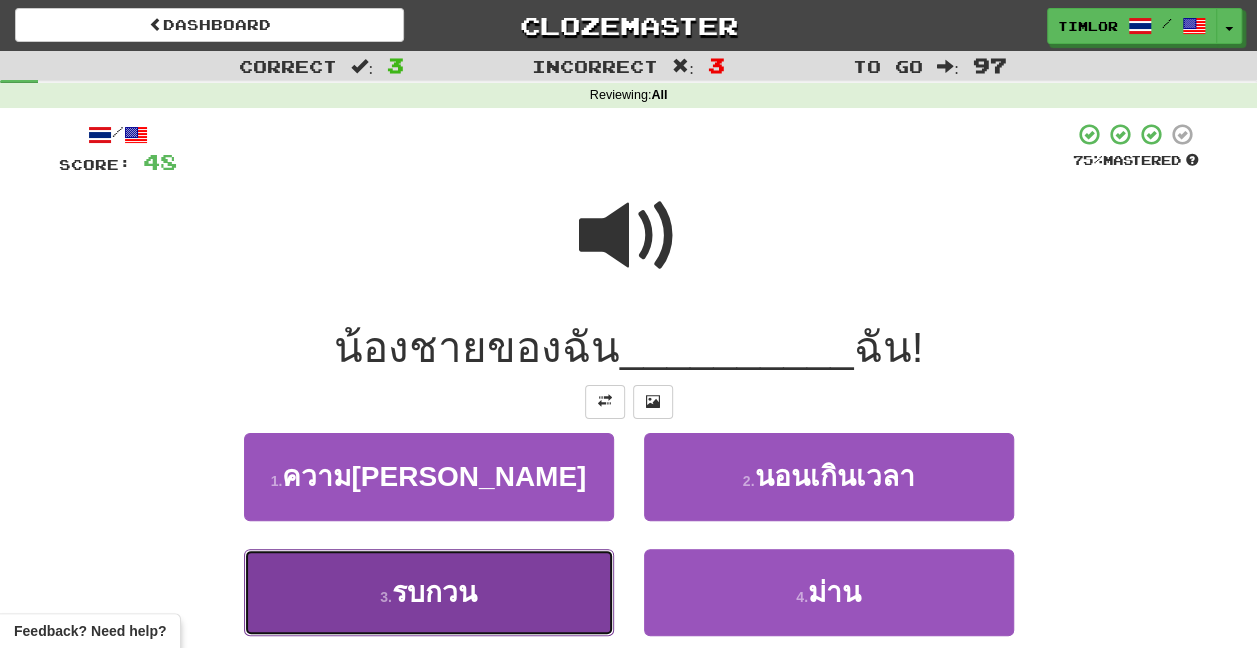 click on "3 .  รบกวน" at bounding box center [429, 592] 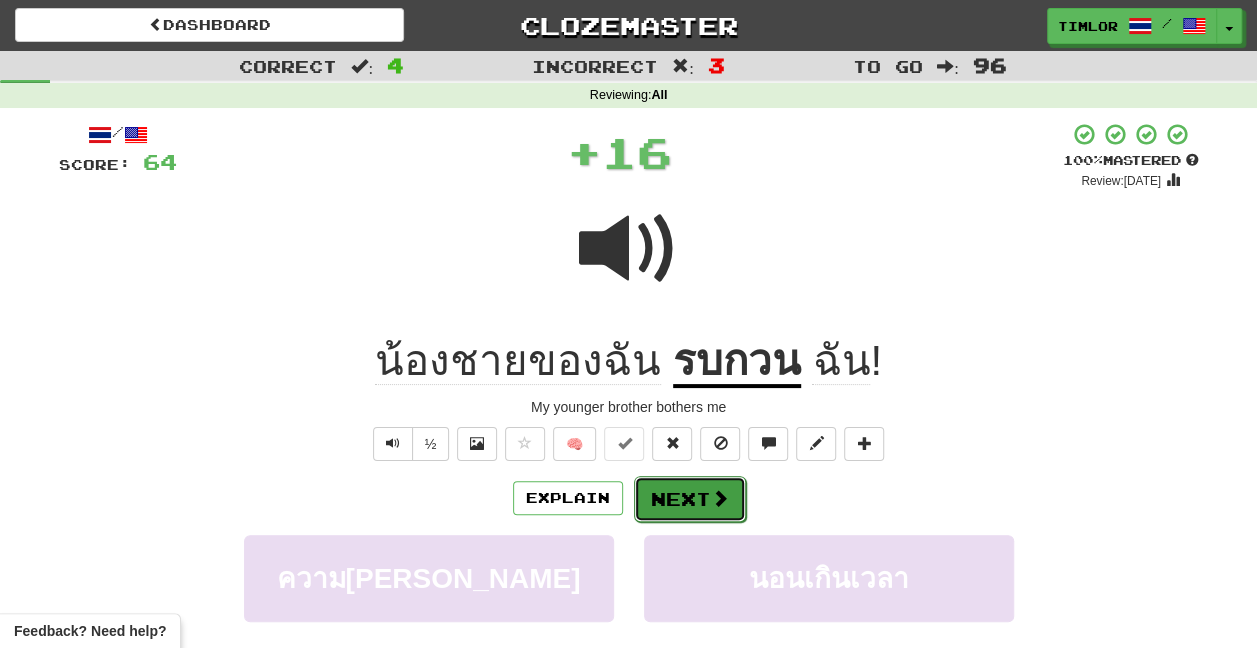 click on "Next" at bounding box center (690, 499) 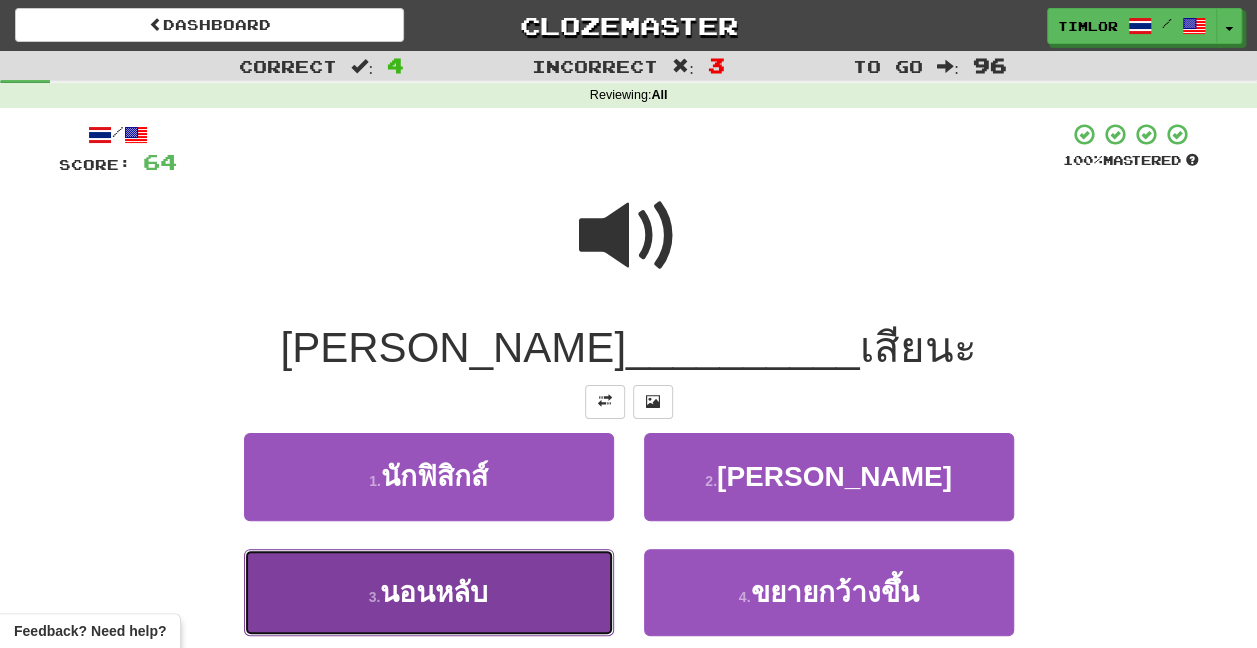 click on "3 .  นอนหลับ" at bounding box center [429, 592] 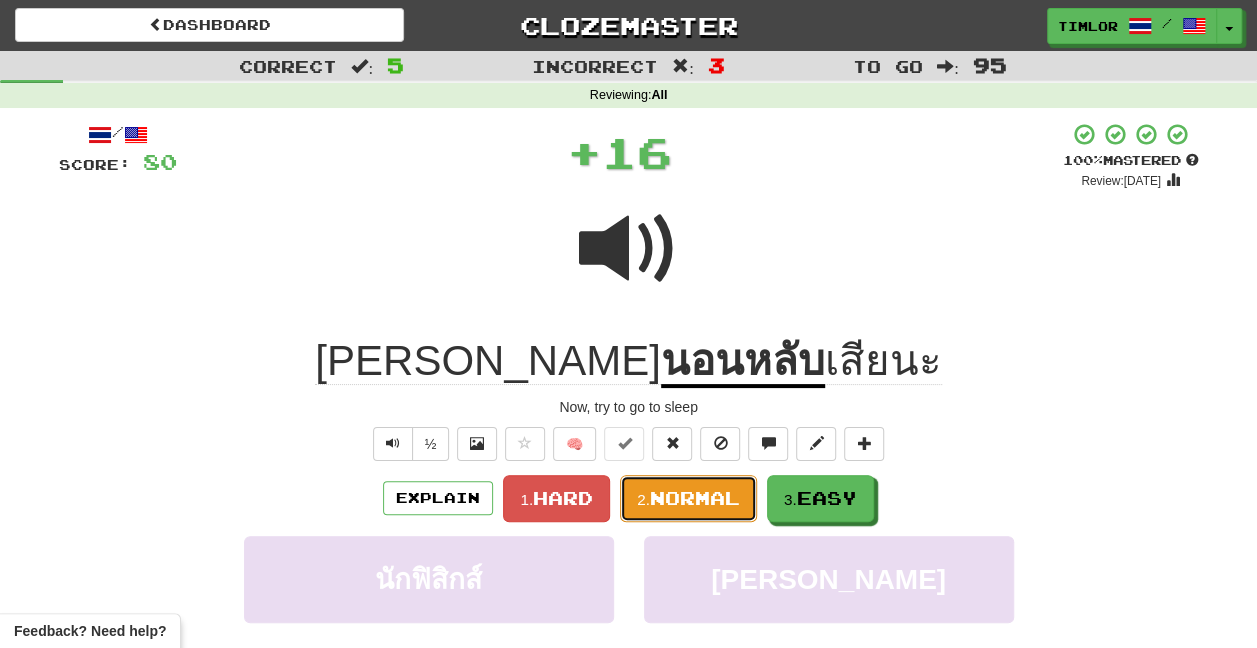 click on "Normal" at bounding box center (695, 498) 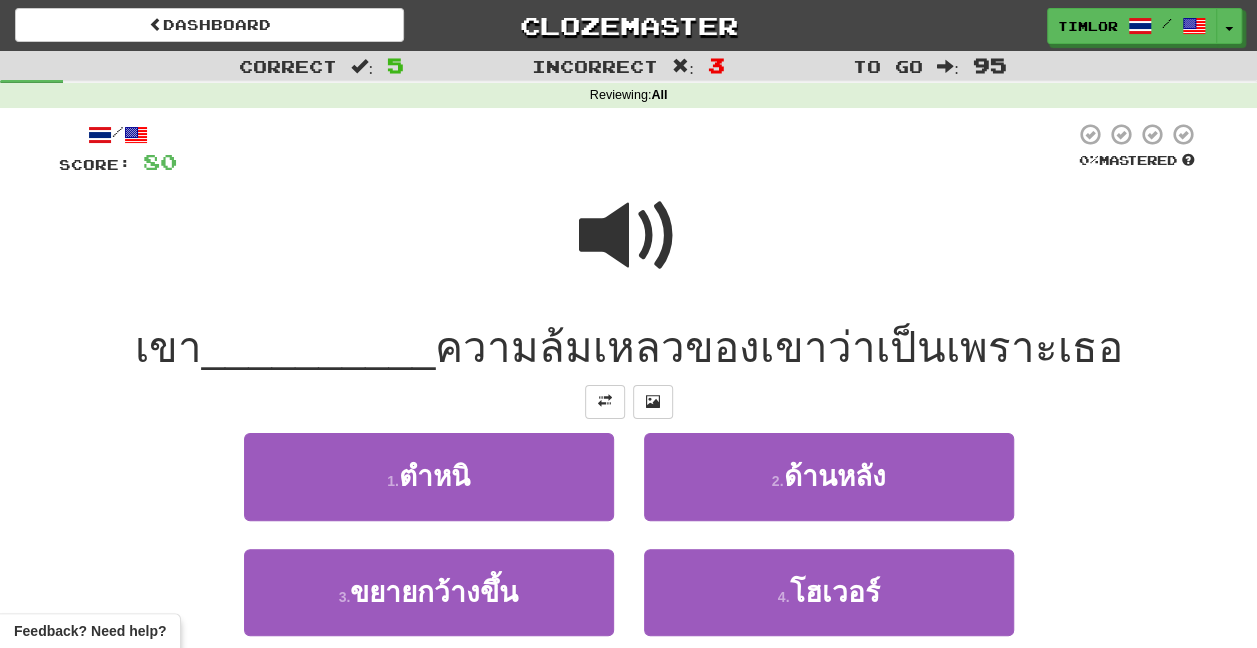 click at bounding box center [629, 236] 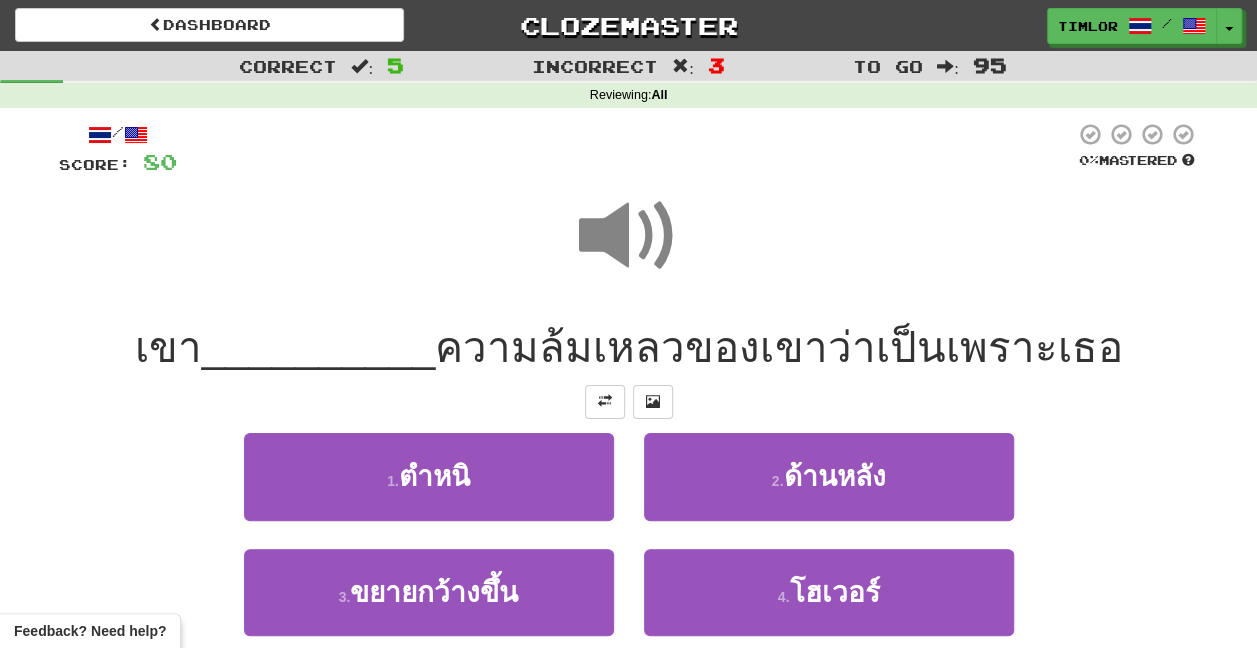 scroll, scrollTop: 100, scrollLeft: 0, axis: vertical 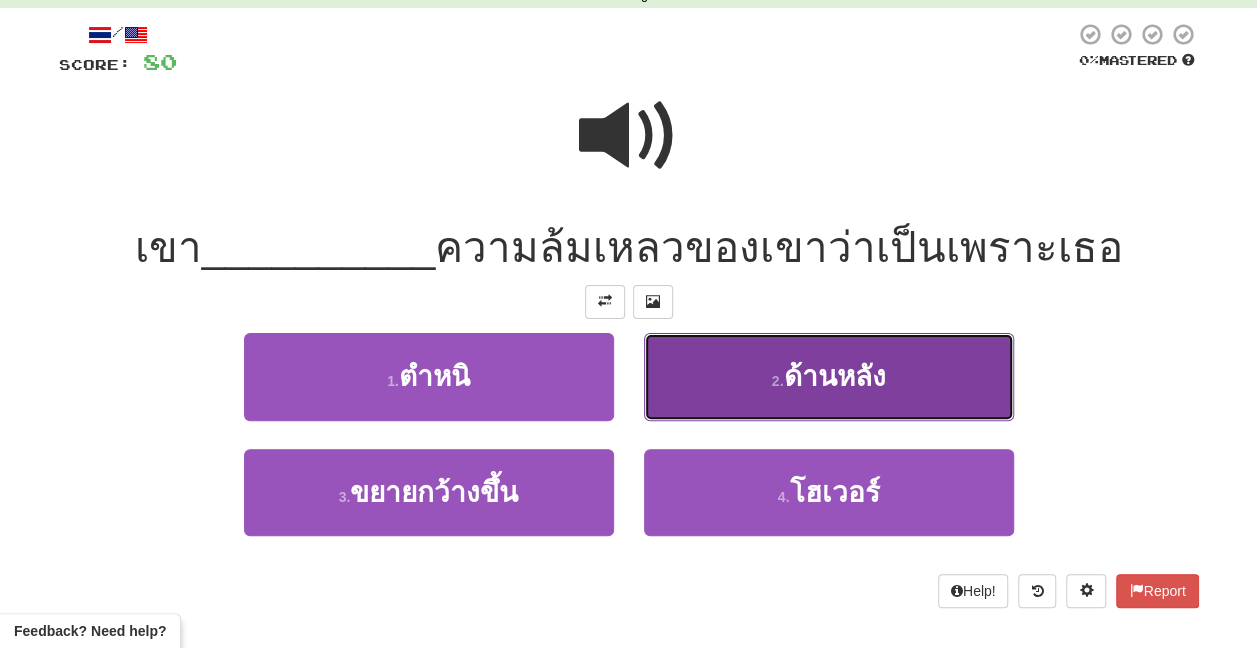 click on "2 .  ด้านหลัง" at bounding box center (829, 376) 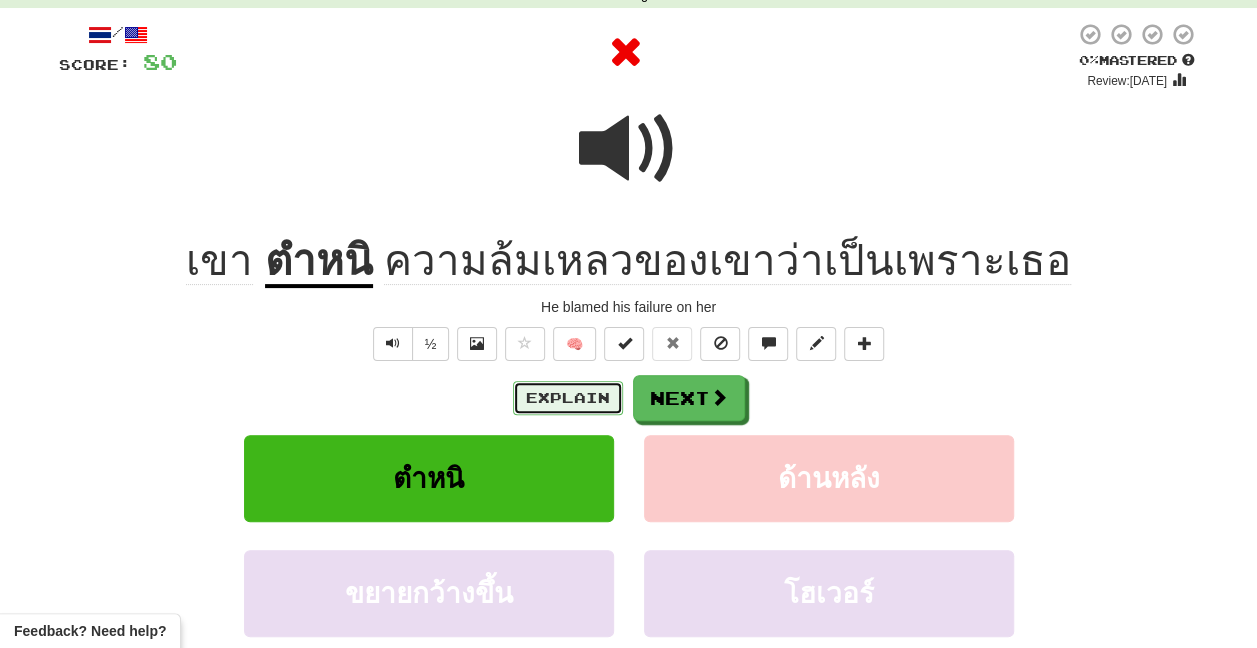 click on "Explain" at bounding box center (568, 398) 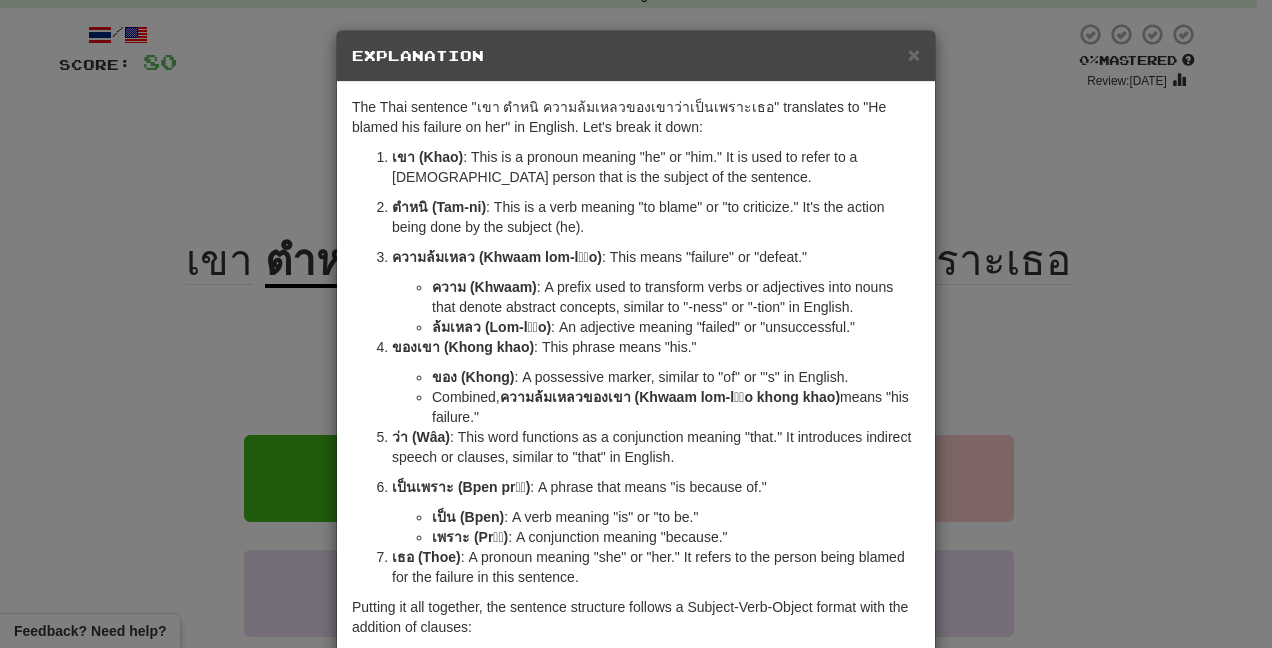 click on "× Explanation The Thai sentence "เขา ตำหนิ ความล้มเหลวของเขาว่าเป็นเพราะเธอ" translates to "He blamed his failure on her" in English. Let's break it down:
เขา (Khao) : This is a pronoun meaning "he" or "him." It is used to refer to a [DEMOGRAPHIC_DATA] person that is the subject of the sentence.
ตำหนิ (Tam-ni) : This is a verb meaning "to blame" or "to criticize." It's the action being done by the subject (he).
ความล้มเหลว (Khwaam lom-lɛ̌o) : This means "failure" or "defeat."
ความ (Khwaam) : A prefix used to transform verbs or adjectives into nouns that denote abstract concepts, similar to "-ness" or "-tion" in English.
ล้มเหลว (Lom-lɛ̌o) : An adjective meaning "failed" or "unsuccessful."
ของเขา (Khong khao) : This phrase means "his."
ของ (Khong) : A possessive marker, similar to "of" or "'s" in English.
Combined," at bounding box center [636, 324] 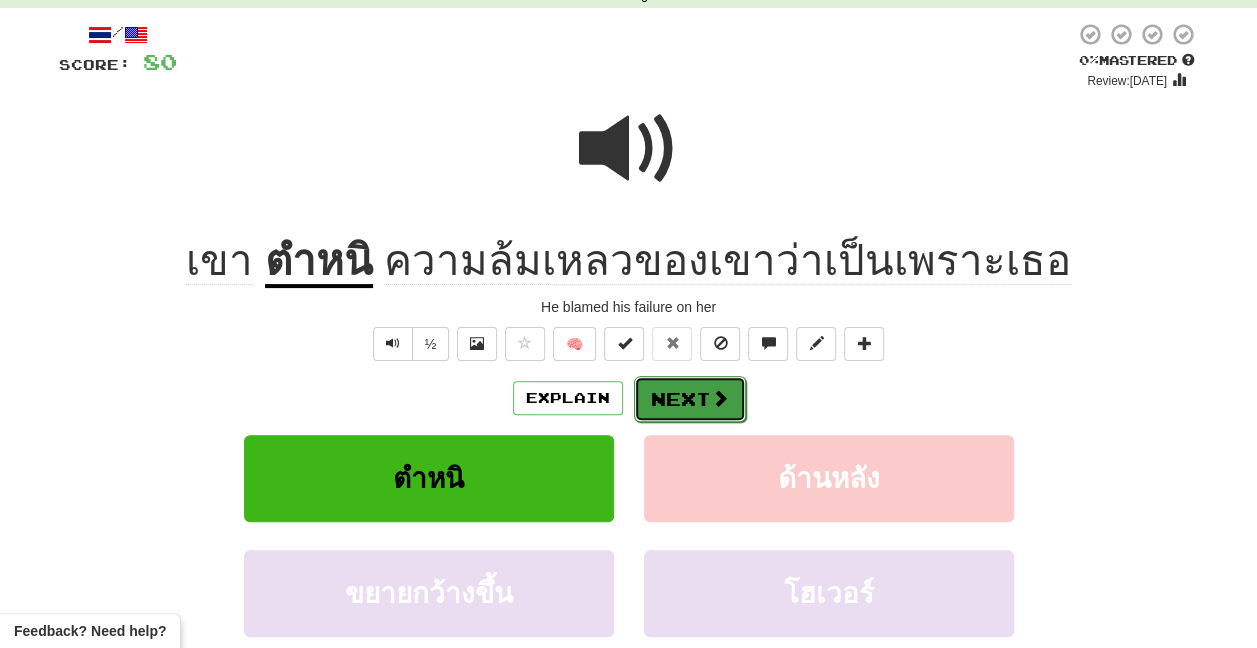 click on "Next" at bounding box center [690, 399] 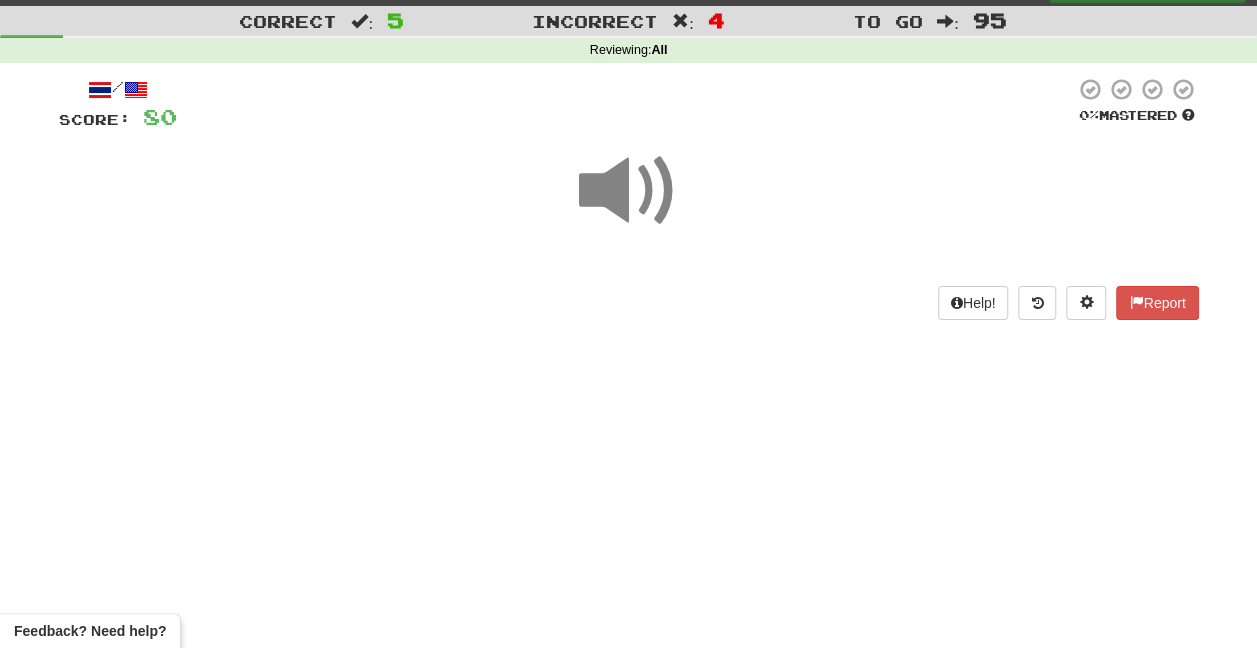 scroll, scrollTop: 0, scrollLeft: 0, axis: both 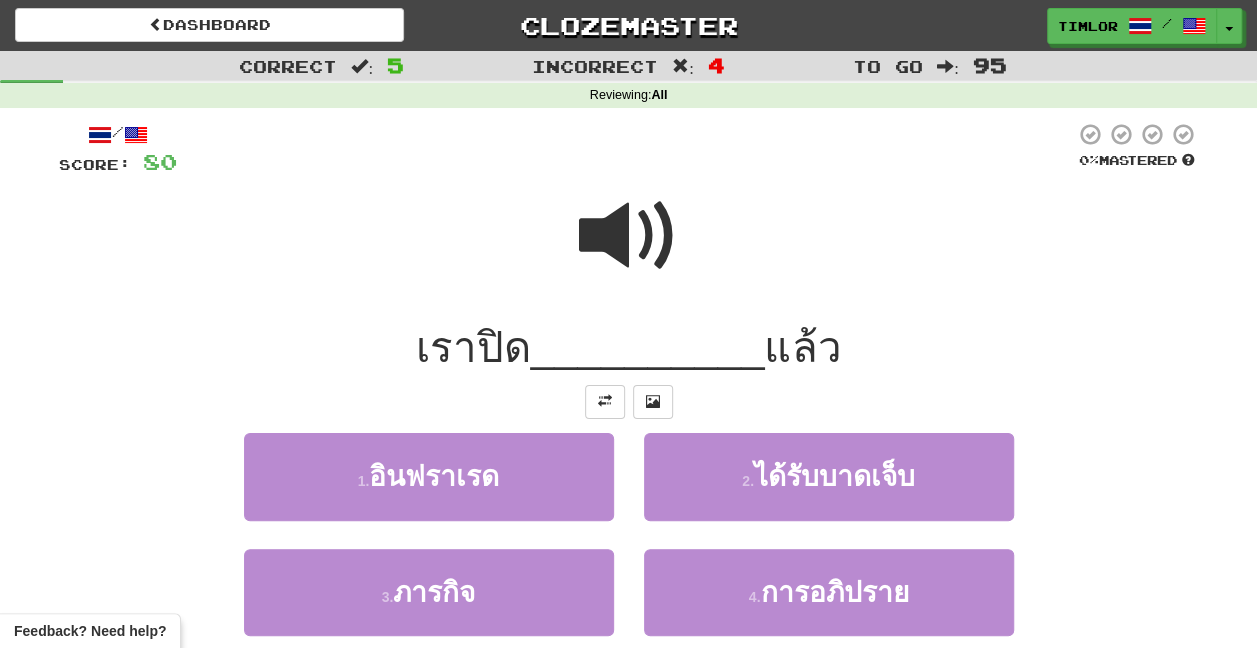 click at bounding box center (629, 249) 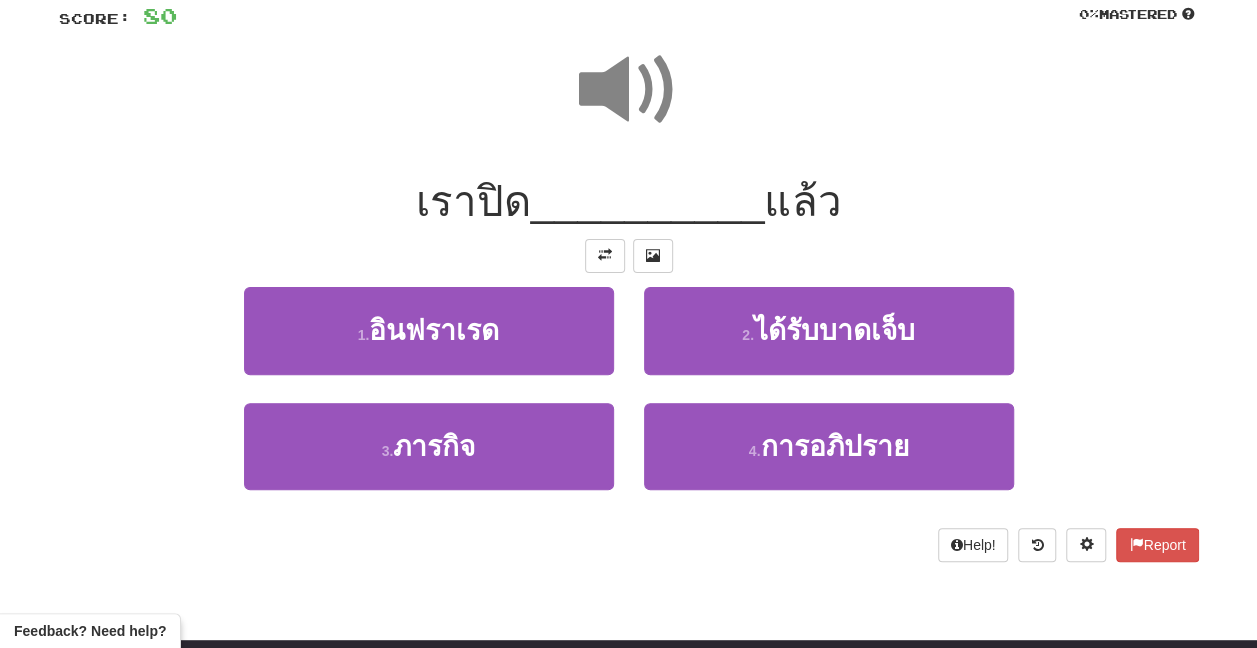 scroll, scrollTop: 200, scrollLeft: 0, axis: vertical 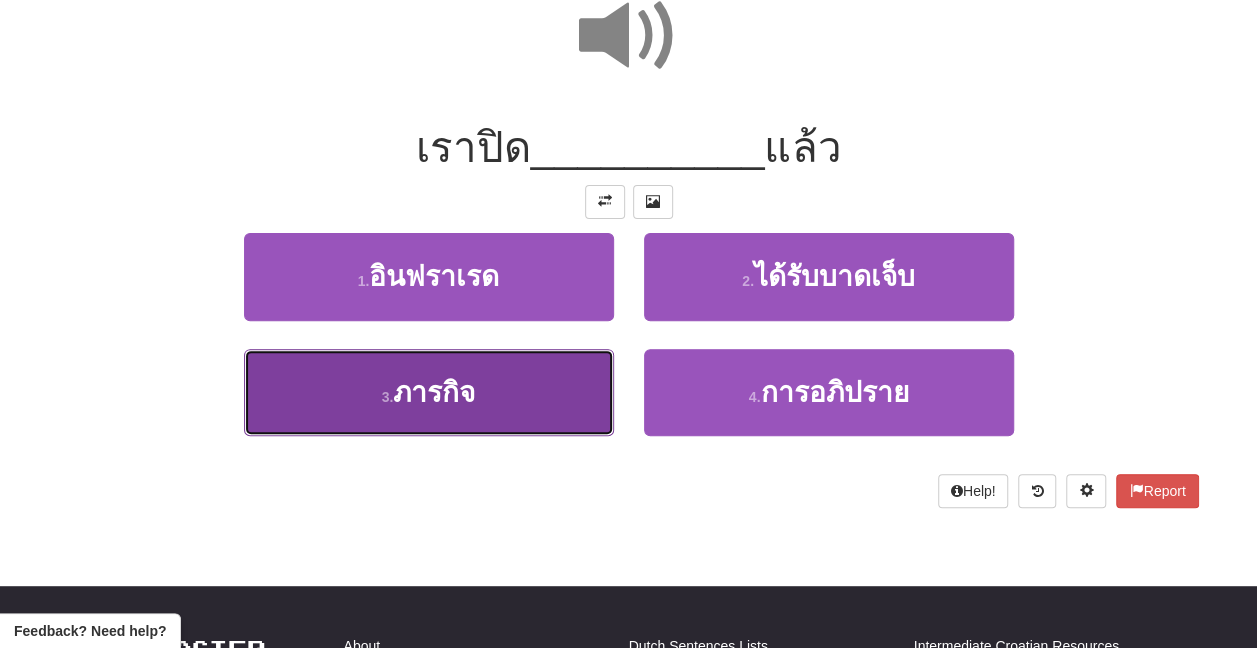 click on "3 .  ภารกิจ" at bounding box center [429, 392] 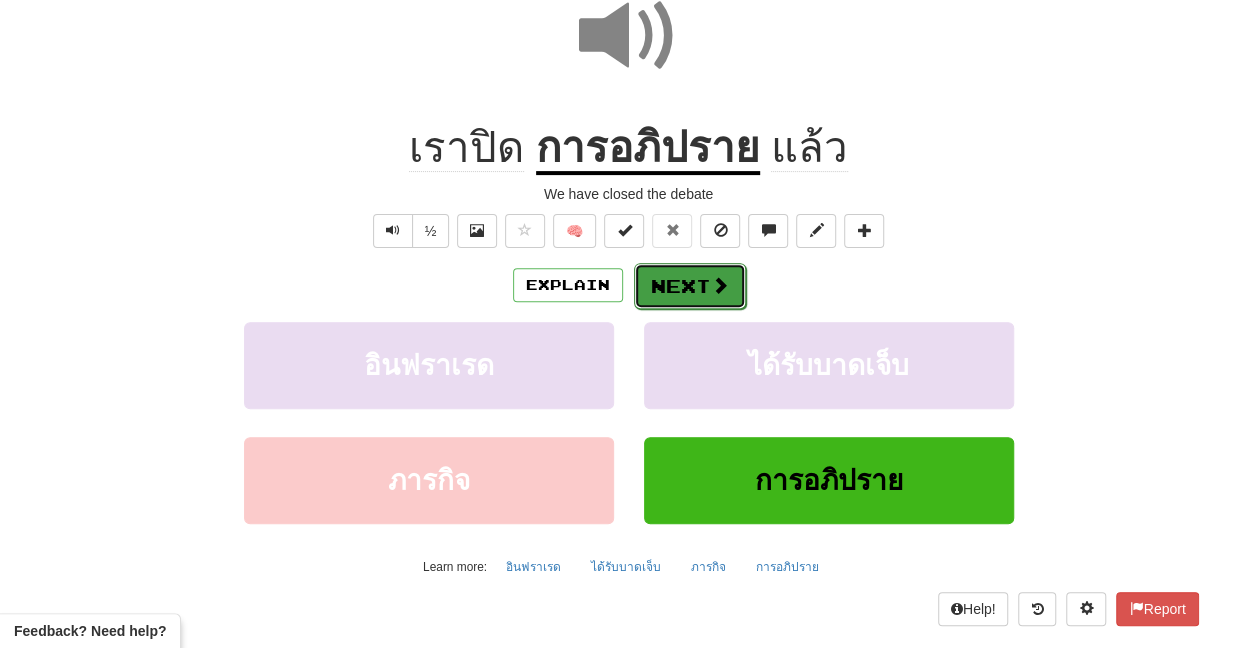 click at bounding box center (720, 285) 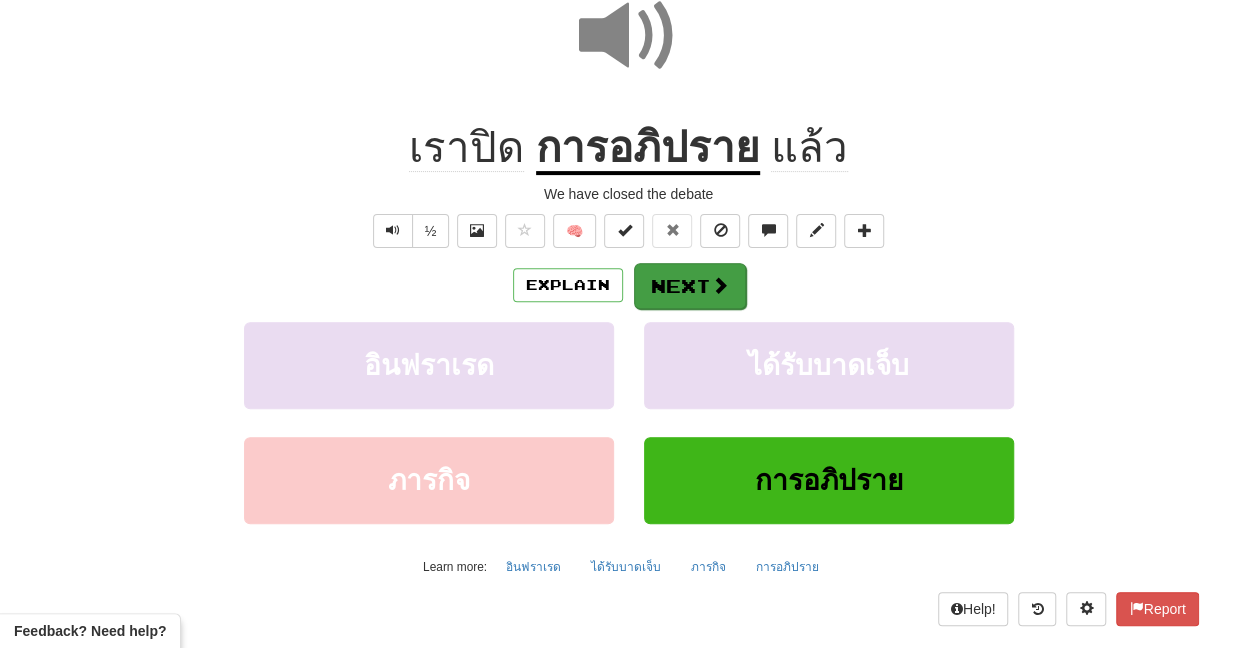 scroll, scrollTop: 0, scrollLeft: 0, axis: both 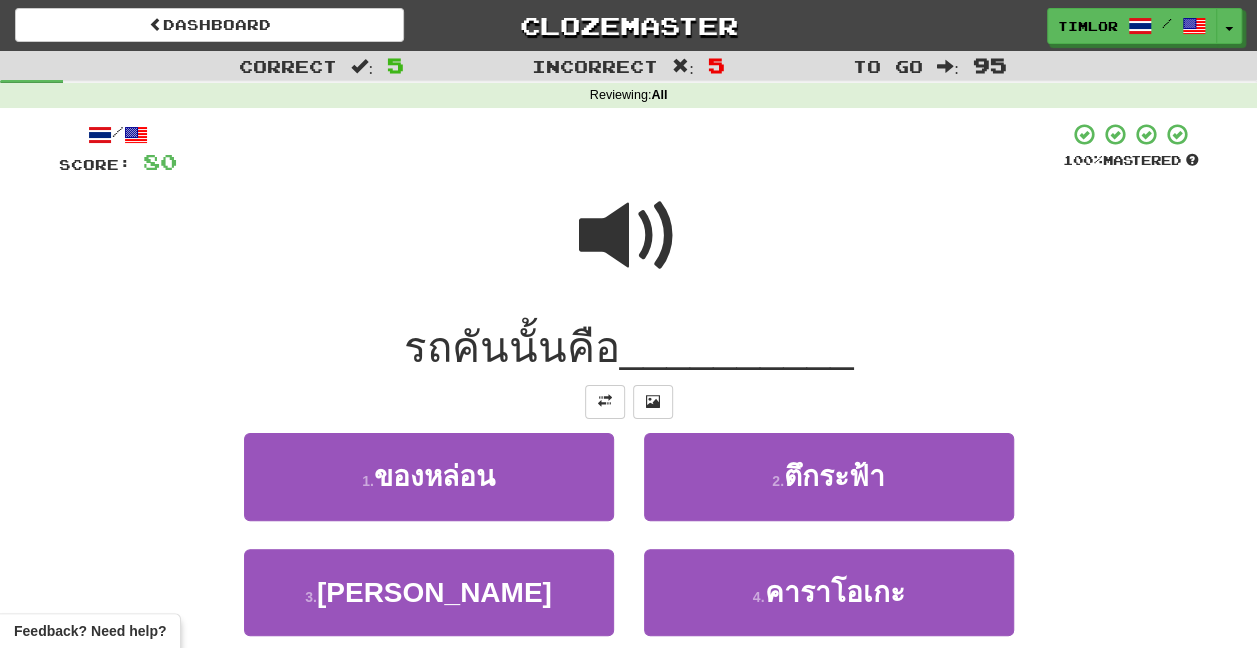 click at bounding box center [629, 236] 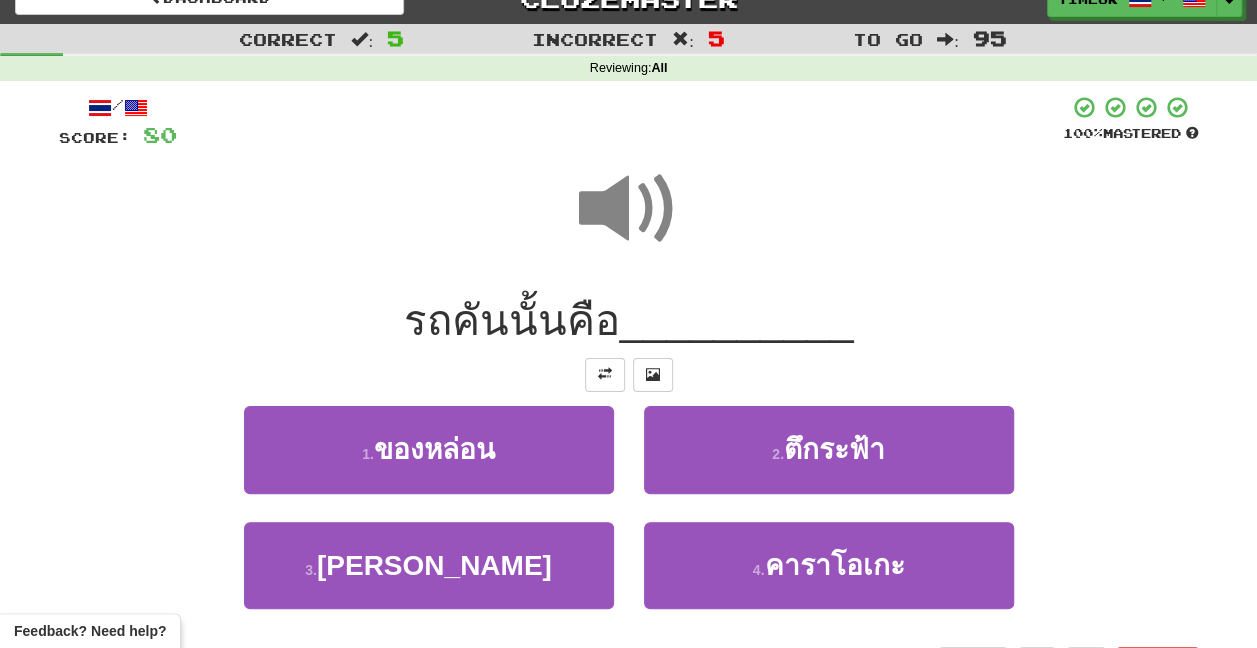 scroll, scrollTop: 100, scrollLeft: 0, axis: vertical 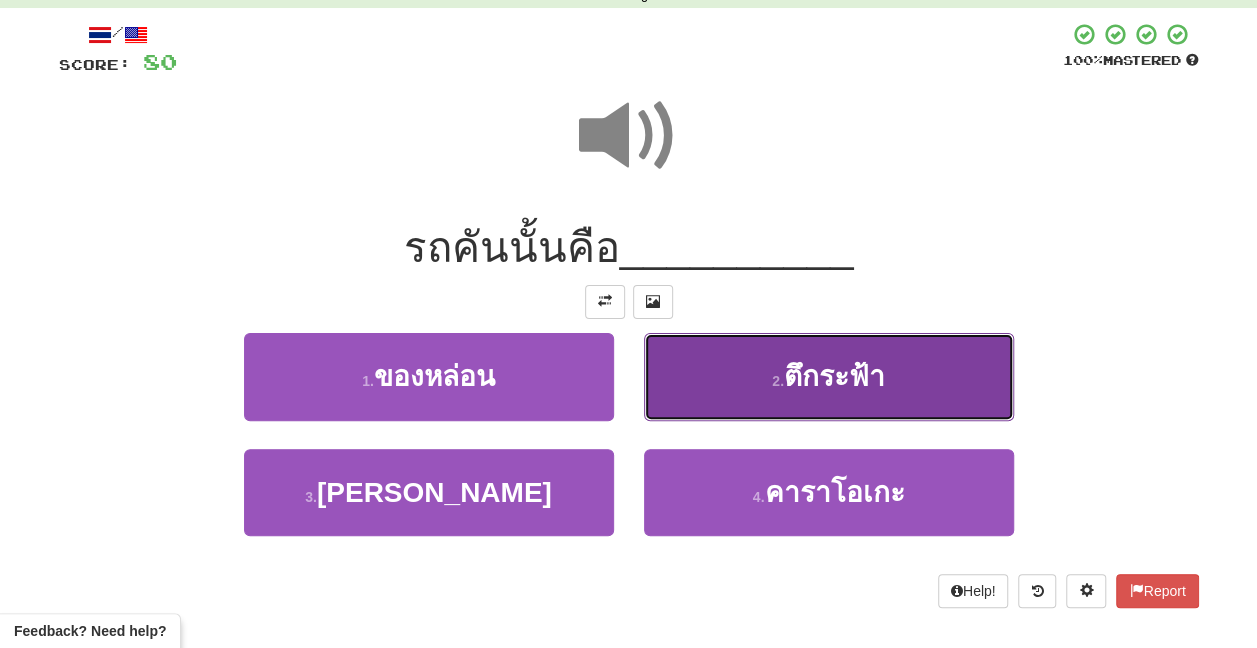 click on "2 .  ตึกระฟ้า" at bounding box center (829, 376) 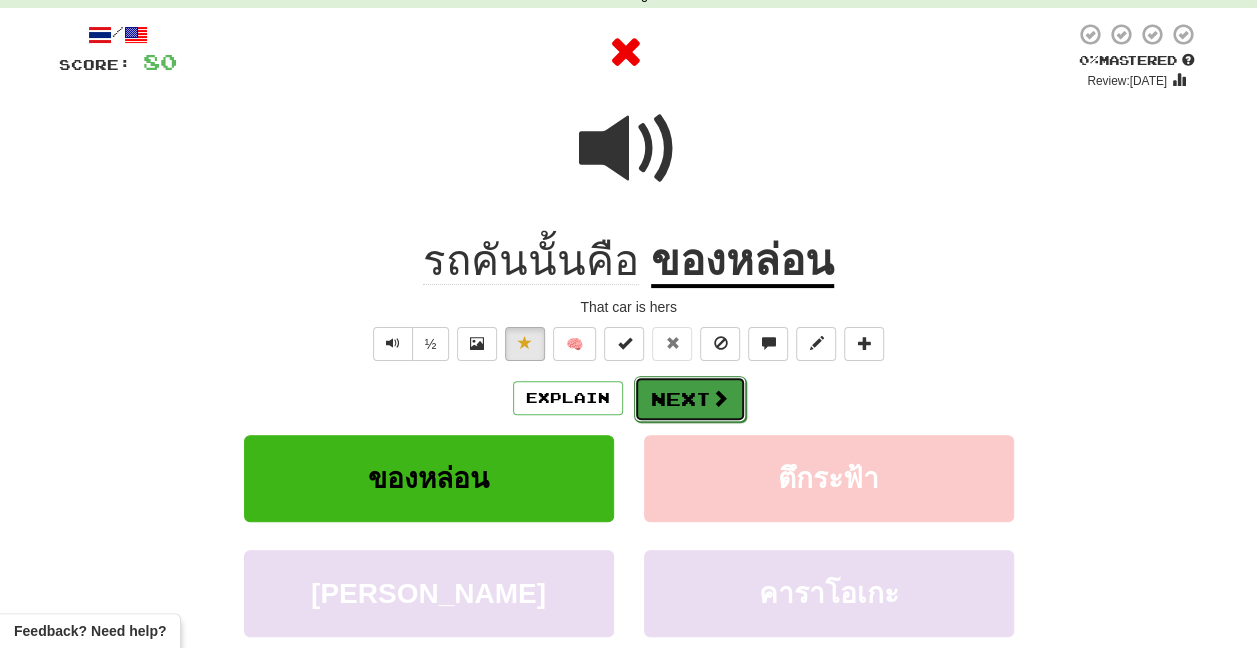click on "Next" at bounding box center (690, 399) 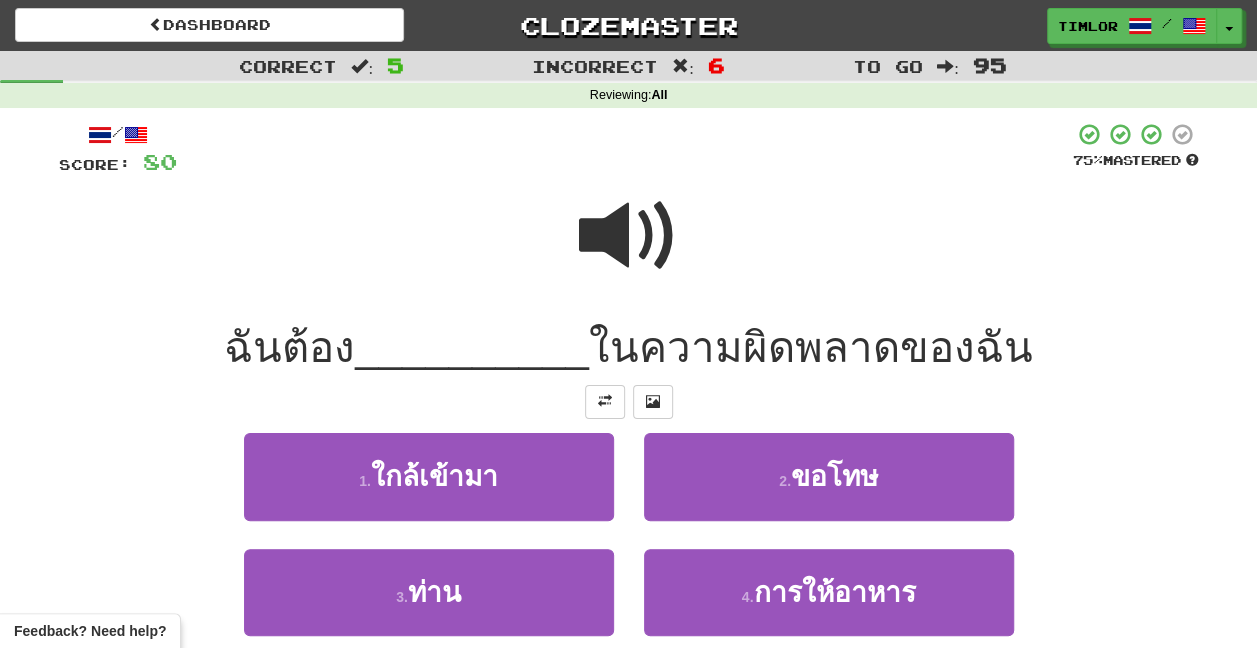 scroll, scrollTop: 100, scrollLeft: 0, axis: vertical 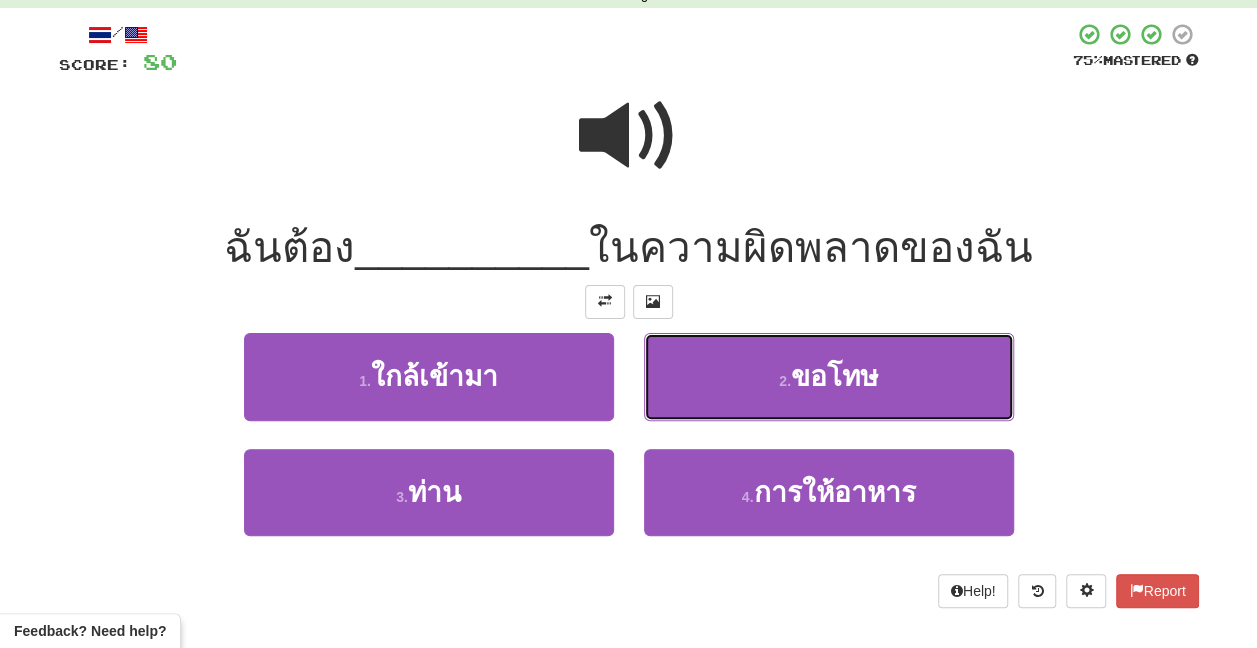 click on "2 .  ขอโทษ" at bounding box center (829, 376) 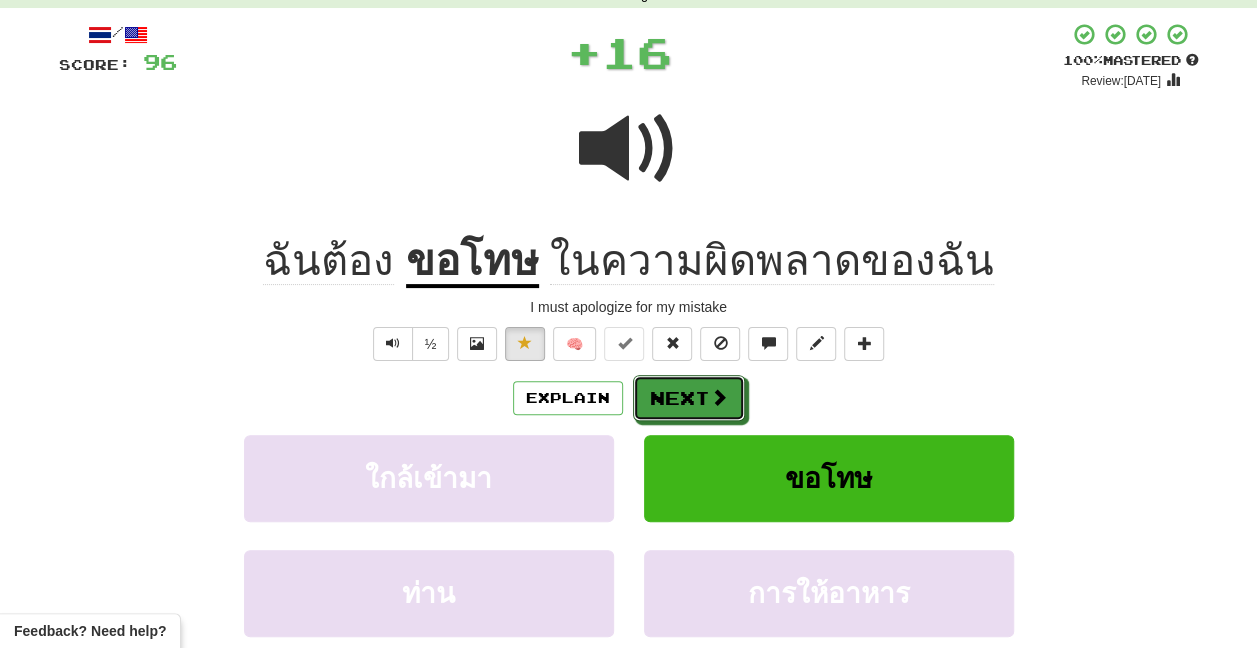 click on "Next" at bounding box center (689, 398) 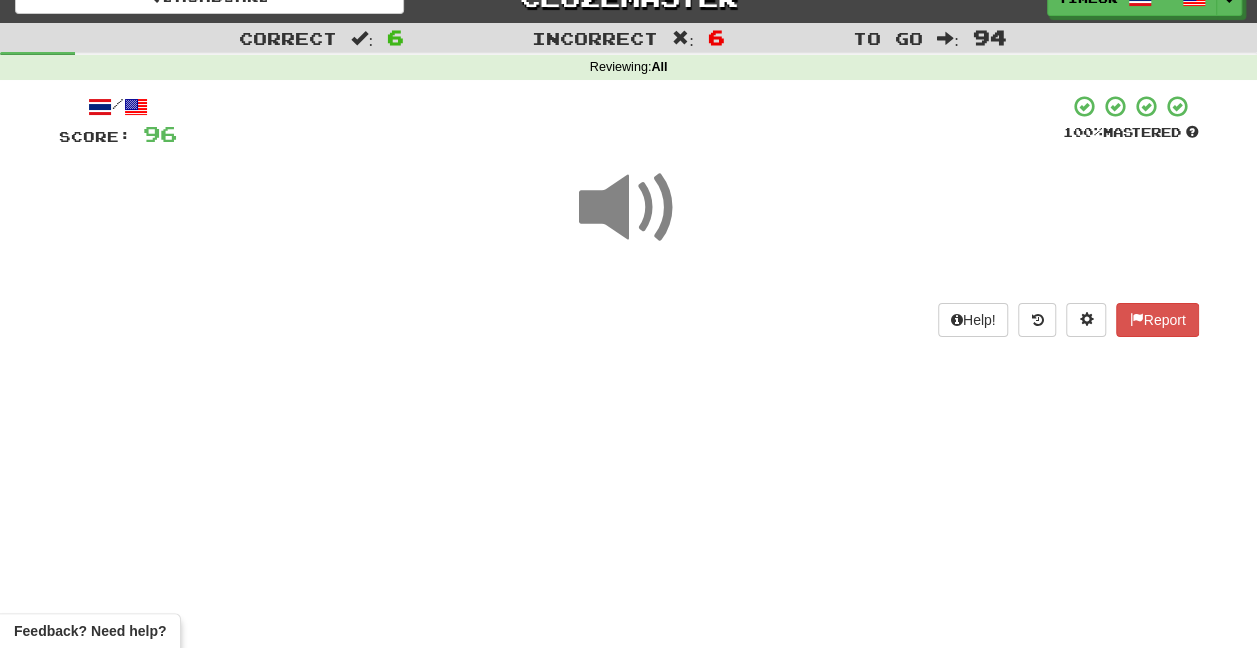 scroll, scrollTop: 0, scrollLeft: 0, axis: both 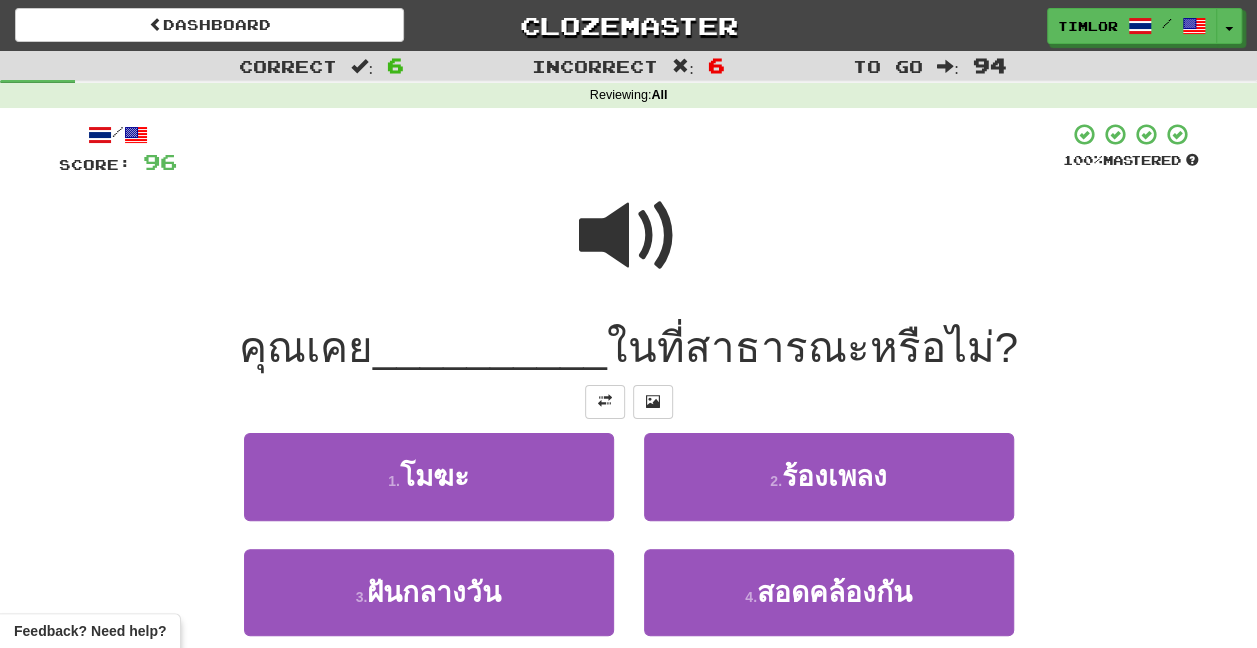 click at bounding box center [629, 236] 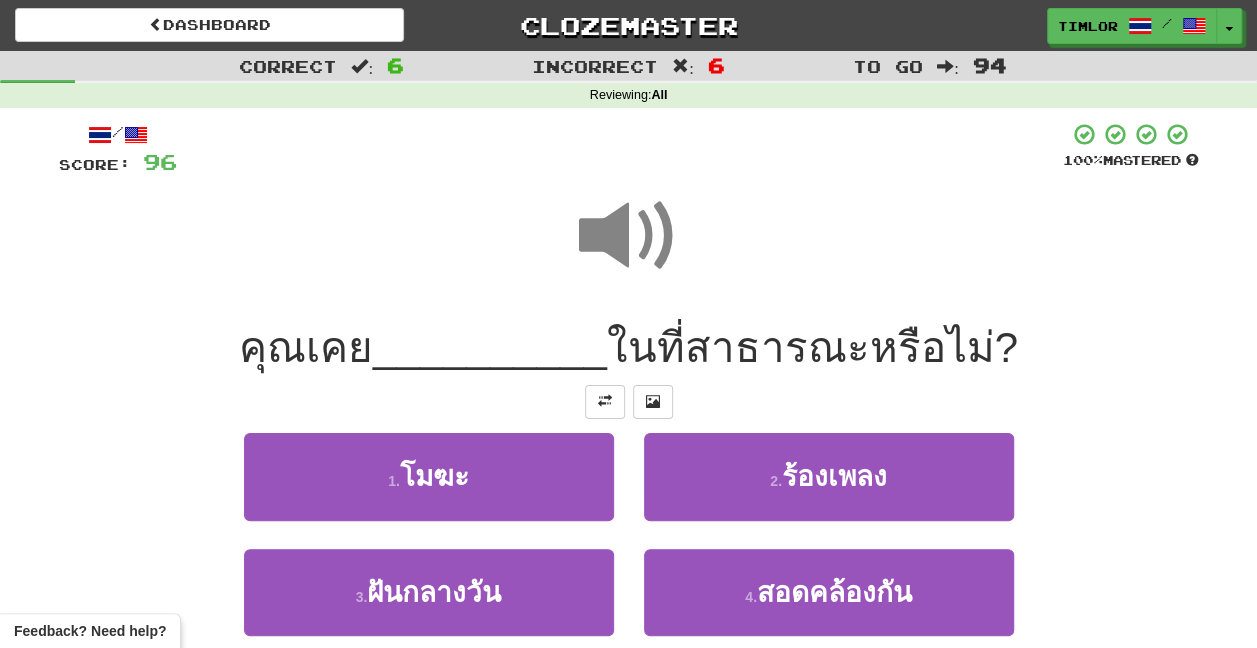 scroll, scrollTop: 100, scrollLeft: 0, axis: vertical 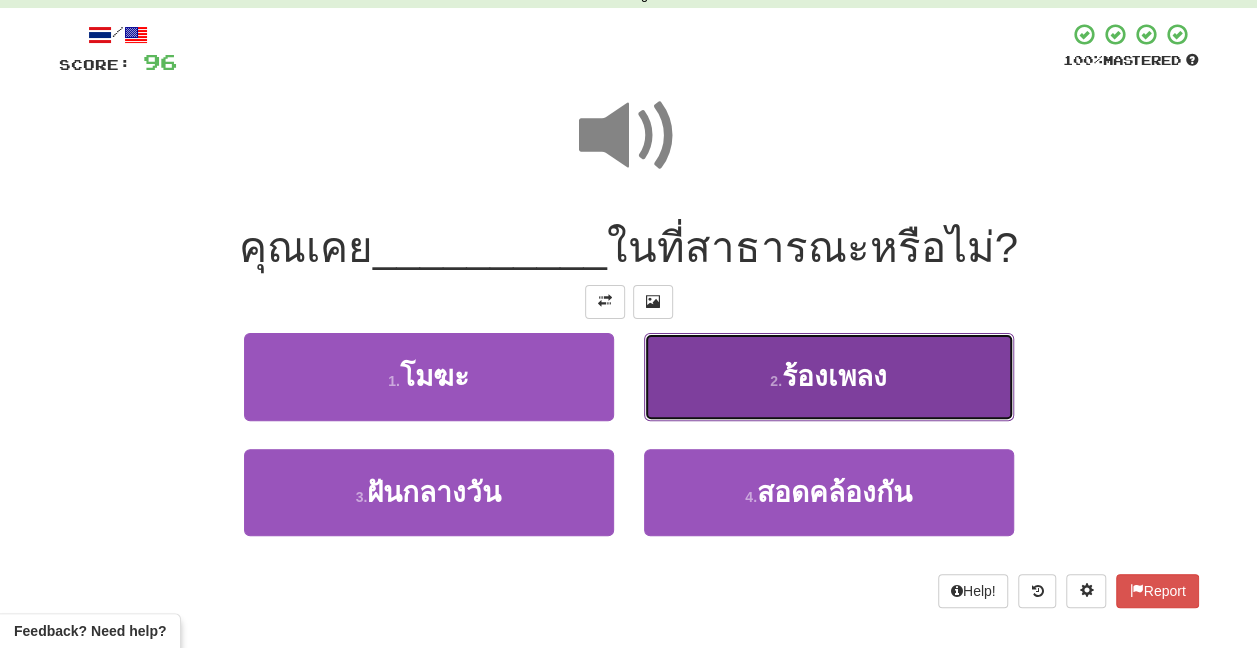 click on "2 .  ร้องเพลง" at bounding box center (829, 376) 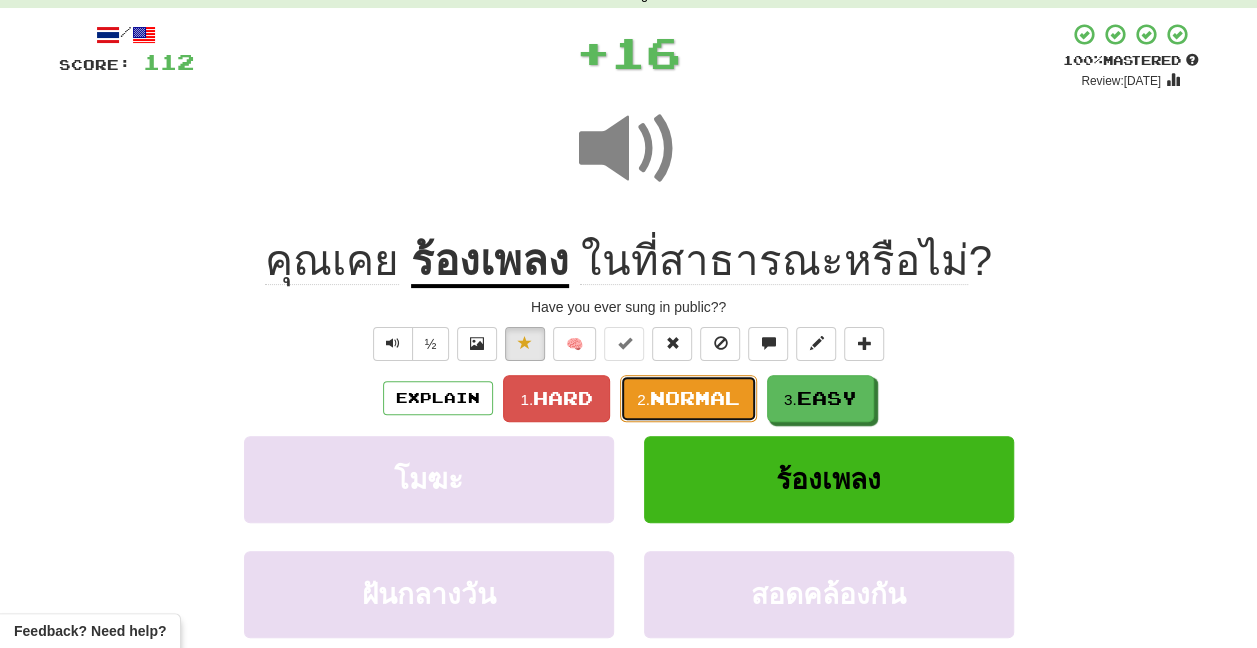 click on "Normal" at bounding box center (695, 398) 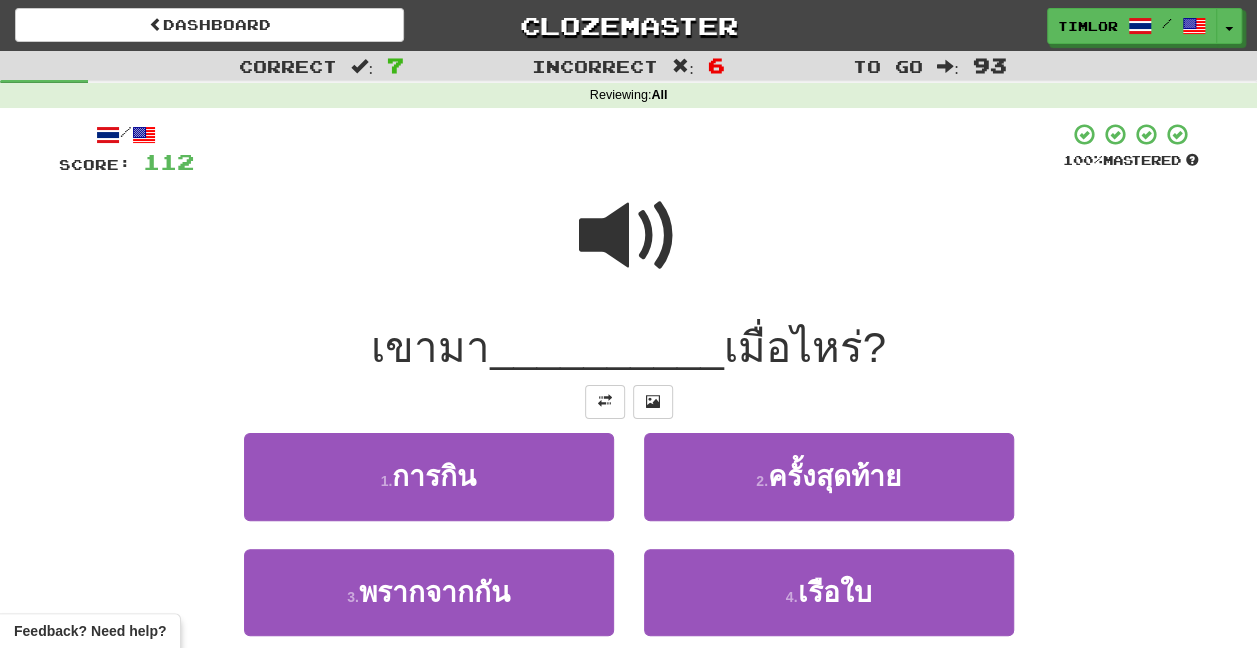 scroll, scrollTop: 200, scrollLeft: 0, axis: vertical 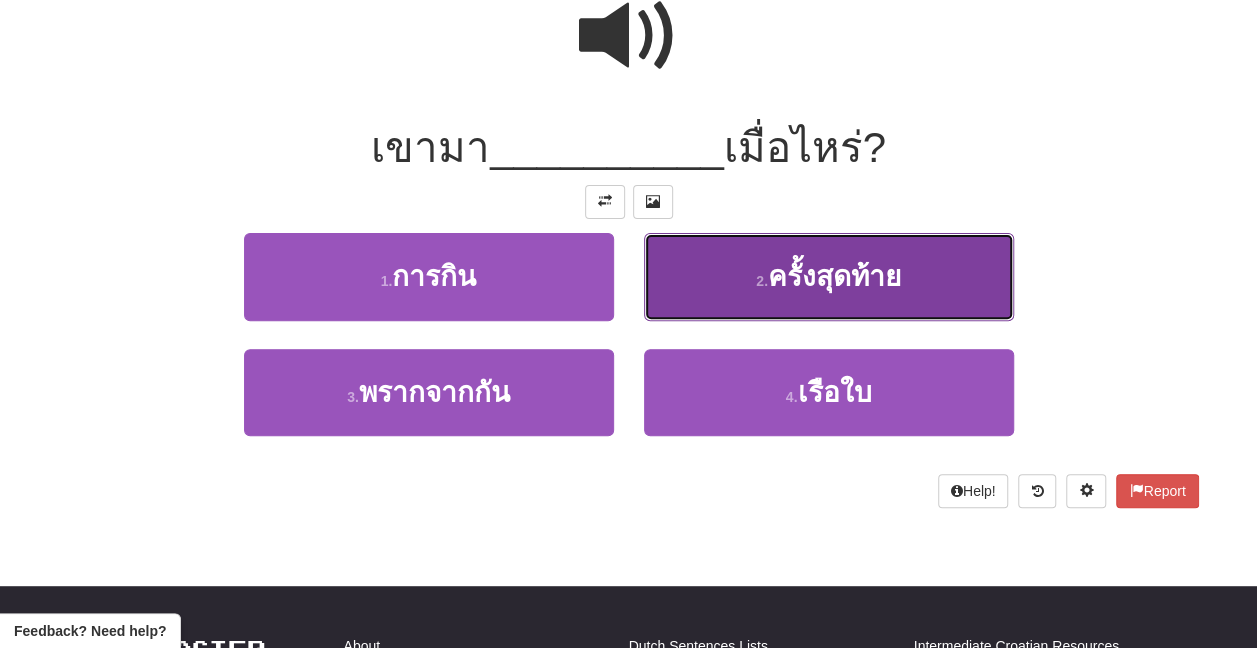 click on "2 .  ครั้งสุดท้าย" at bounding box center [829, 276] 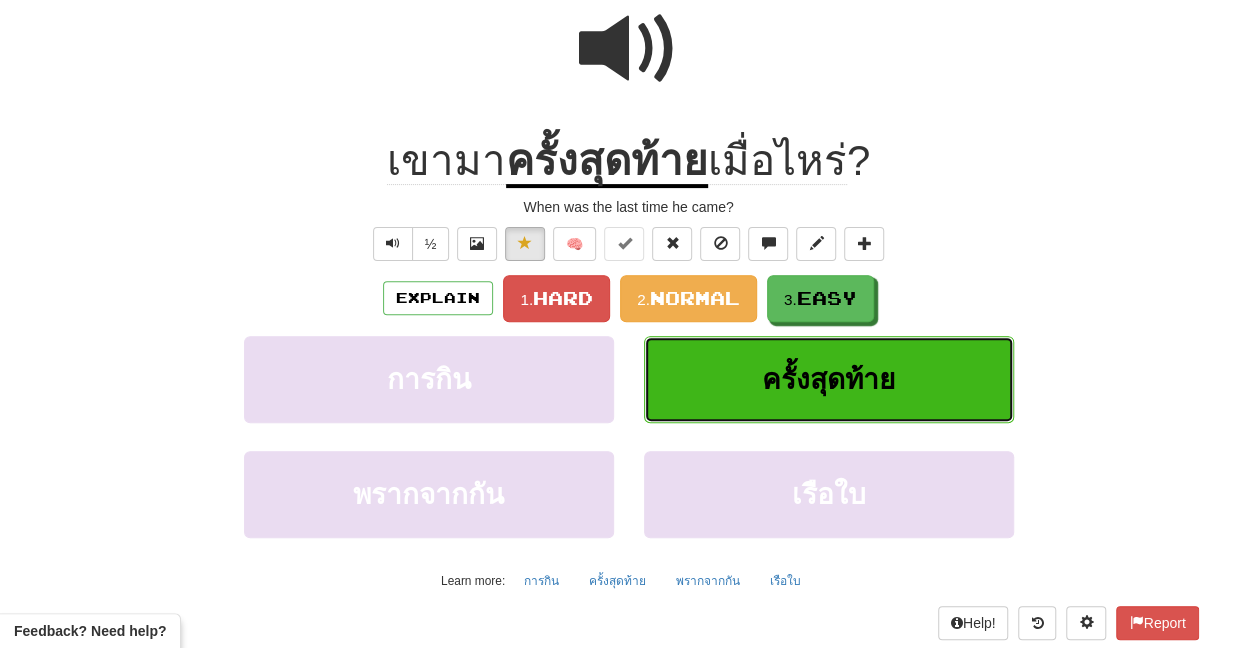 scroll, scrollTop: 213, scrollLeft: 0, axis: vertical 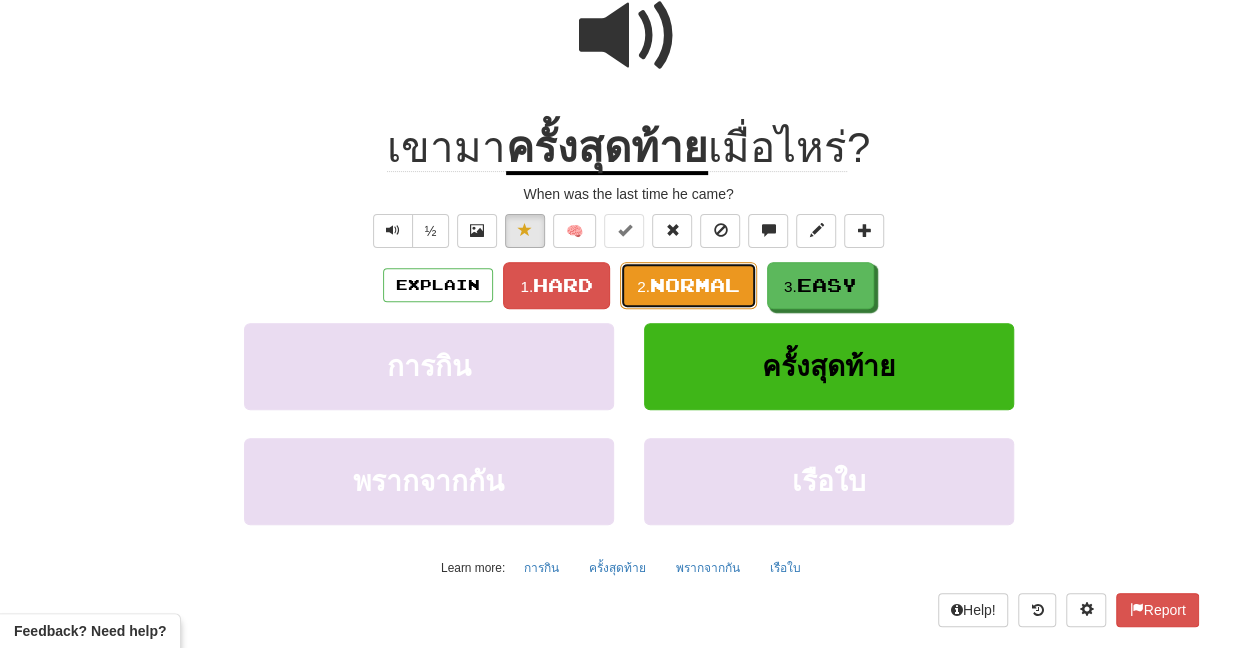 click on "Normal" at bounding box center (695, 285) 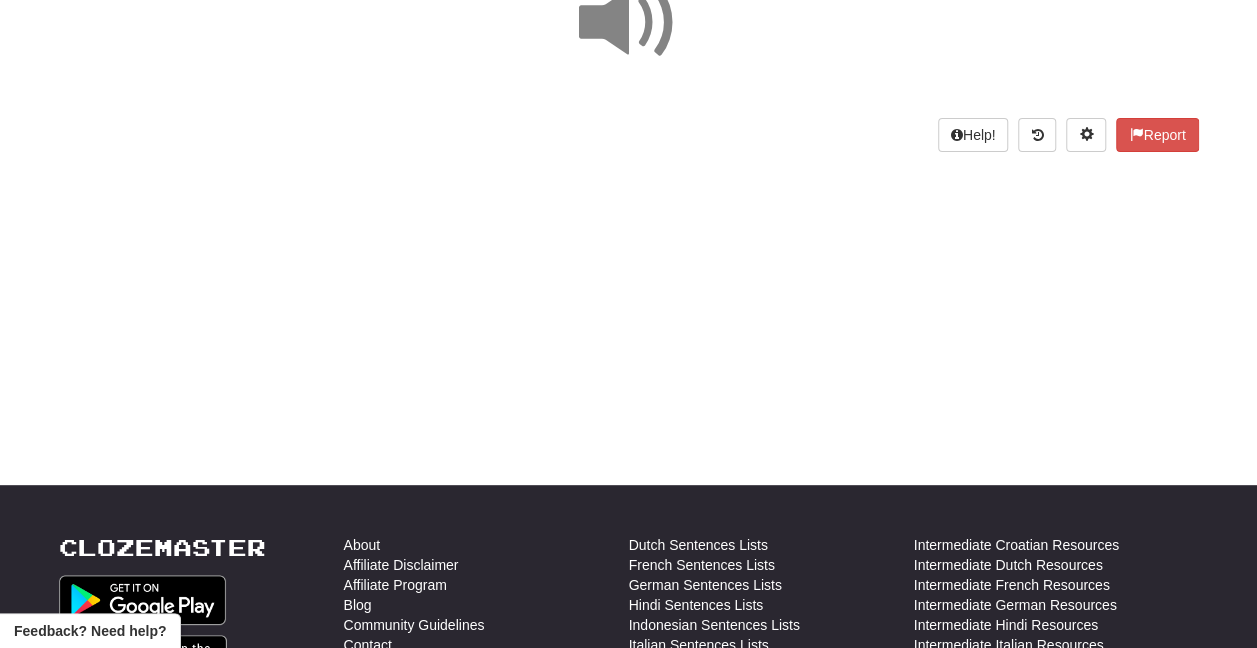 scroll, scrollTop: 0, scrollLeft: 0, axis: both 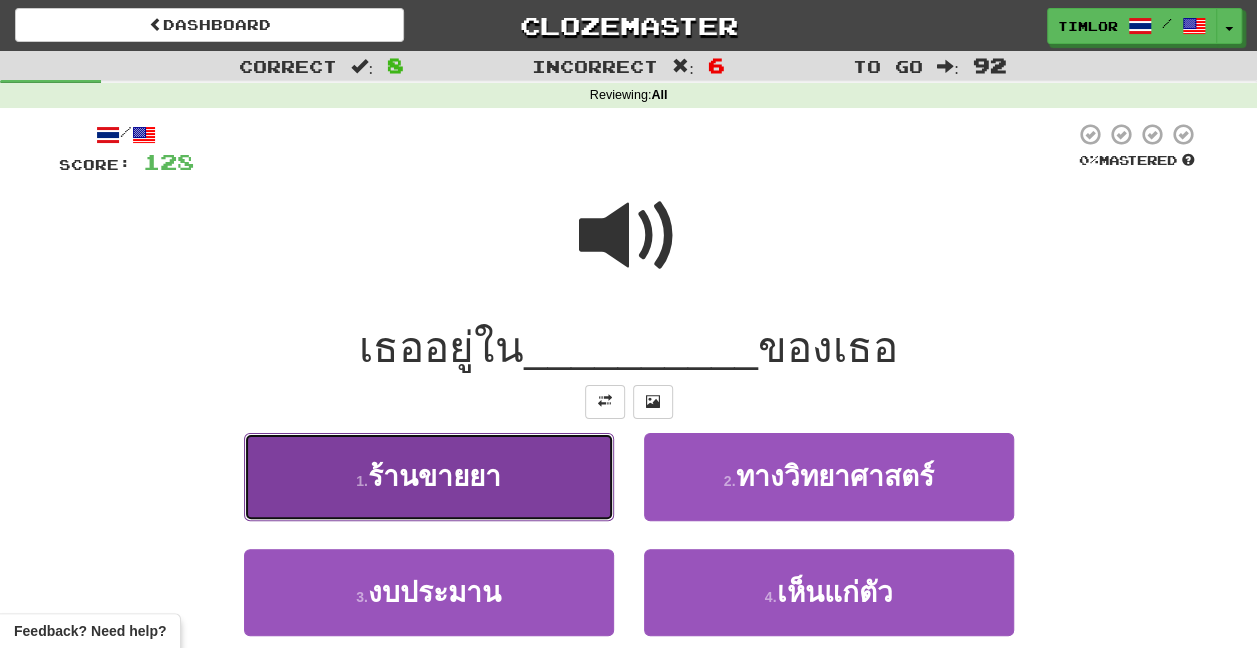 click on "1 .  ร้านขายยา" at bounding box center [429, 476] 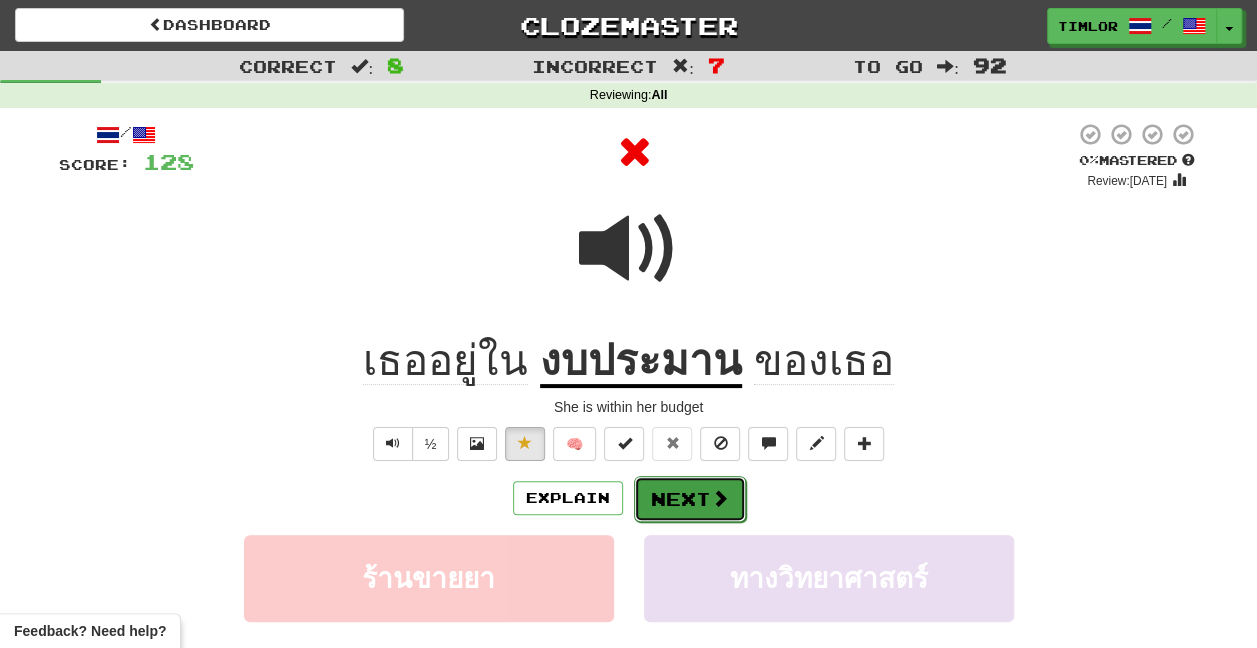 click on "Next" at bounding box center [690, 499] 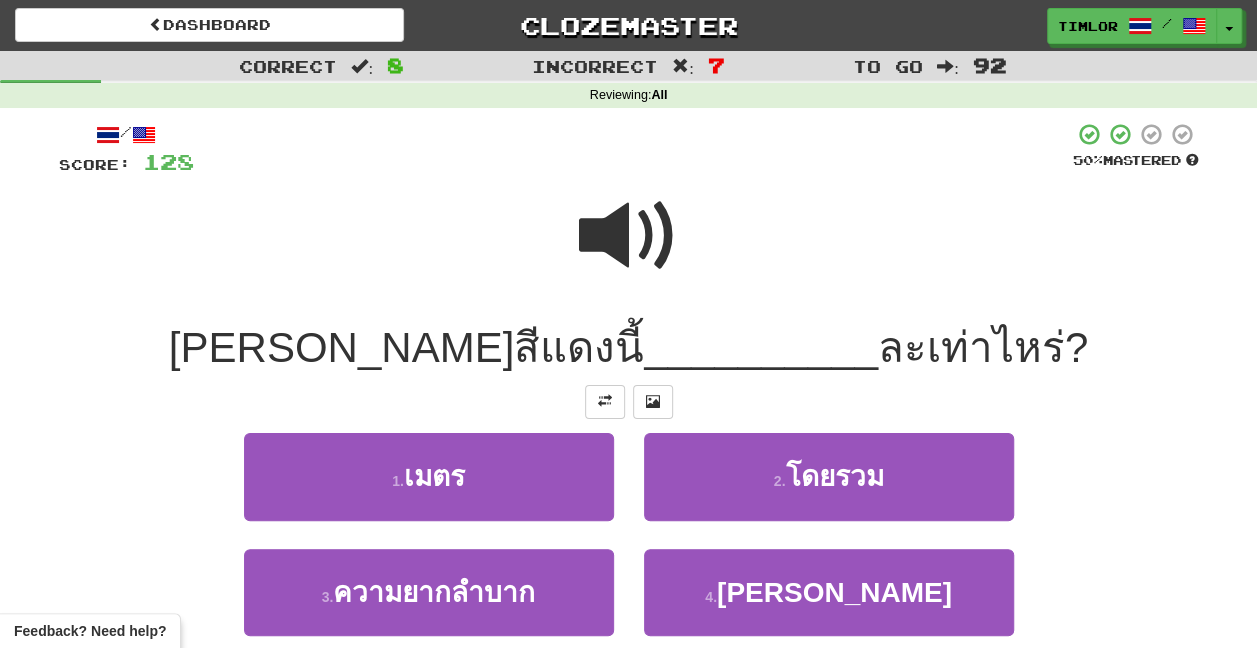 click at bounding box center [629, 236] 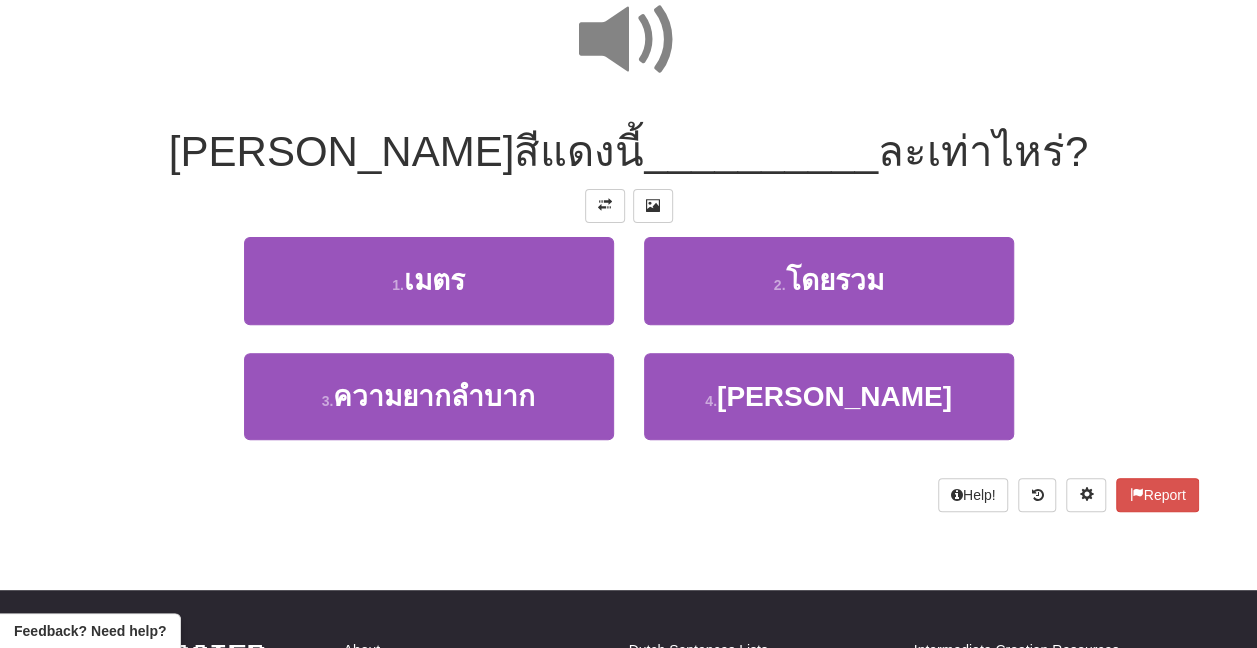 scroll, scrollTop: 200, scrollLeft: 0, axis: vertical 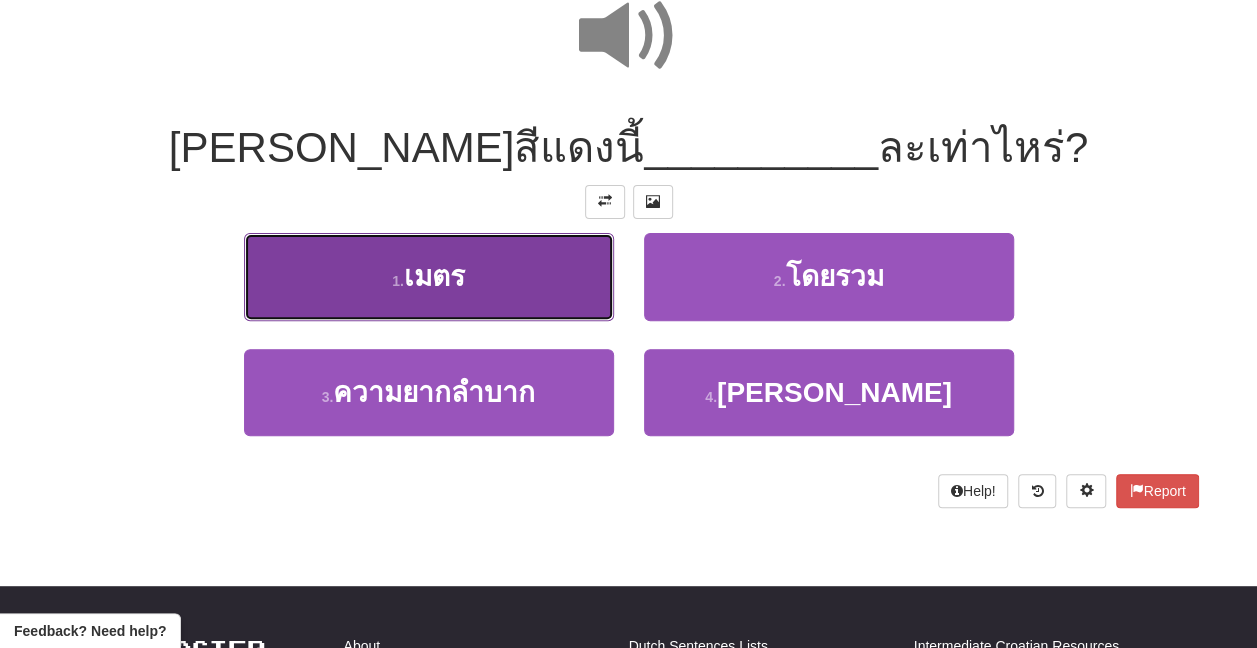 click on "1 .  เมตร" at bounding box center [429, 276] 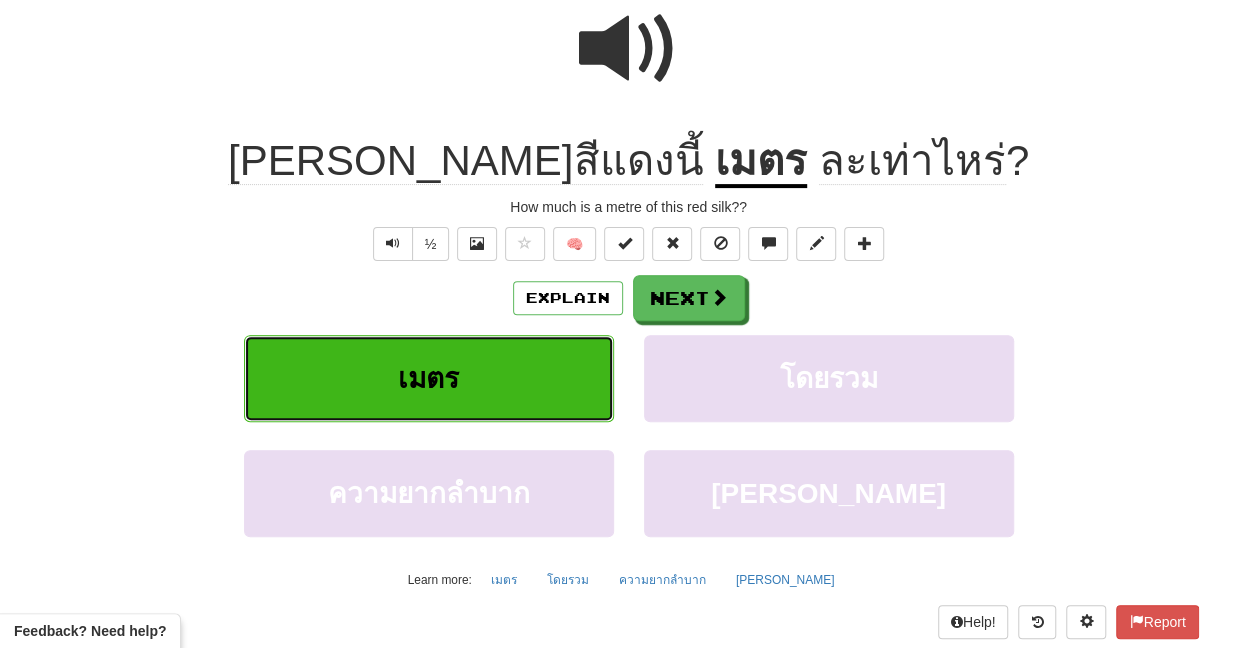 scroll, scrollTop: 213, scrollLeft: 0, axis: vertical 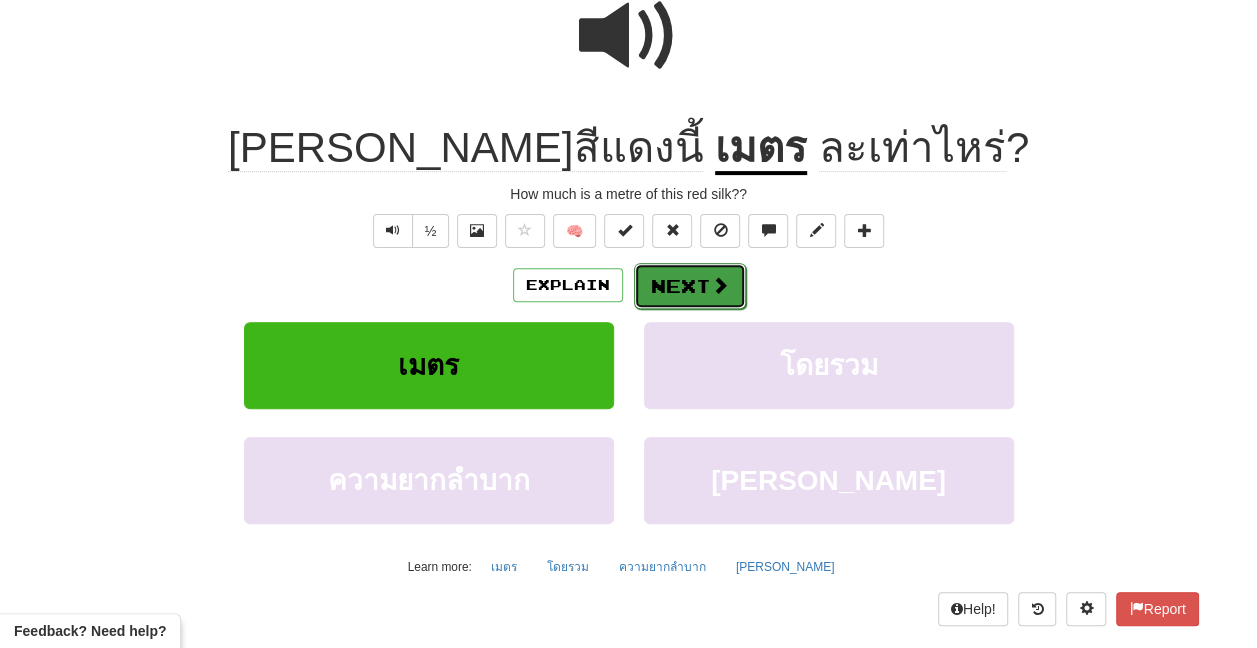 click on "Next" at bounding box center (690, 286) 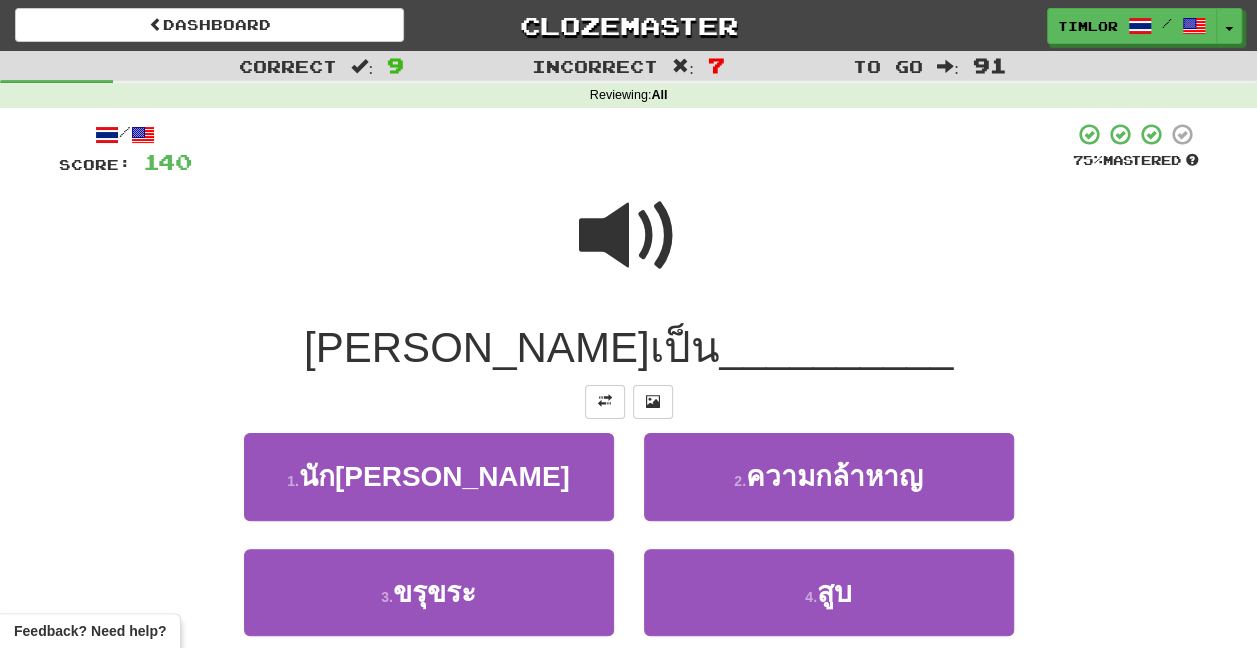 scroll, scrollTop: 100, scrollLeft: 0, axis: vertical 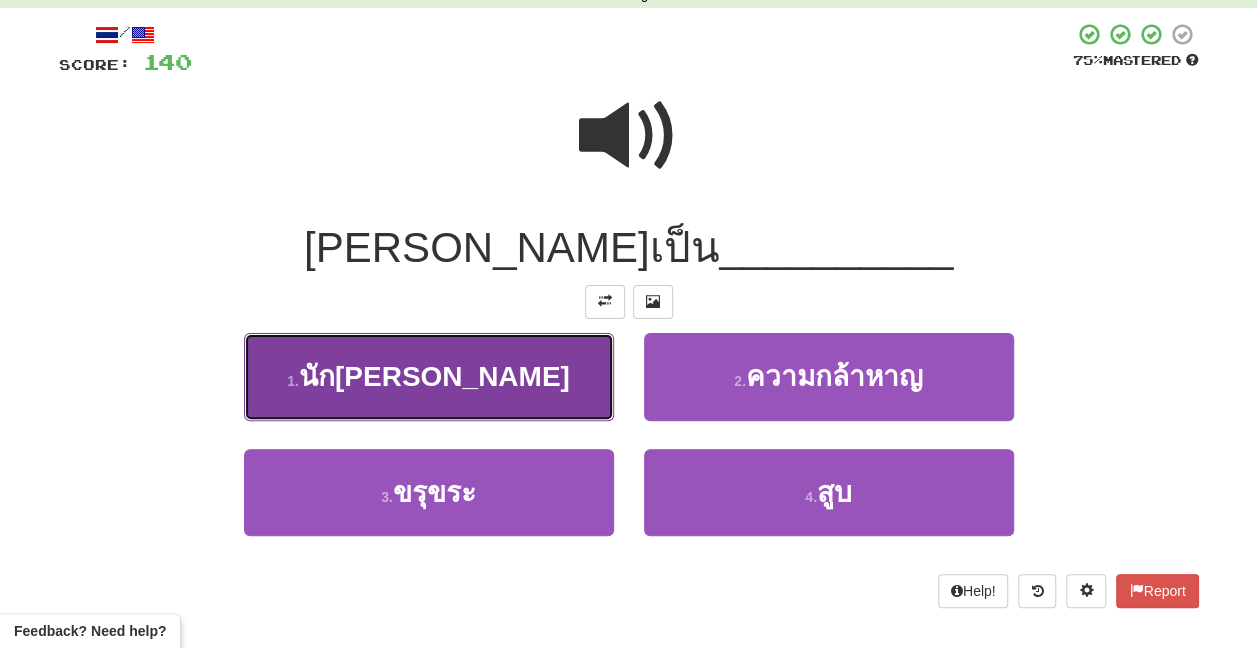 click on "1 .  นักดนตรี" at bounding box center [429, 376] 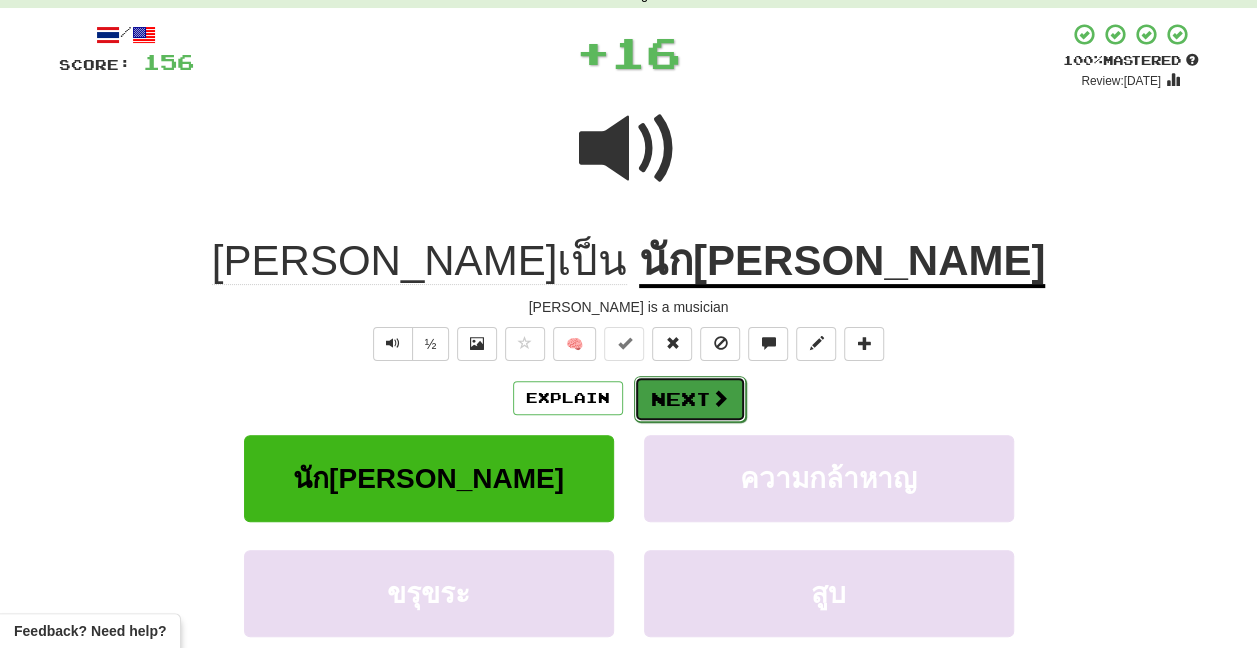 click on "Next" at bounding box center (690, 399) 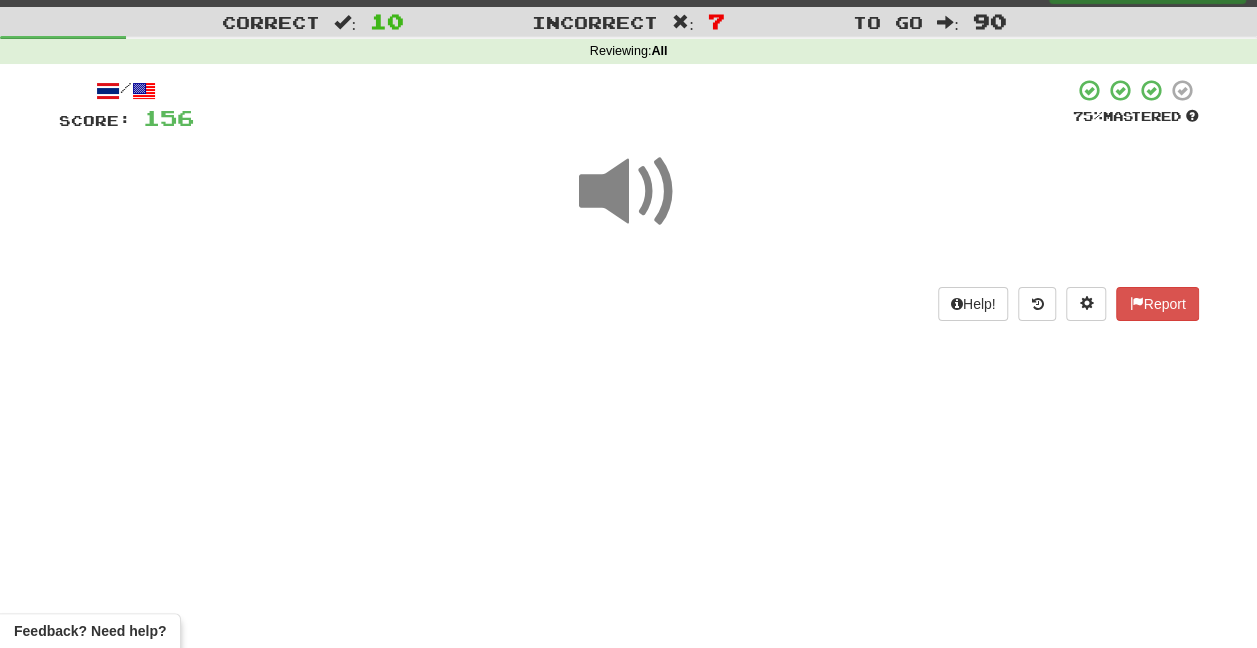 scroll, scrollTop: 0, scrollLeft: 0, axis: both 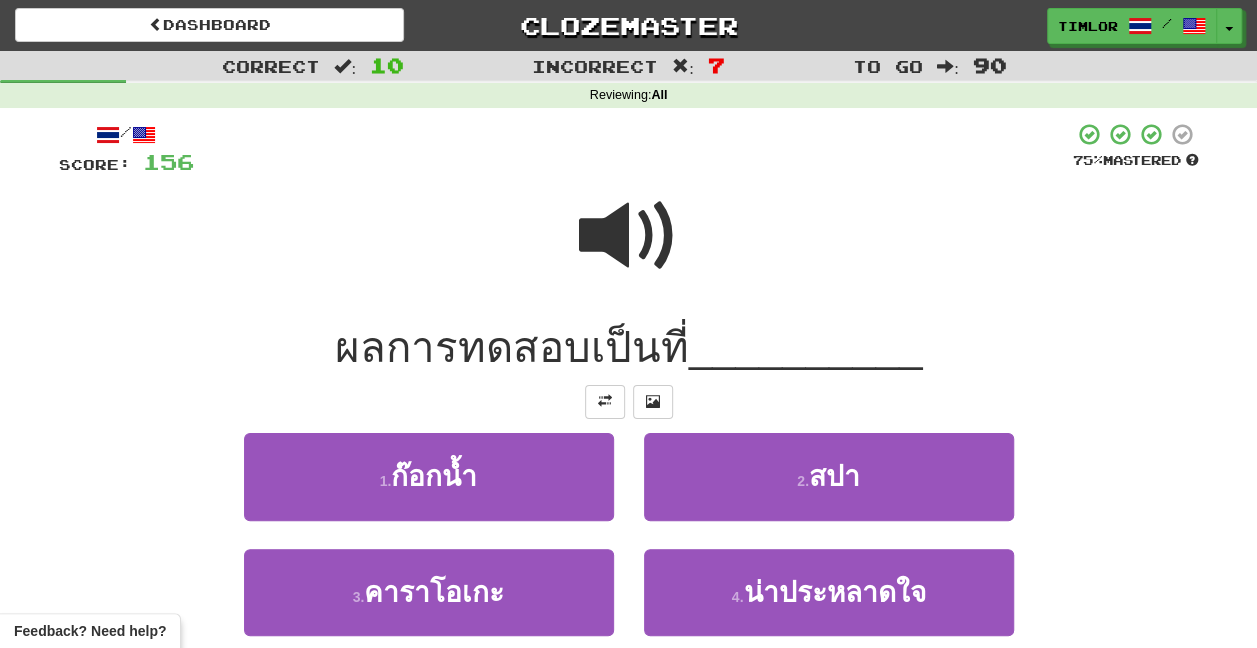 click at bounding box center [629, 236] 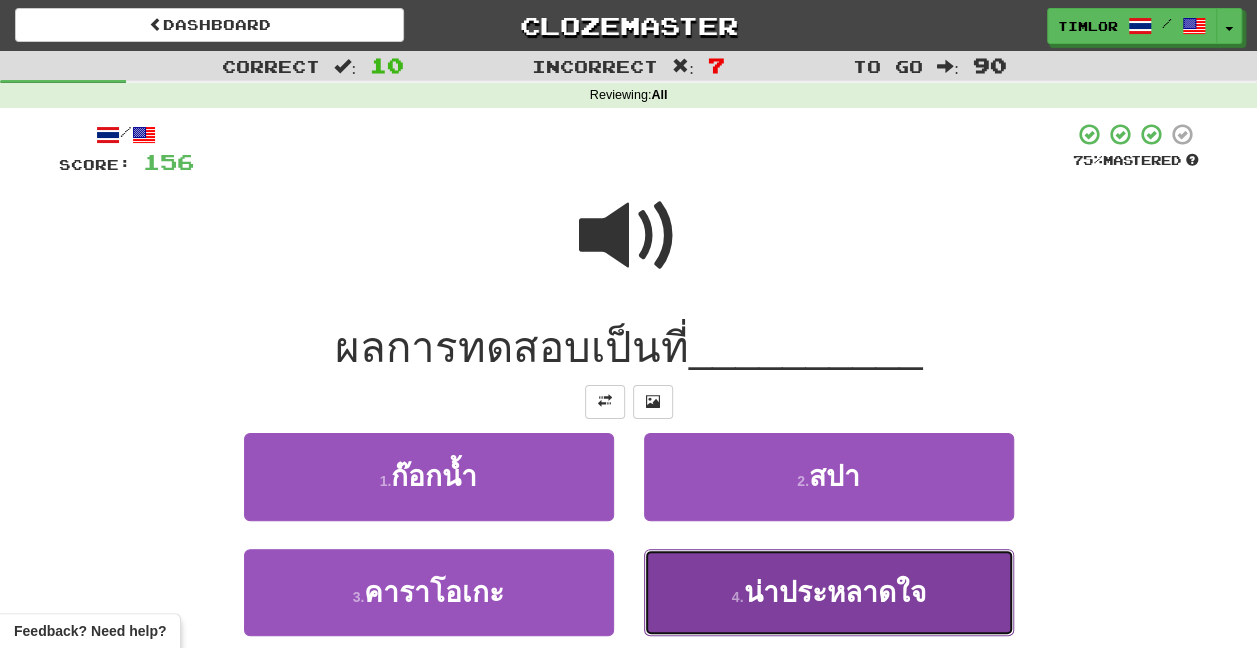 click on "4 .  น่าประหลาดใจ" at bounding box center [829, 592] 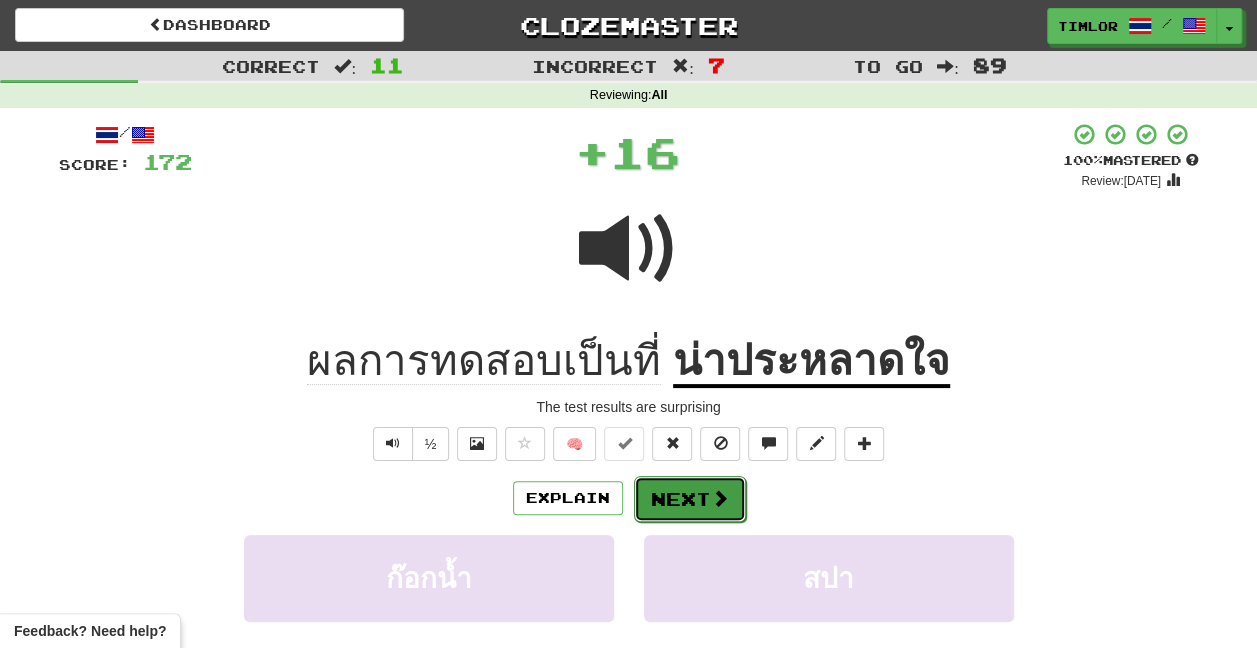 click on "Next" at bounding box center (690, 499) 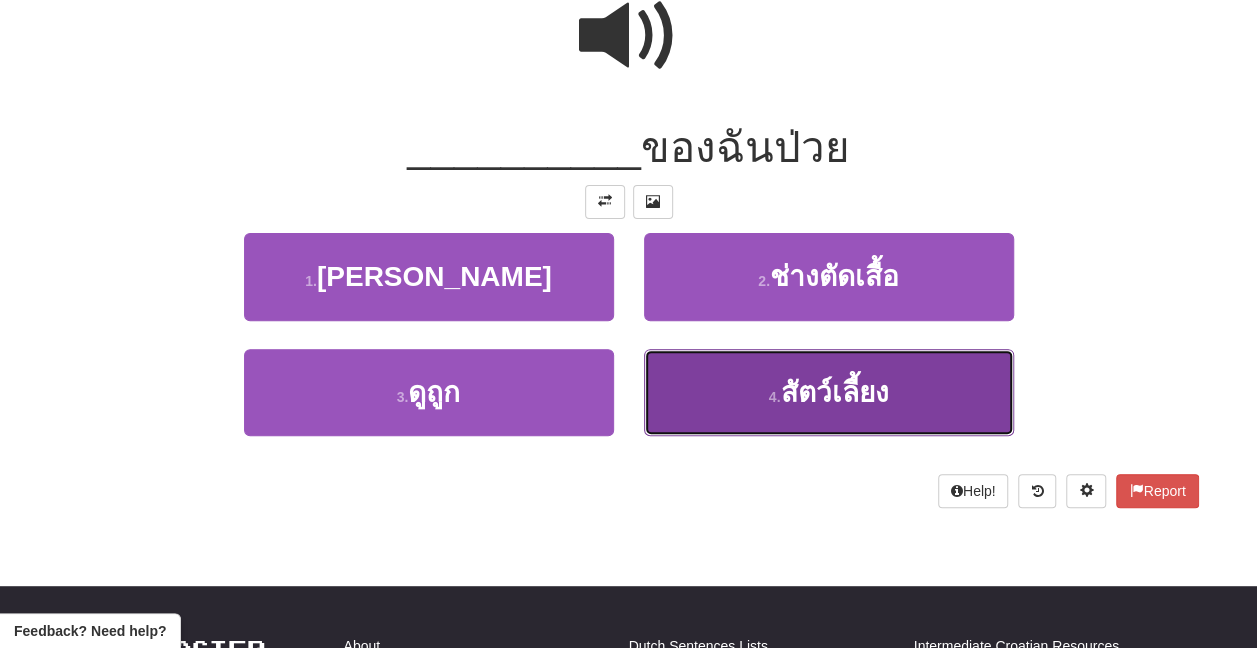 click on "4 .  สัตว์เลี้ยง" at bounding box center (829, 392) 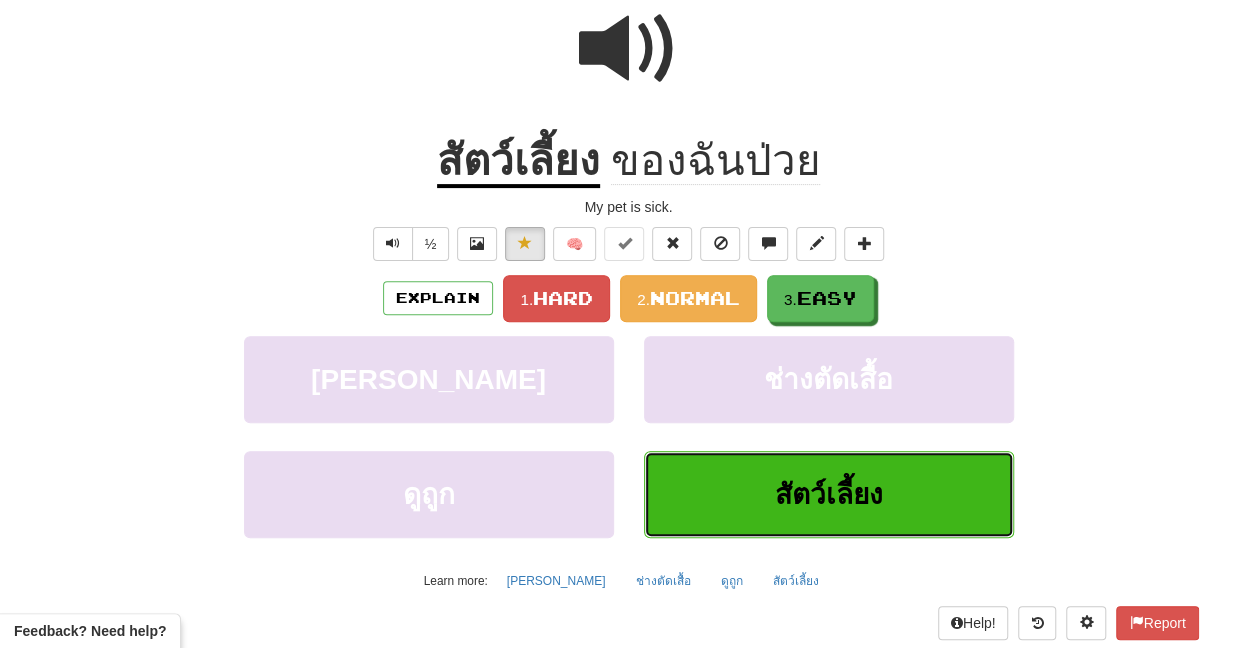 scroll, scrollTop: 213, scrollLeft: 0, axis: vertical 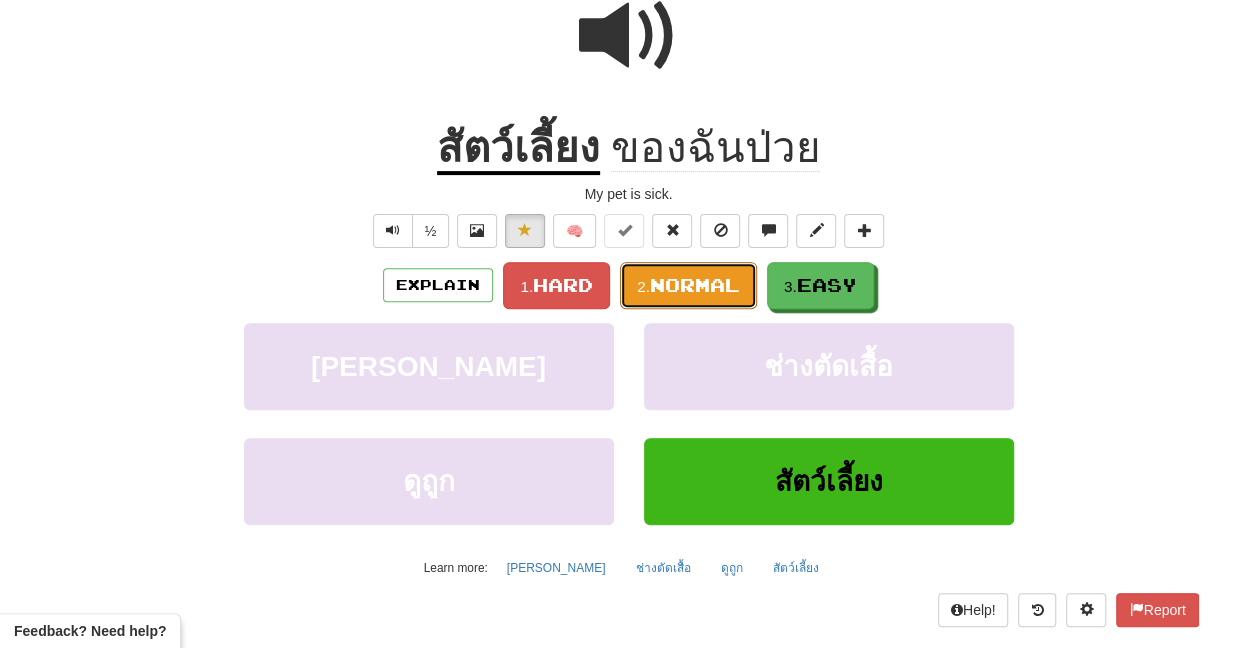 drag, startPoint x: 684, startPoint y: 294, endPoint x: 684, endPoint y: 248, distance: 46 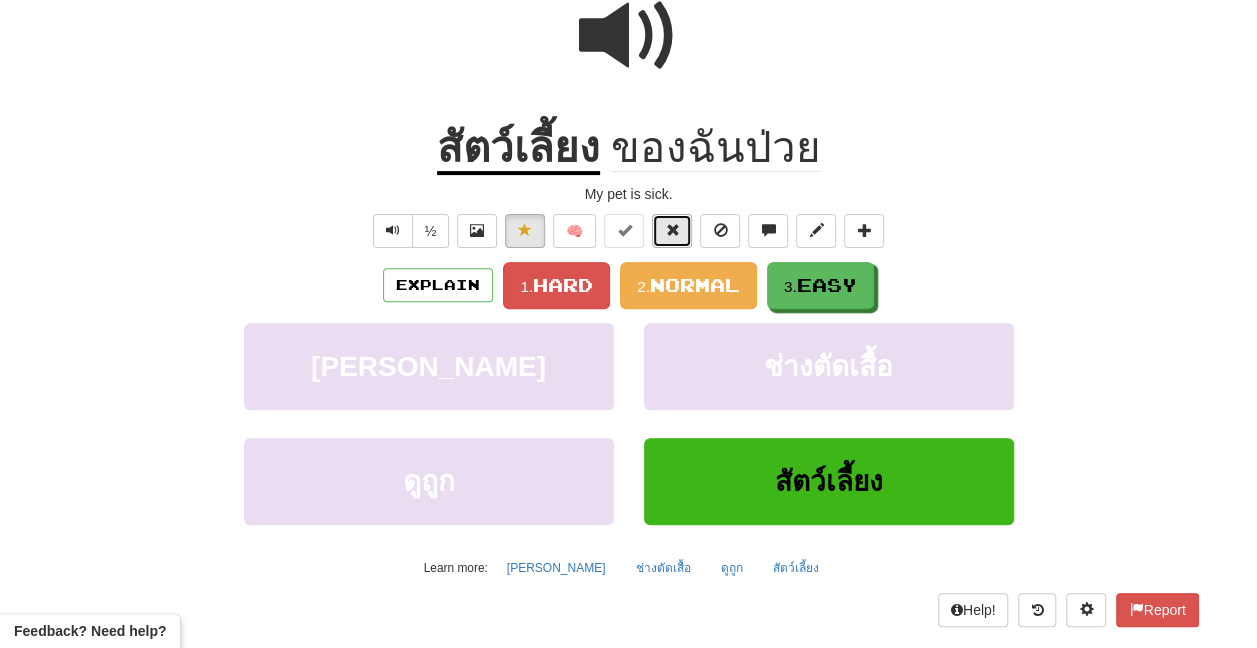 click at bounding box center [672, 231] 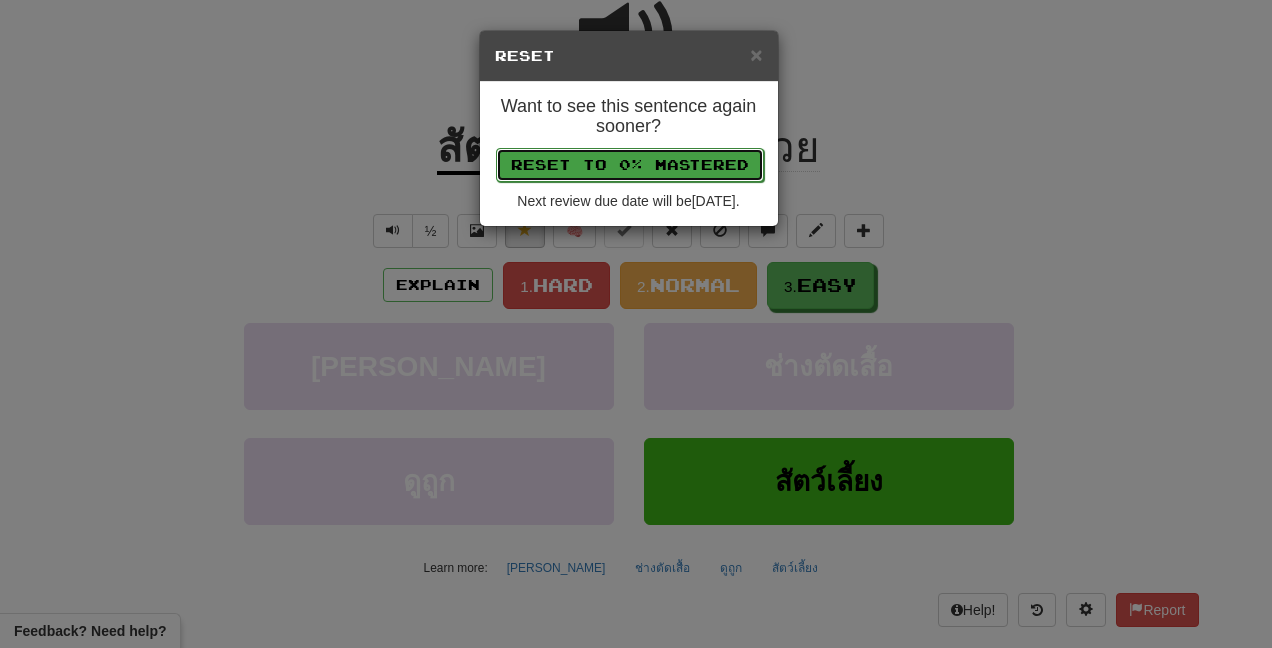 click on "Reset to 0% Mastered" at bounding box center (630, 165) 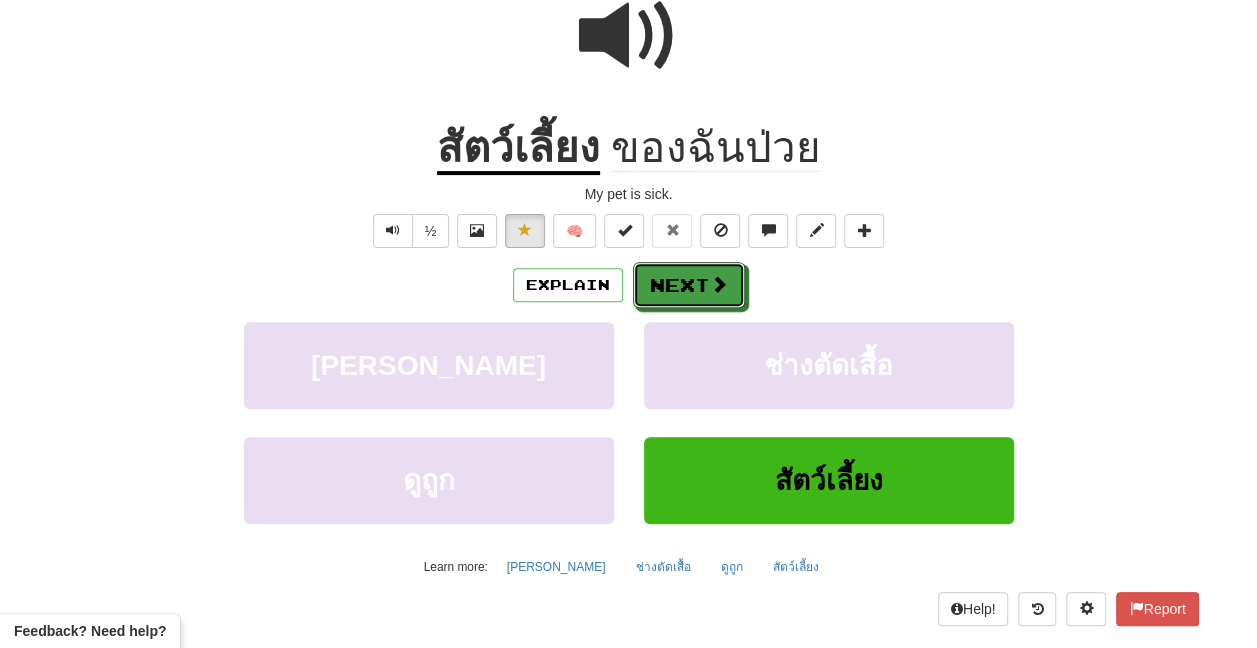 click on "Next" at bounding box center [689, 285] 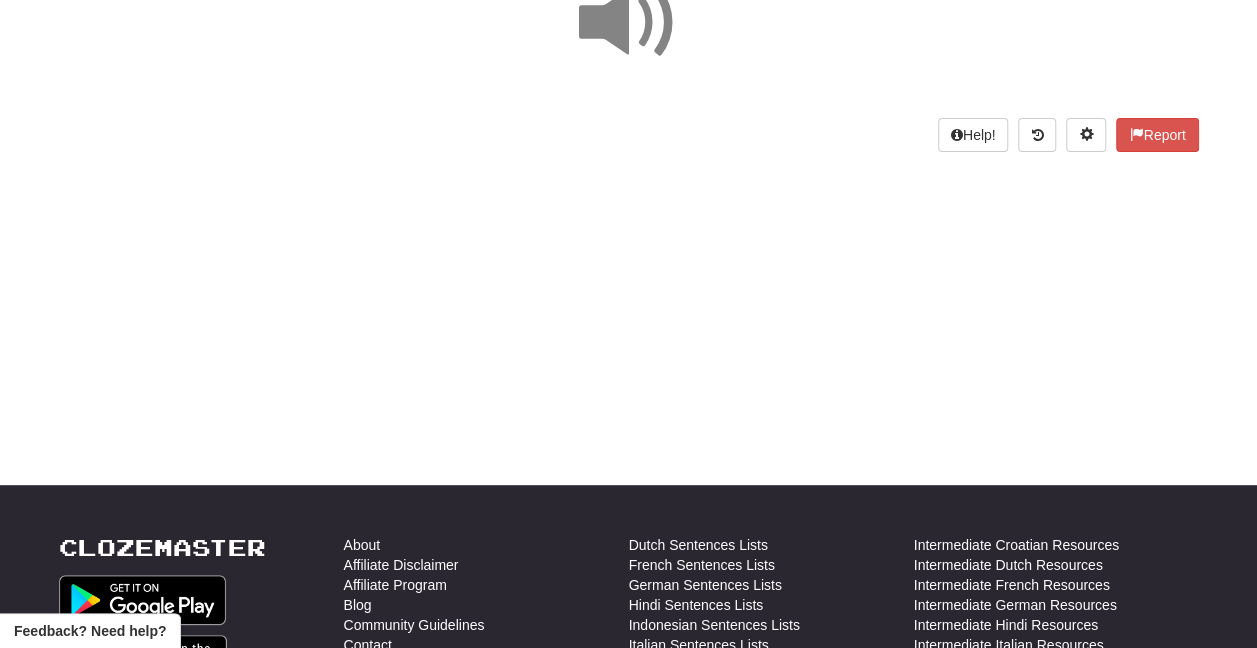 scroll, scrollTop: 0, scrollLeft: 0, axis: both 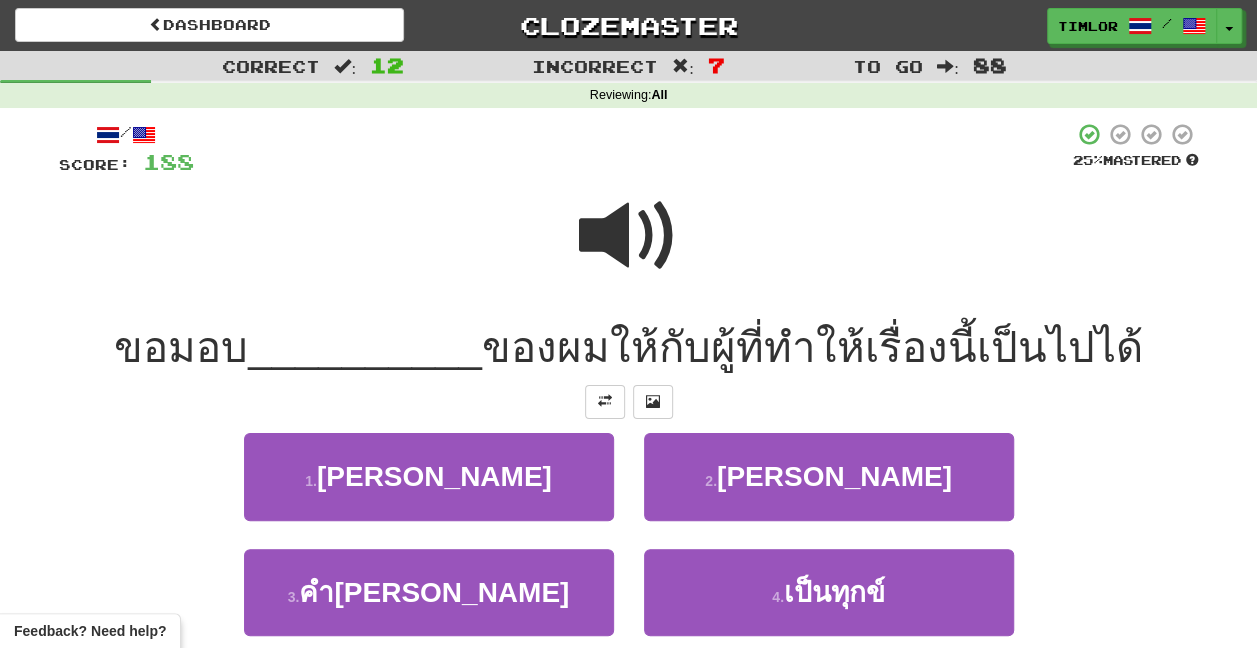 click at bounding box center (629, 249) 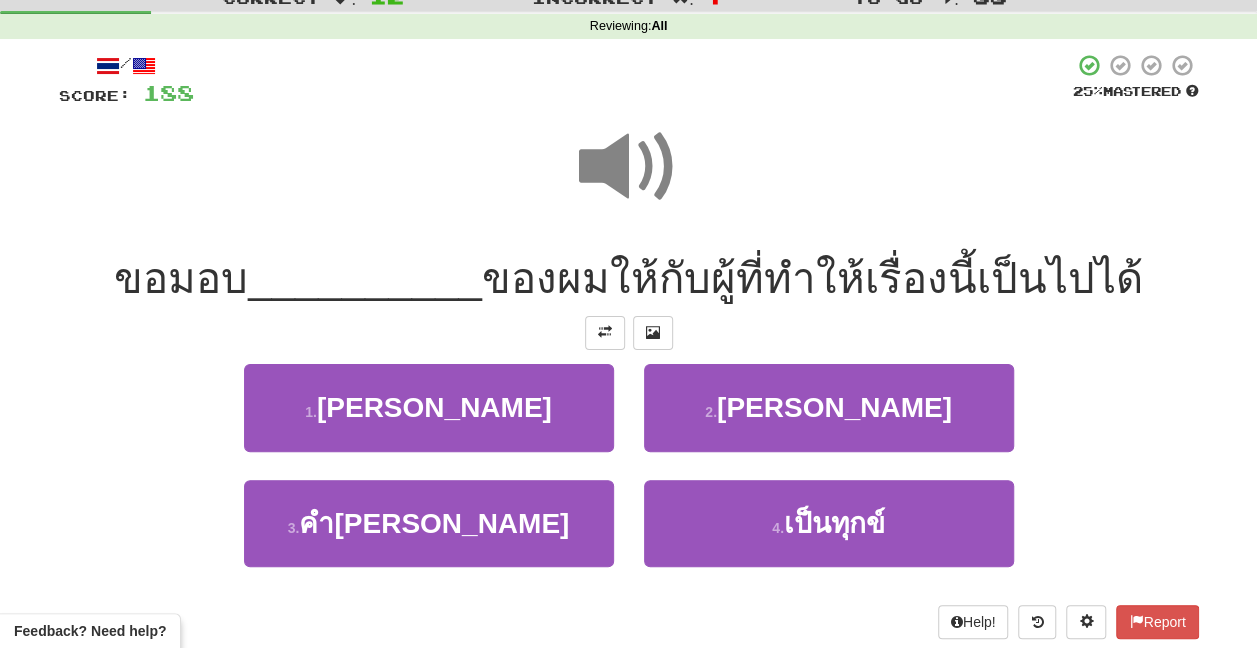 scroll, scrollTop: 100, scrollLeft: 0, axis: vertical 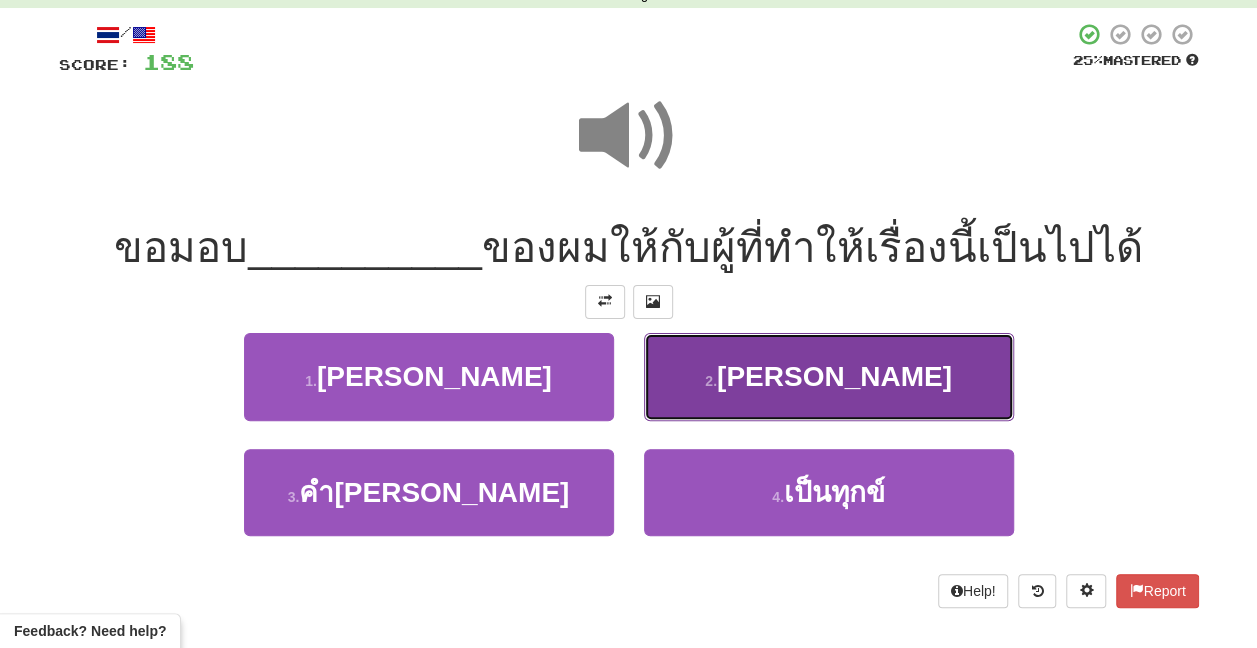 click on "2 .  มีความสุข" at bounding box center [829, 376] 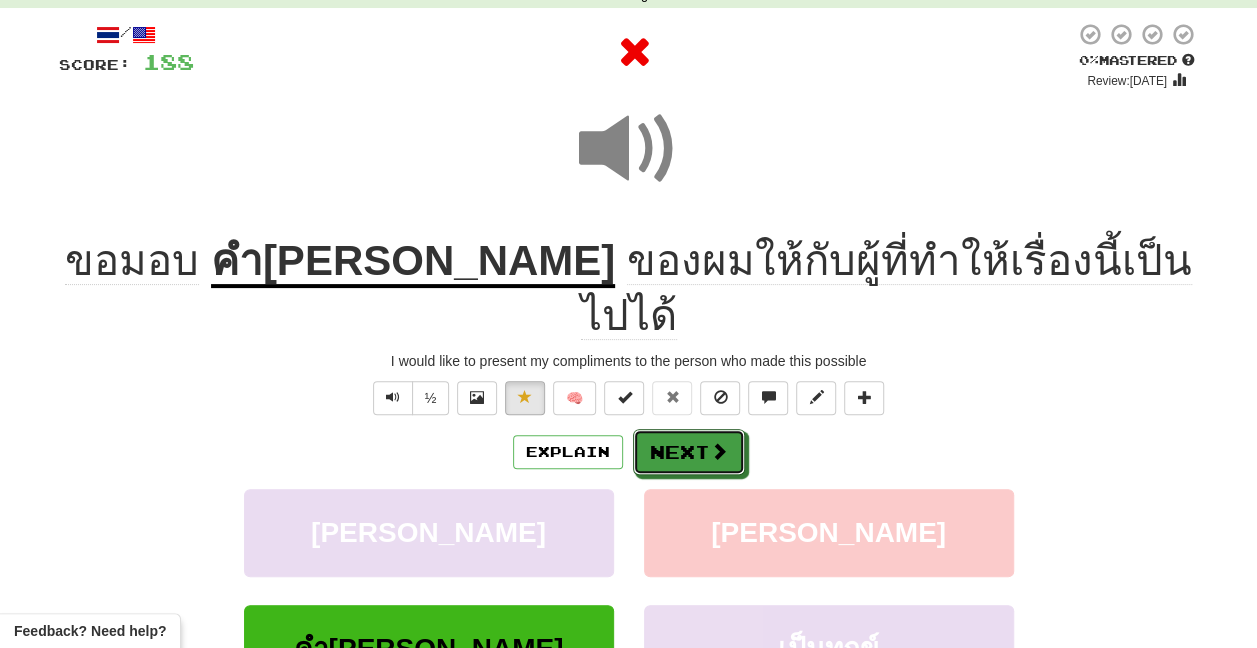 click on "Next" at bounding box center (689, 452) 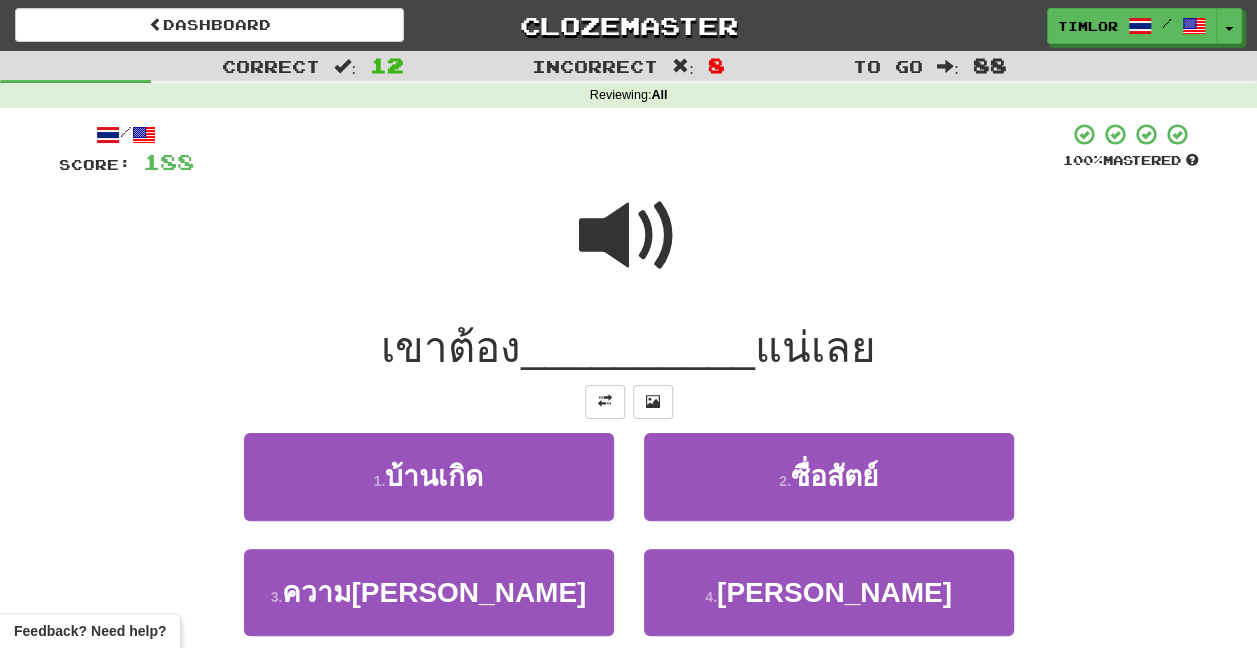 scroll, scrollTop: 100, scrollLeft: 0, axis: vertical 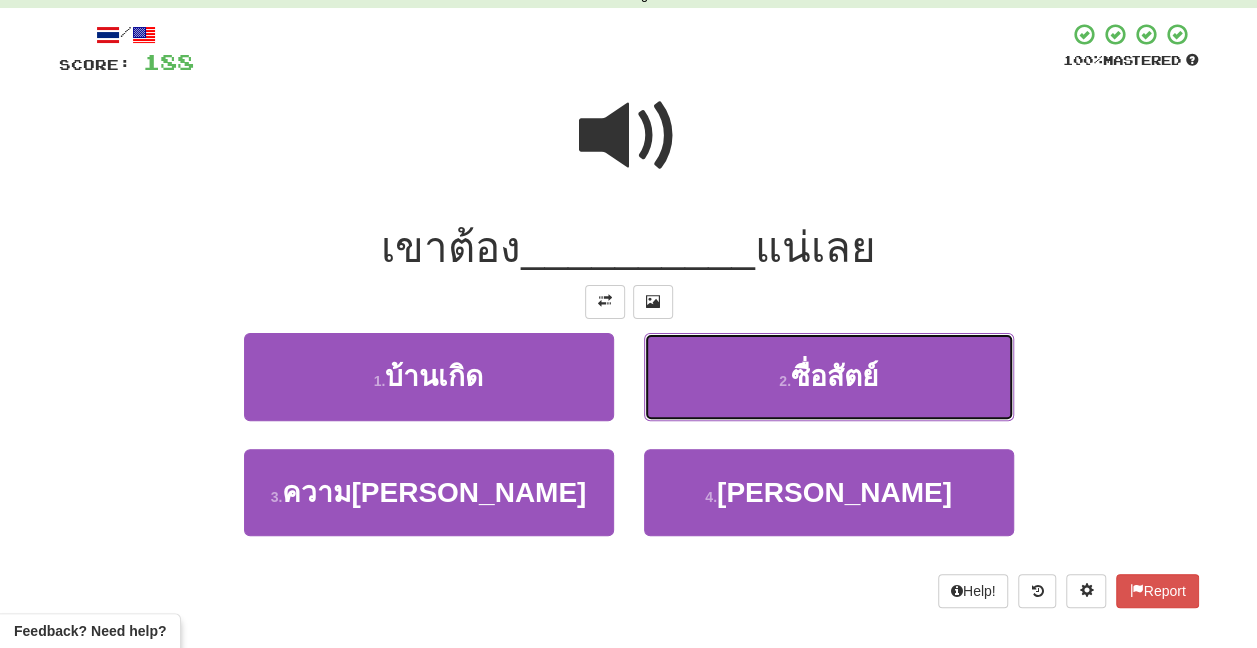 click on "2 .  ซื่อสัตย์" at bounding box center [829, 376] 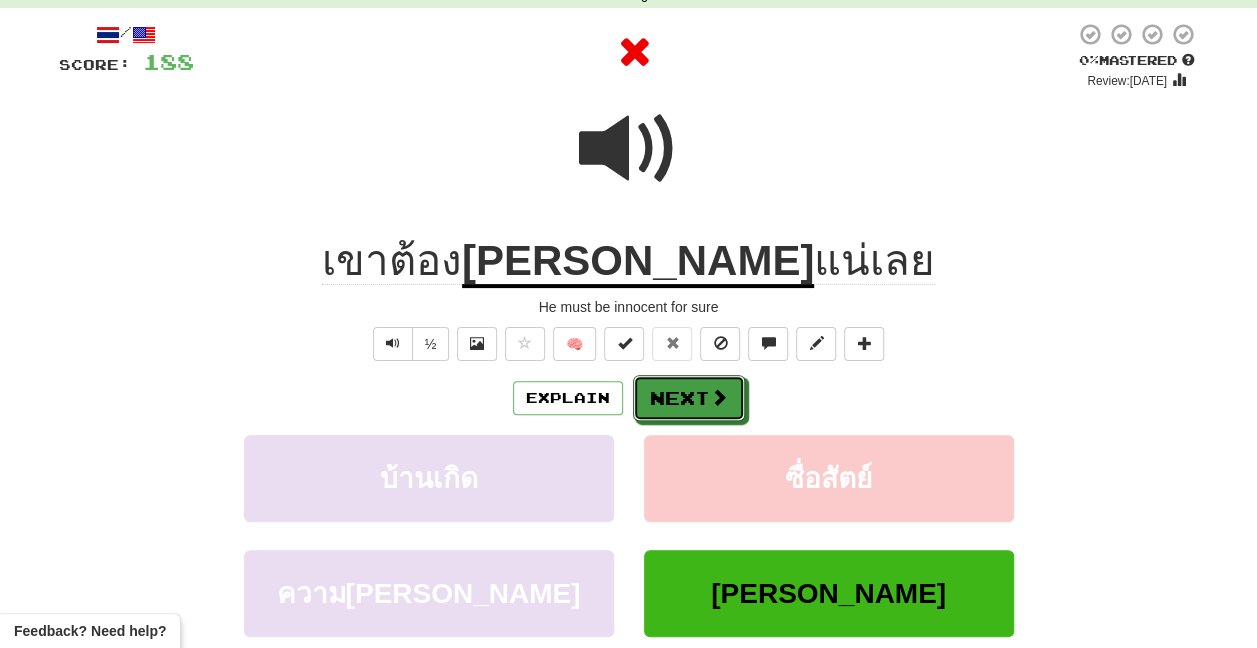 click on "Next" at bounding box center [689, 398] 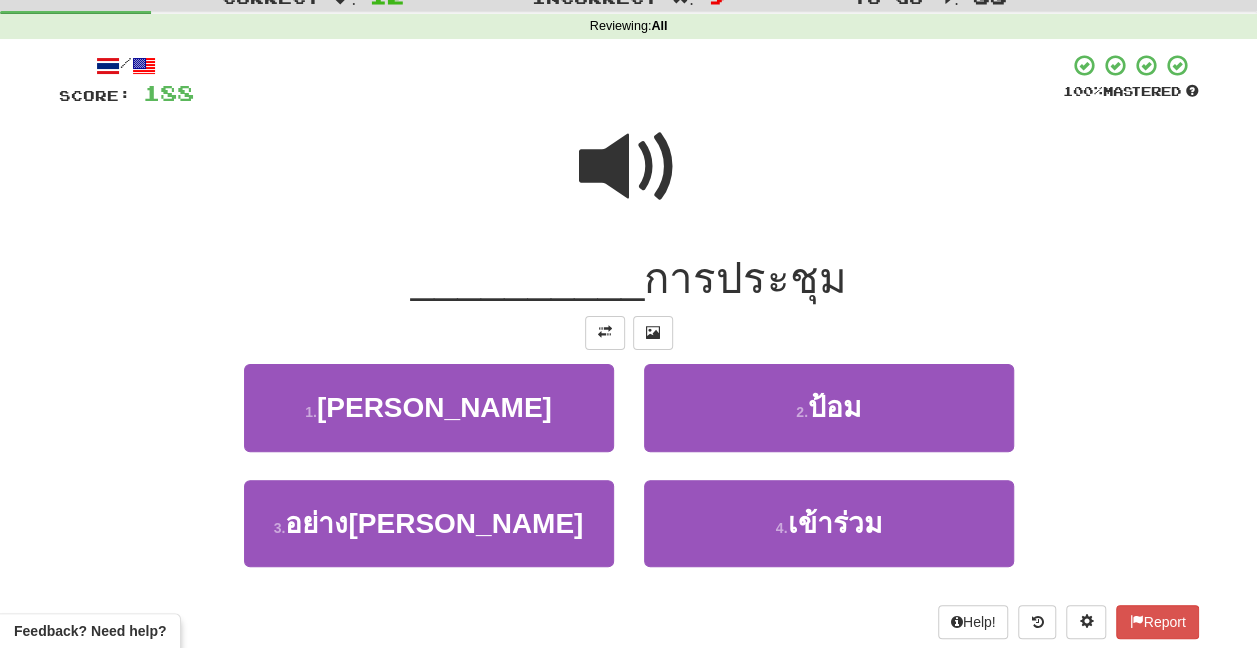 scroll, scrollTop: 100, scrollLeft: 0, axis: vertical 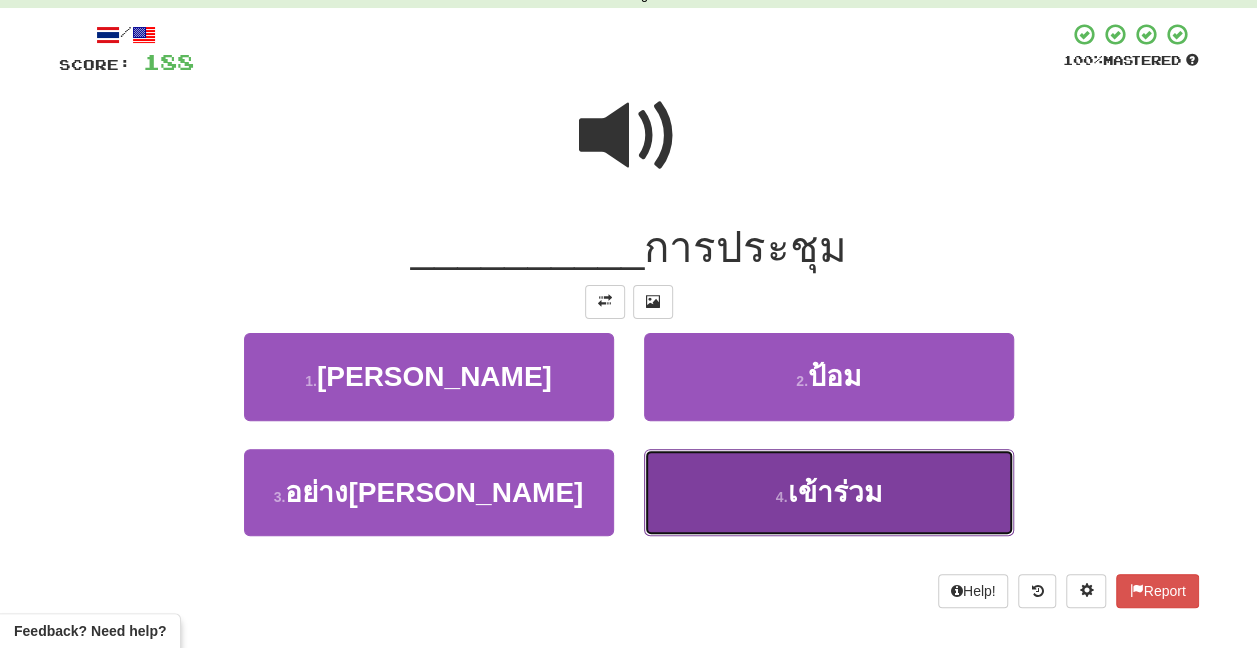 click on "4 .  เข้าร่วม" at bounding box center (829, 492) 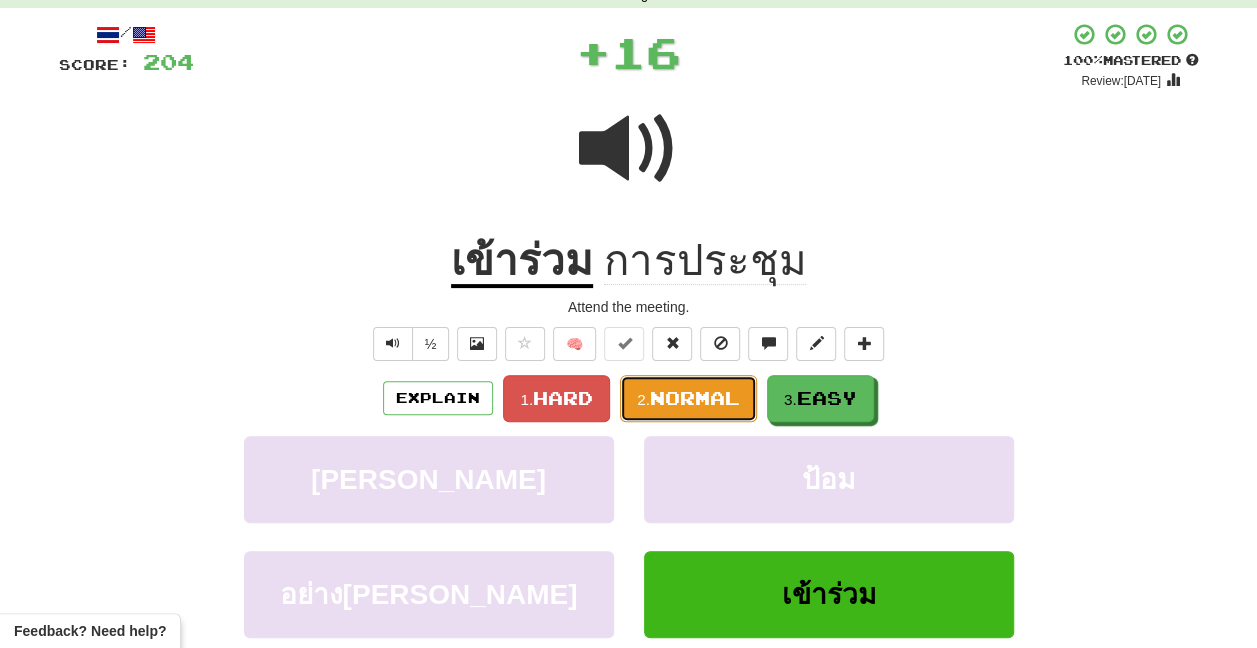 click on "2.  Normal" at bounding box center (688, 398) 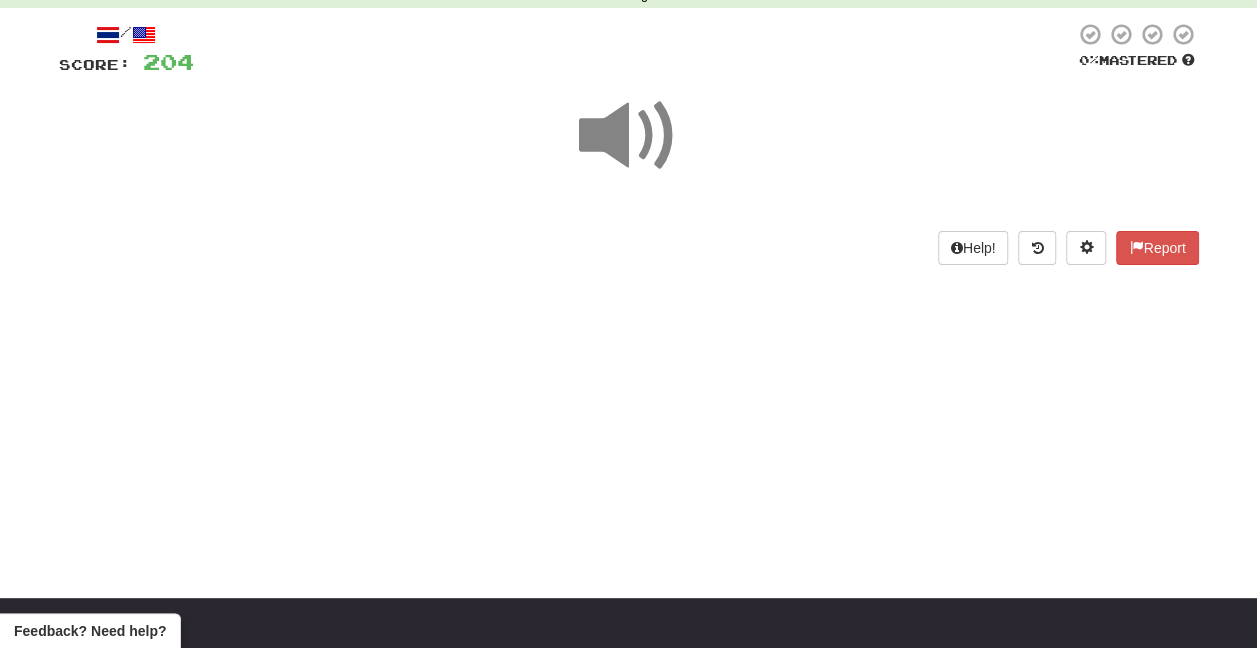 scroll, scrollTop: 0, scrollLeft: 0, axis: both 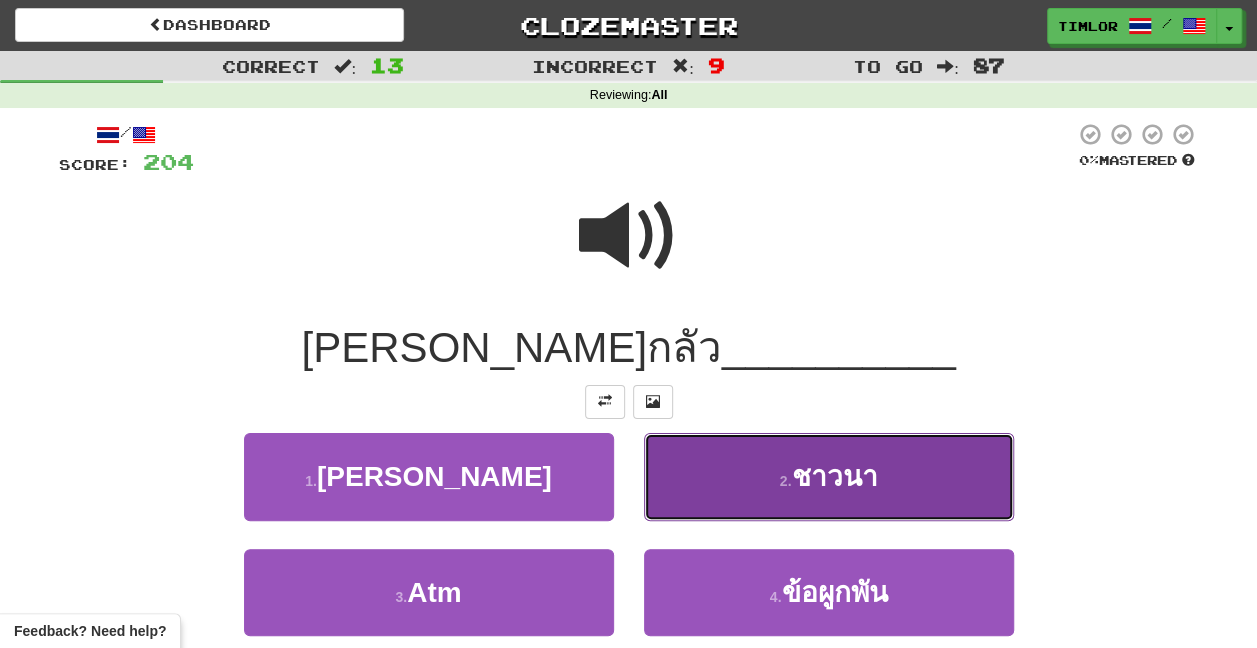 click on "2 .  ชาวนา" at bounding box center [829, 476] 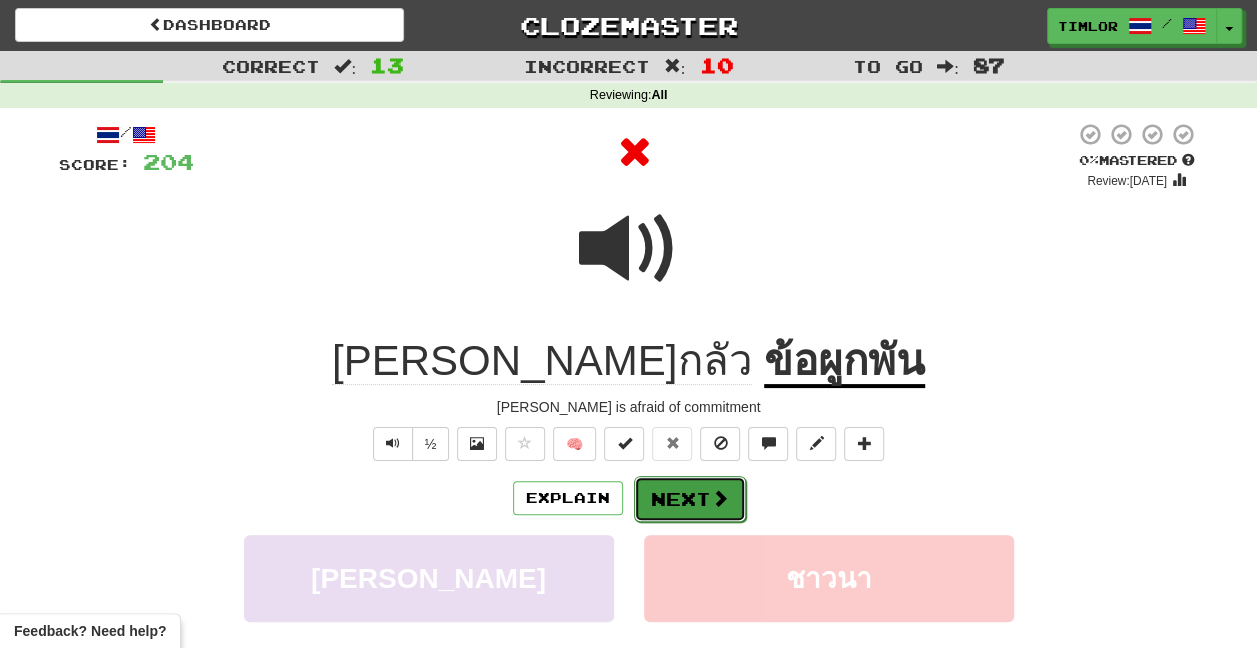 click on "Next" at bounding box center [690, 499] 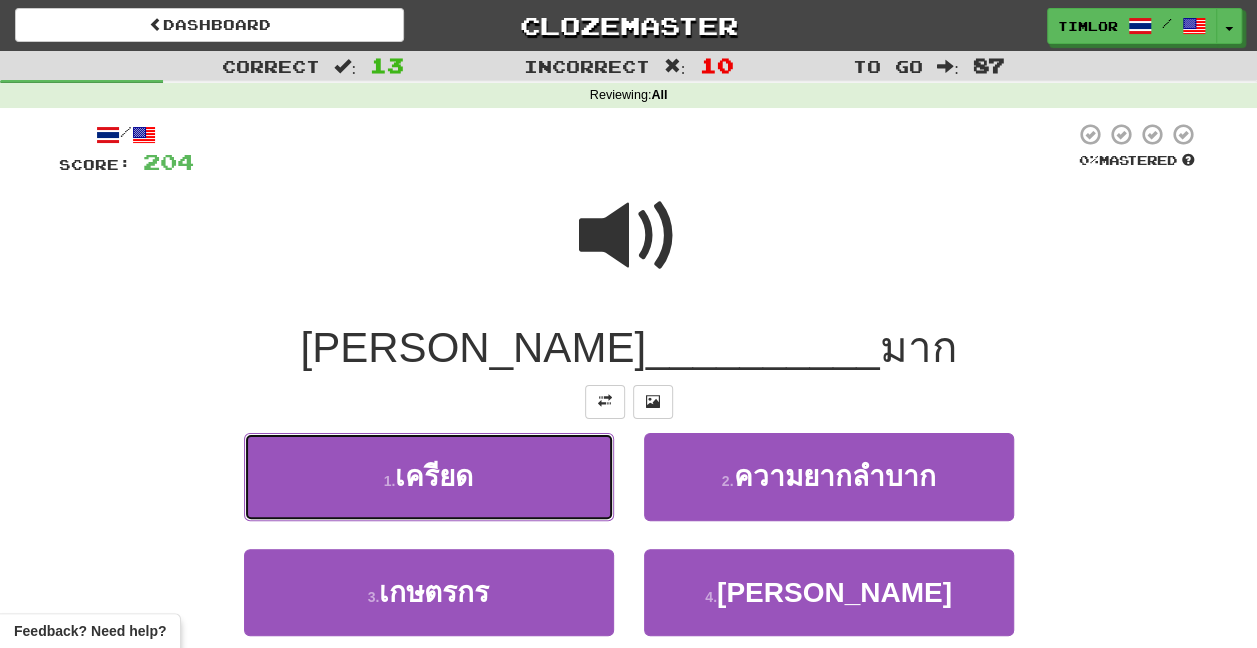drag, startPoint x: 543, startPoint y: 468, endPoint x: 558, endPoint y: 462, distance: 16.155495 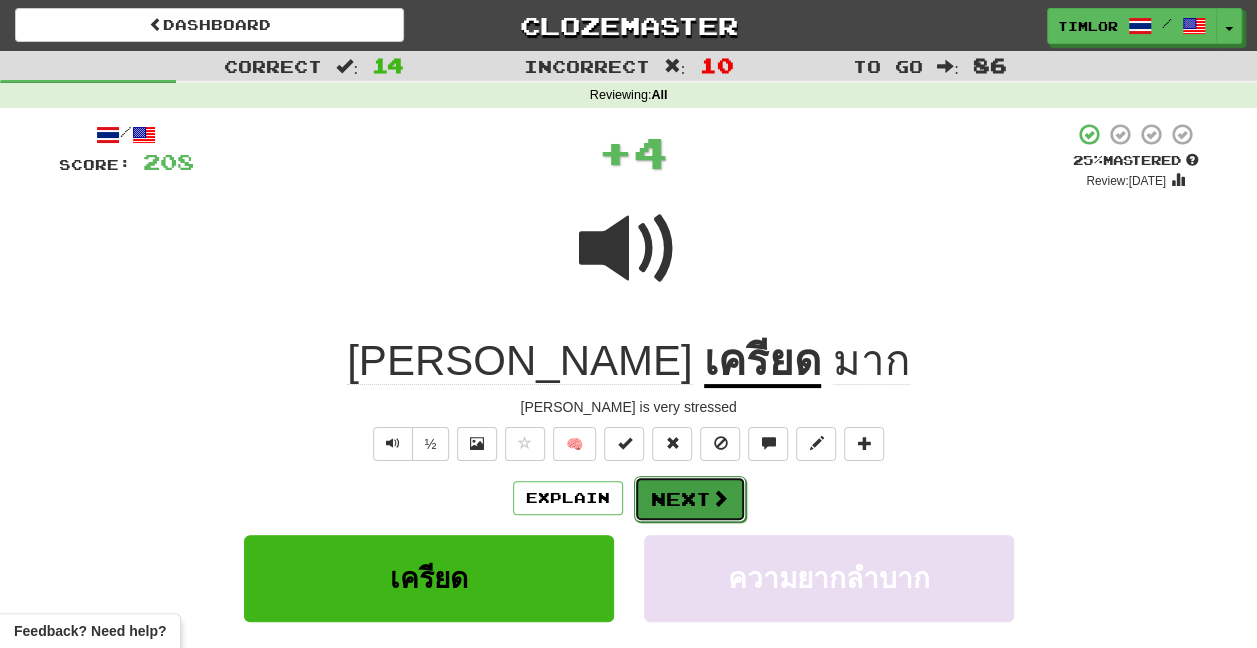 click on "Next" at bounding box center (690, 499) 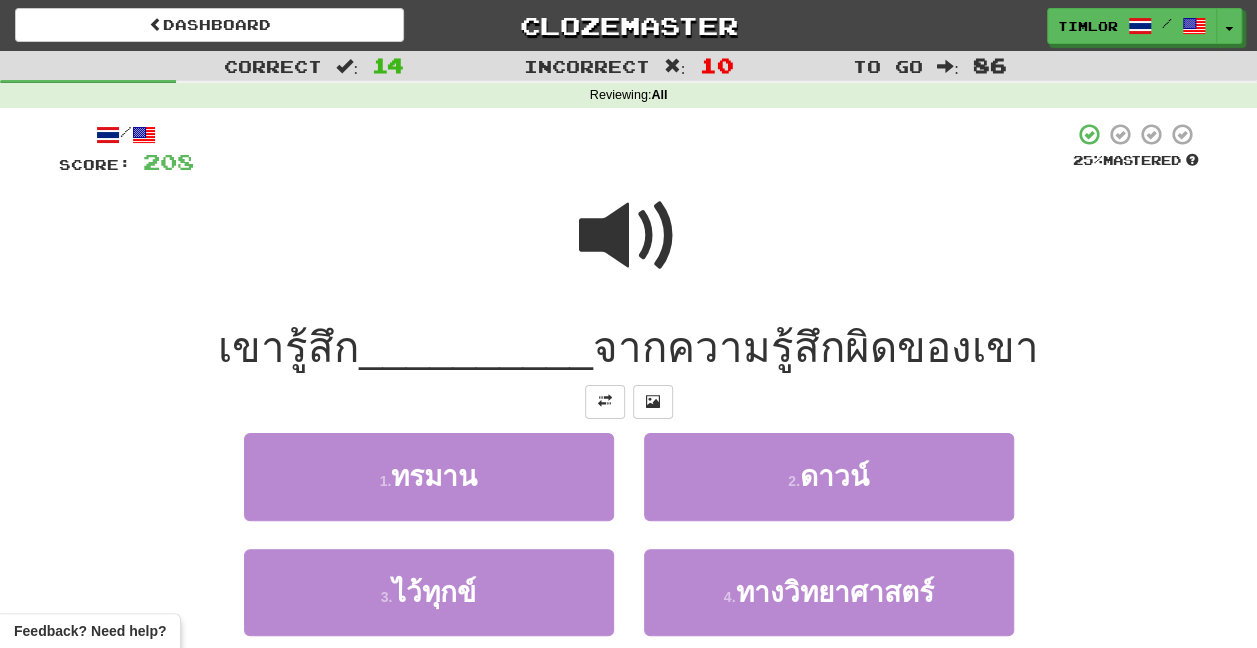 click at bounding box center (629, 236) 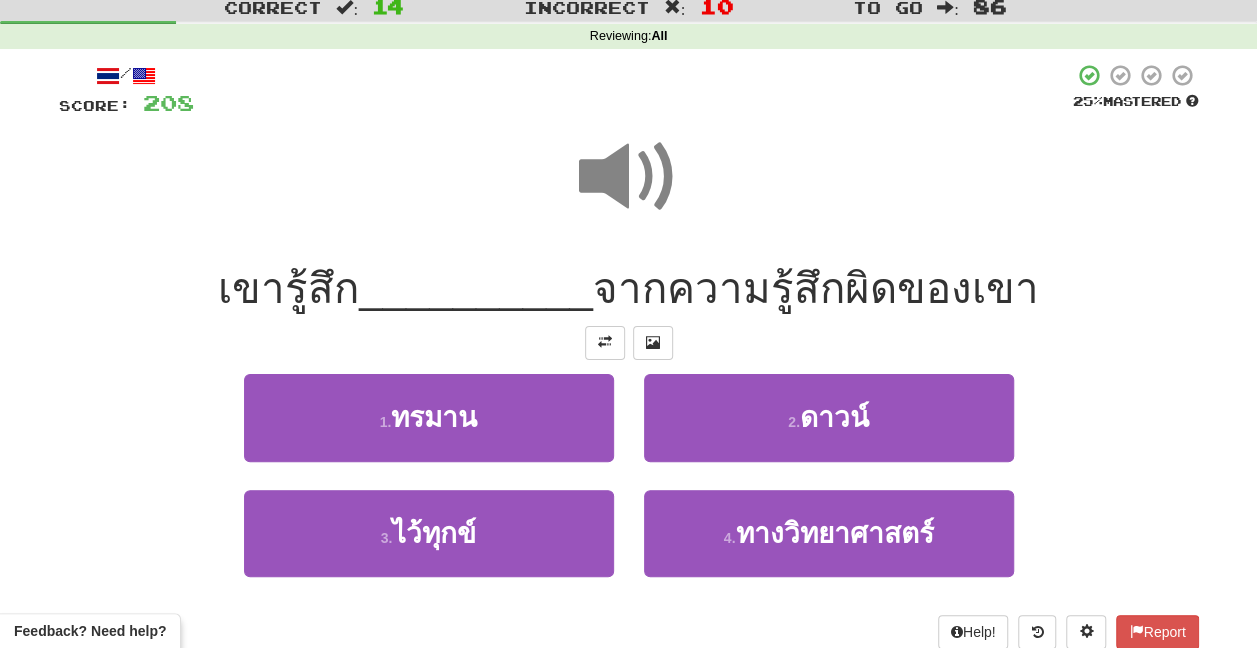 scroll, scrollTop: 100, scrollLeft: 0, axis: vertical 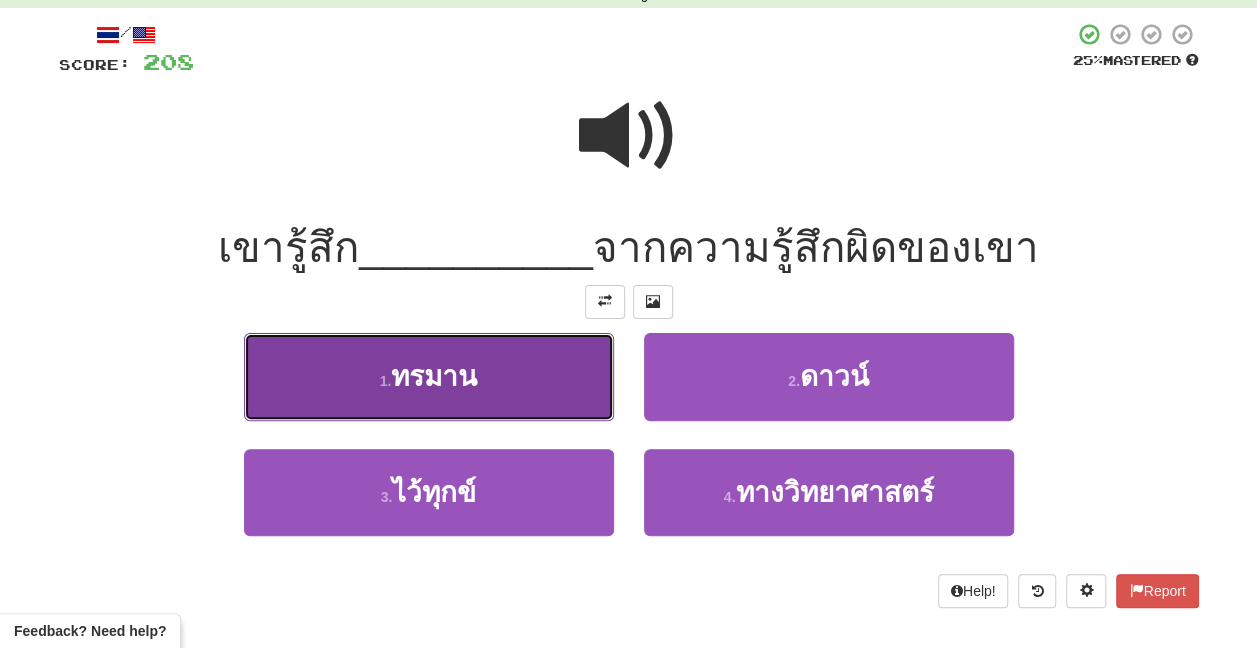 click on "1 .  ทรมาน" at bounding box center [429, 376] 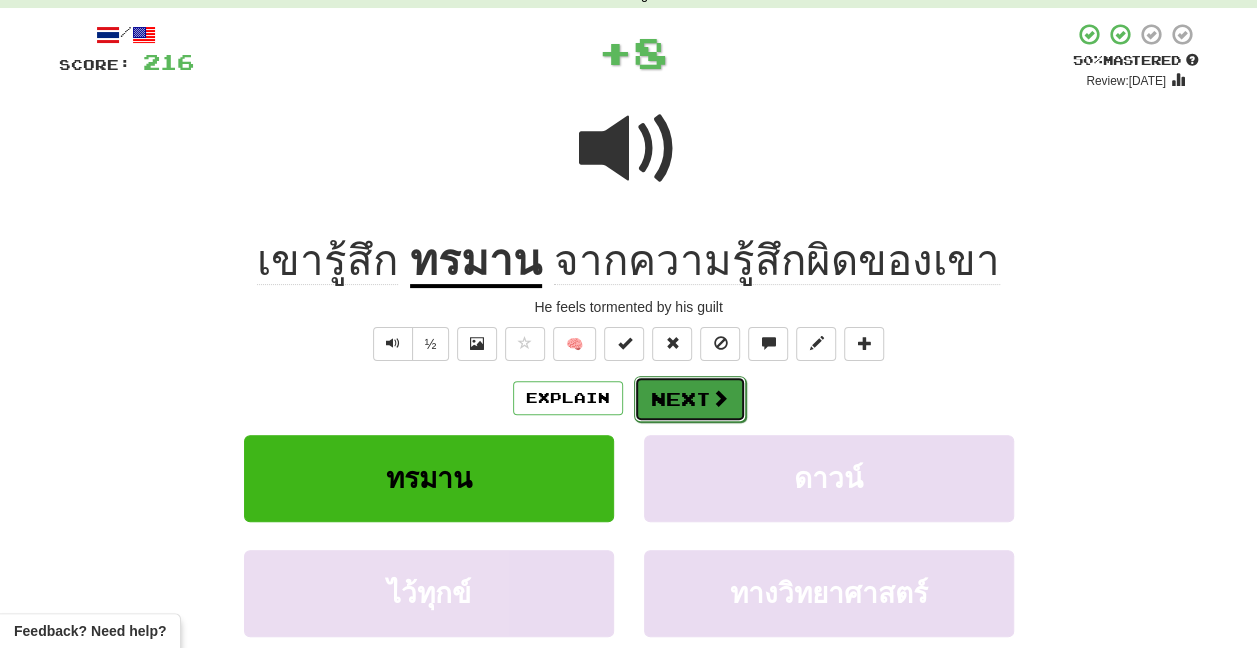 click on "Next" at bounding box center [690, 399] 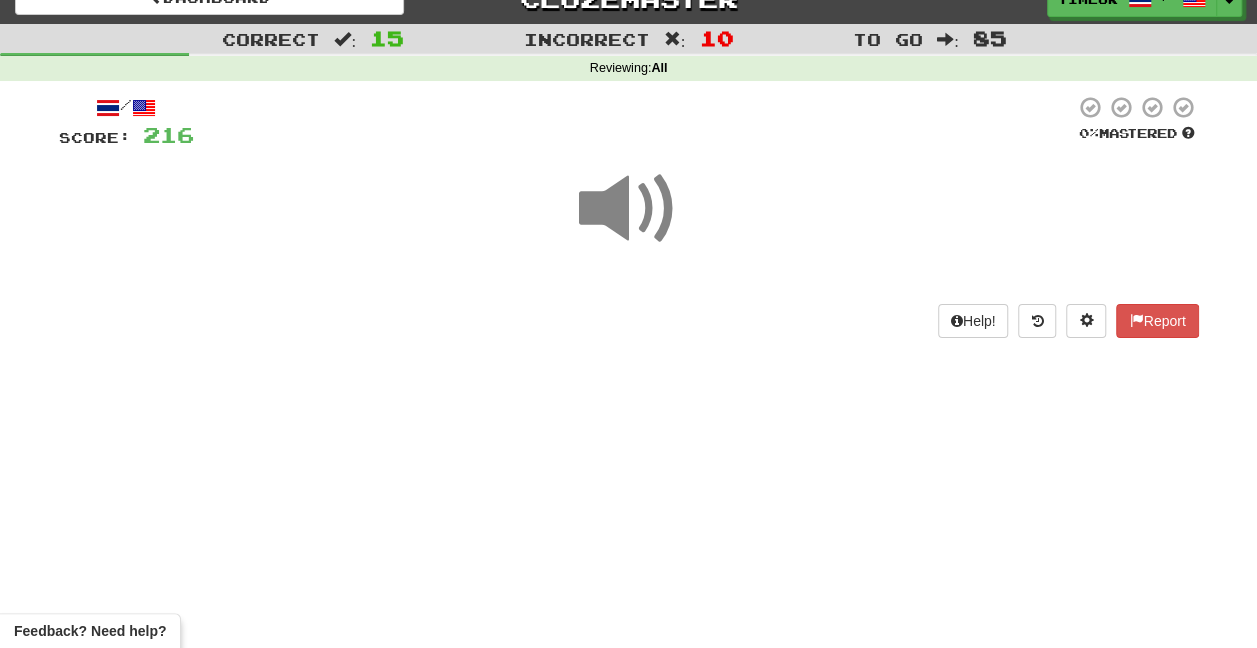 scroll, scrollTop: 0, scrollLeft: 0, axis: both 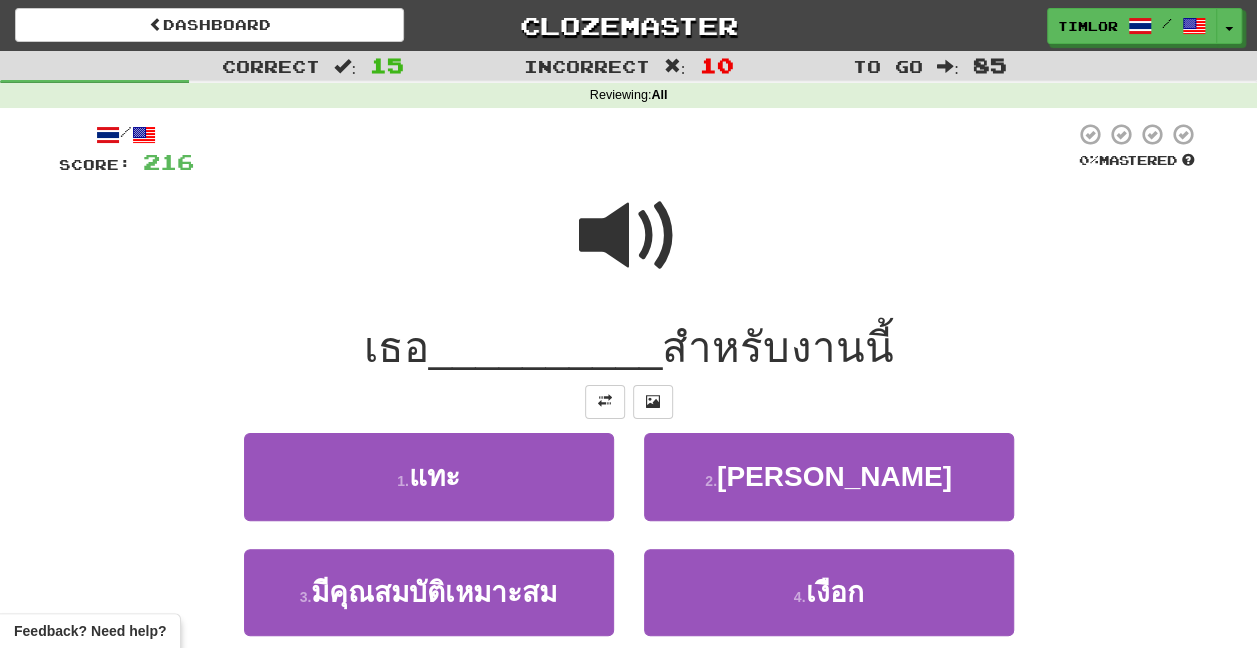 click at bounding box center [629, 236] 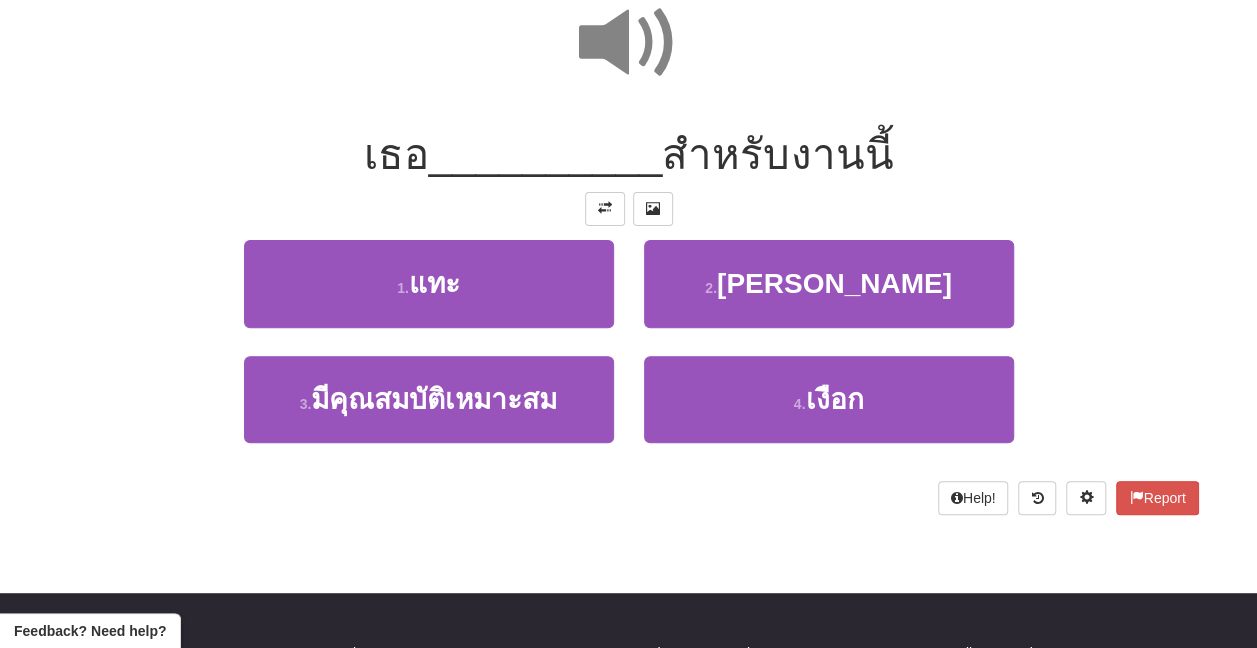 scroll, scrollTop: 200, scrollLeft: 0, axis: vertical 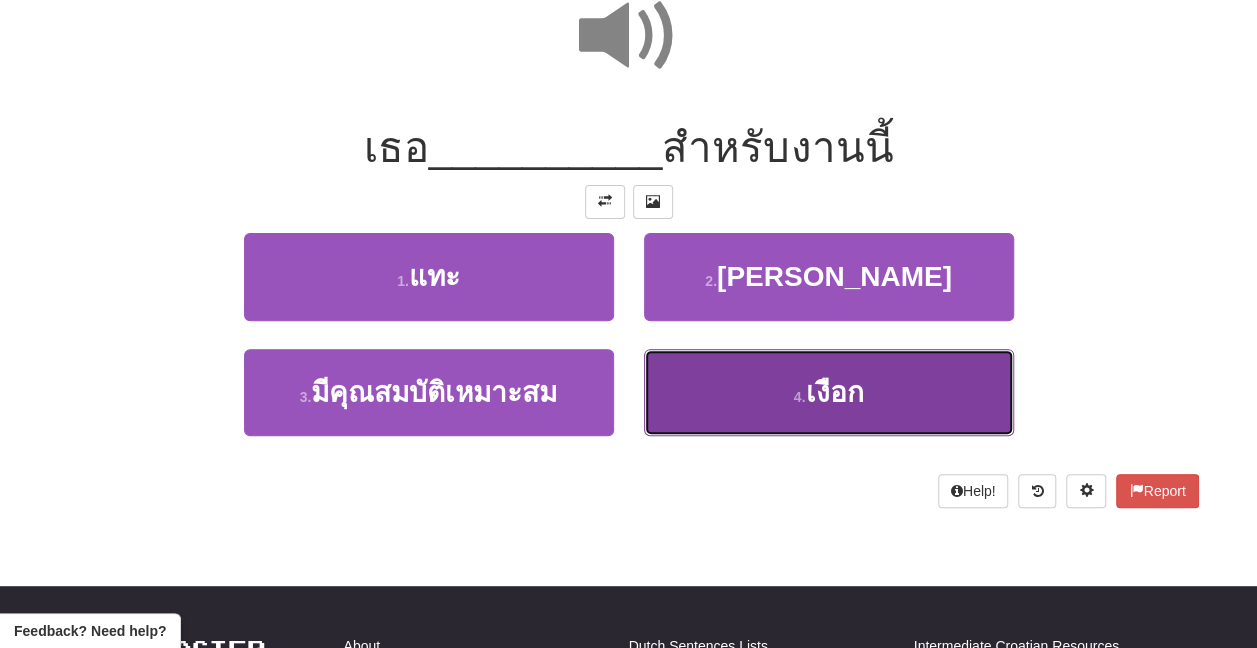 click on "4 .  เงือก" at bounding box center (829, 392) 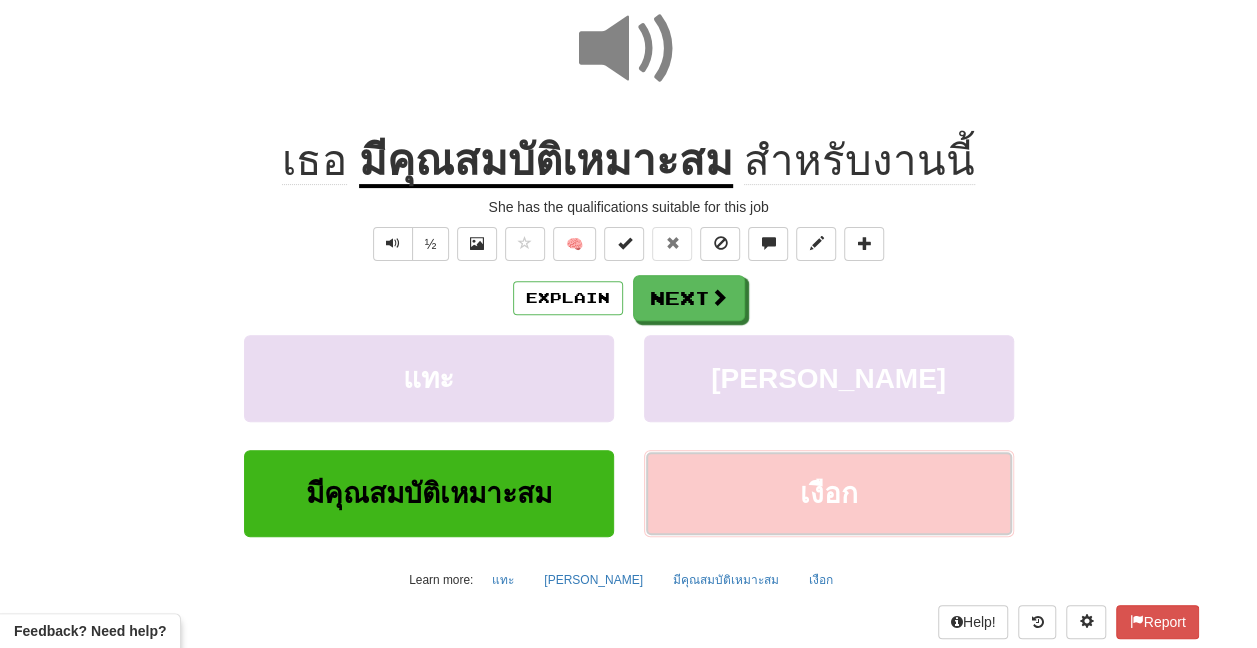 scroll, scrollTop: 213, scrollLeft: 0, axis: vertical 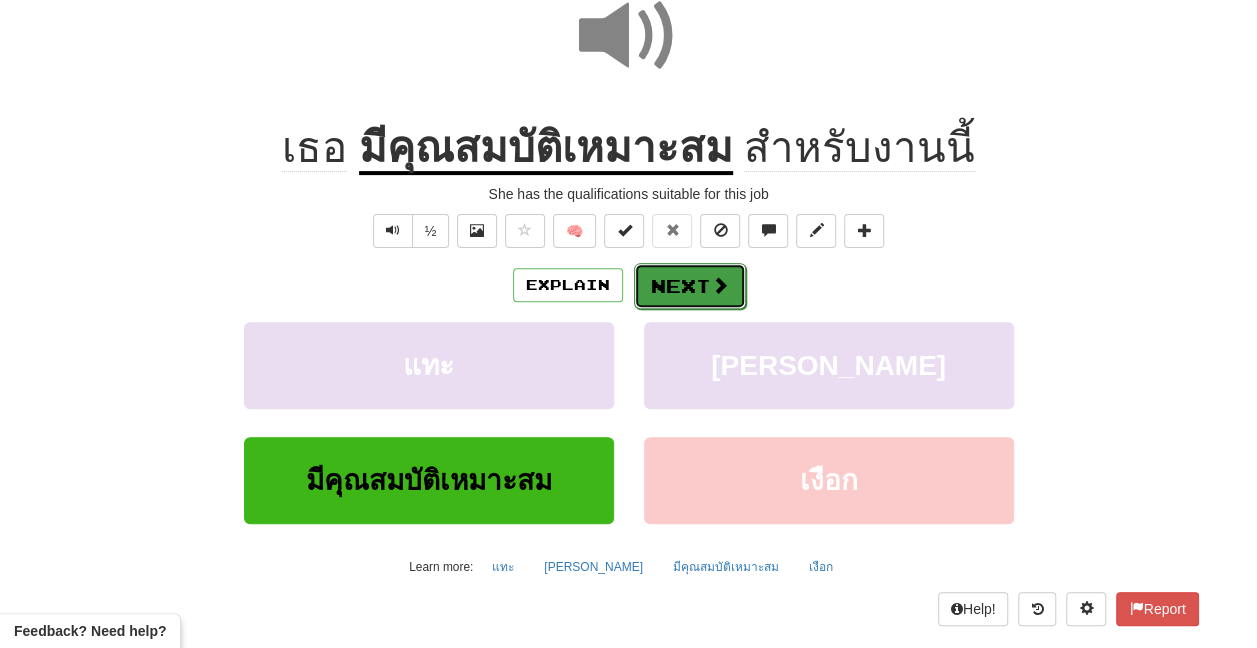 click on "Next" at bounding box center (690, 286) 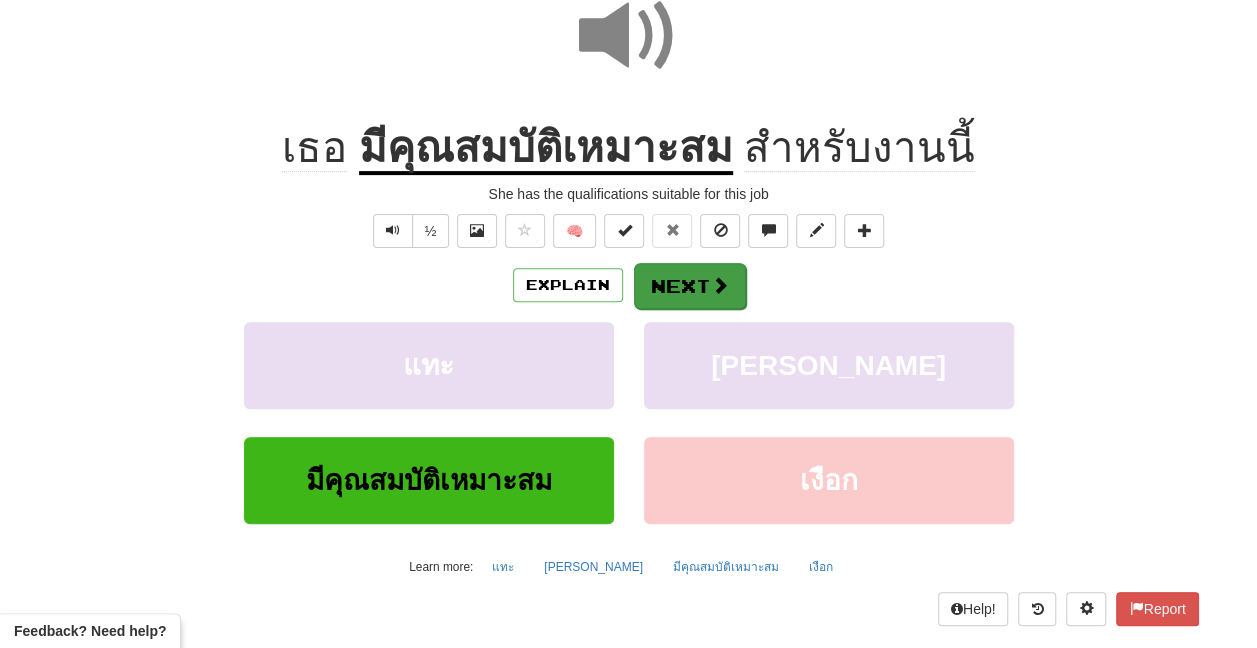 scroll, scrollTop: 0, scrollLeft: 0, axis: both 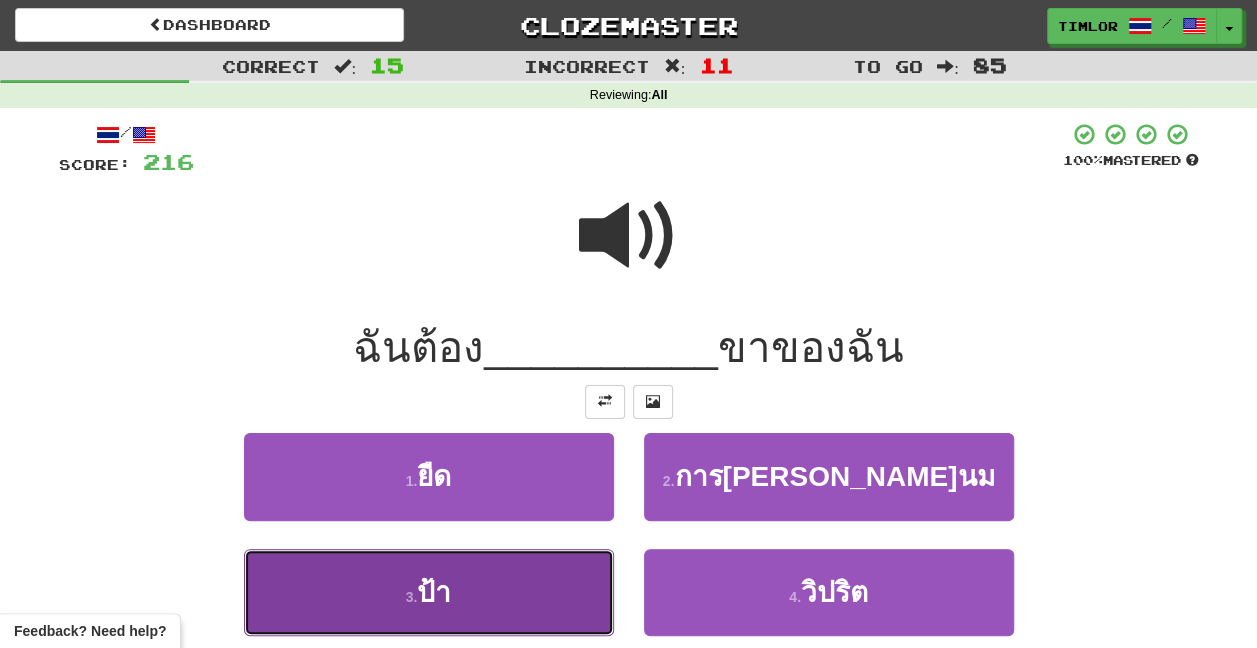 click on "3 .  ป้า" at bounding box center [429, 592] 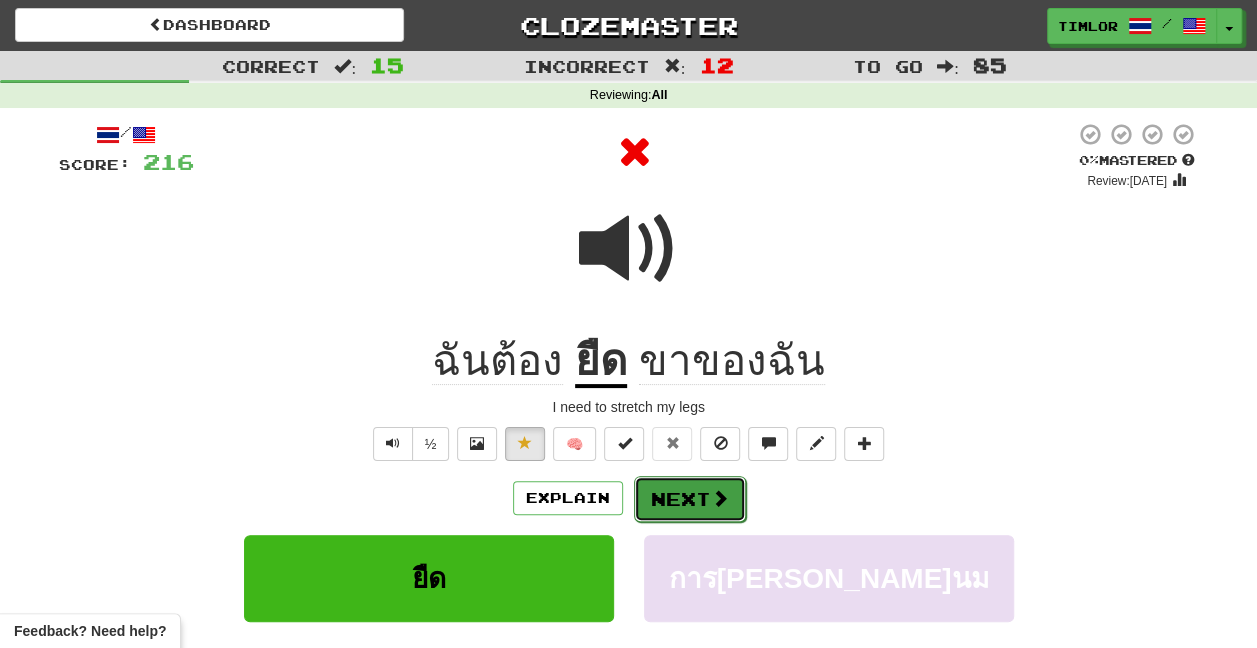 click on "Next" at bounding box center (690, 499) 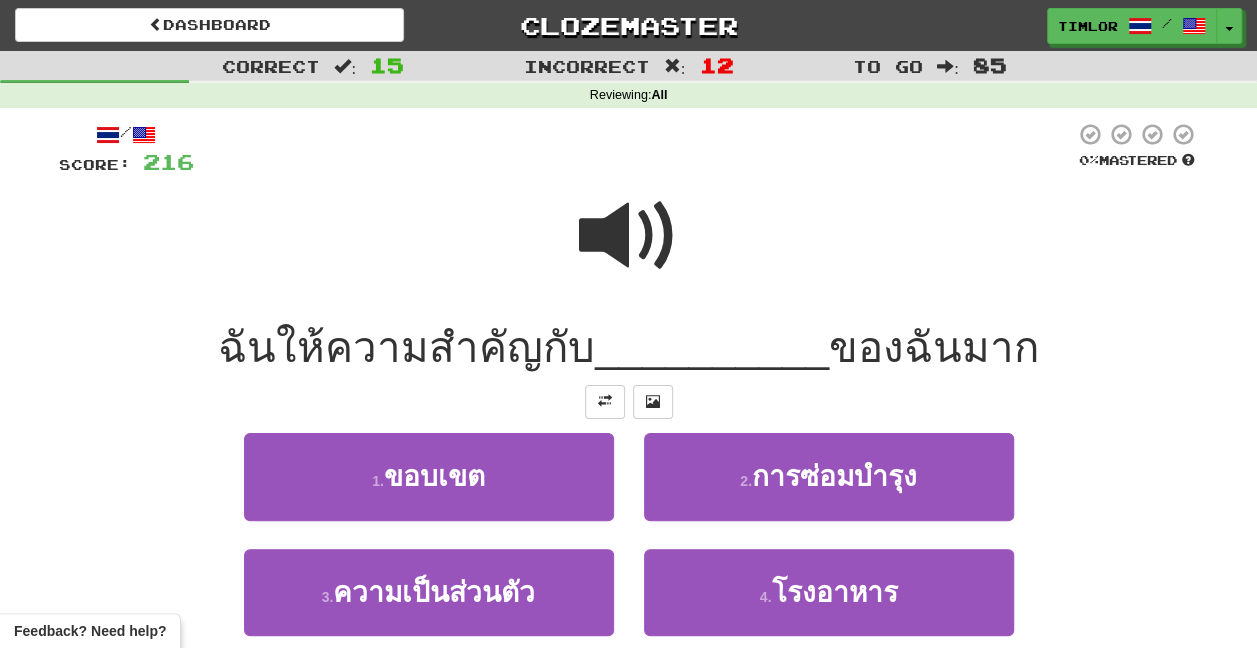click at bounding box center (629, 236) 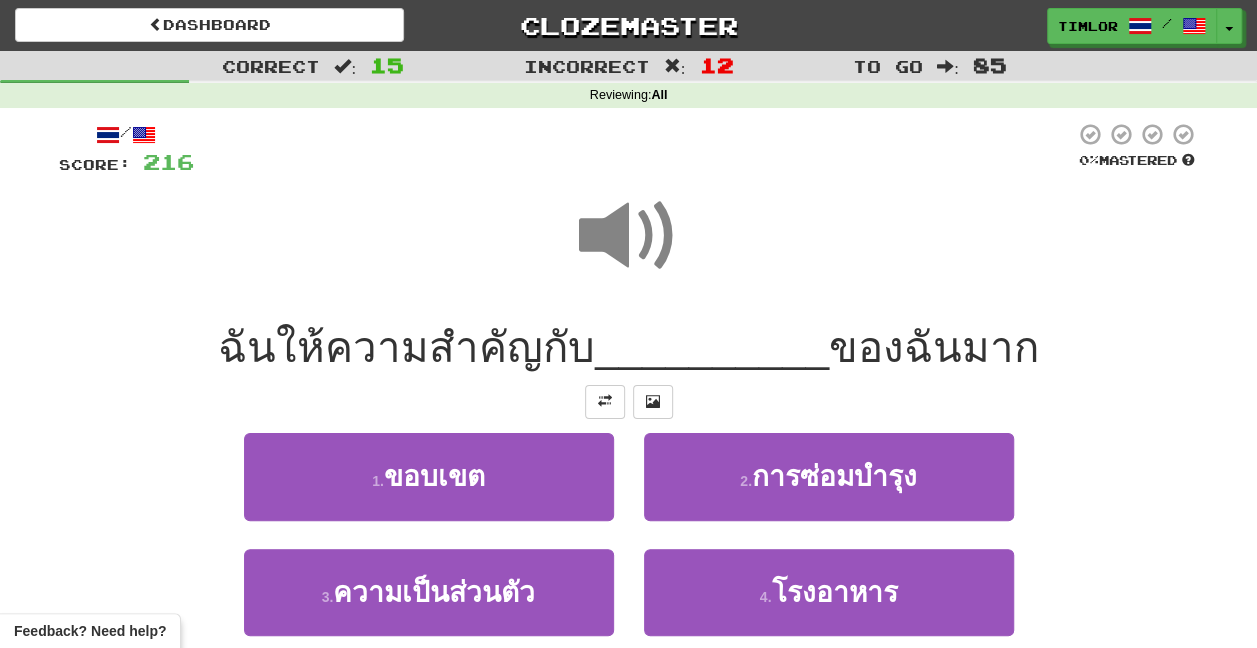 scroll, scrollTop: 100, scrollLeft: 0, axis: vertical 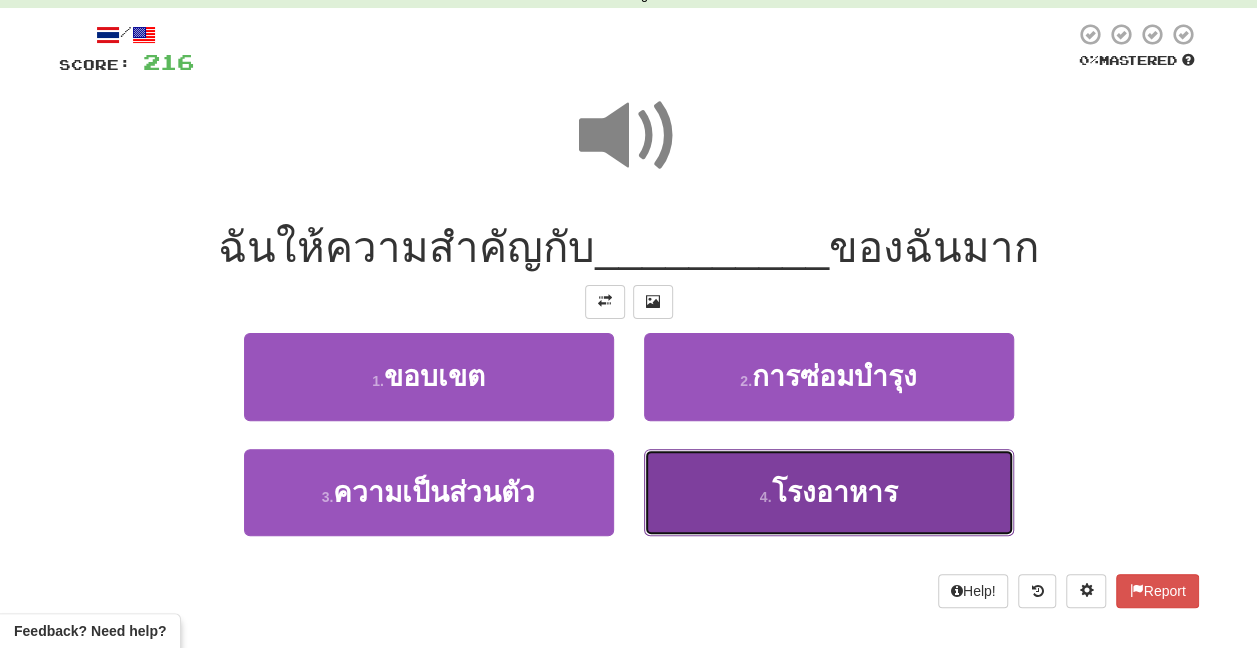 click on "4 .  โรงอาหาร" at bounding box center (829, 492) 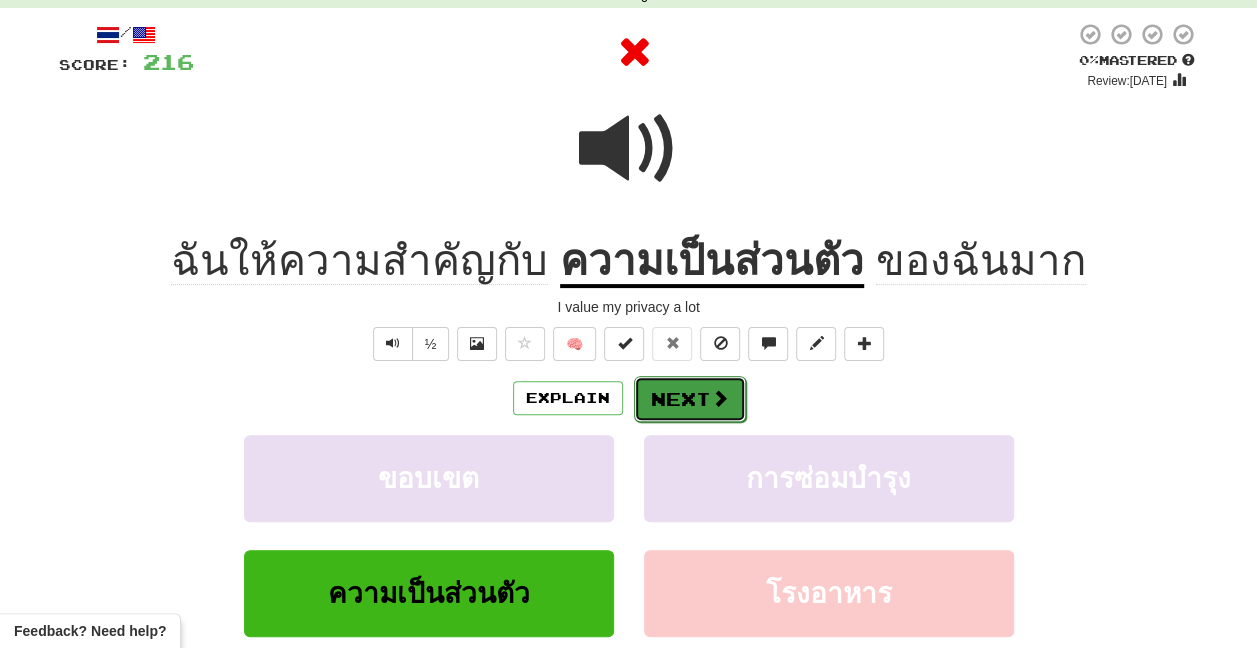 click on "Next" at bounding box center (690, 399) 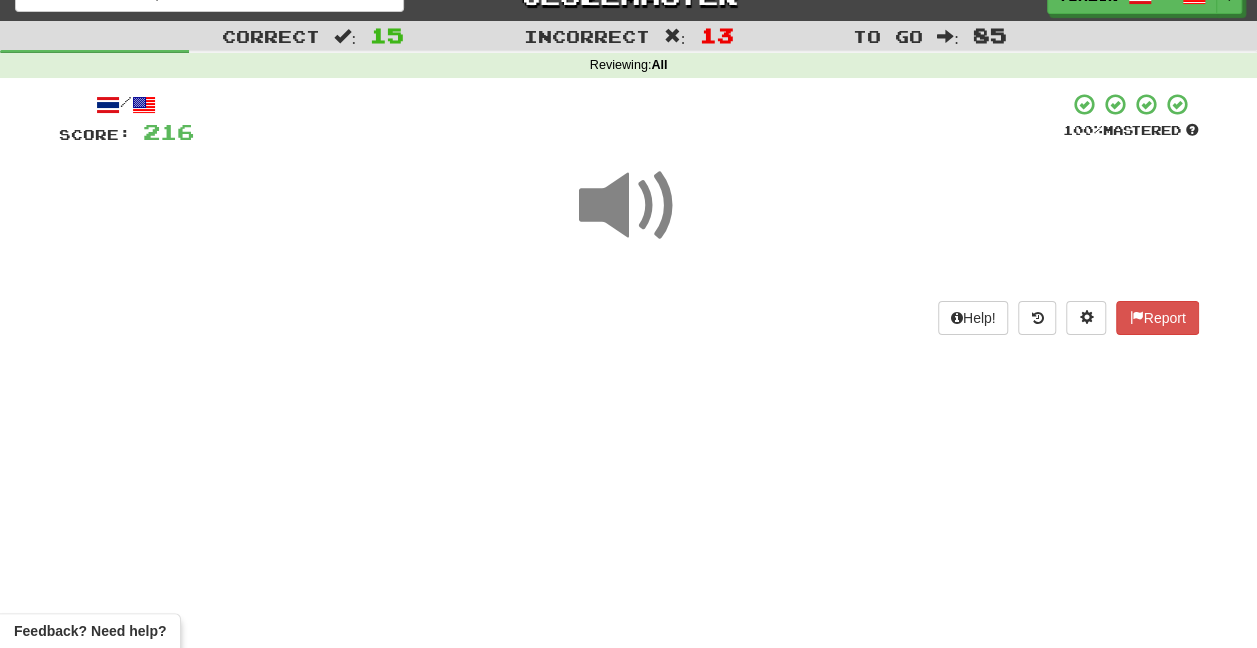 scroll, scrollTop: 0, scrollLeft: 0, axis: both 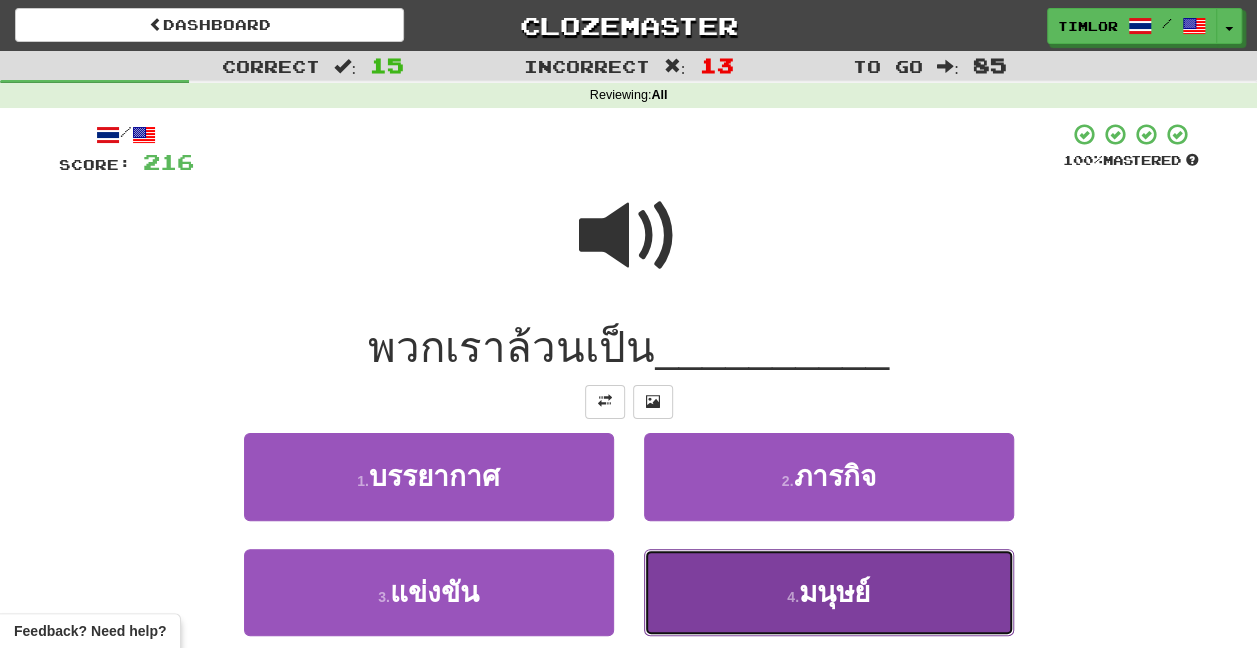 click on "4 .  มนุษย์" at bounding box center (829, 592) 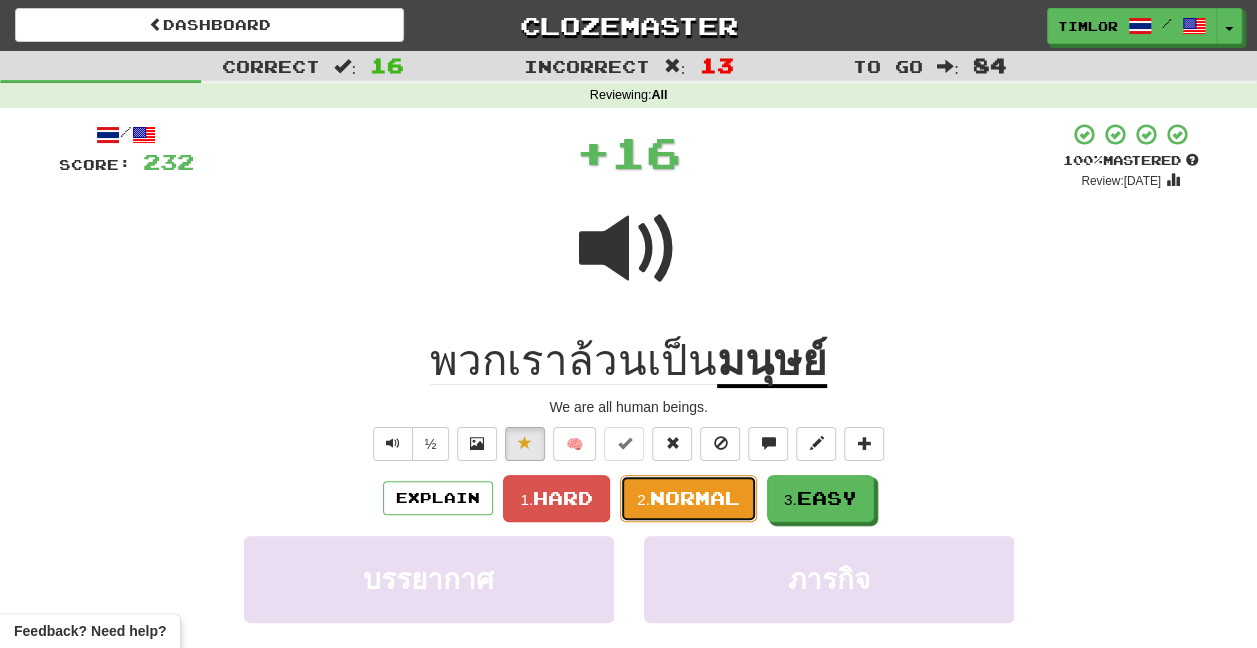 click on "2.  Normal" at bounding box center (688, 498) 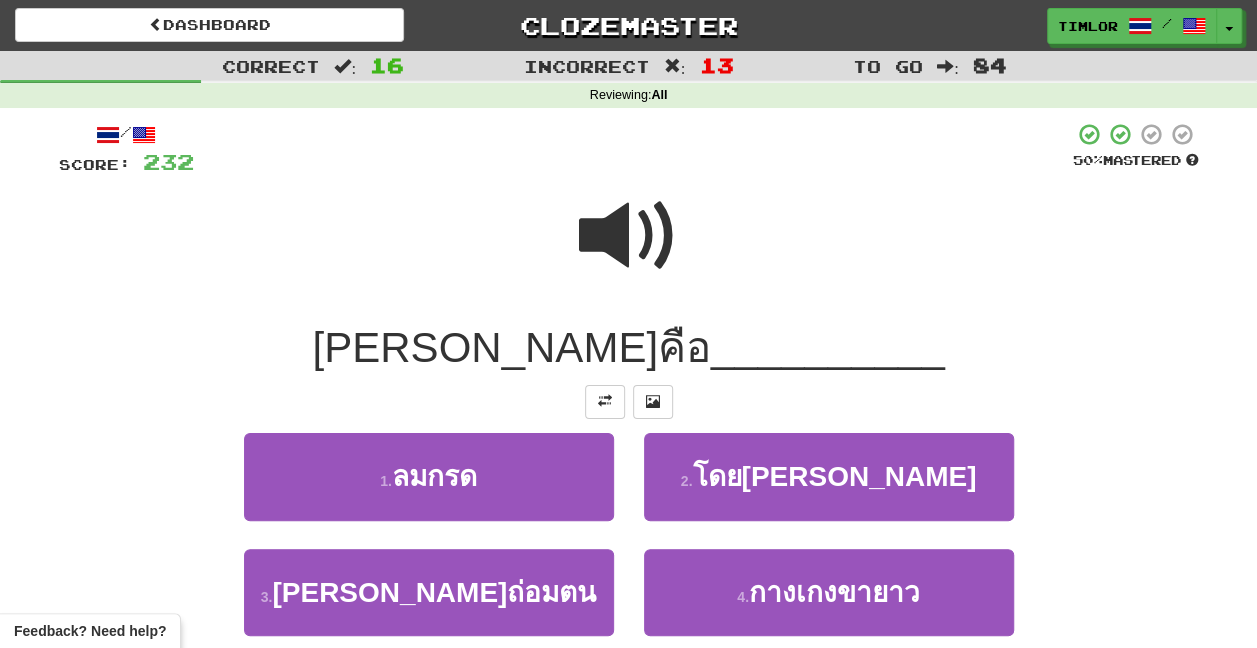 click at bounding box center [629, 236] 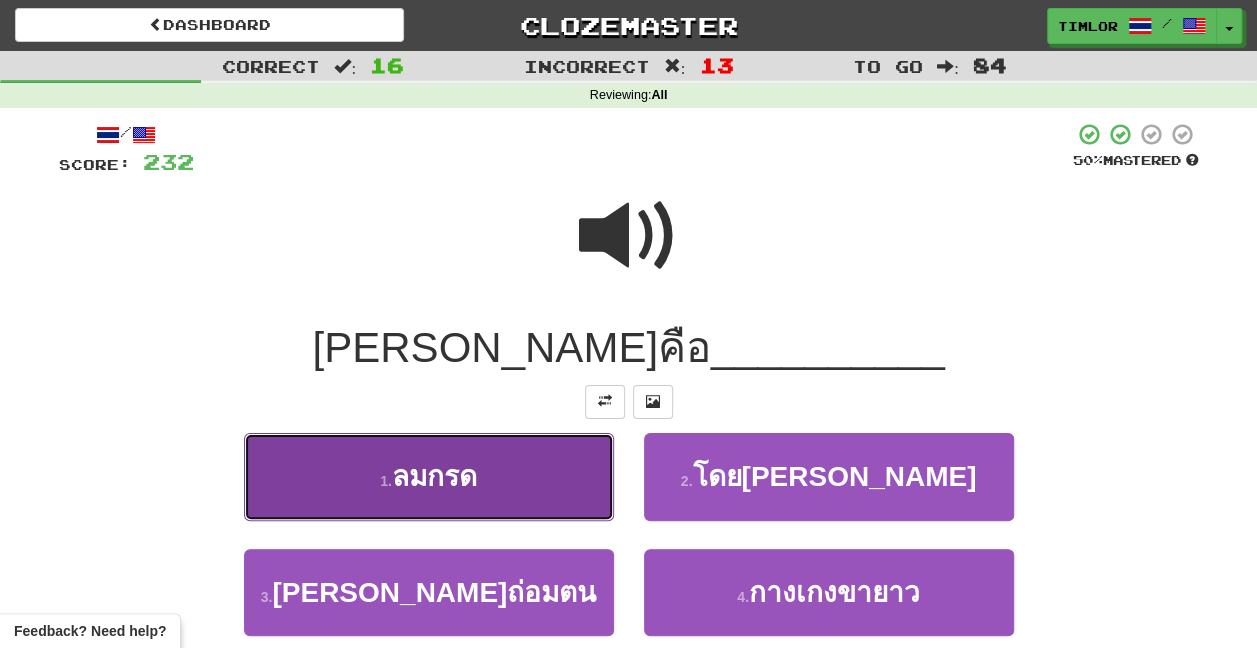 click on "1 .  ลมกรด" at bounding box center (429, 476) 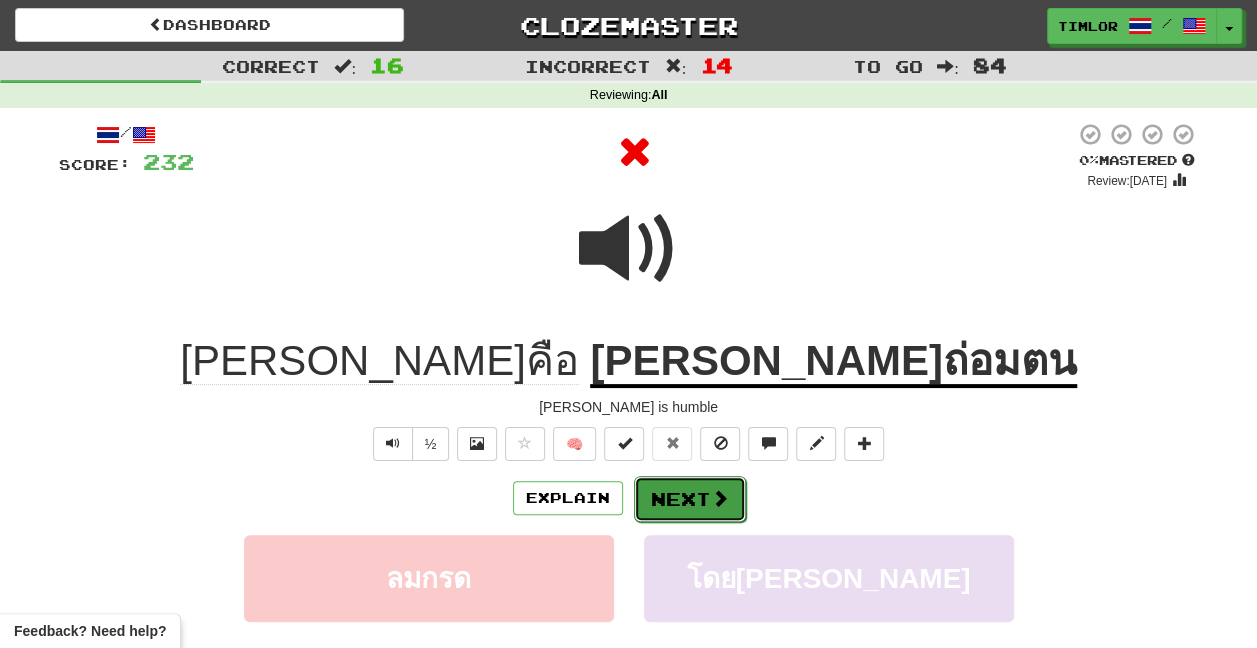 click on "Next" at bounding box center (690, 499) 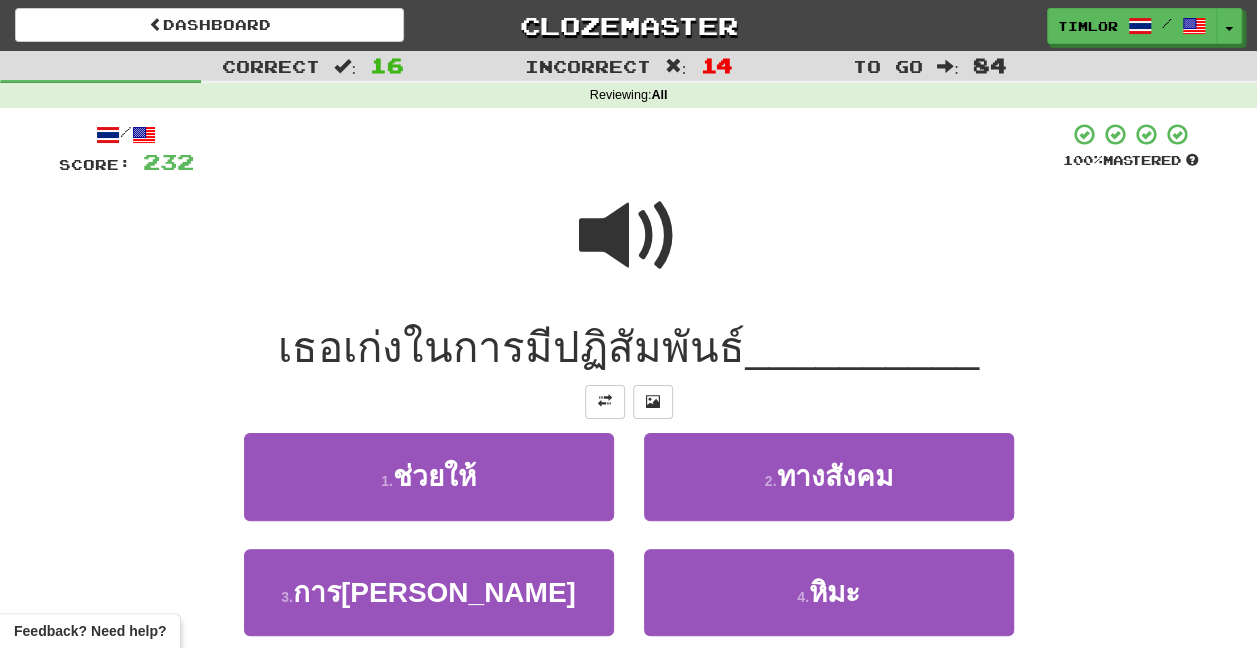 click at bounding box center (629, 236) 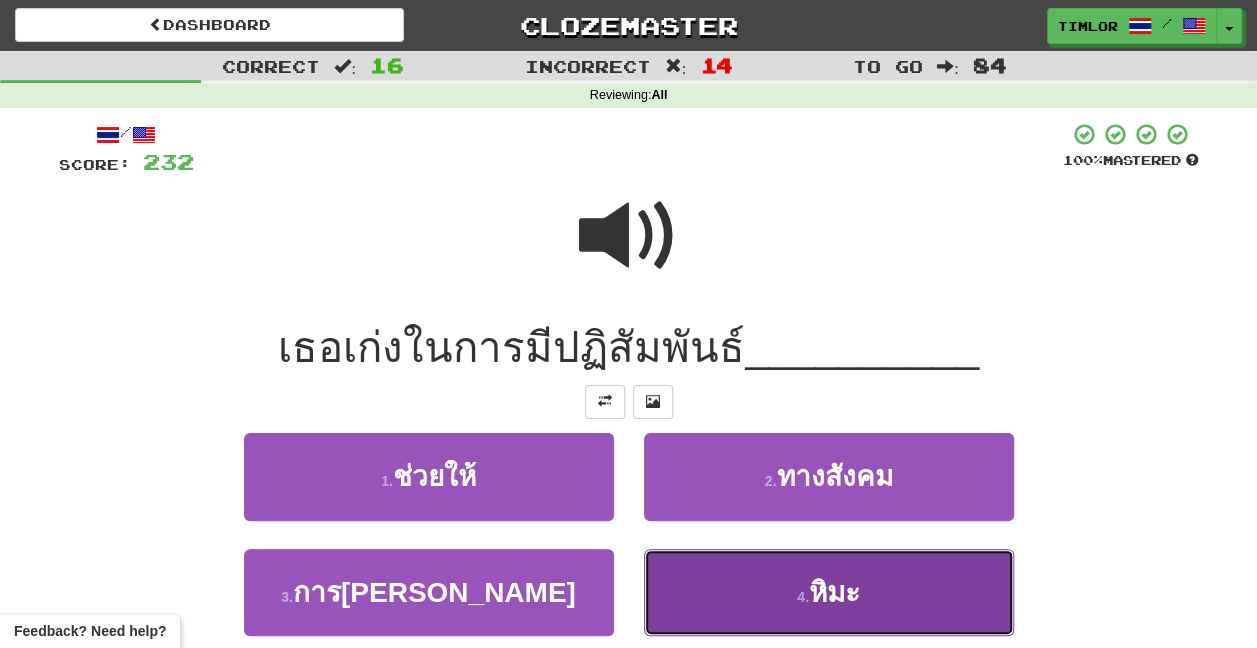 click on "4 .  หิมะ" at bounding box center [829, 592] 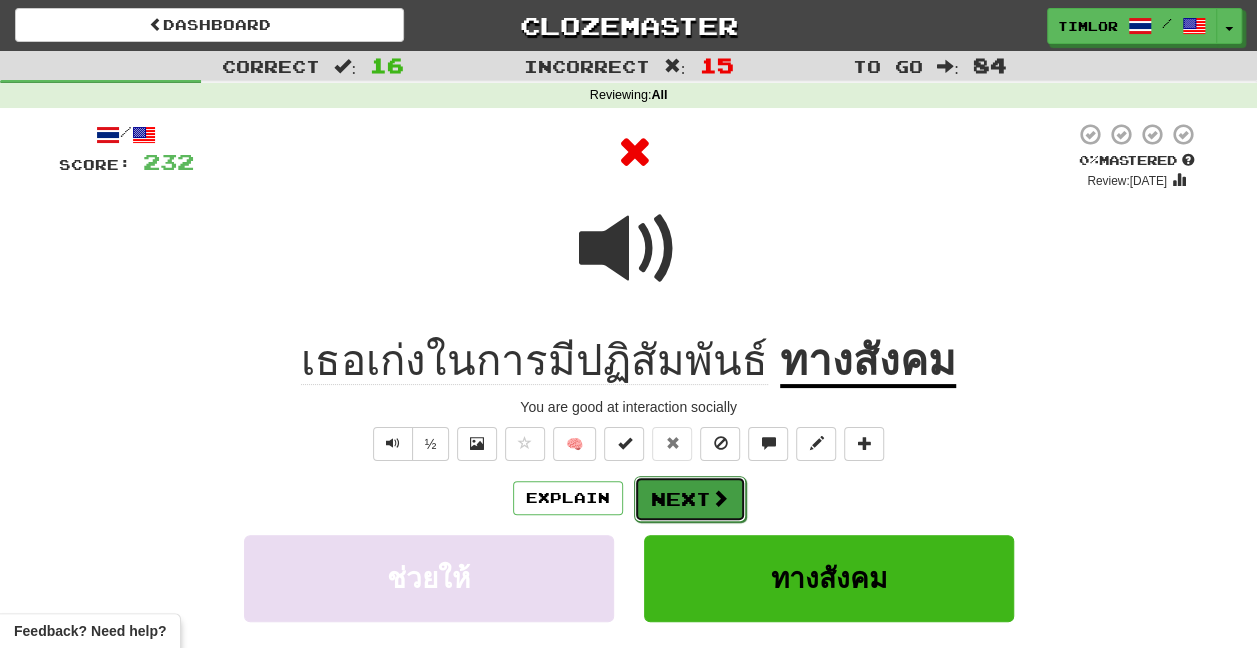 click at bounding box center [720, 498] 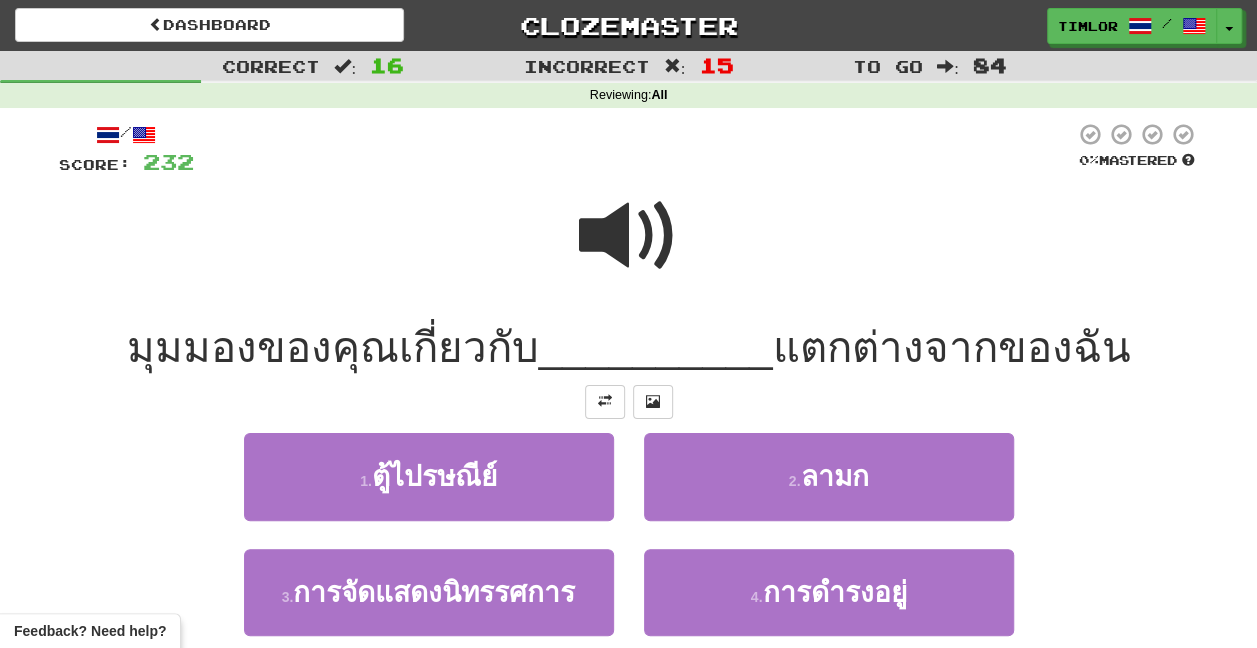 click at bounding box center (629, 236) 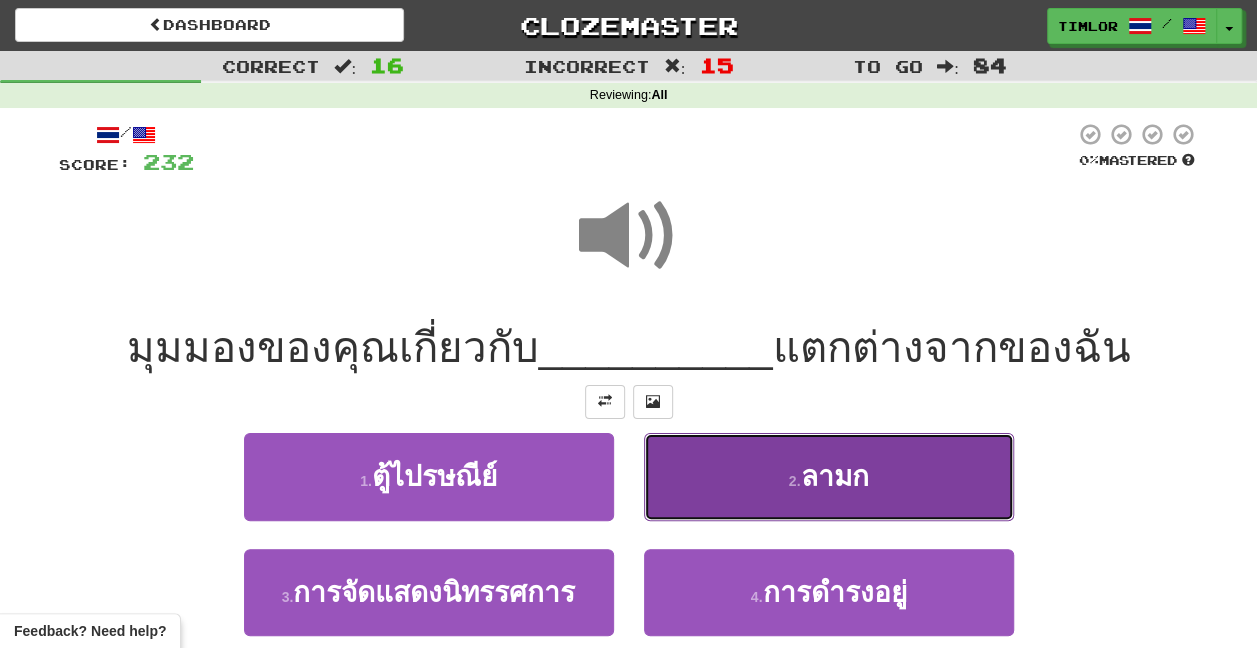 click on "2 .  ลามก" at bounding box center [829, 476] 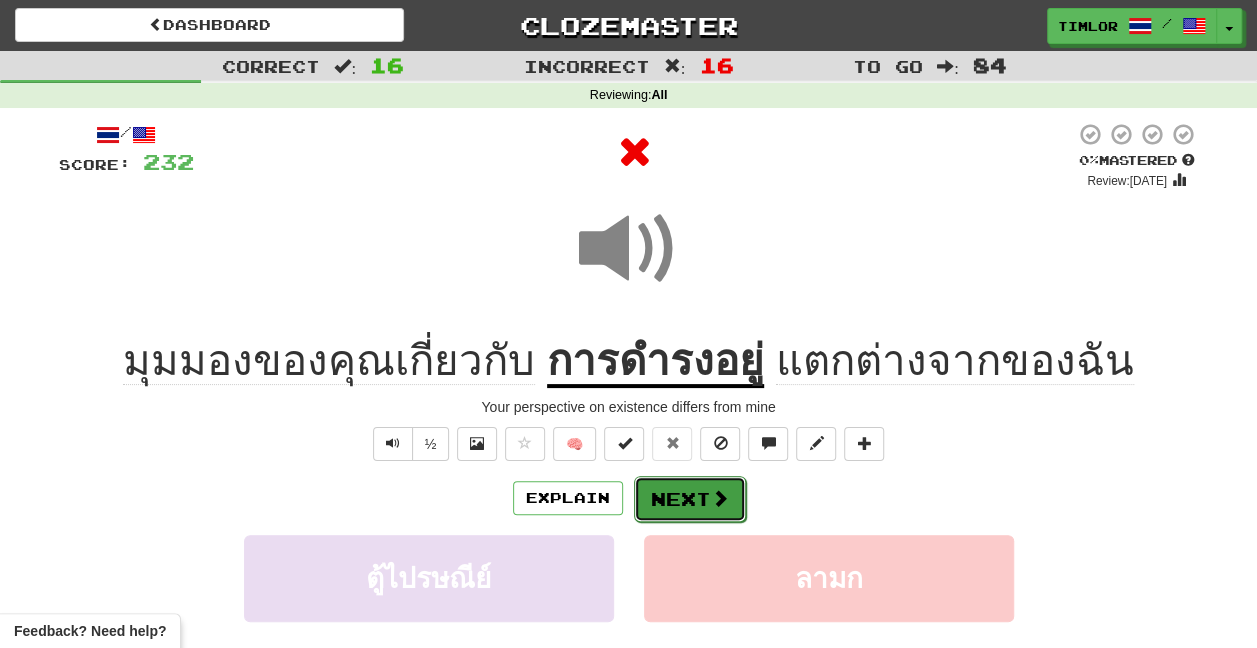 click at bounding box center [720, 498] 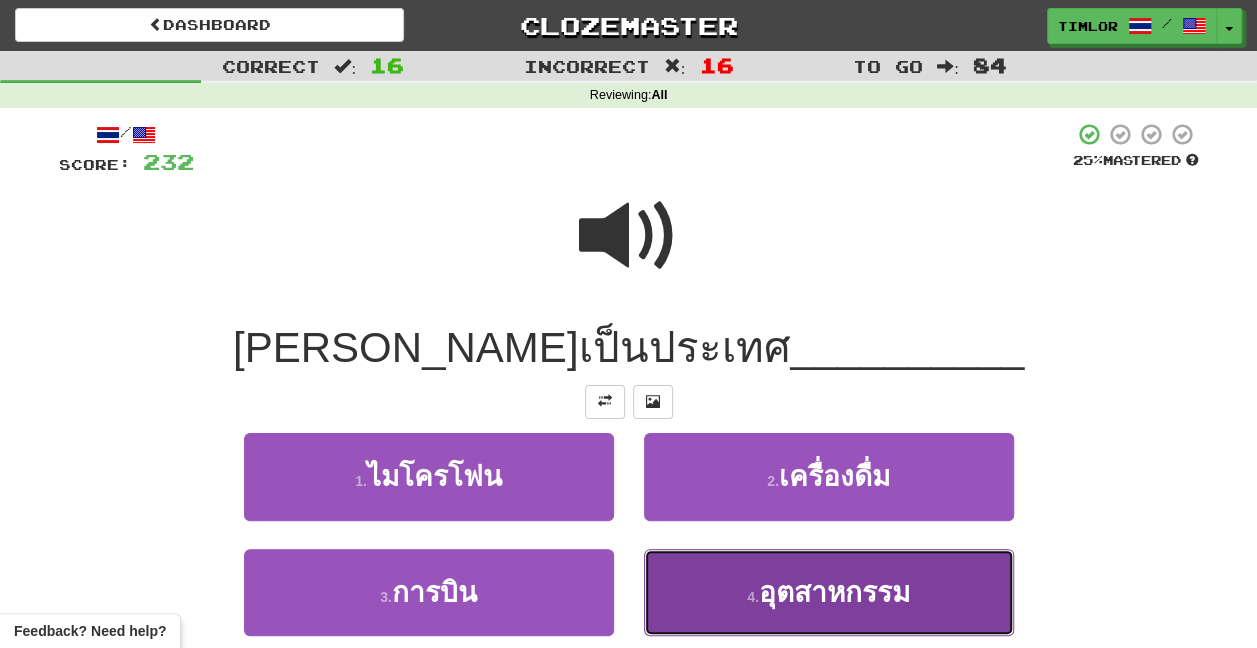 click on "4 .  อุตสาหกรรม" at bounding box center [829, 592] 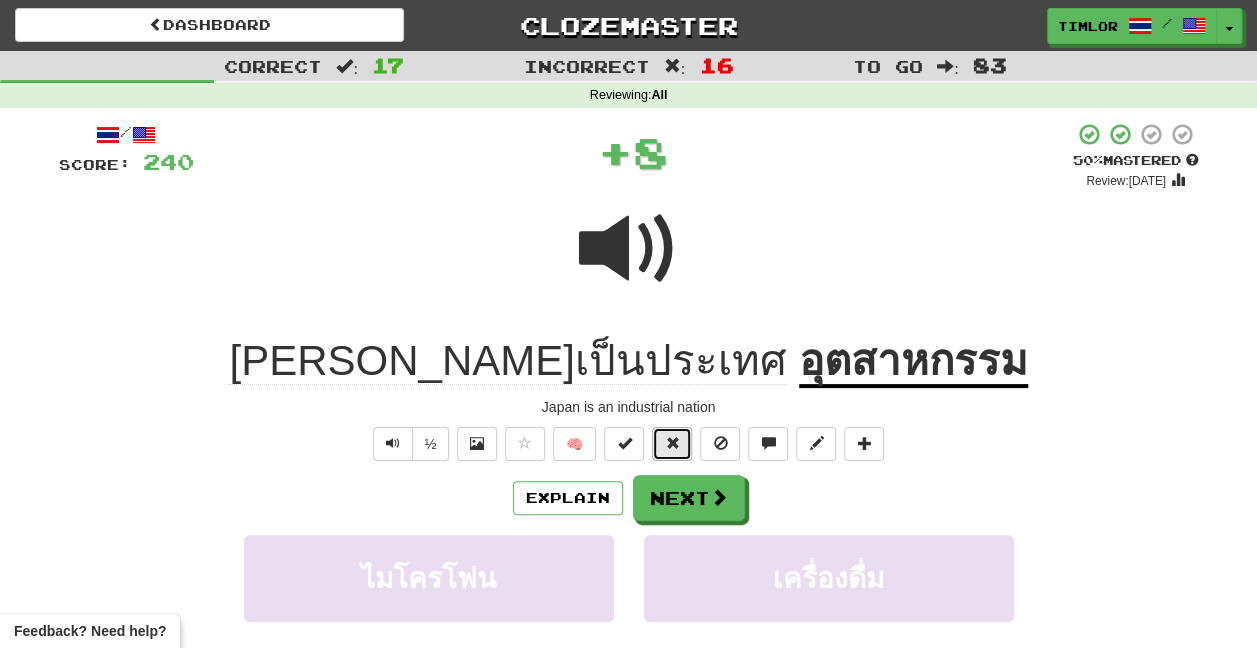 click at bounding box center [672, 444] 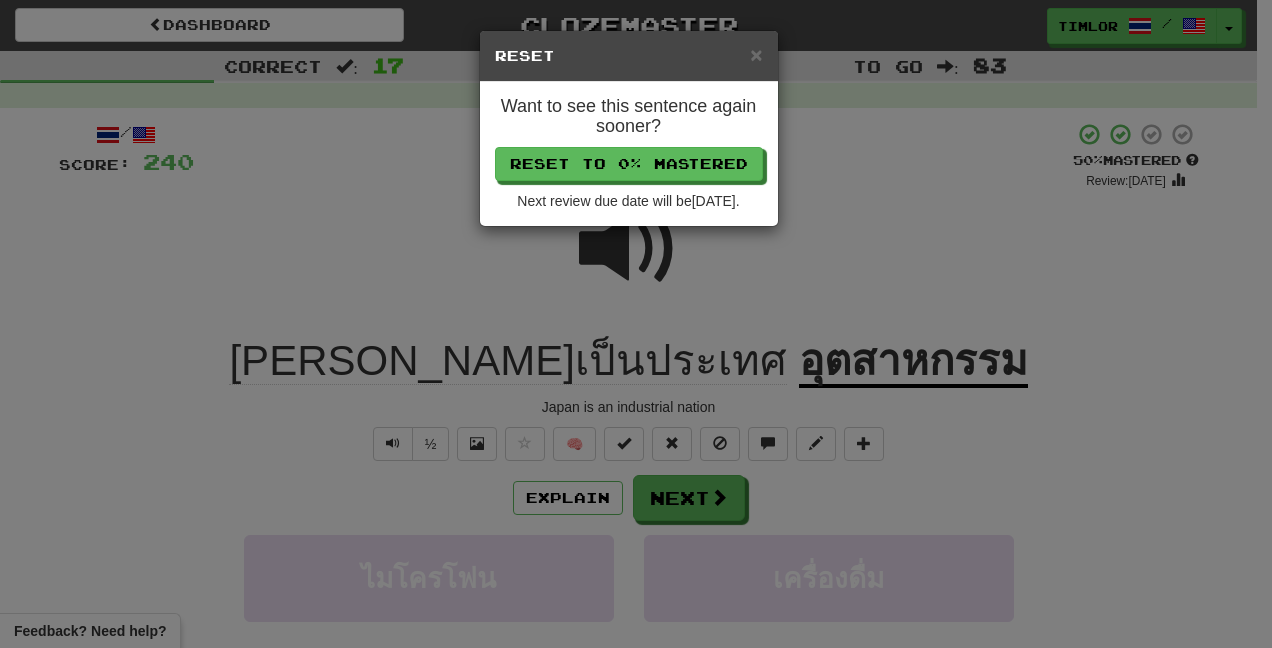 click on "Next review due date will be  2025-07-10 ." at bounding box center [629, 201] 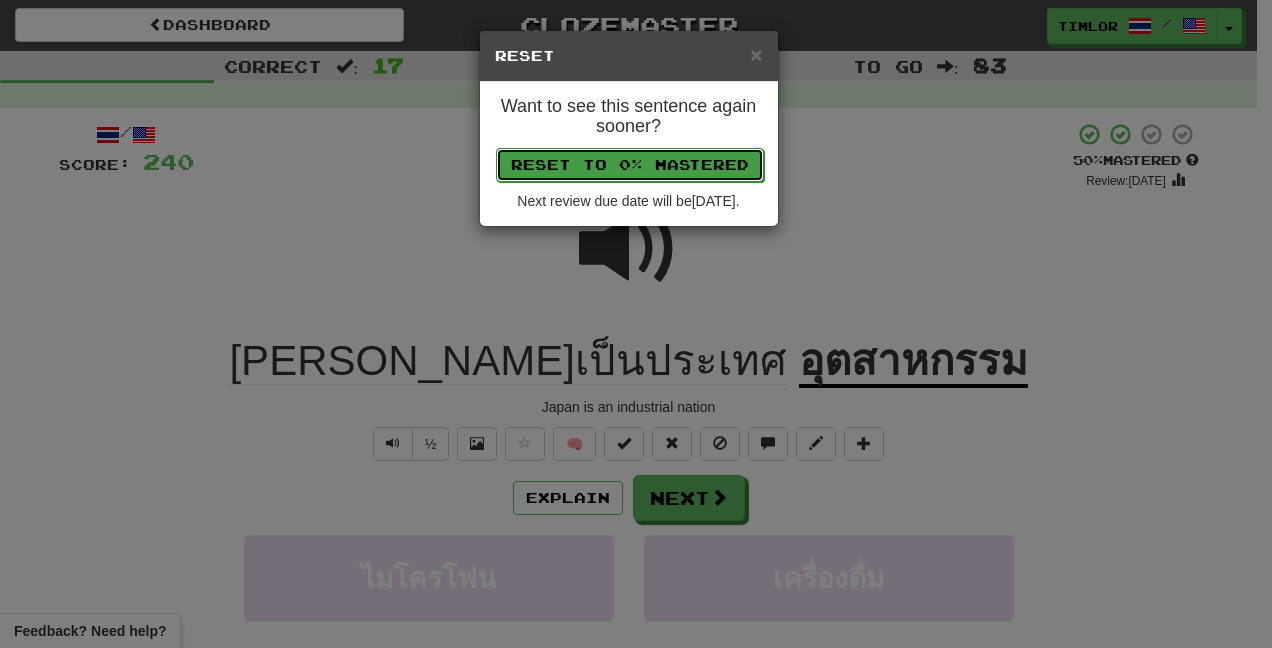 click on "Reset to 0% Mastered" at bounding box center (630, 165) 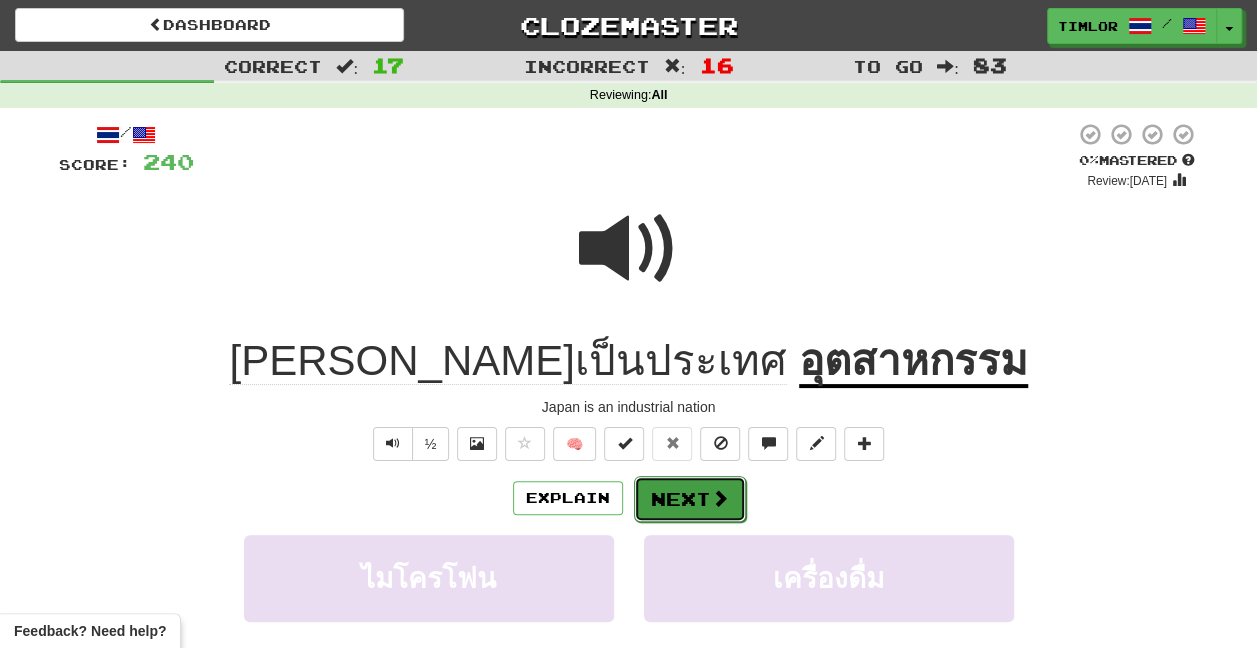 click on "Next" at bounding box center (690, 499) 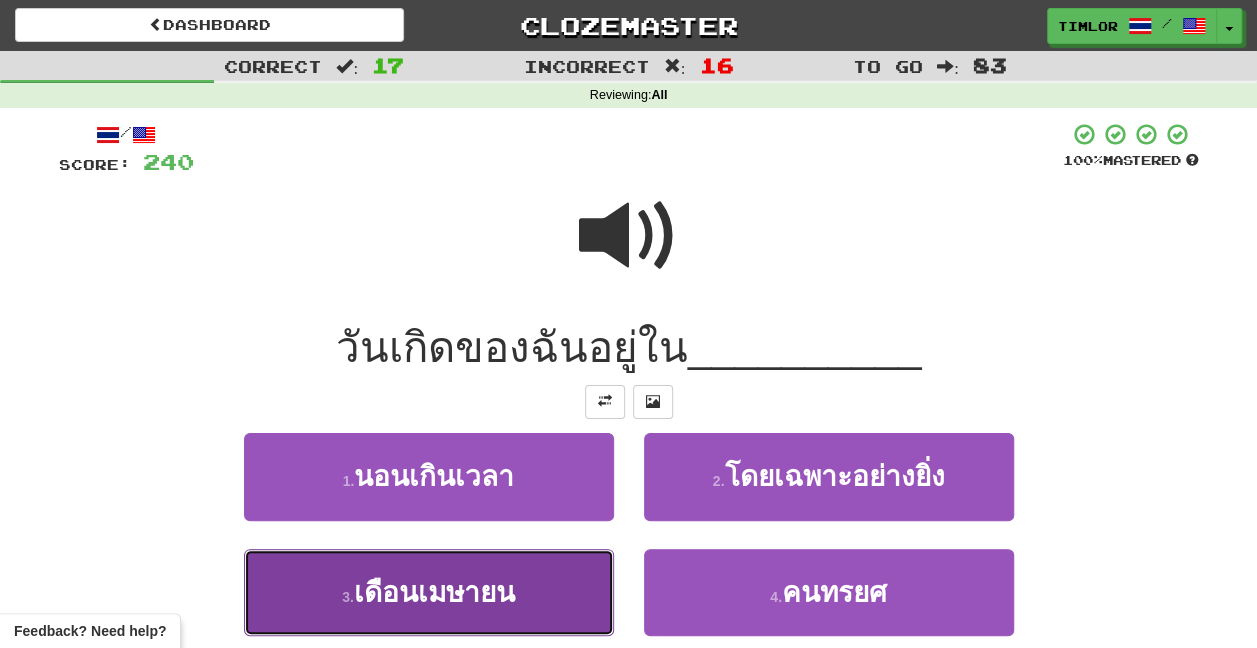 click on "3 .  เดือนเมษายน" at bounding box center (429, 592) 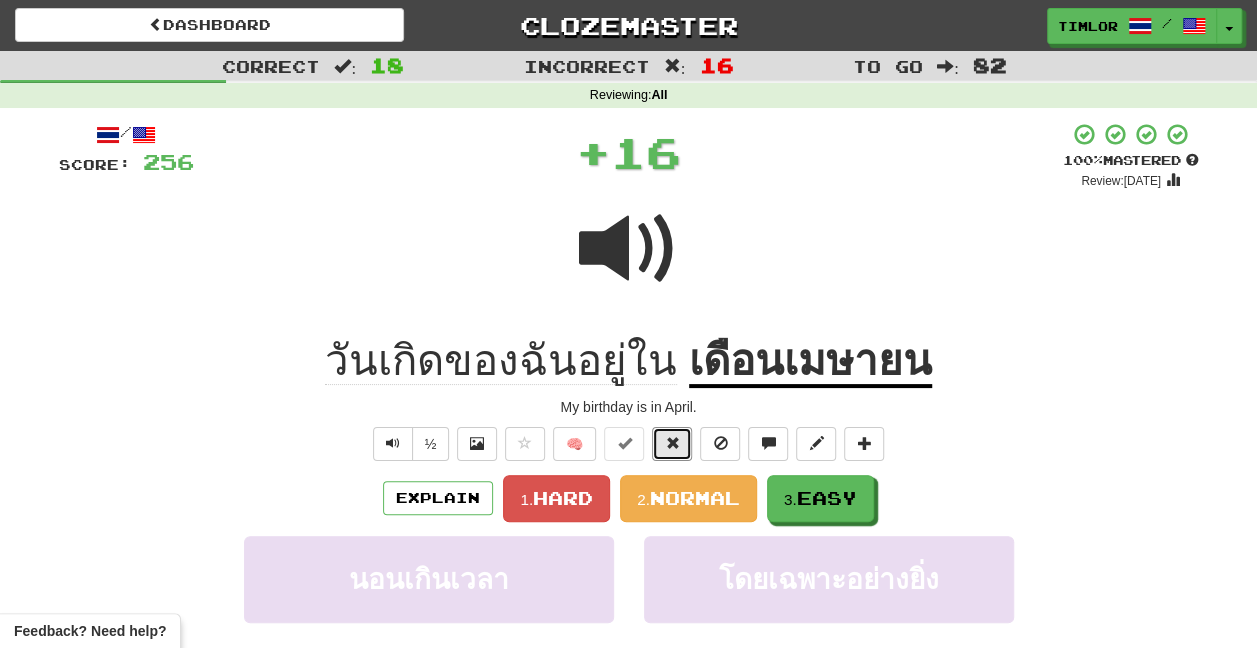 click at bounding box center [672, 444] 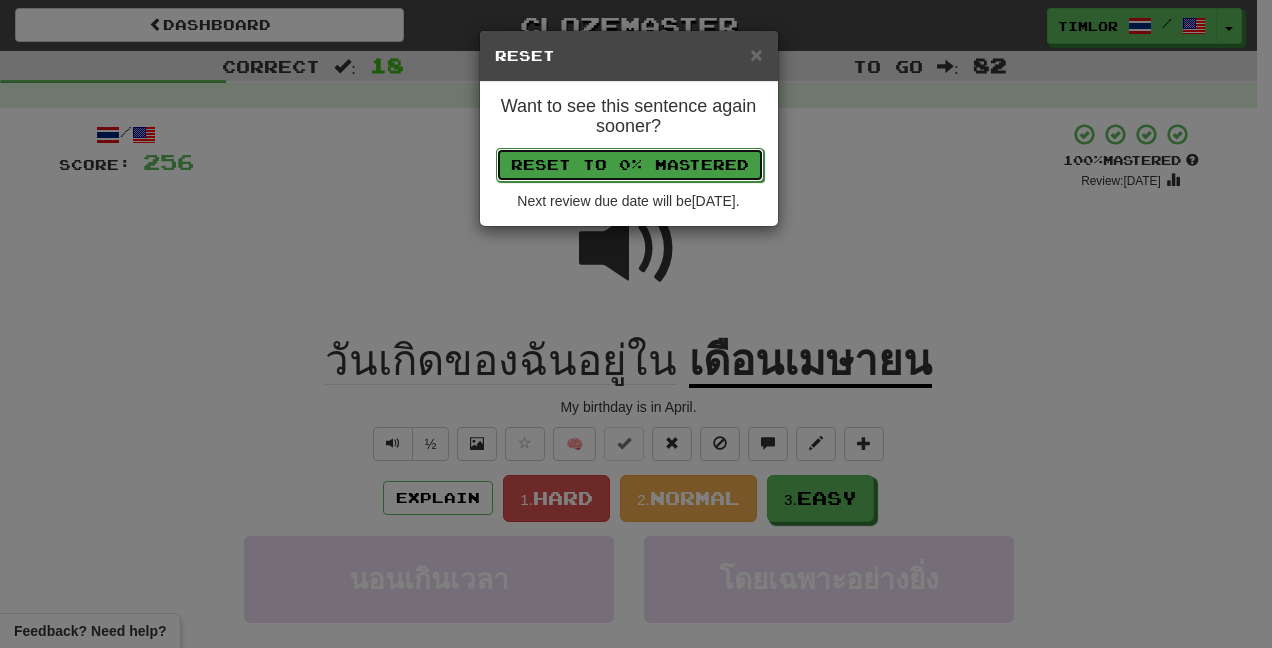 click on "Reset to 0% Mastered" at bounding box center [630, 165] 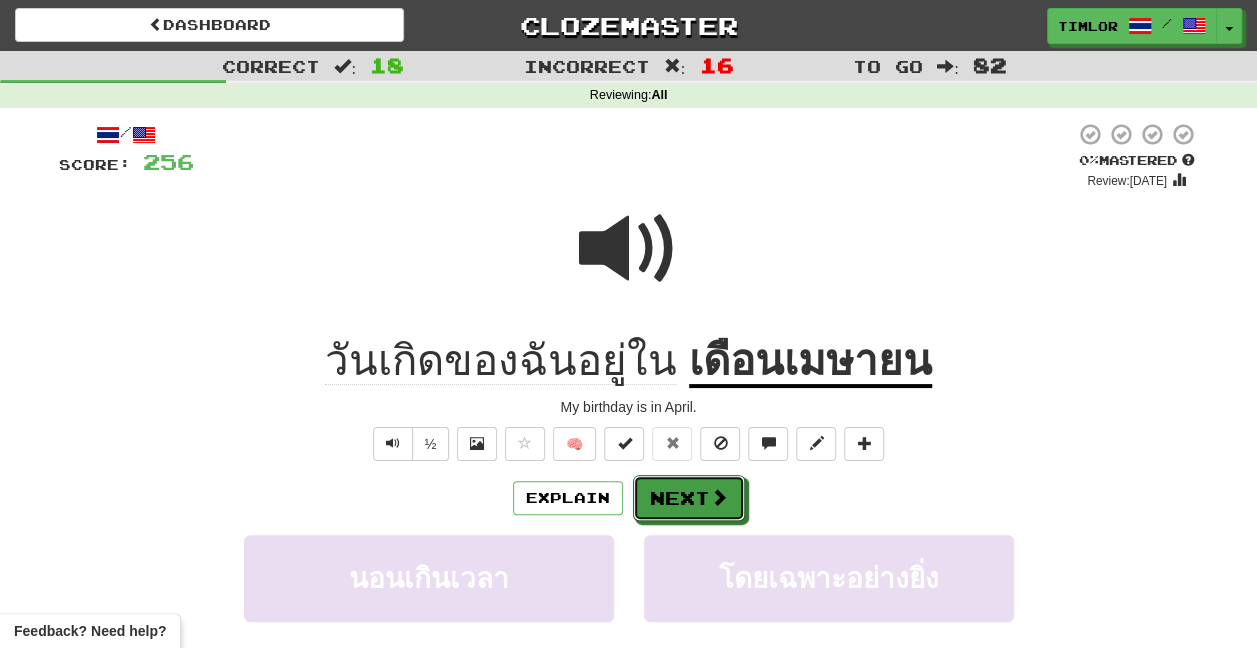 click on "Next" at bounding box center [689, 498] 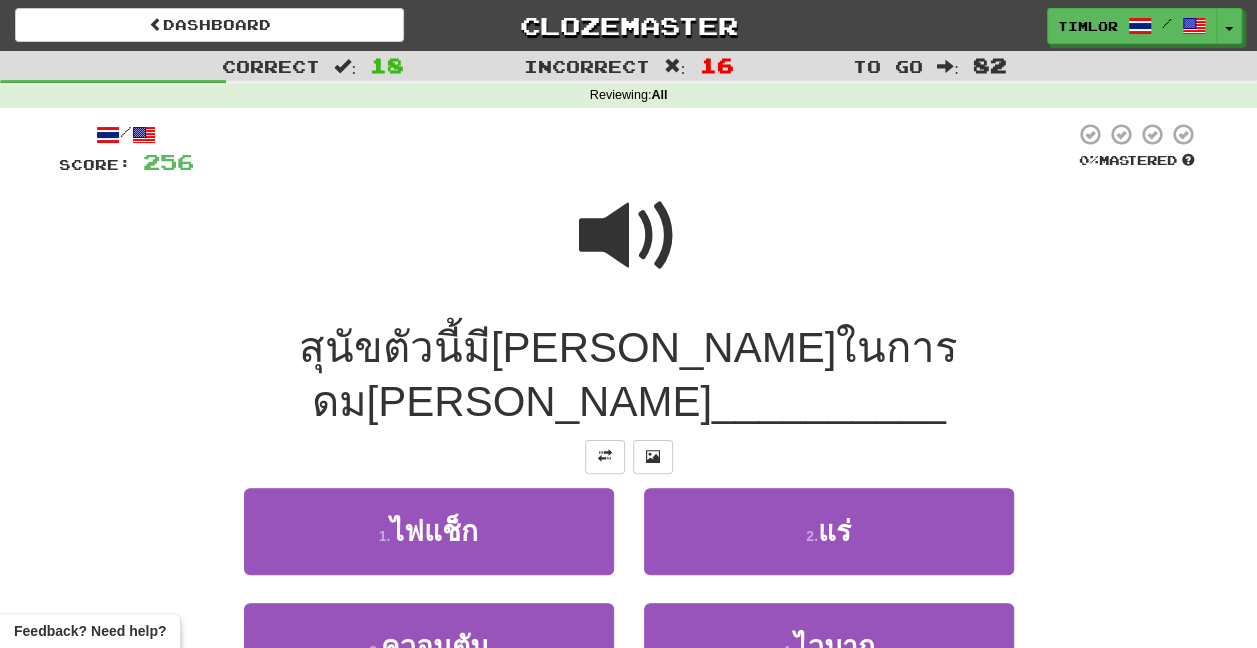 click at bounding box center (629, 249) 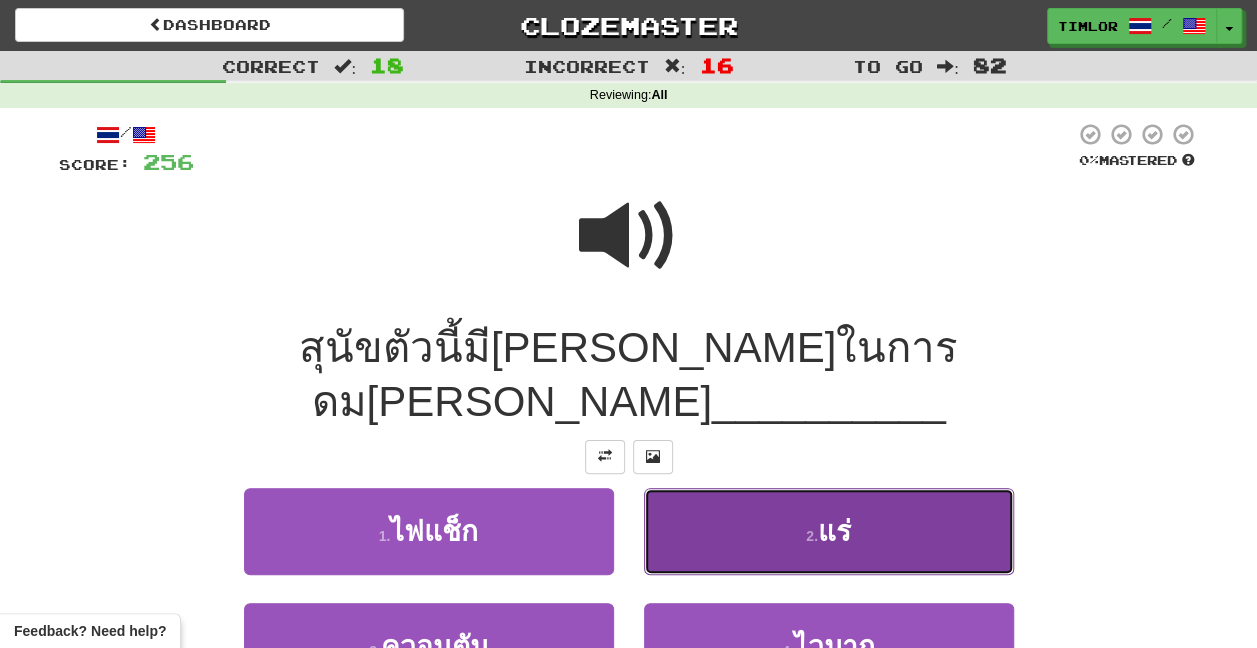 click on "2 .  แร่" at bounding box center [829, 531] 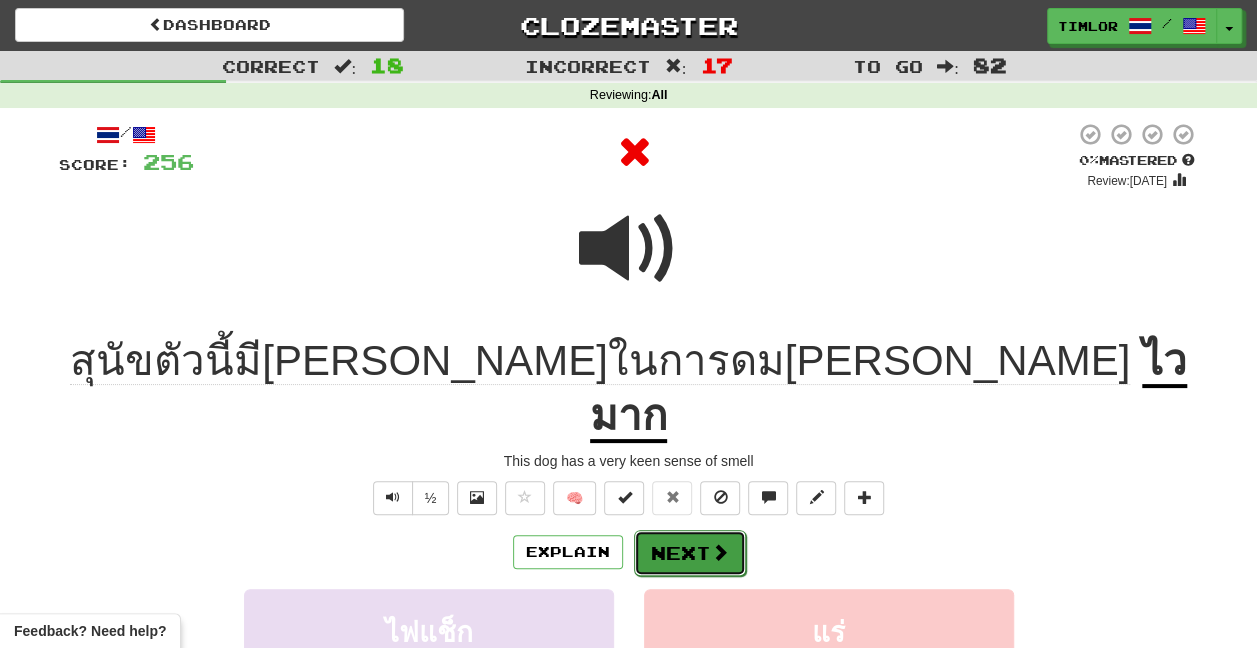 click at bounding box center (720, 552) 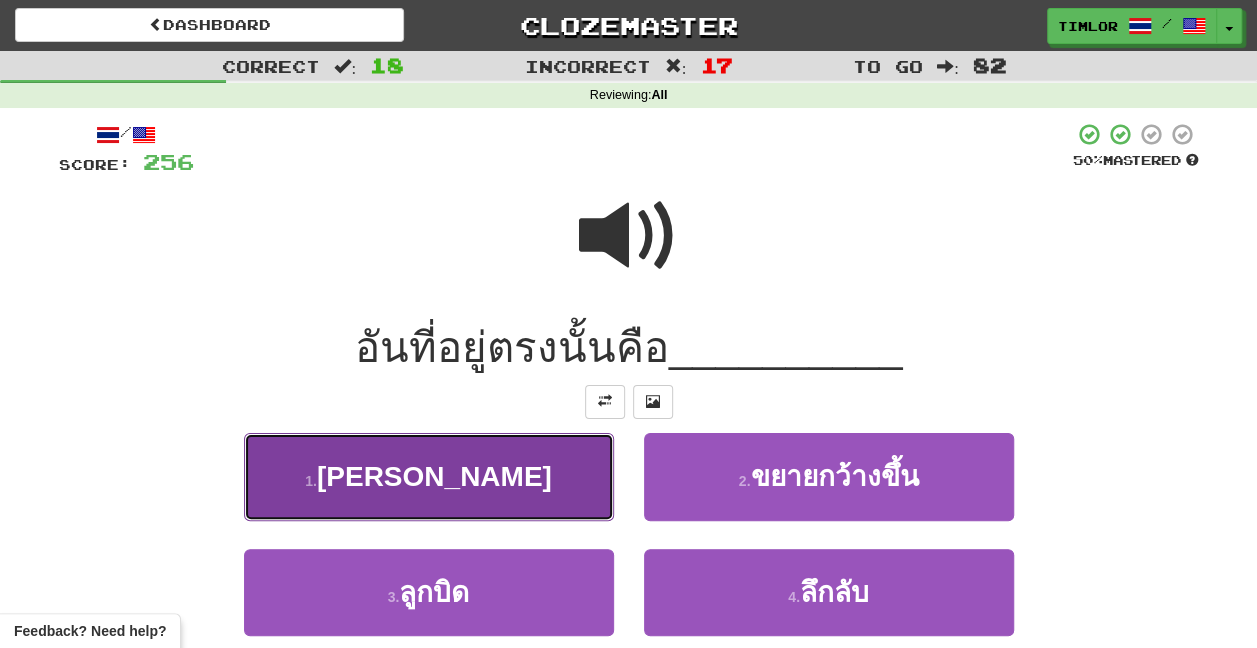 click on "1 .  วีนัส" at bounding box center (429, 476) 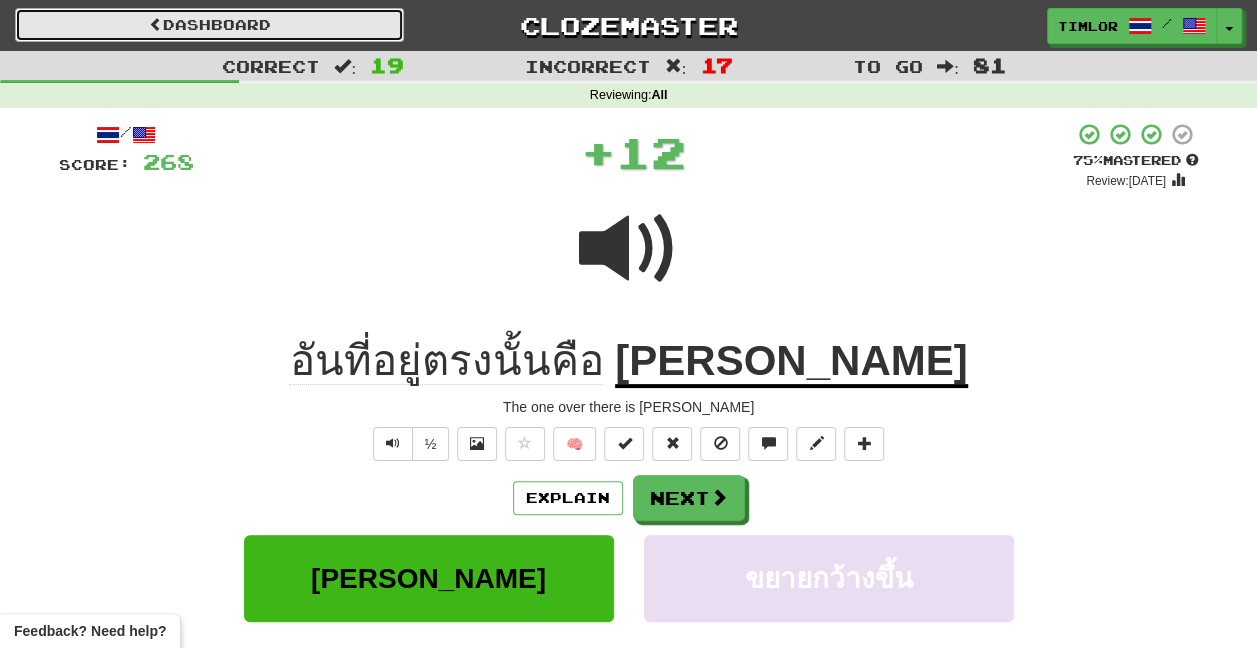 click on "Dashboard" at bounding box center (209, 25) 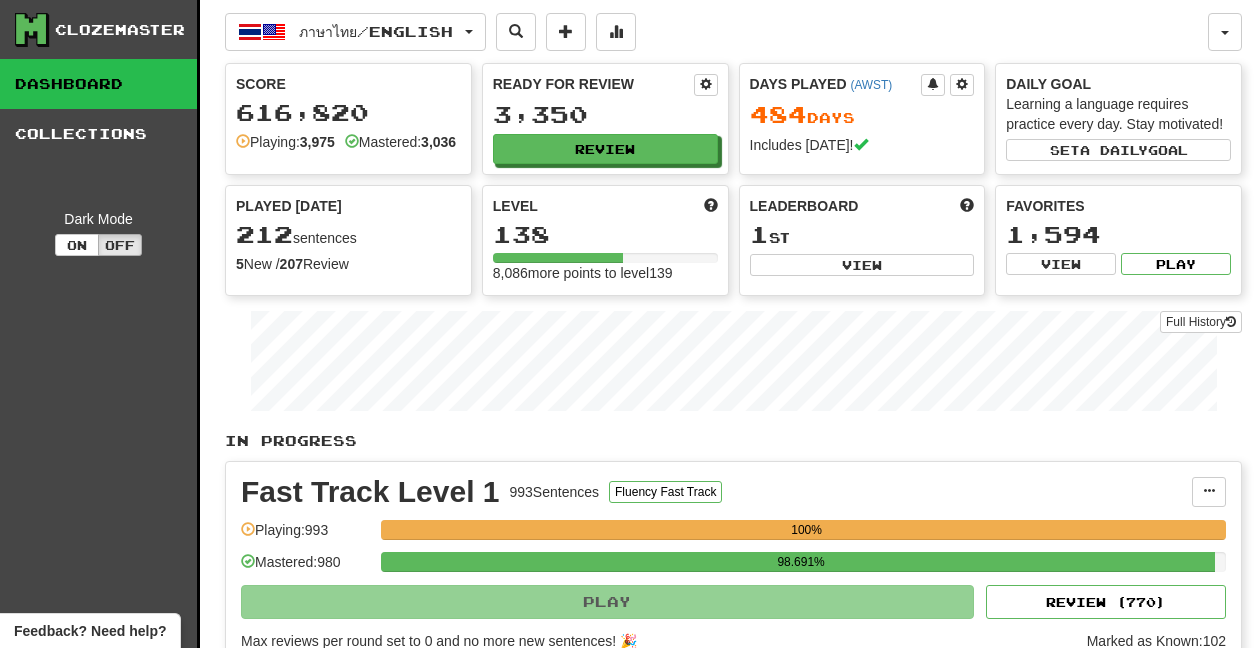 scroll, scrollTop: 0, scrollLeft: 0, axis: both 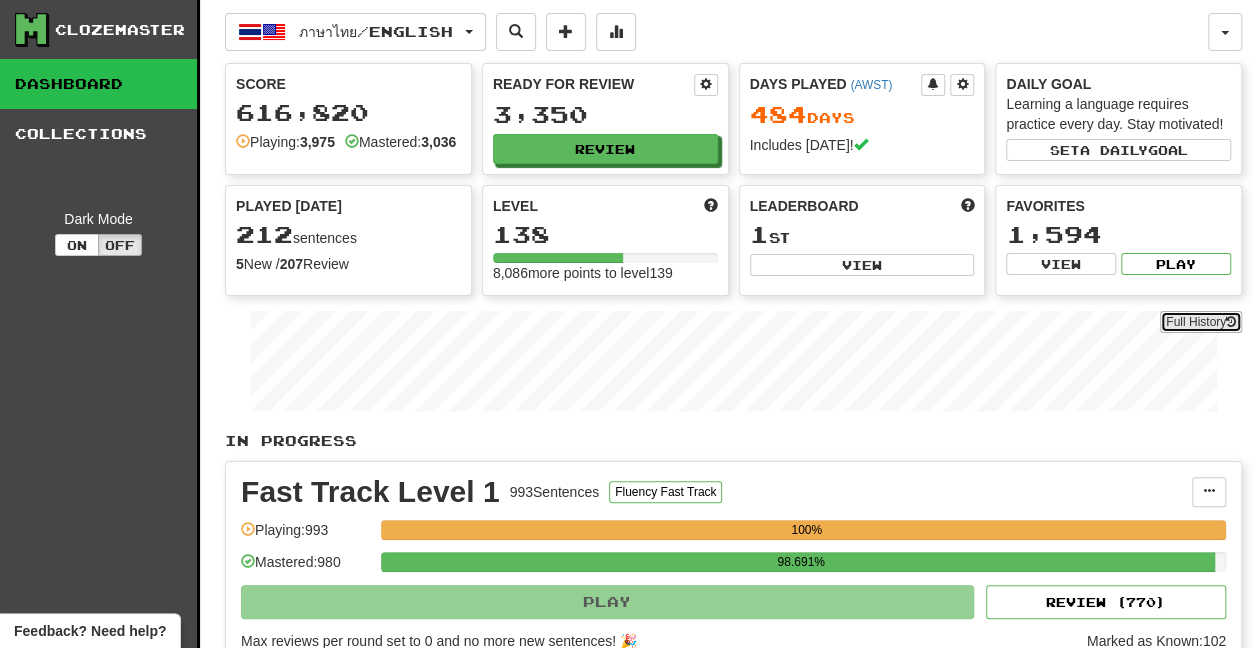 click on "Full History" at bounding box center [1201, 322] 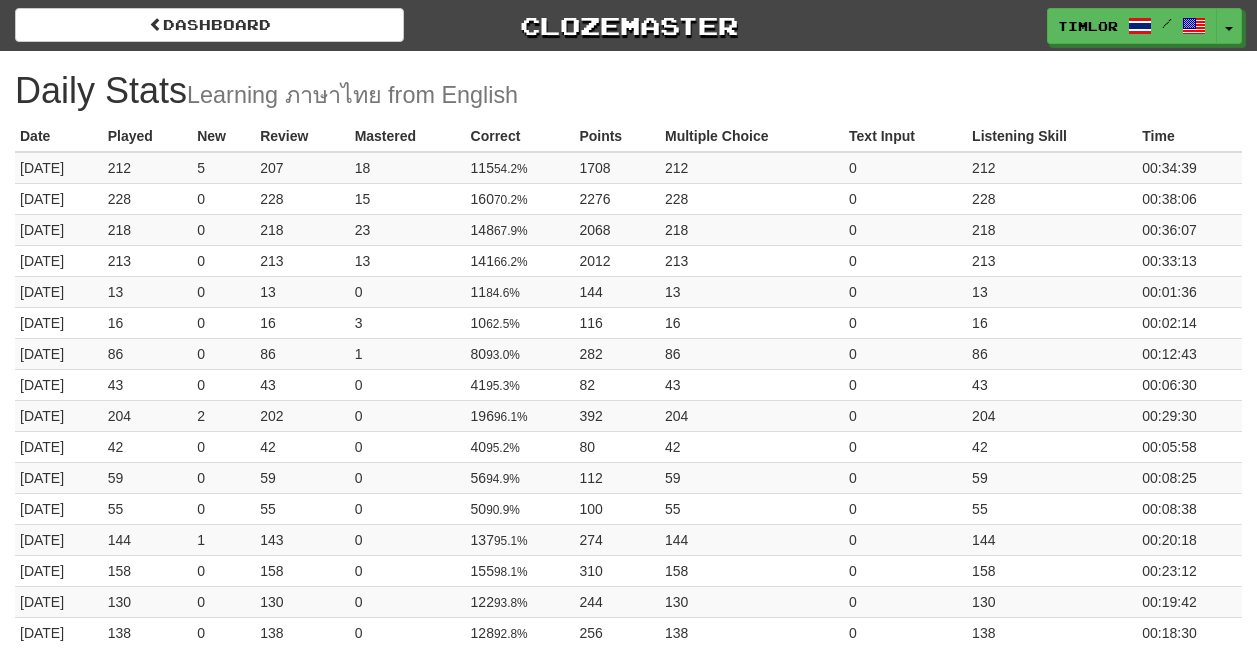 scroll, scrollTop: 0, scrollLeft: 0, axis: both 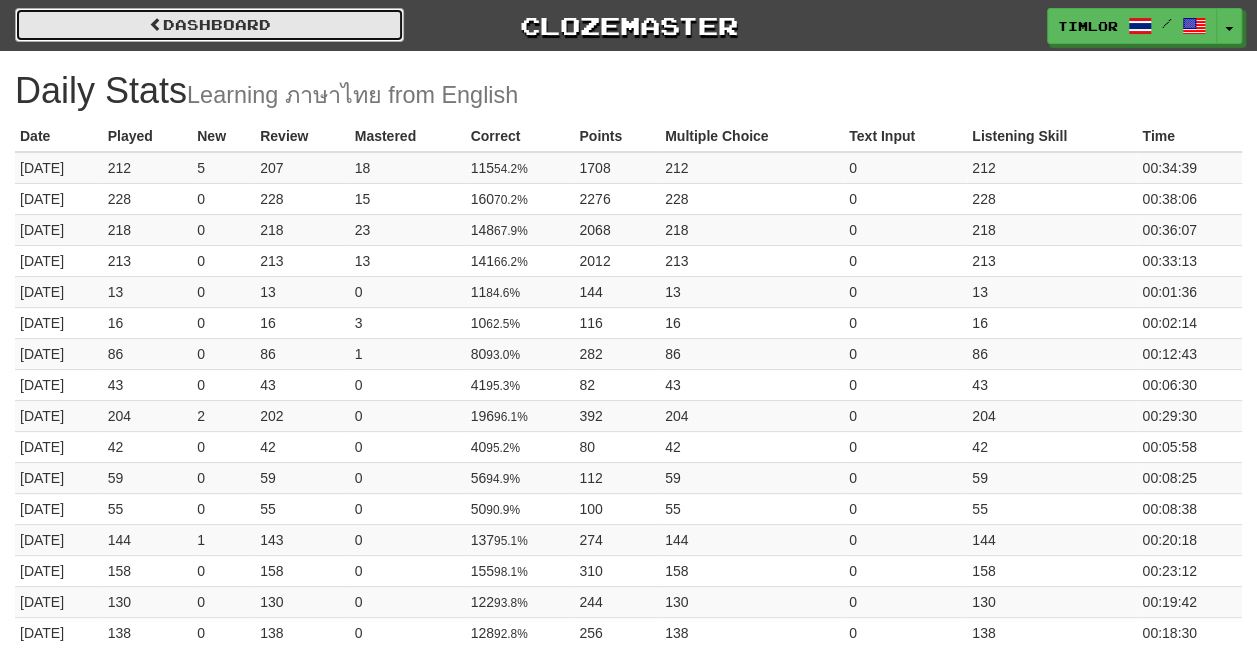 click on "Dashboard" at bounding box center [209, 25] 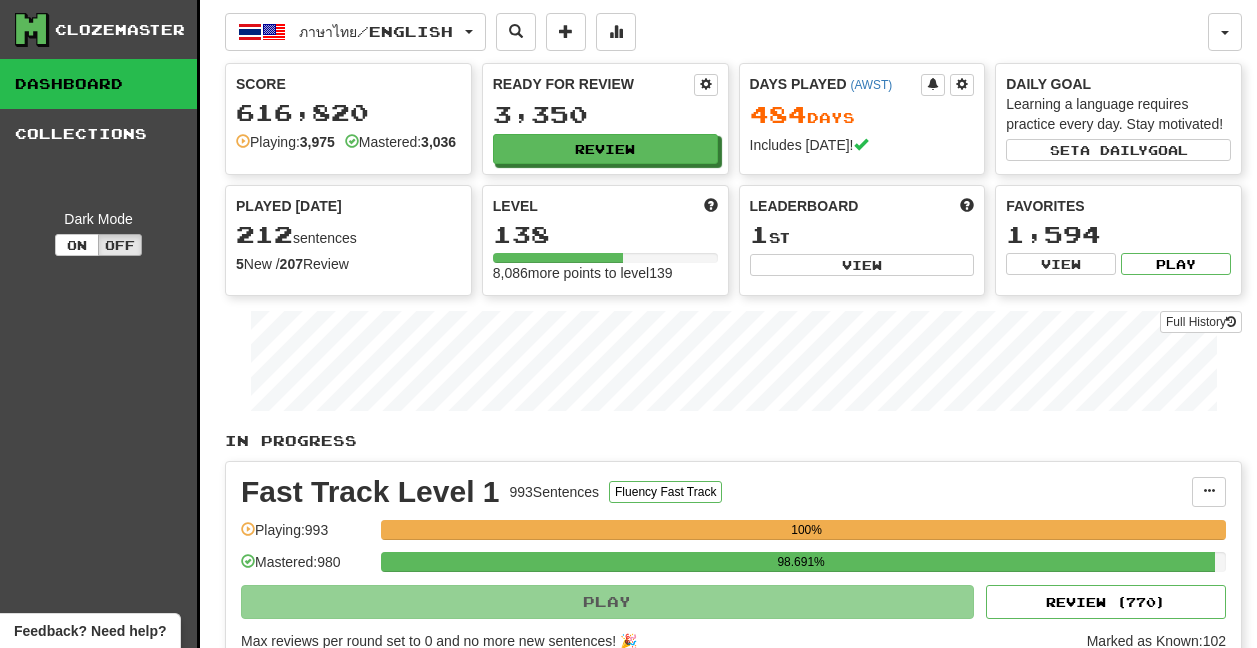 scroll, scrollTop: 0, scrollLeft: 0, axis: both 